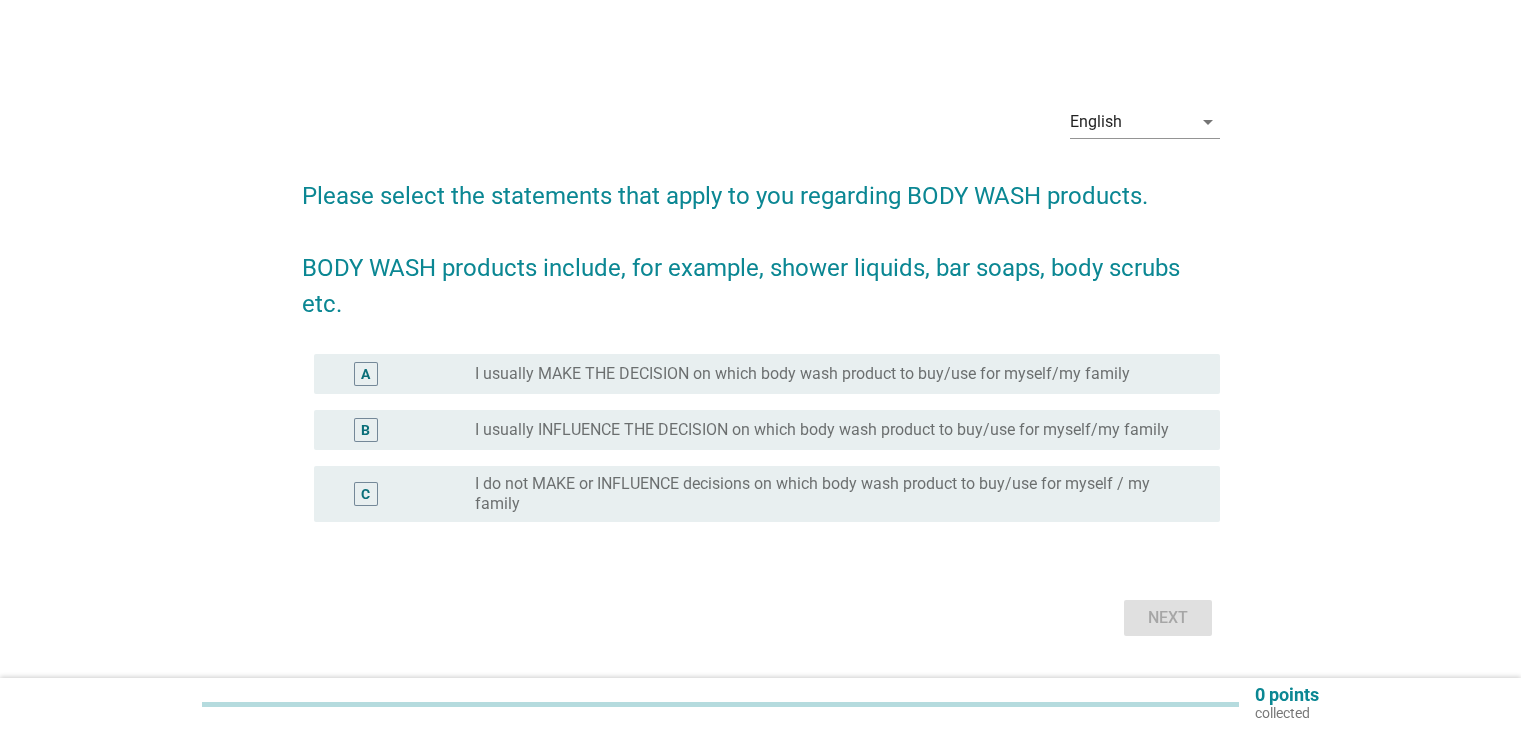 scroll, scrollTop: 0, scrollLeft: 0, axis: both 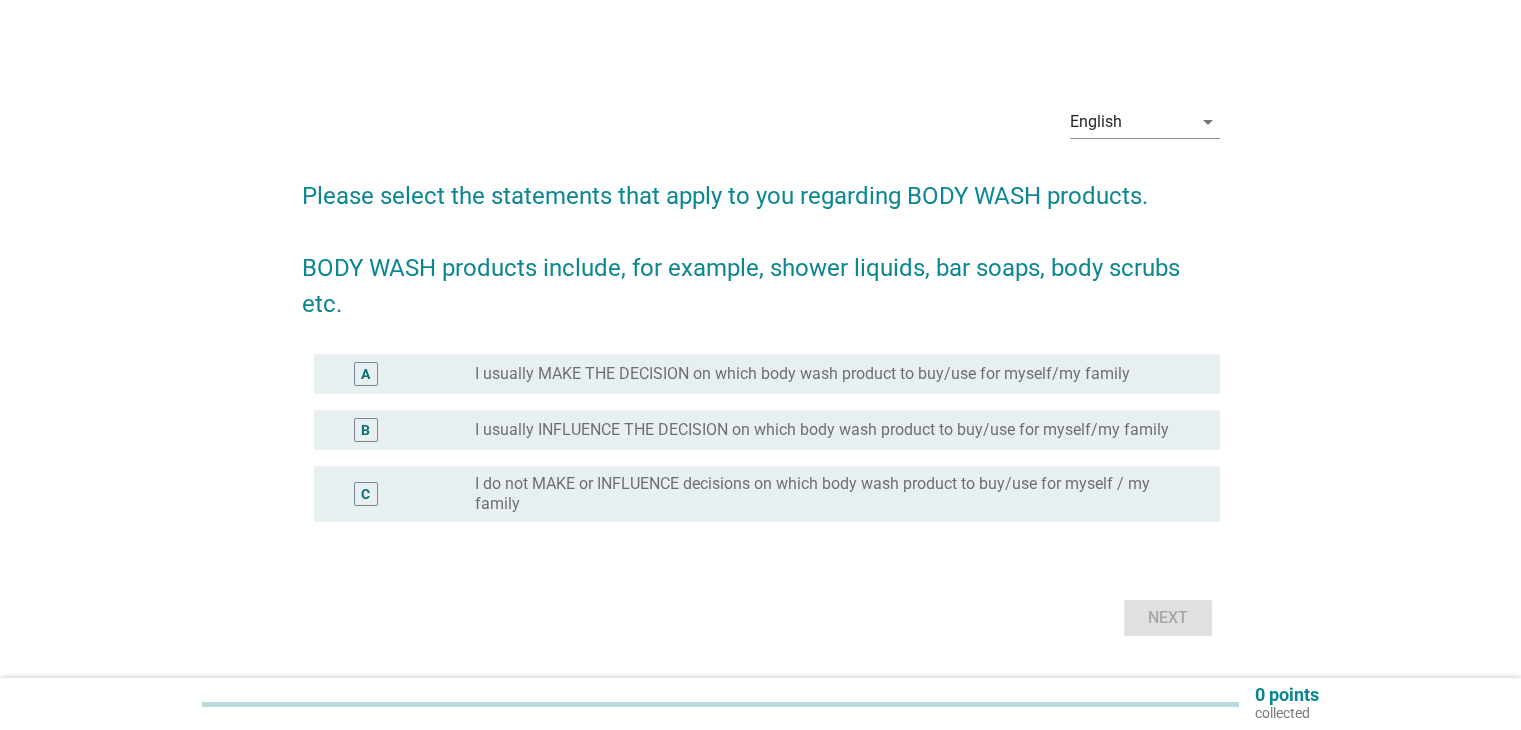 click on "I usually MAKE THE DECISION on which body wash product to buy/use for myself/my family" at bounding box center [802, 374] 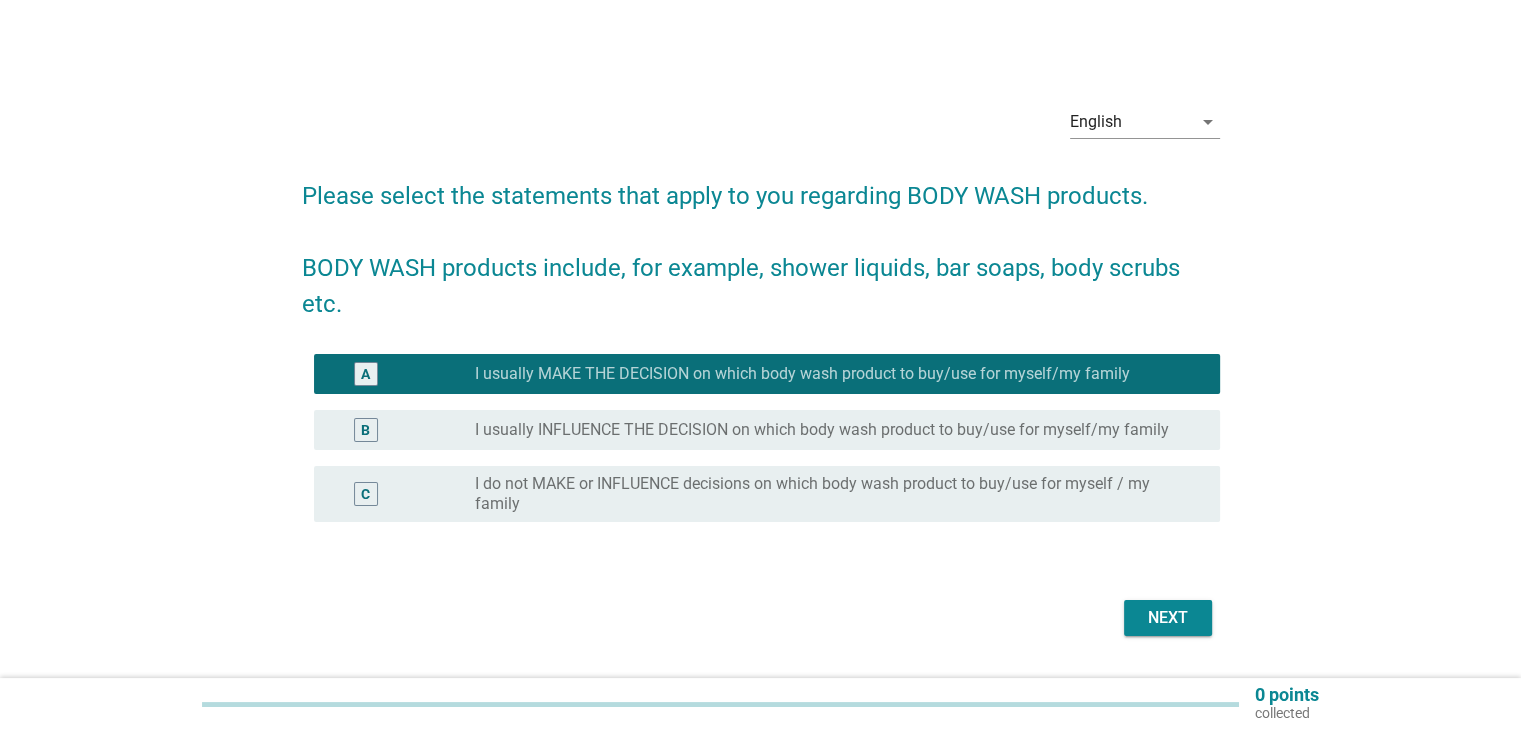 click on "Next" at bounding box center (1168, 618) 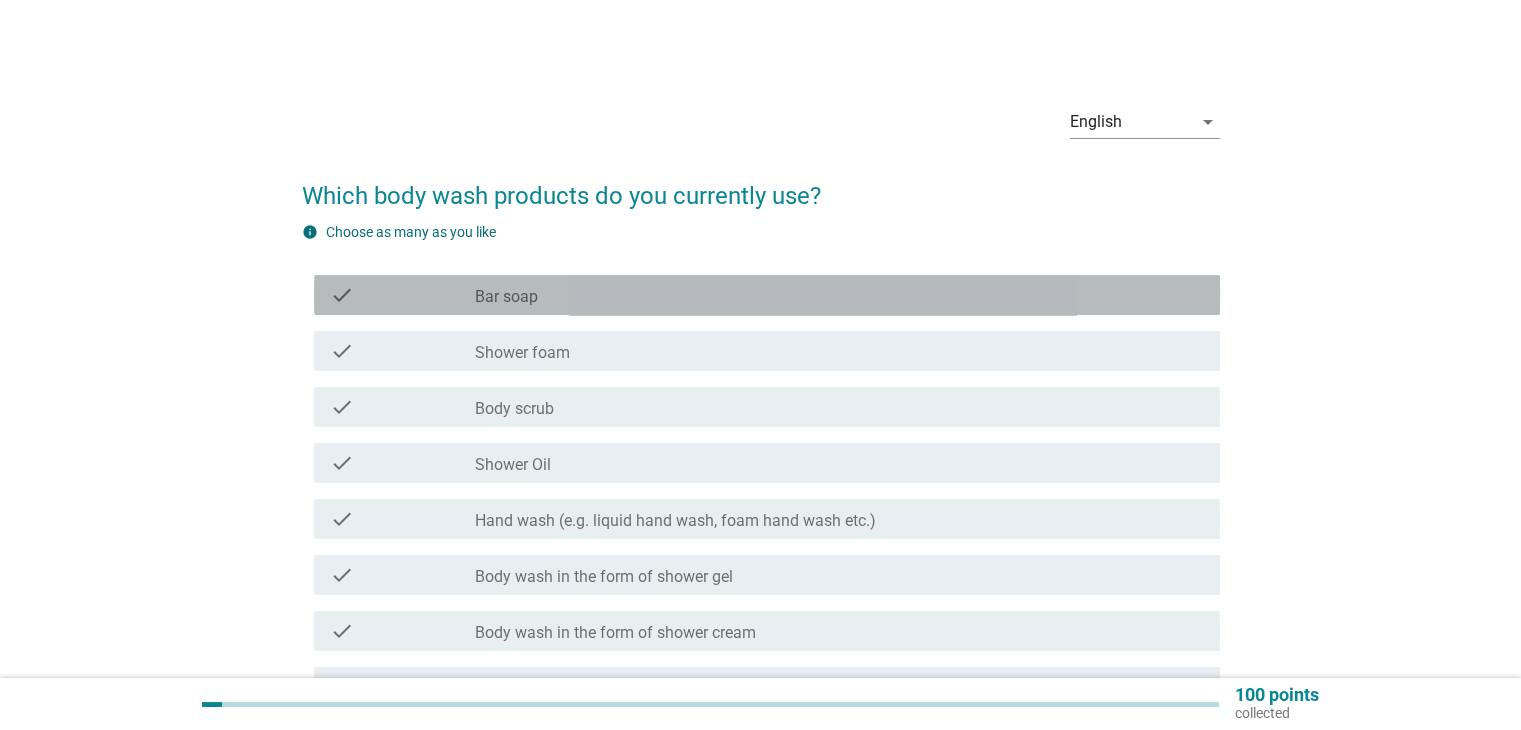 click on "check" at bounding box center [403, 295] 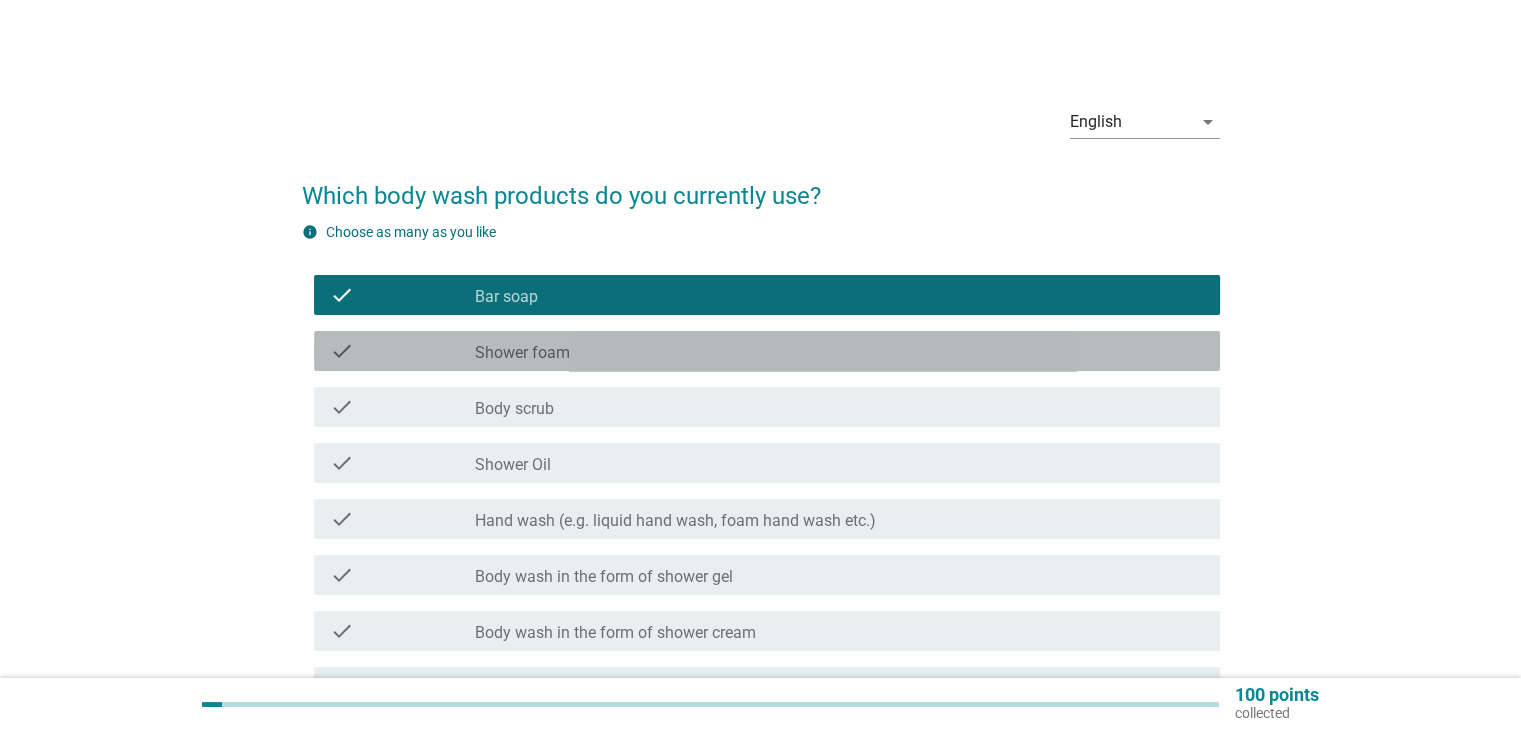 click on "Shower foam" at bounding box center (522, 353) 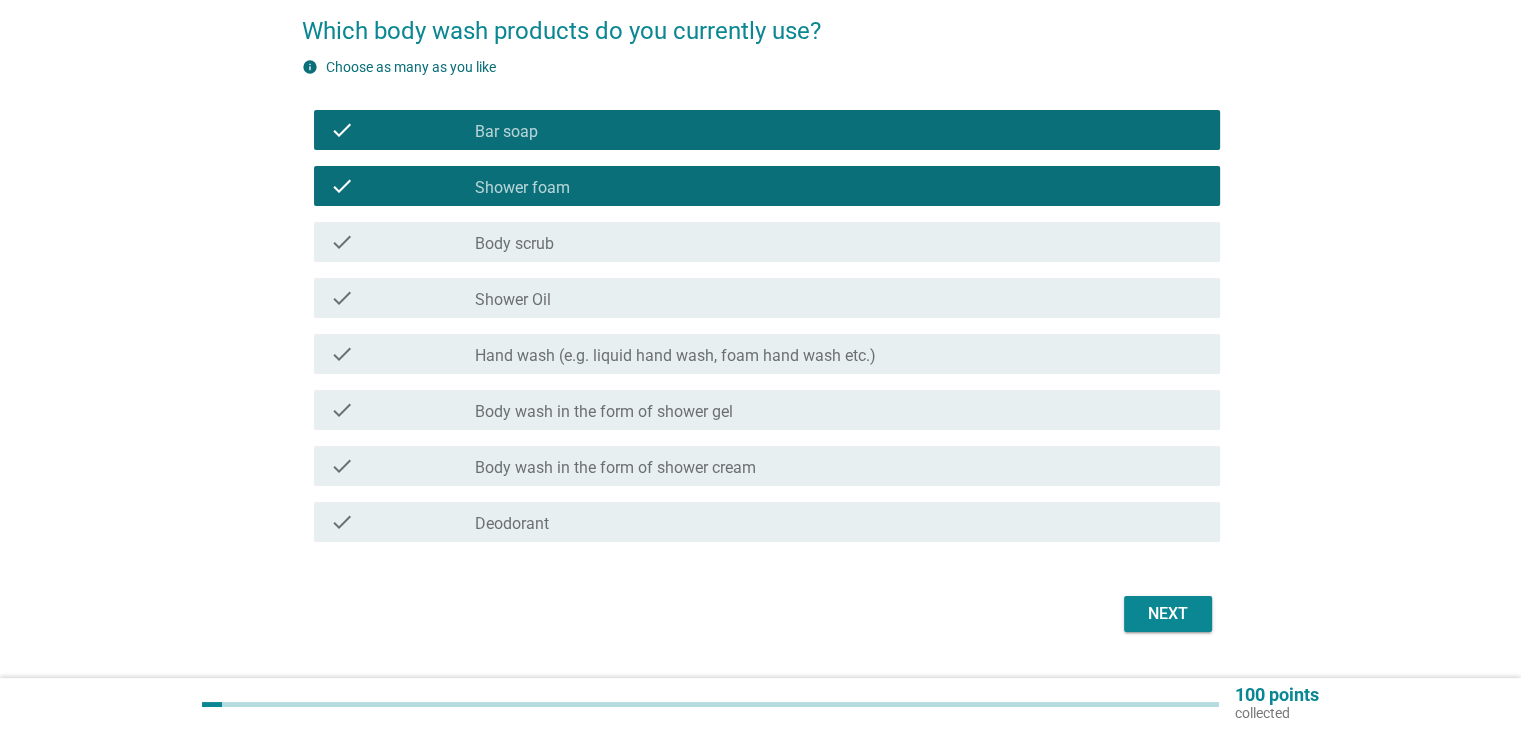 scroll, scrollTop: 200, scrollLeft: 0, axis: vertical 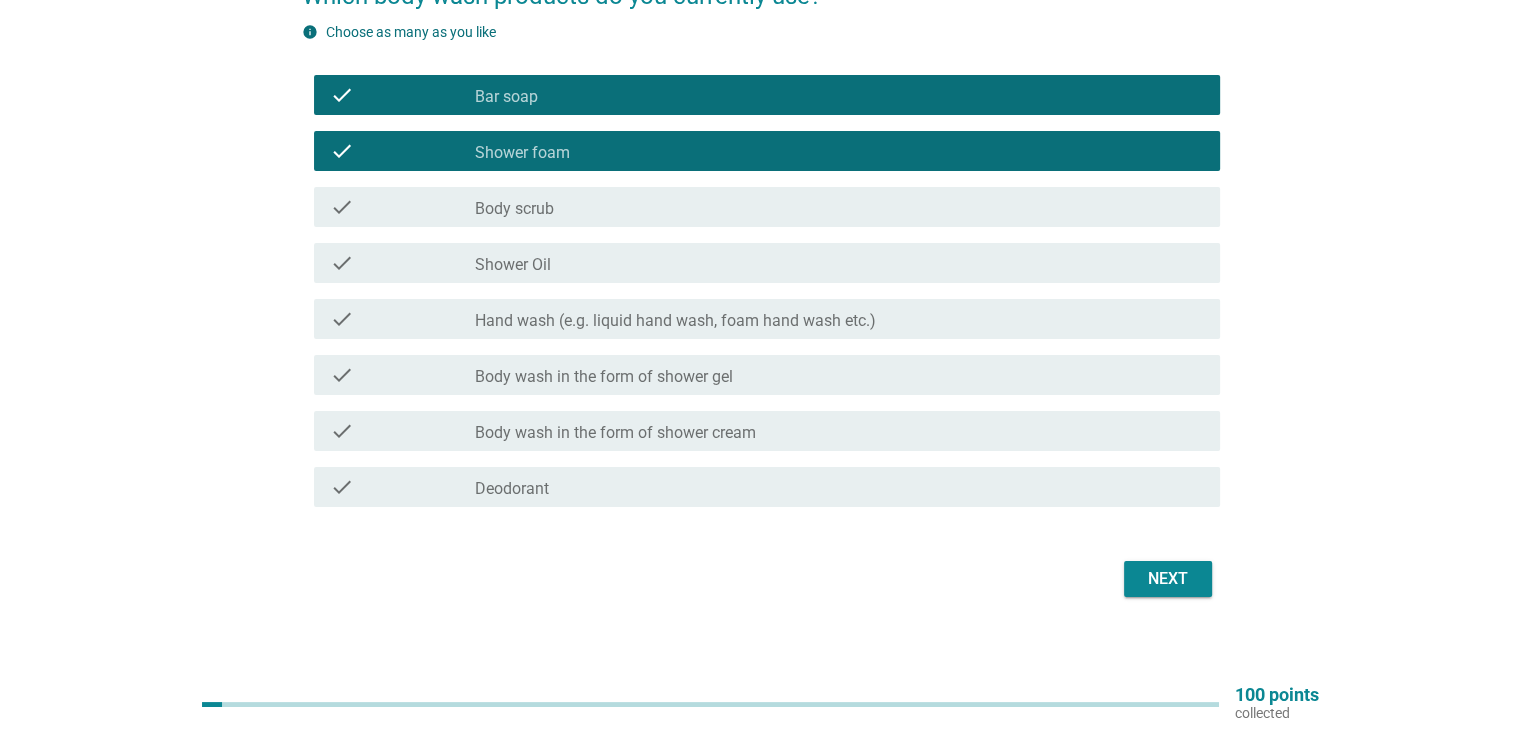 click on "check_box_outline_blank Hand wash (e.g. liquid hand wash, foam hand wash etc.)" at bounding box center (839, 319) 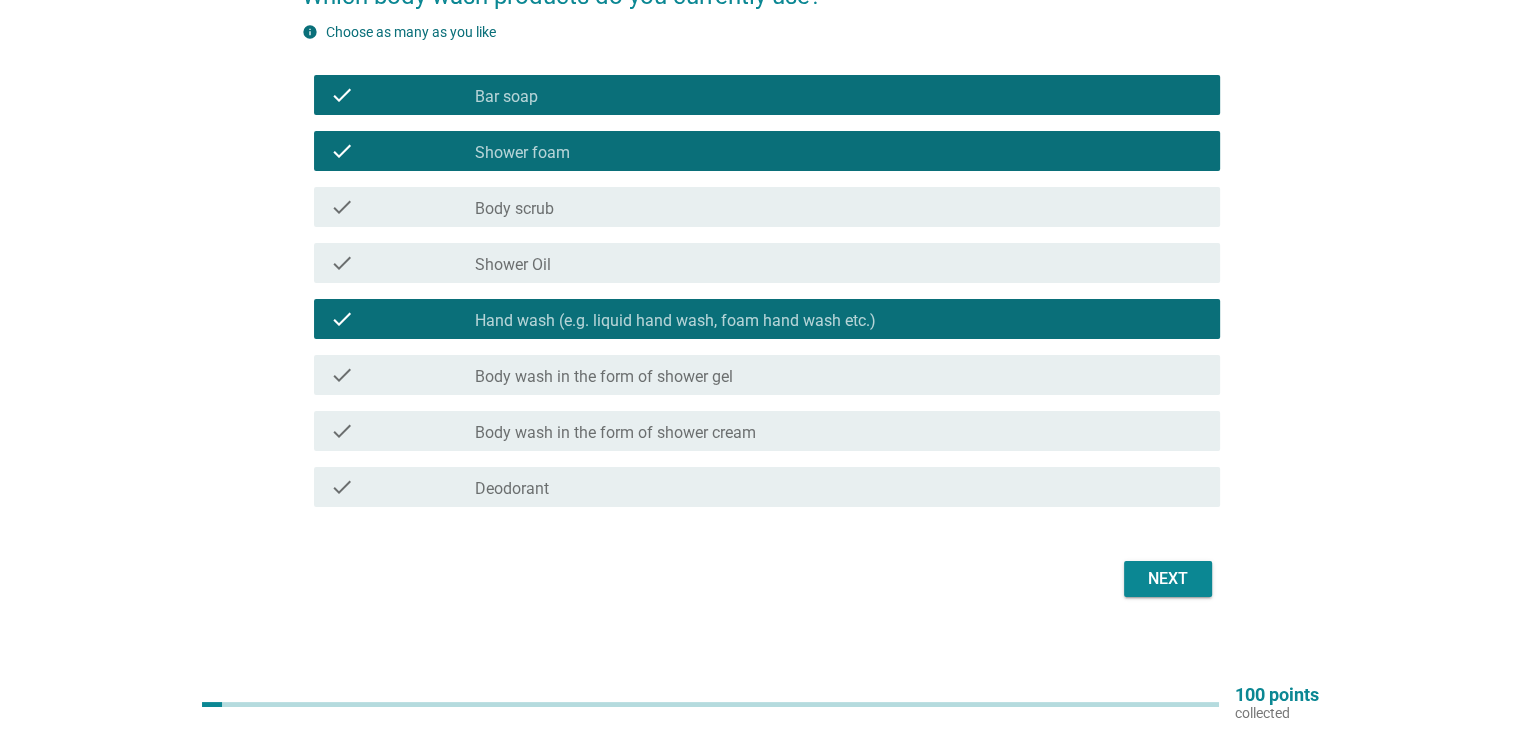 click on "Body wash in the form of shower cream" at bounding box center (615, 433) 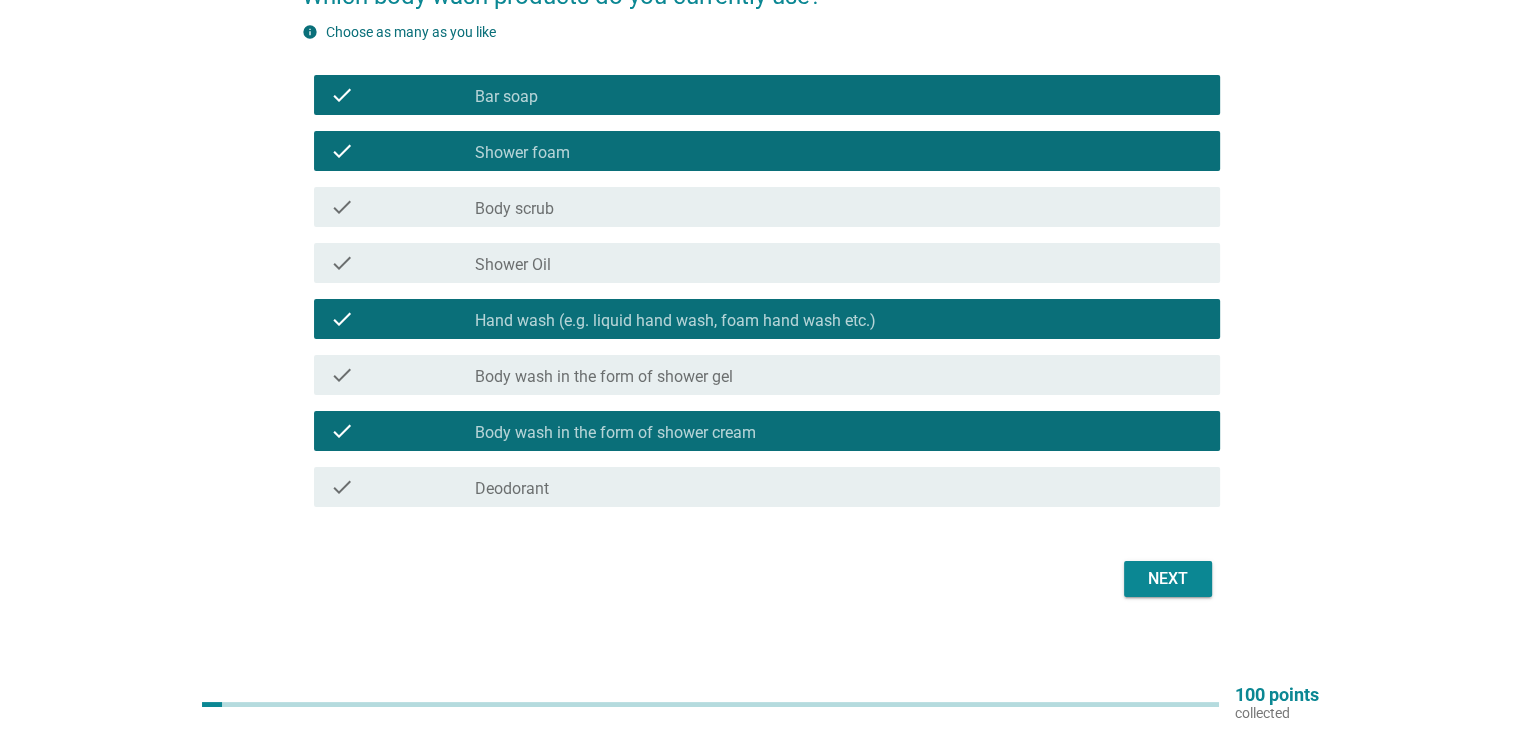 click on "check_box_outline_blank Deodorant" at bounding box center [839, 487] 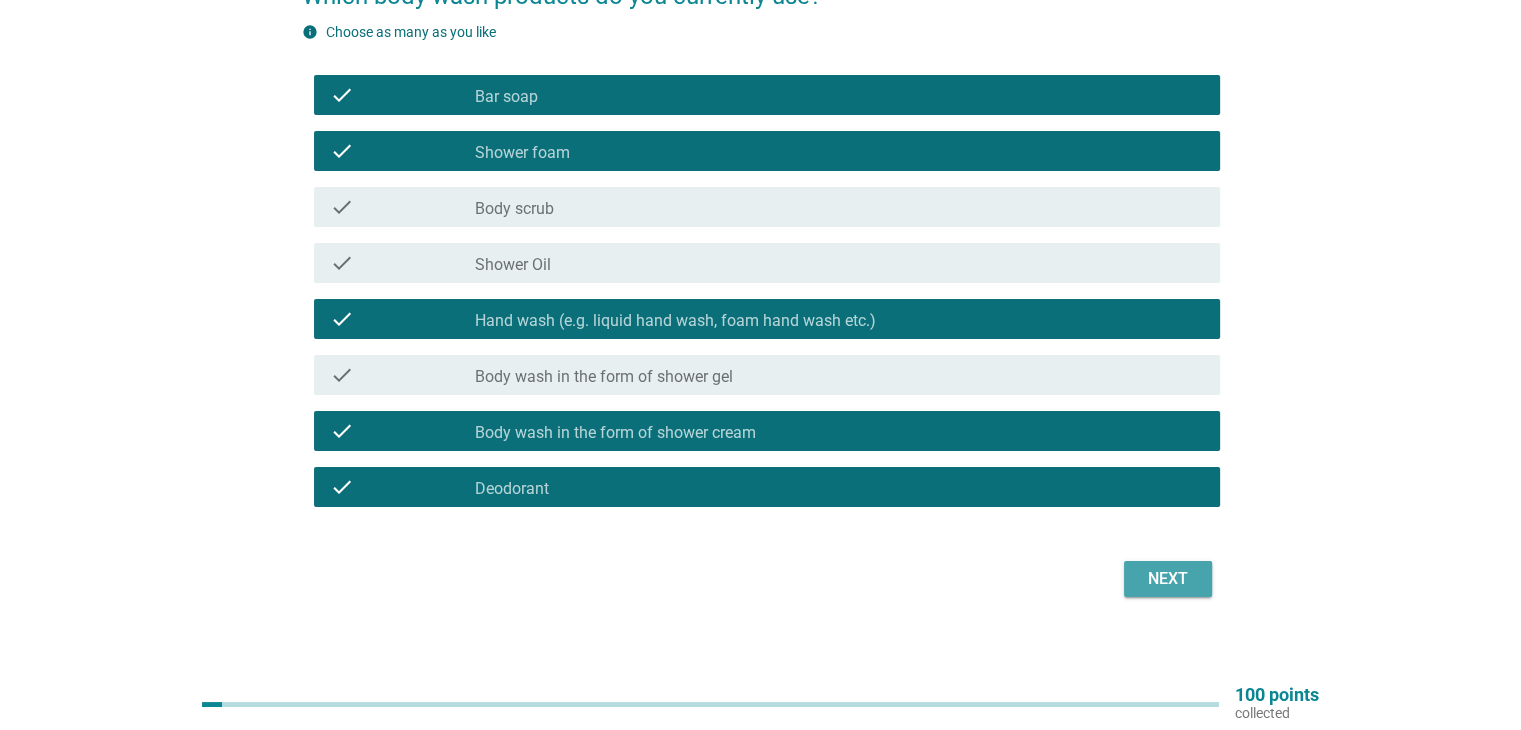 click on "Next" at bounding box center (1168, 579) 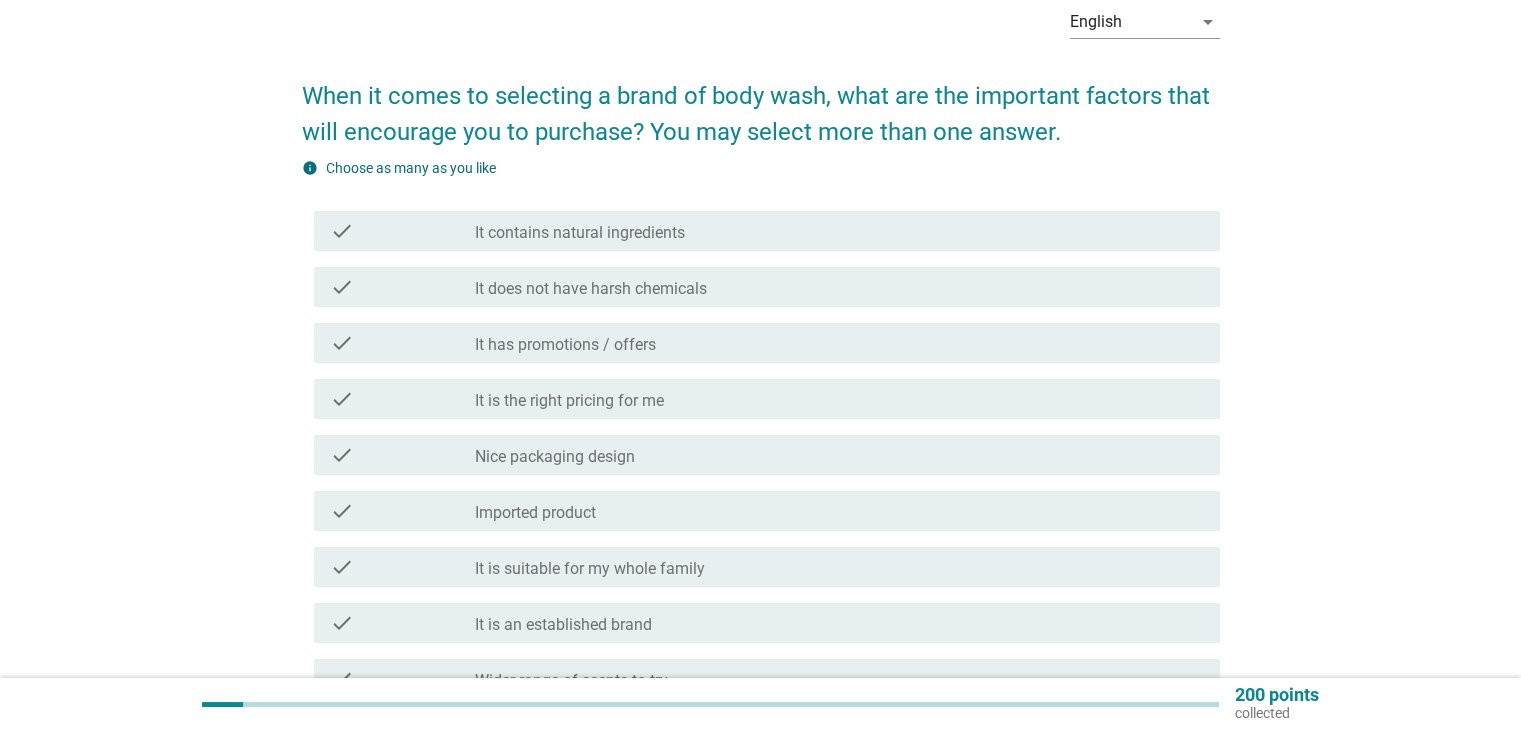 scroll, scrollTop: 200, scrollLeft: 0, axis: vertical 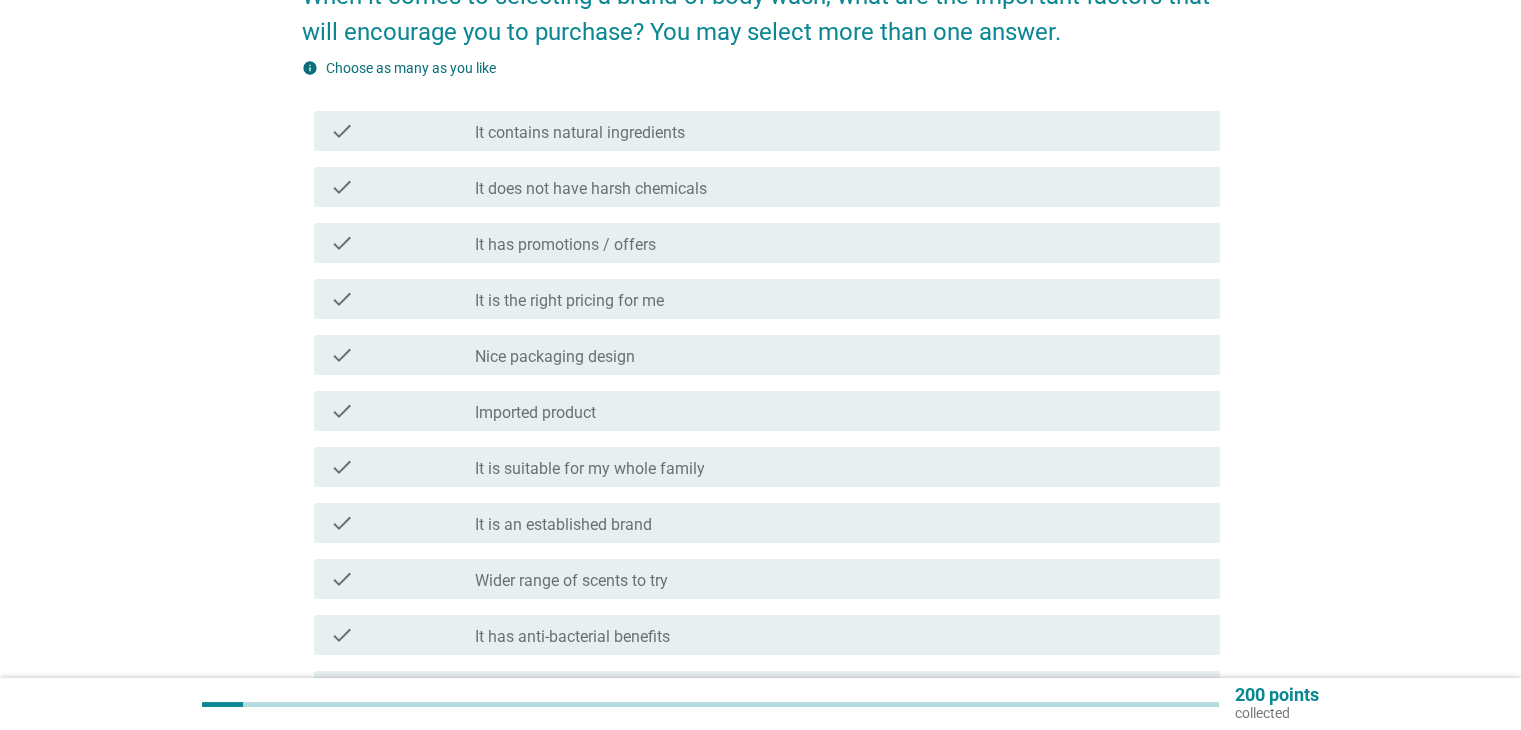 click on "It does not have harsh chemicals" at bounding box center (591, 189) 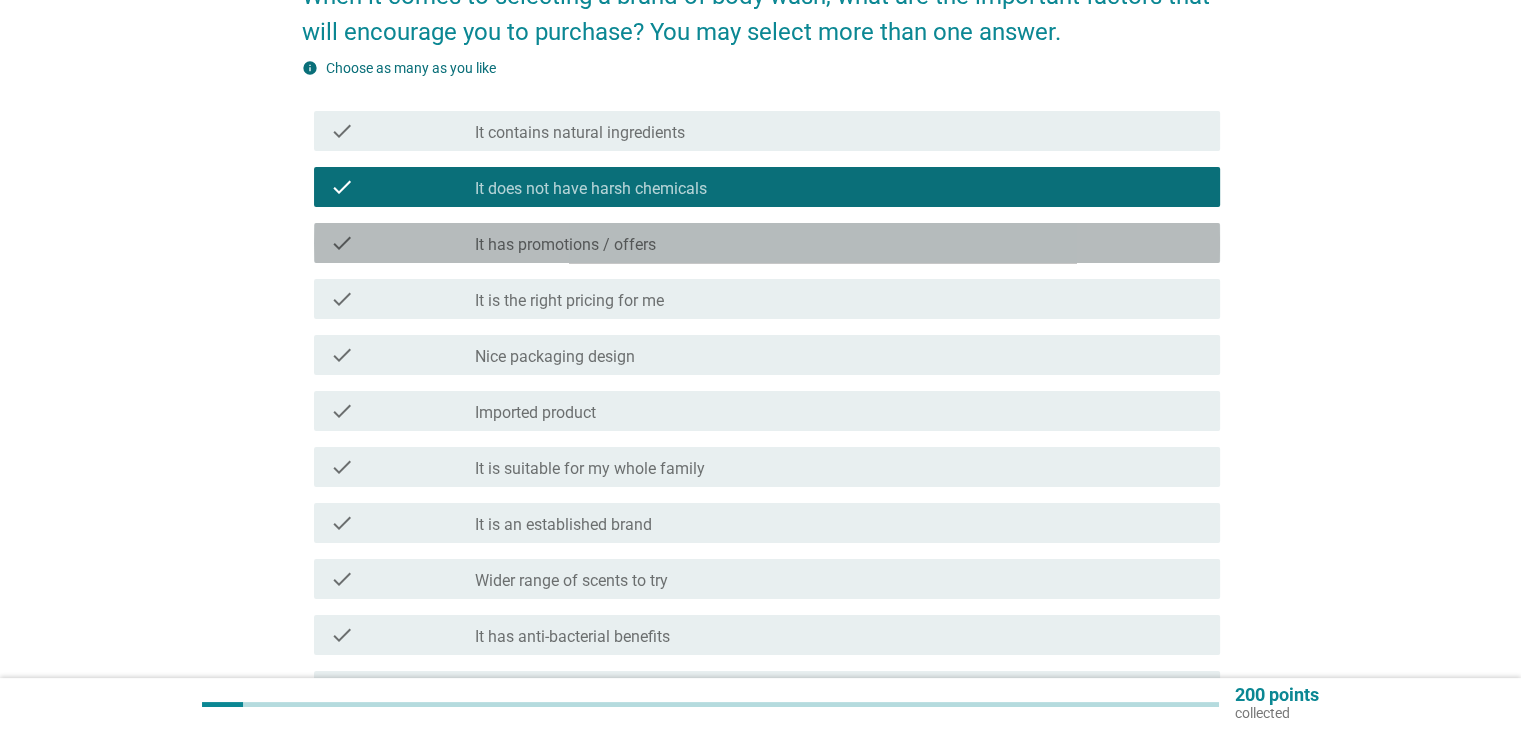 click on "check_box_outline_blank It has promotions / offers" at bounding box center (839, 243) 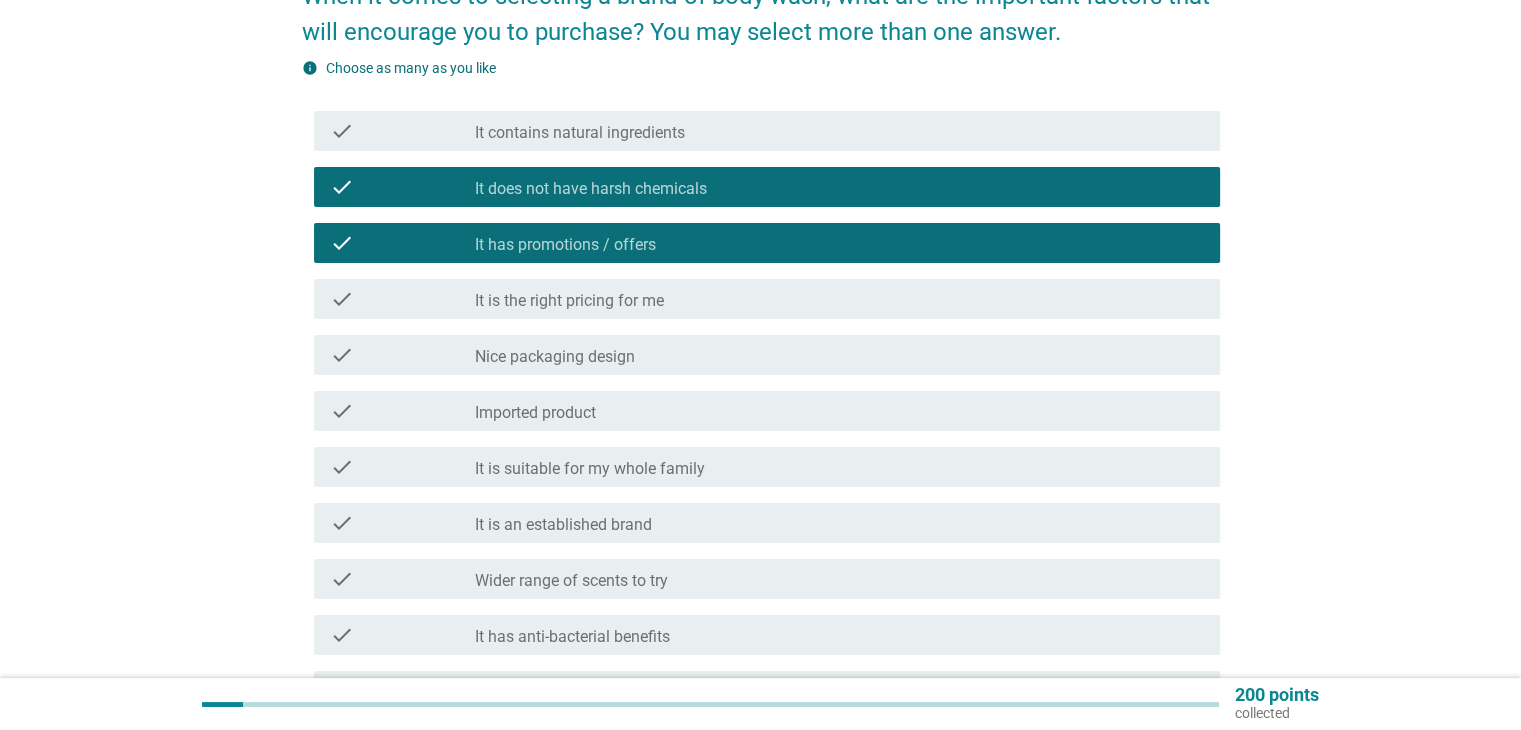 click on "It is the right pricing for me" at bounding box center (569, 301) 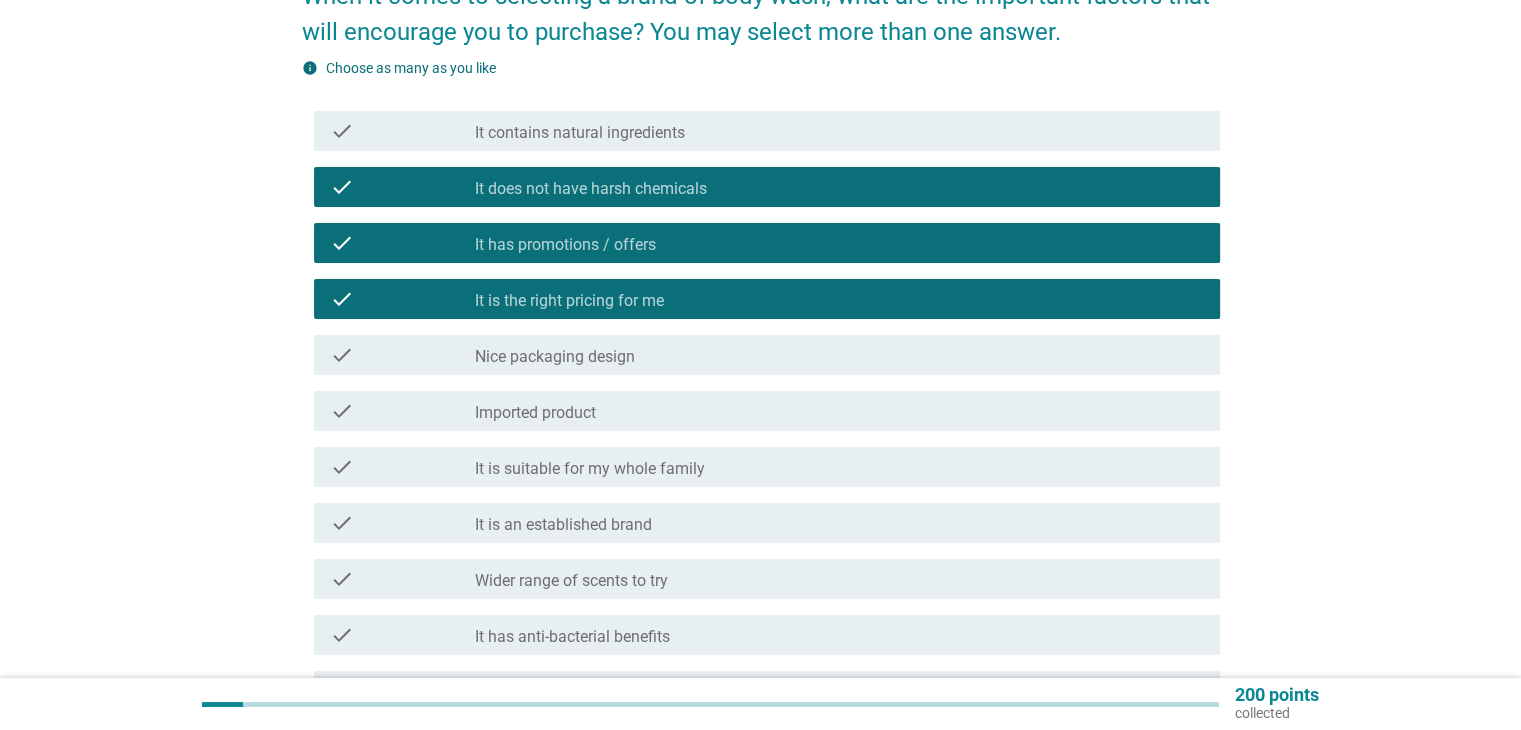 click on "It is suitable for my whole family" at bounding box center [590, 469] 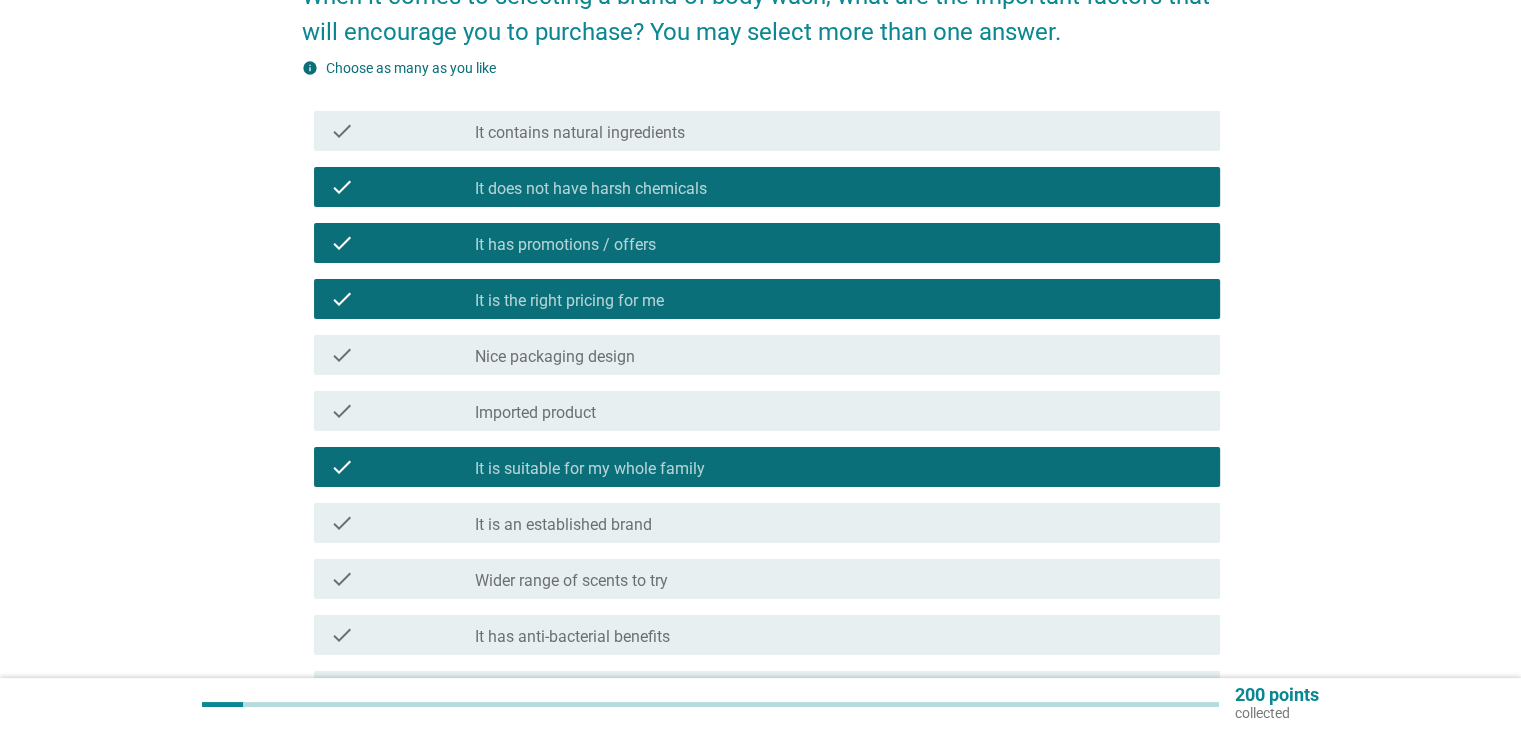 click on "It is an established brand" at bounding box center [563, 525] 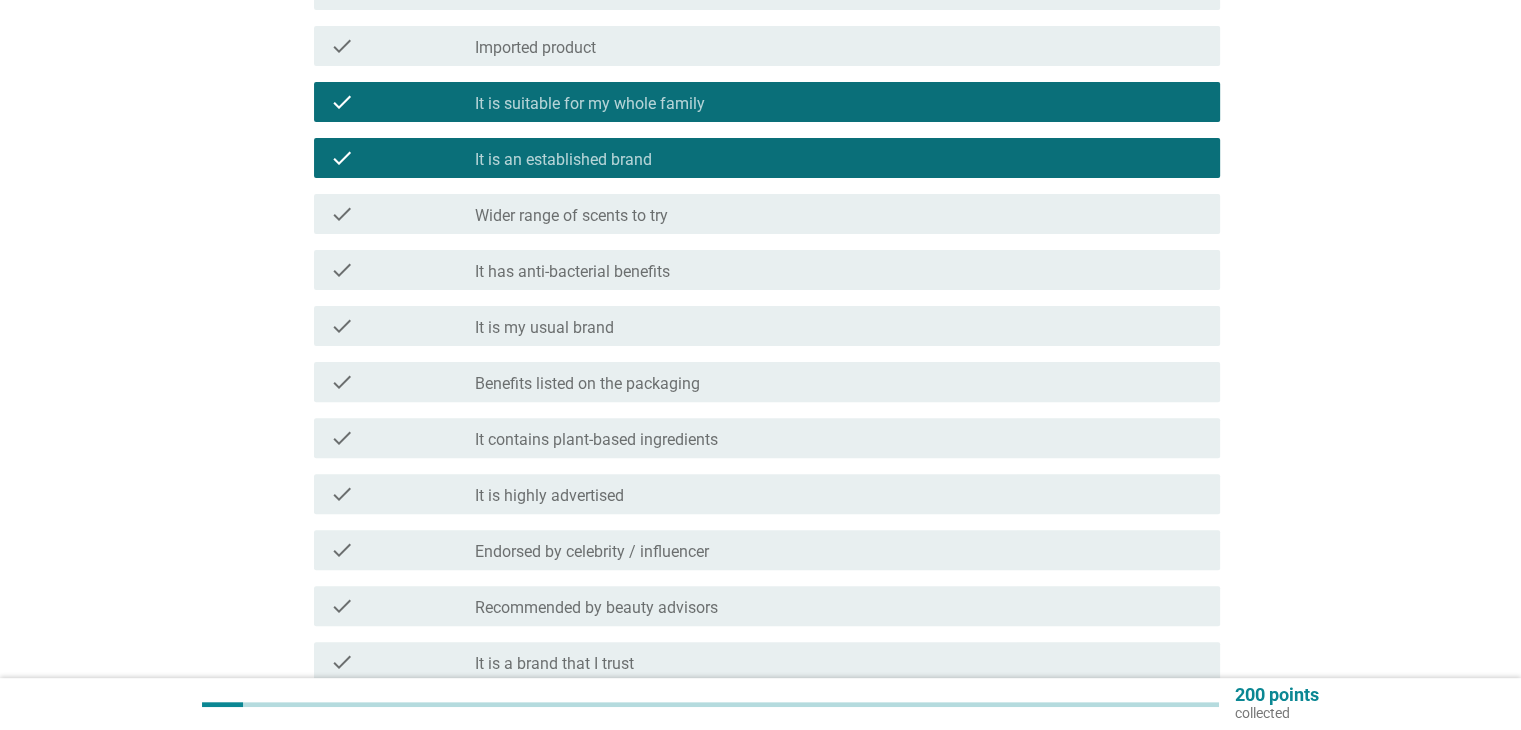 scroll, scrollTop: 600, scrollLeft: 0, axis: vertical 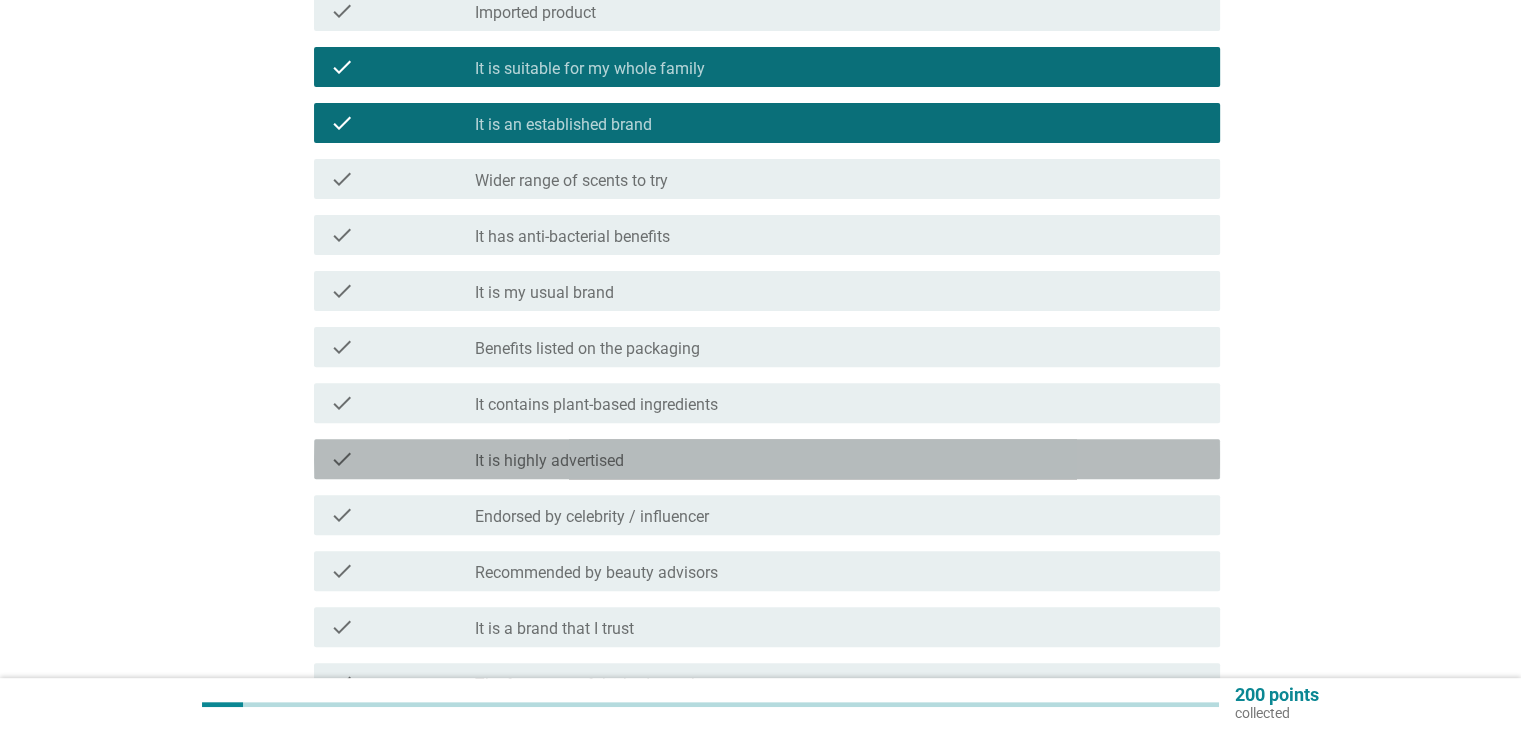 click on "It is highly advertised" at bounding box center (549, 461) 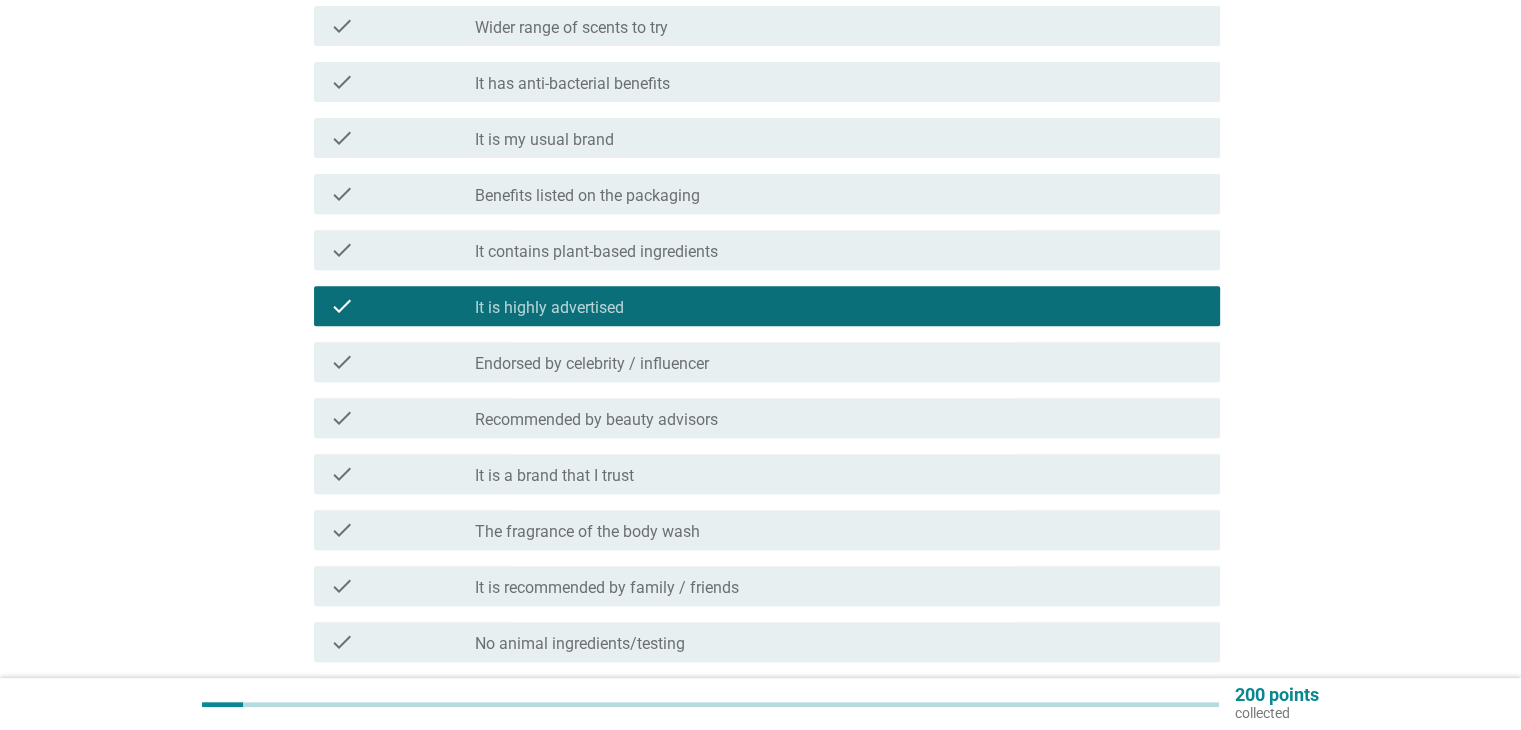 scroll, scrollTop: 800, scrollLeft: 0, axis: vertical 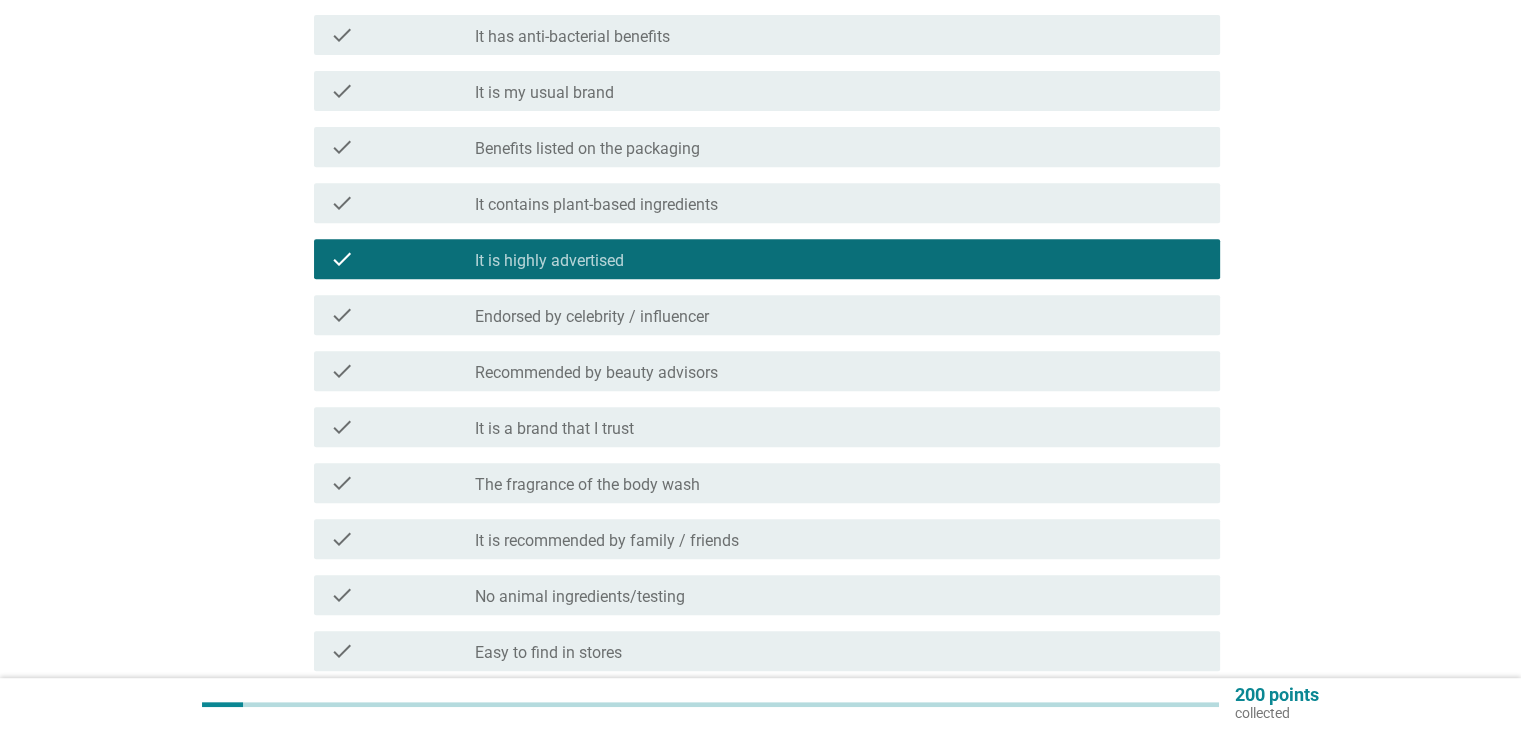 click on "It is a brand that I trust" at bounding box center [554, 429] 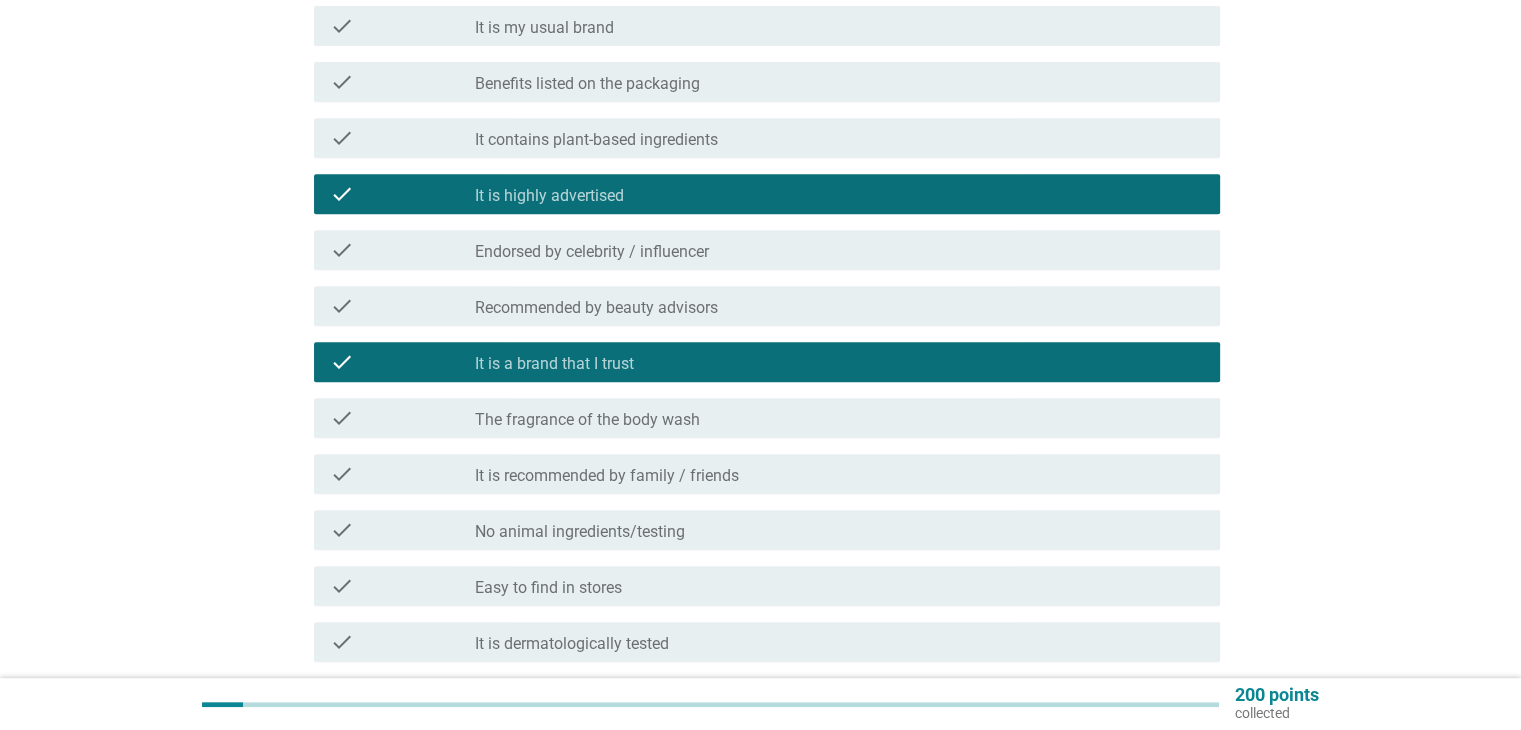 scroll, scrollTop: 900, scrollLeft: 0, axis: vertical 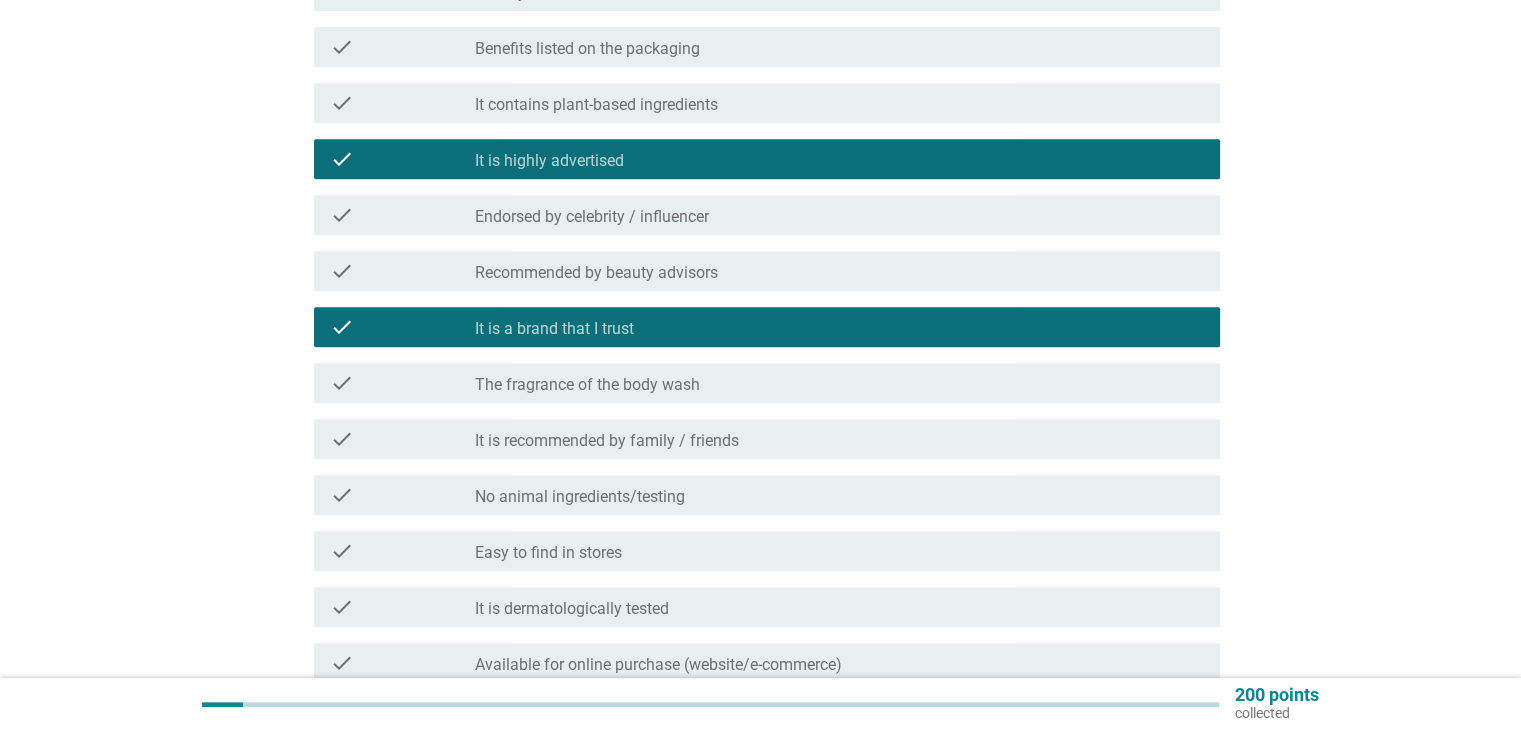 click on "It is recommended by family / friends" at bounding box center [607, 441] 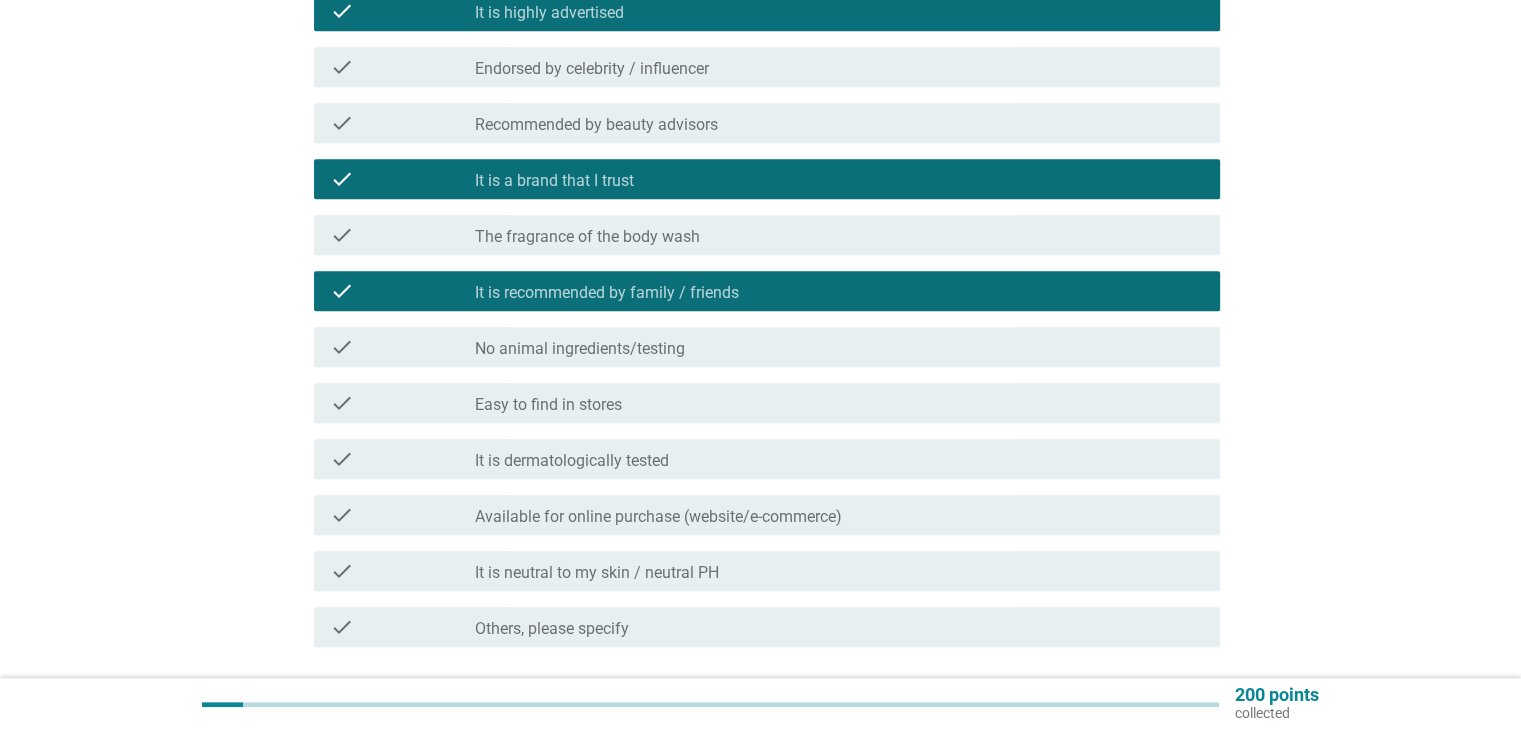 scroll, scrollTop: 1100, scrollLeft: 0, axis: vertical 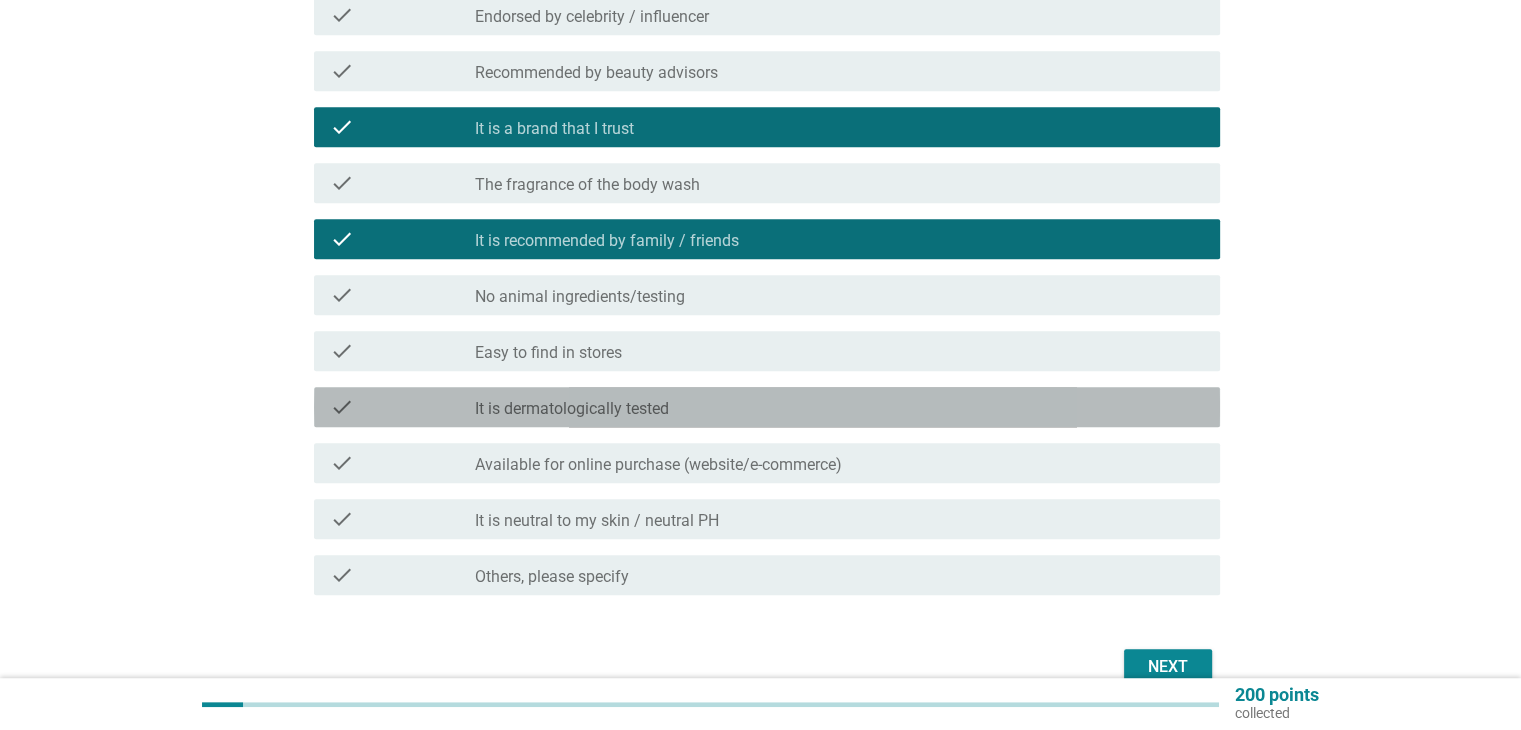 click on "It is dermatologically tested" at bounding box center [572, 409] 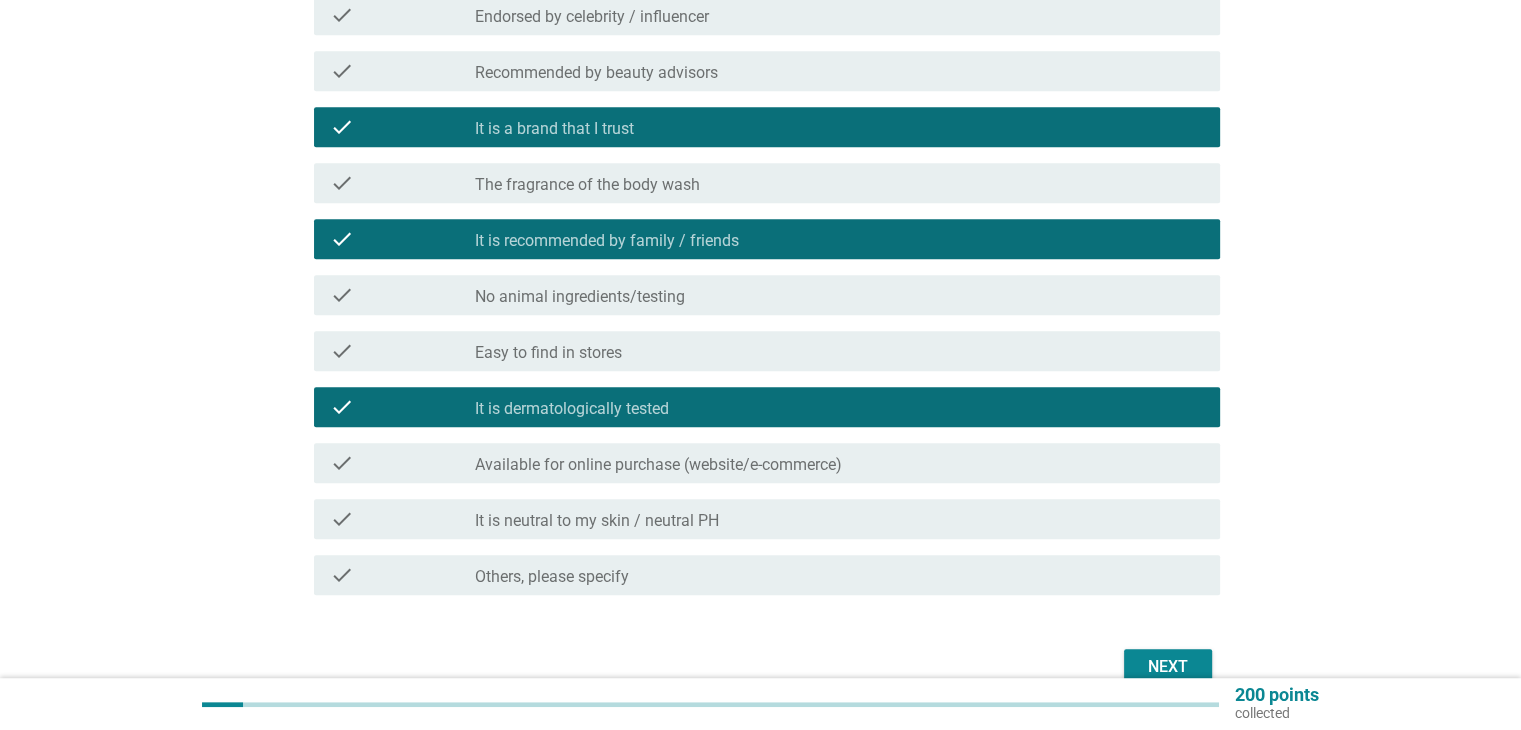 click on "No animal ingredients/testing" at bounding box center [580, 297] 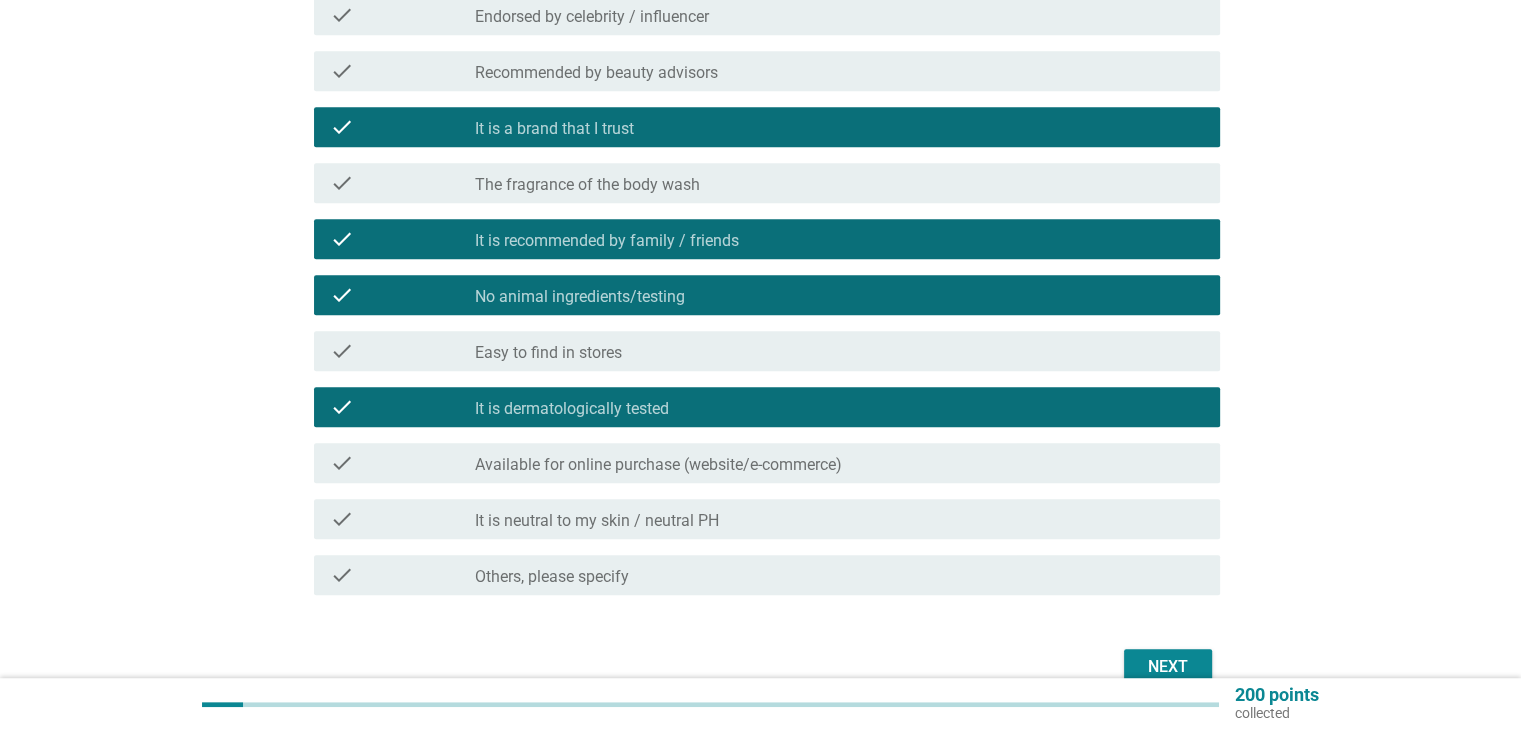 click on "It is neutral to my skin / neutral PH" at bounding box center [597, 521] 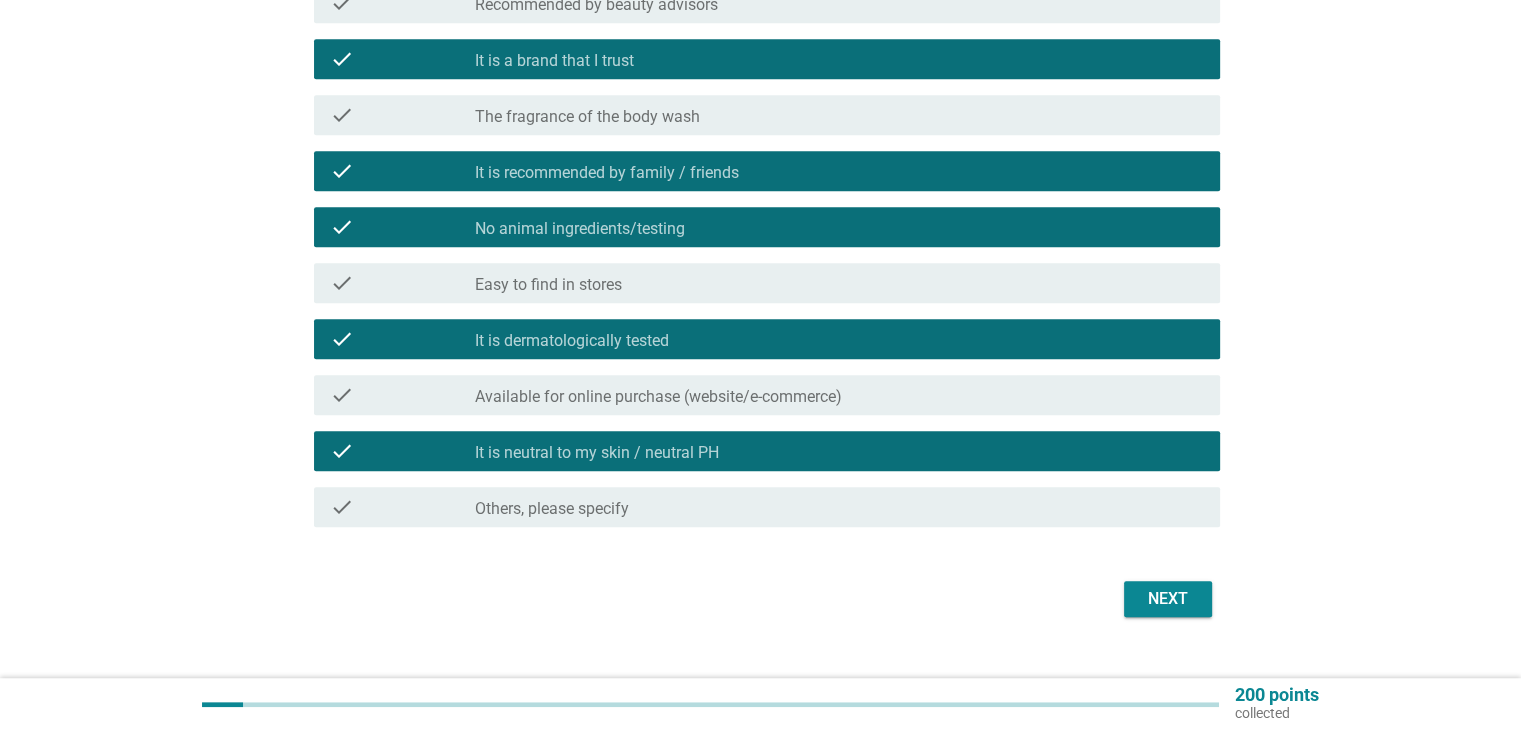 scroll, scrollTop: 1203, scrollLeft: 0, axis: vertical 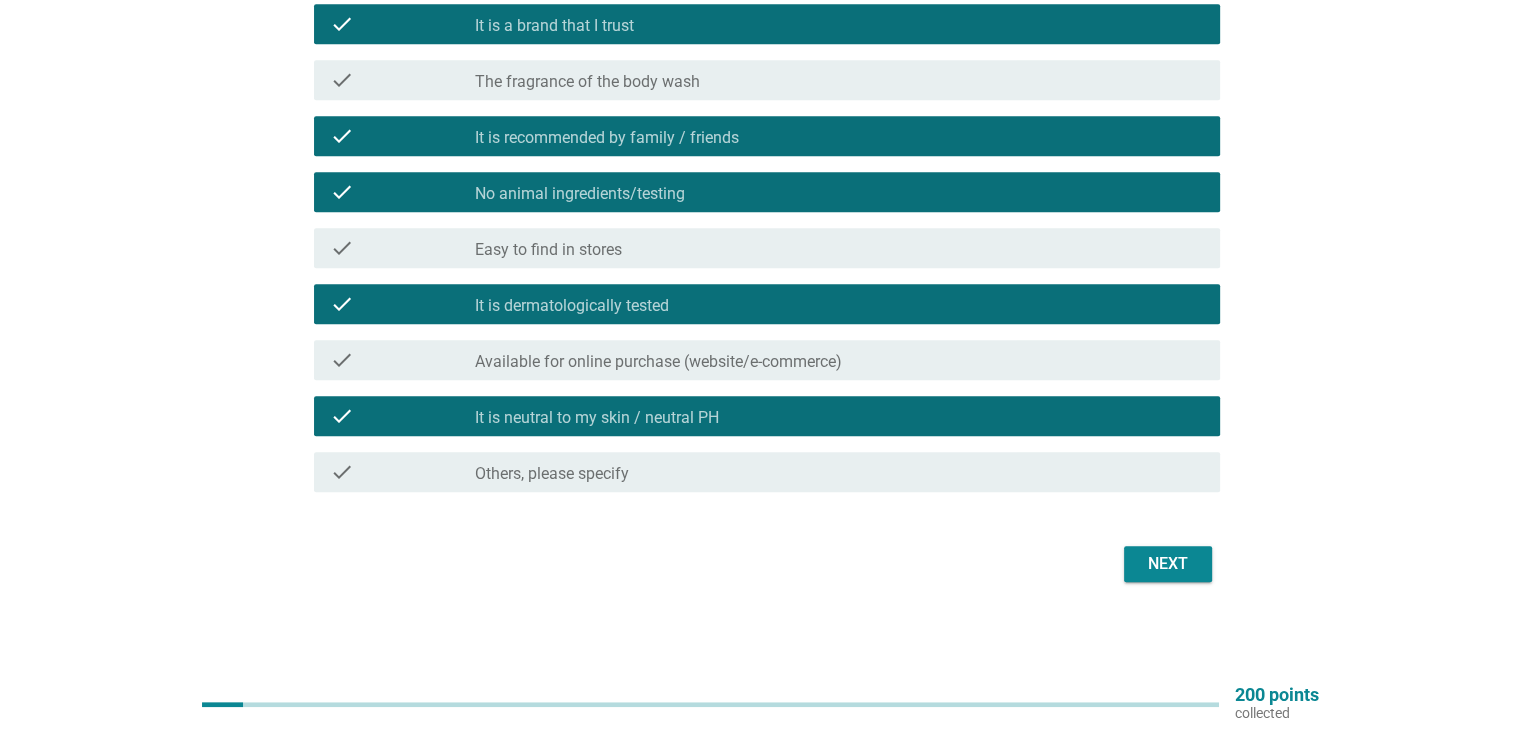 click on "Next" at bounding box center [1168, 564] 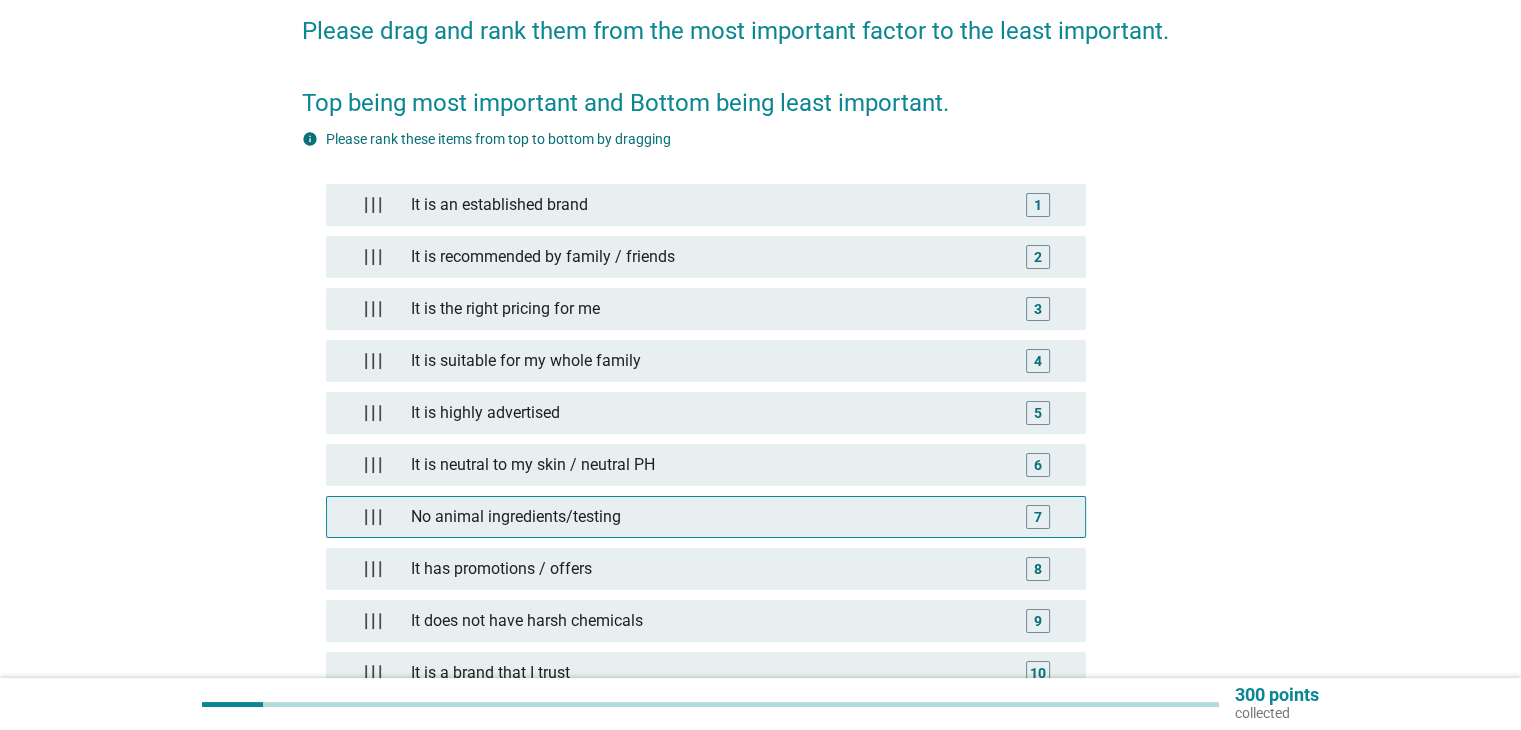 scroll, scrollTop: 200, scrollLeft: 0, axis: vertical 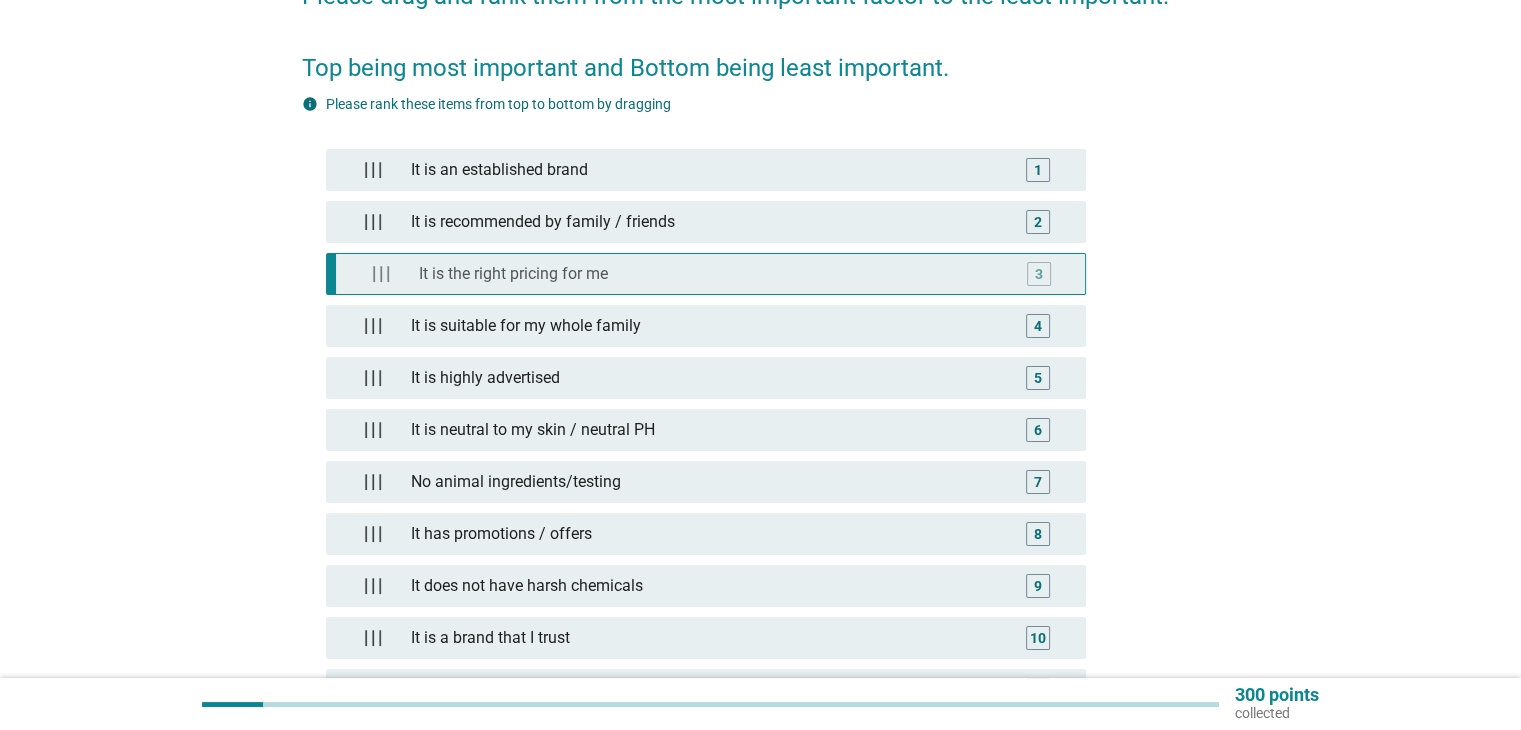 type 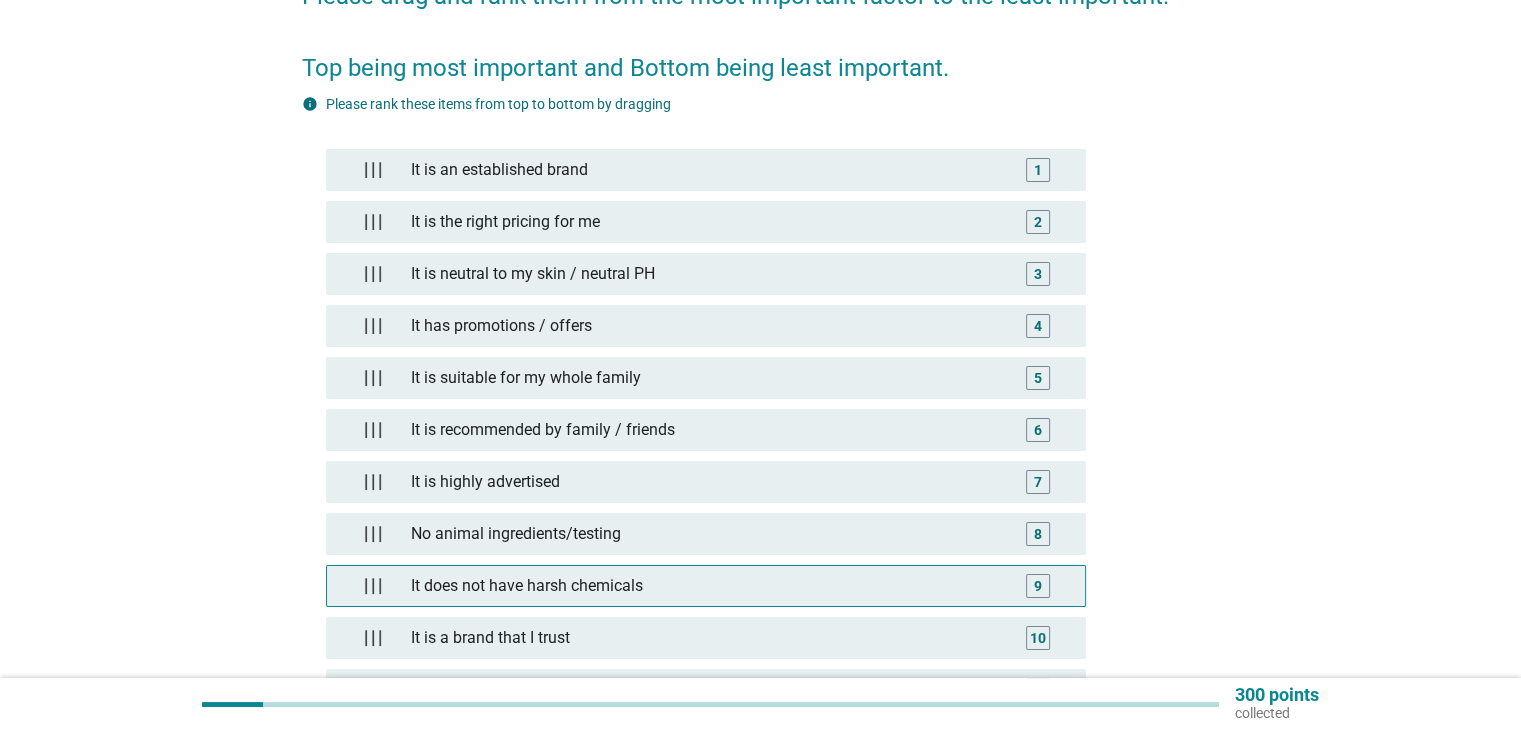 scroll, scrollTop: 300, scrollLeft: 0, axis: vertical 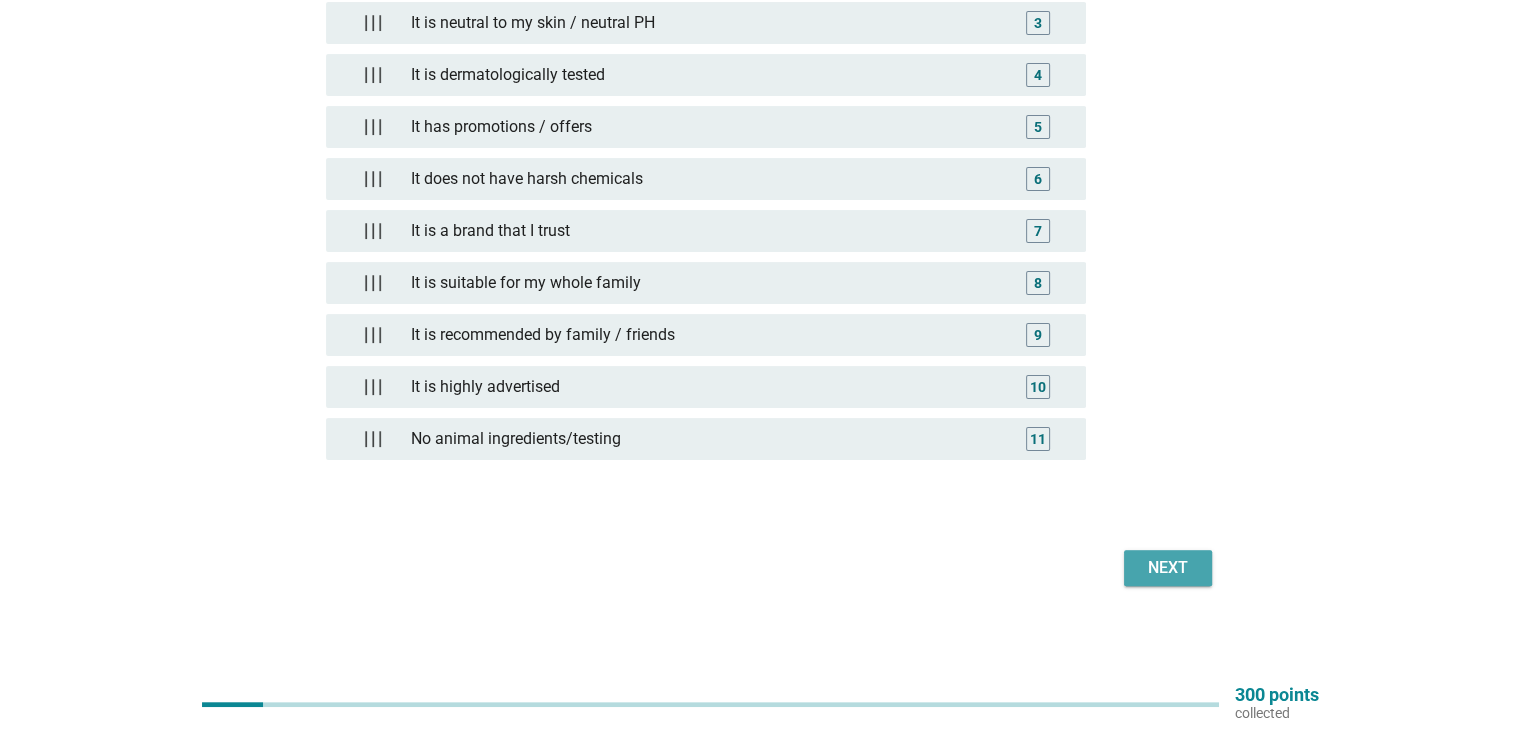 click on "Next" at bounding box center (1168, 568) 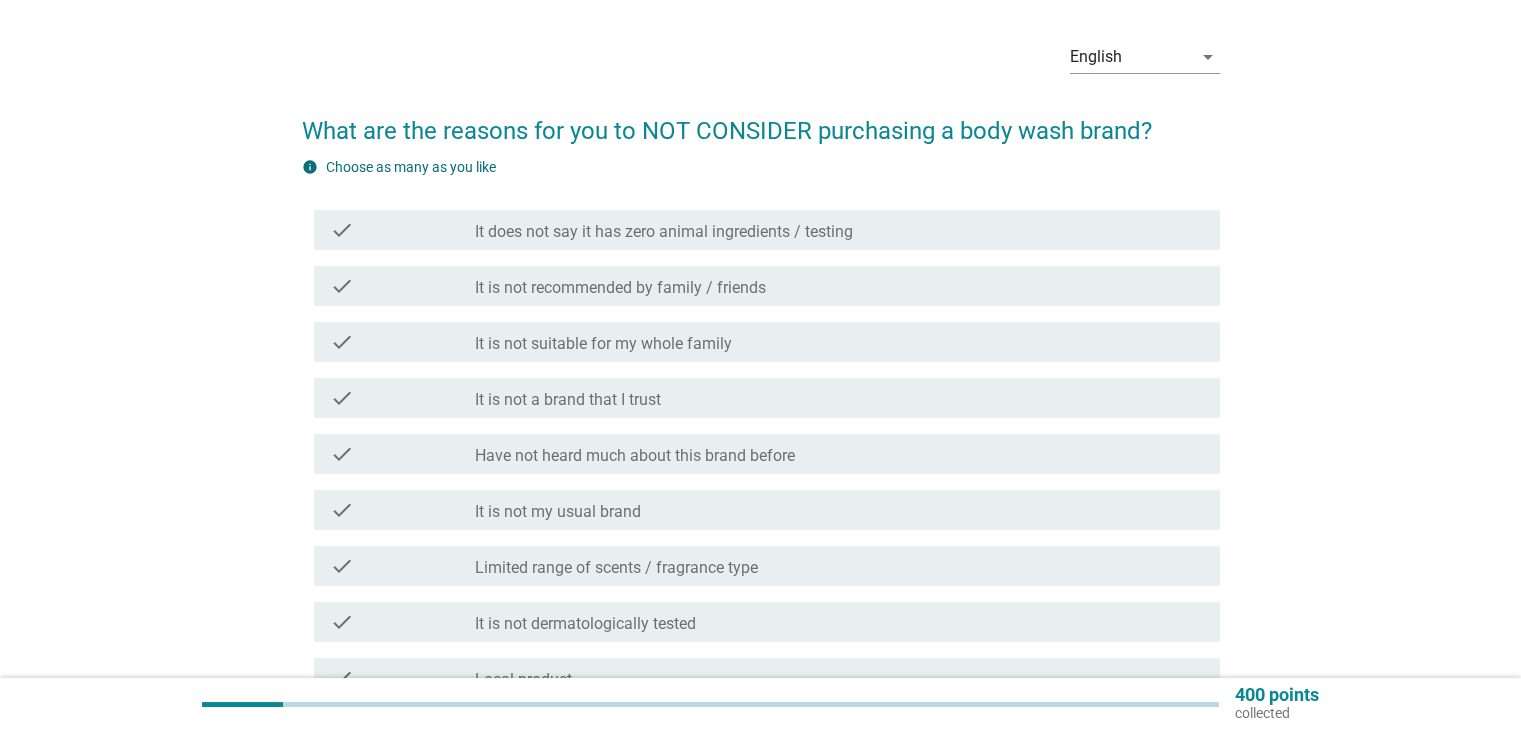 scroll, scrollTop: 100, scrollLeft: 0, axis: vertical 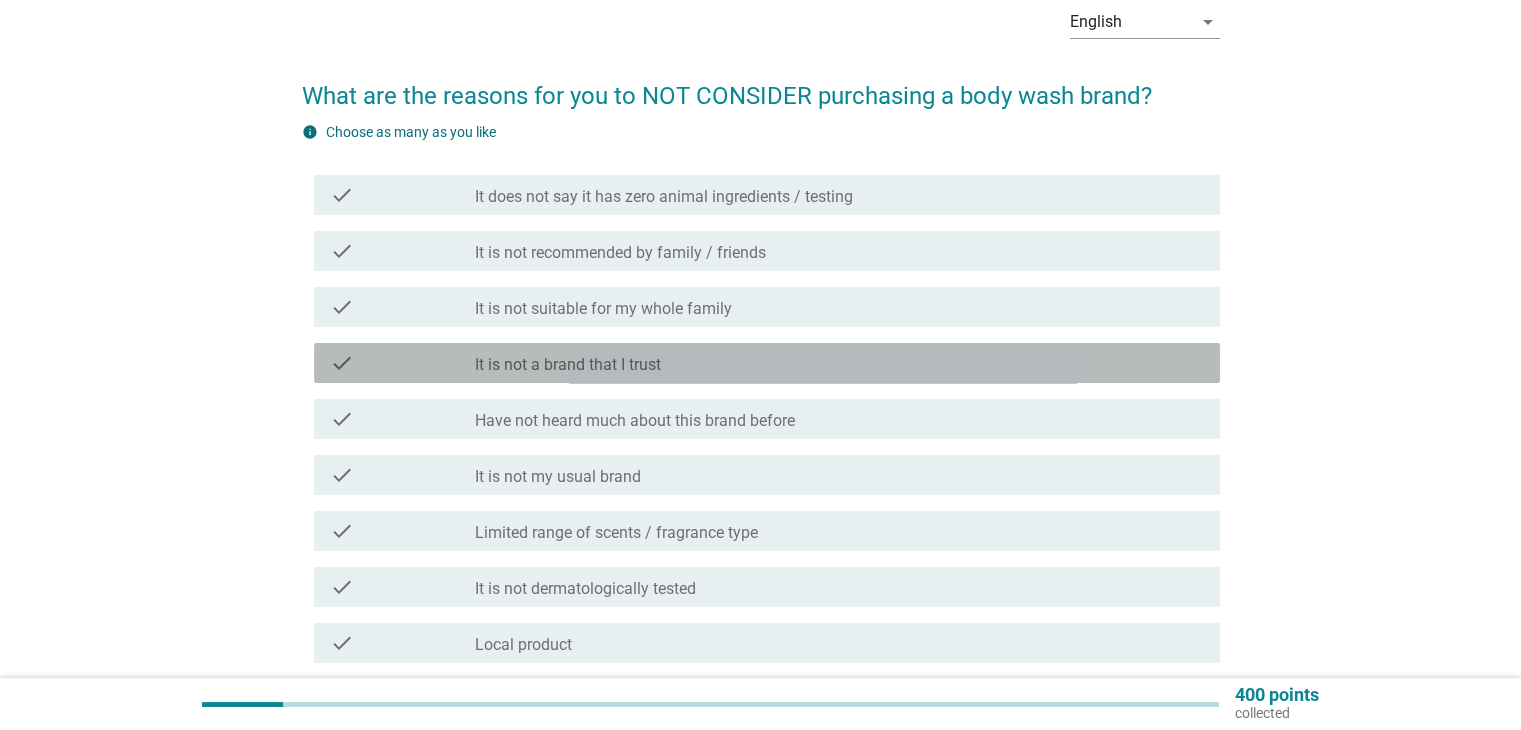 click on "It is not a brand that I trust" at bounding box center [568, 365] 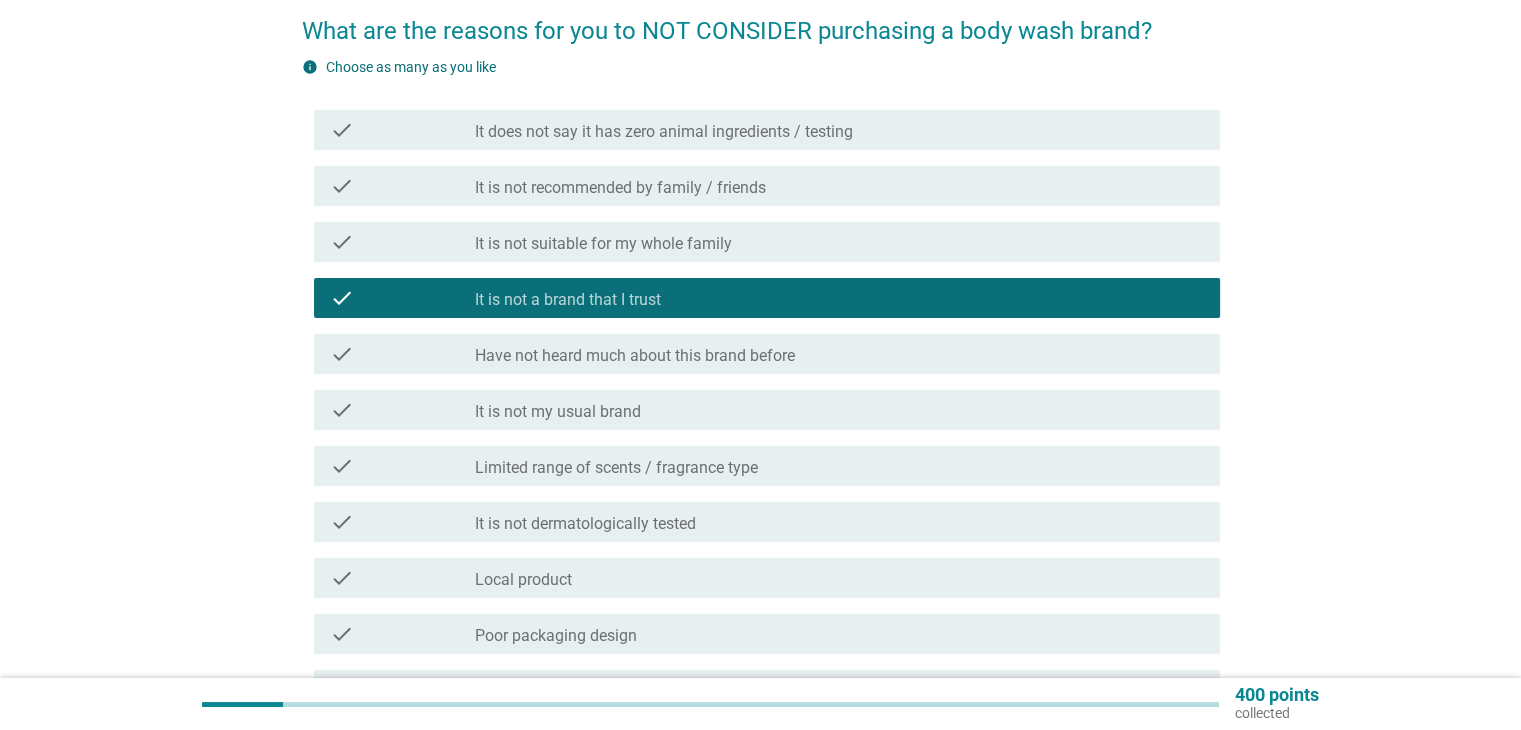 scroll, scrollTop: 200, scrollLeft: 0, axis: vertical 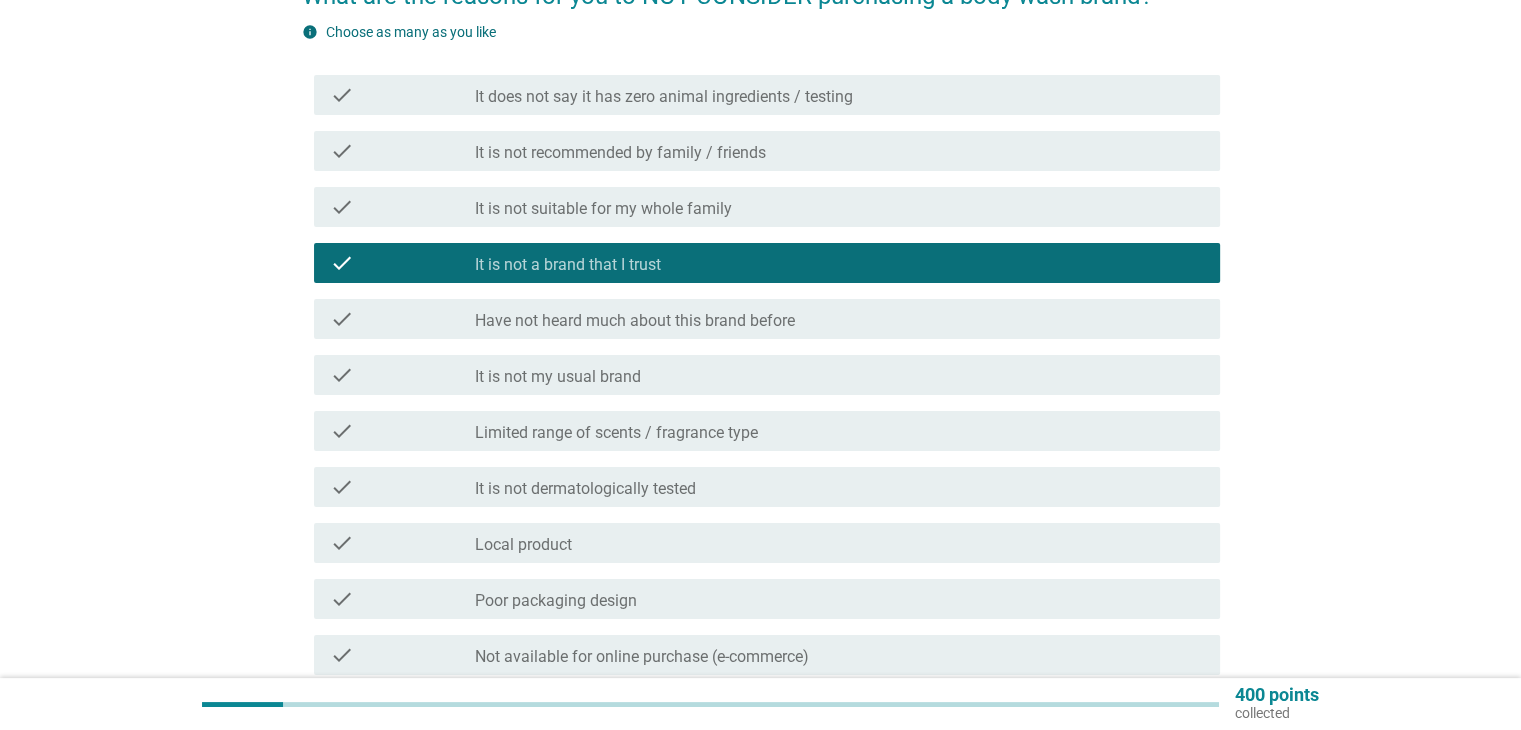 click on "Have not heard much about this brand before" at bounding box center (635, 321) 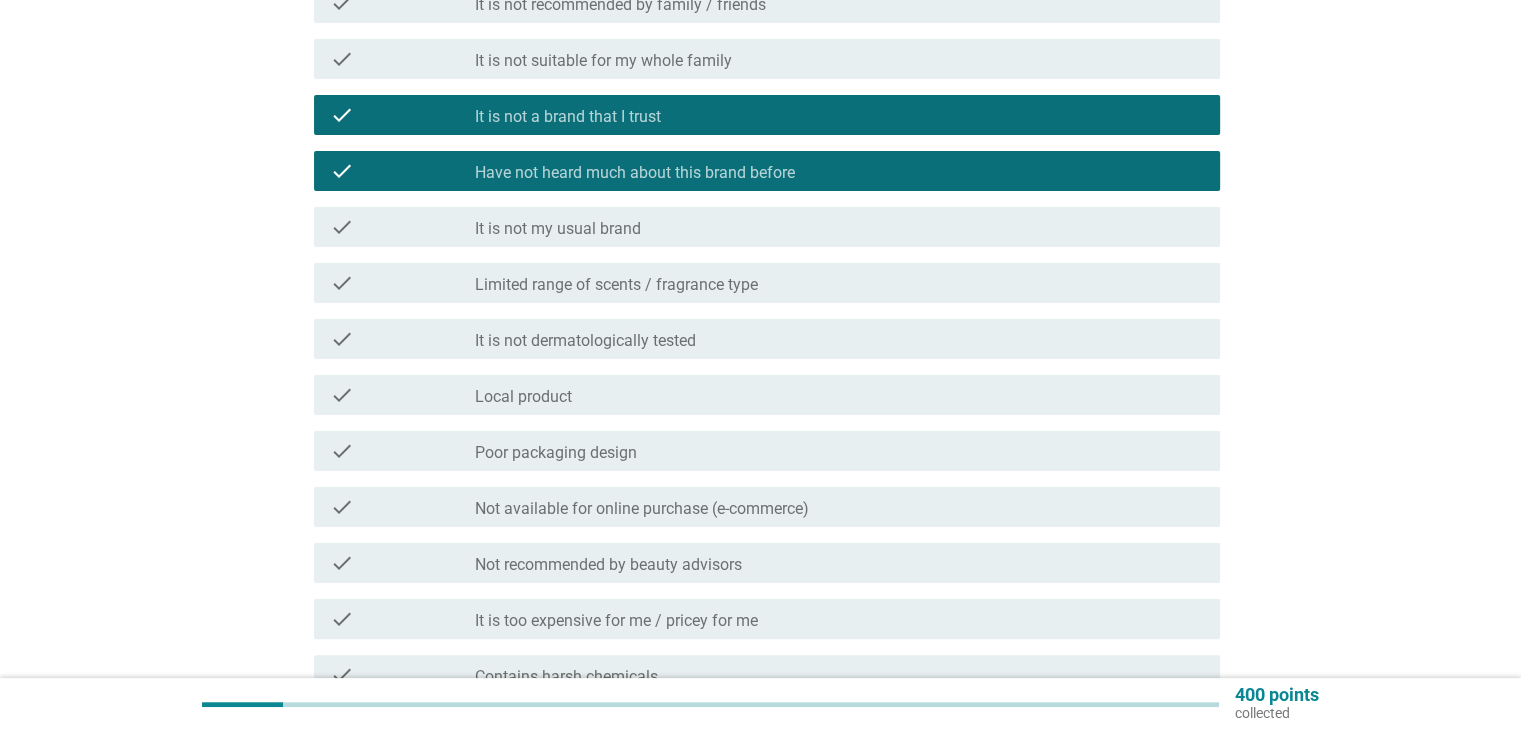 scroll, scrollTop: 400, scrollLeft: 0, axis: vertical 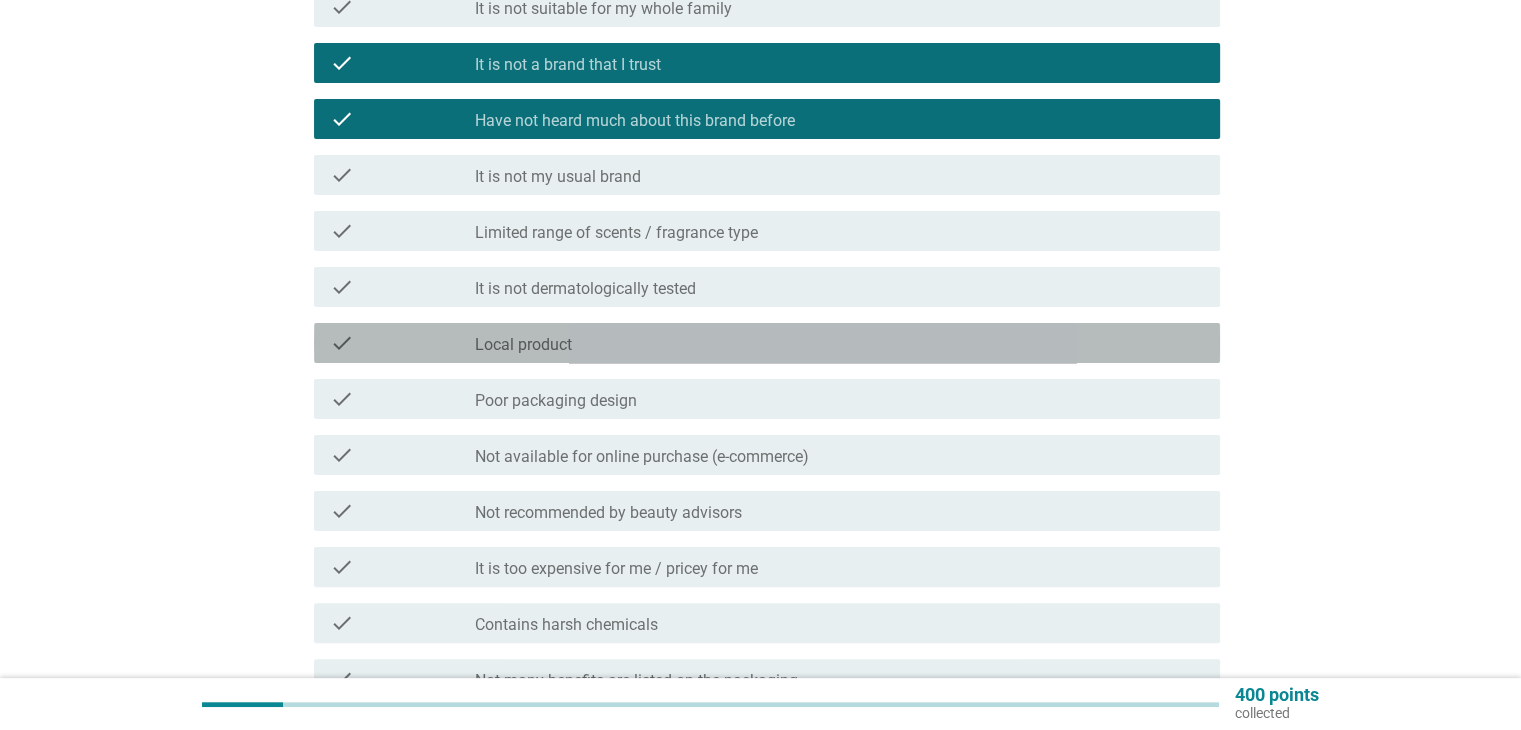click on "check_box_outline_blank Local product" at bounding box center [839, 343] 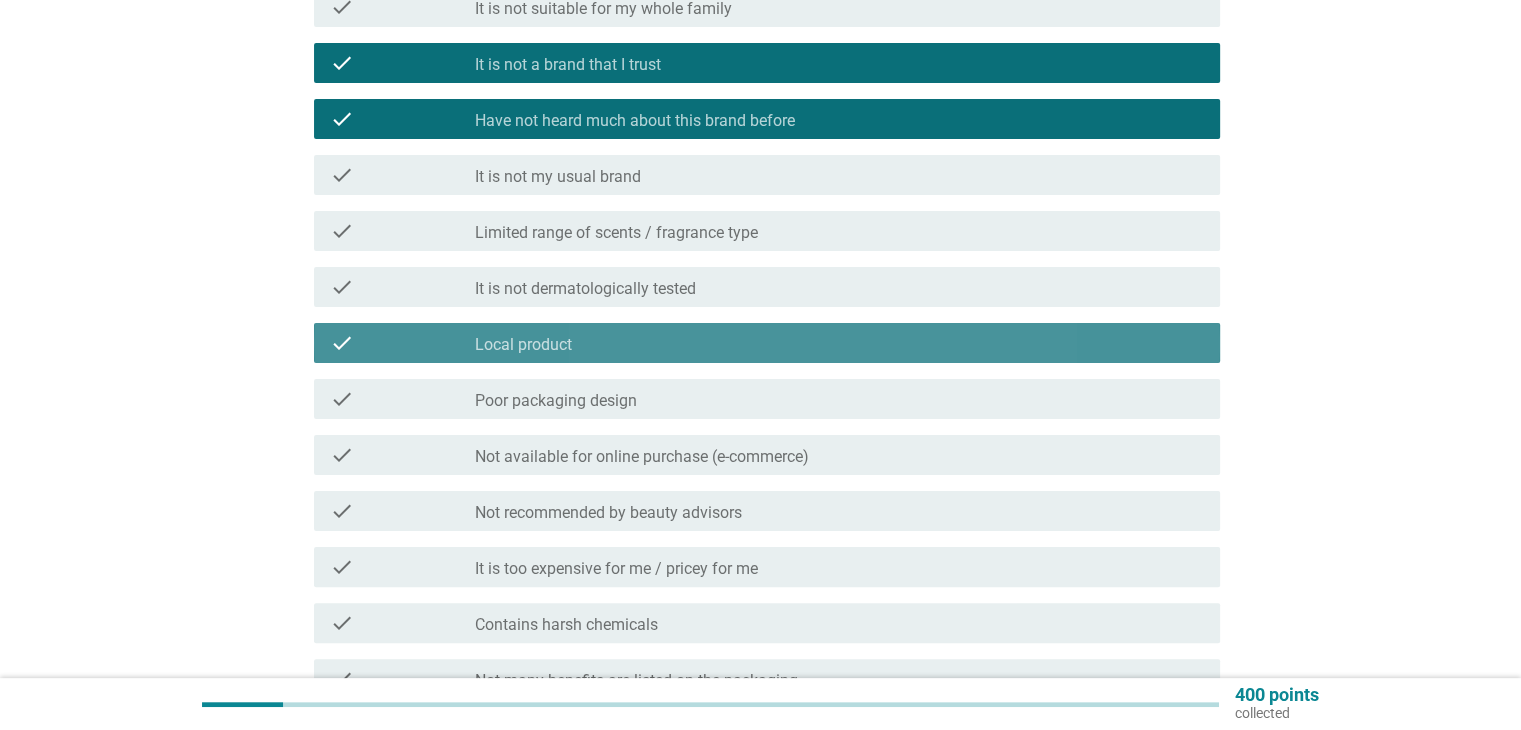 click on "check_box_outline_blank Local product" at bounding box center [839, 343] 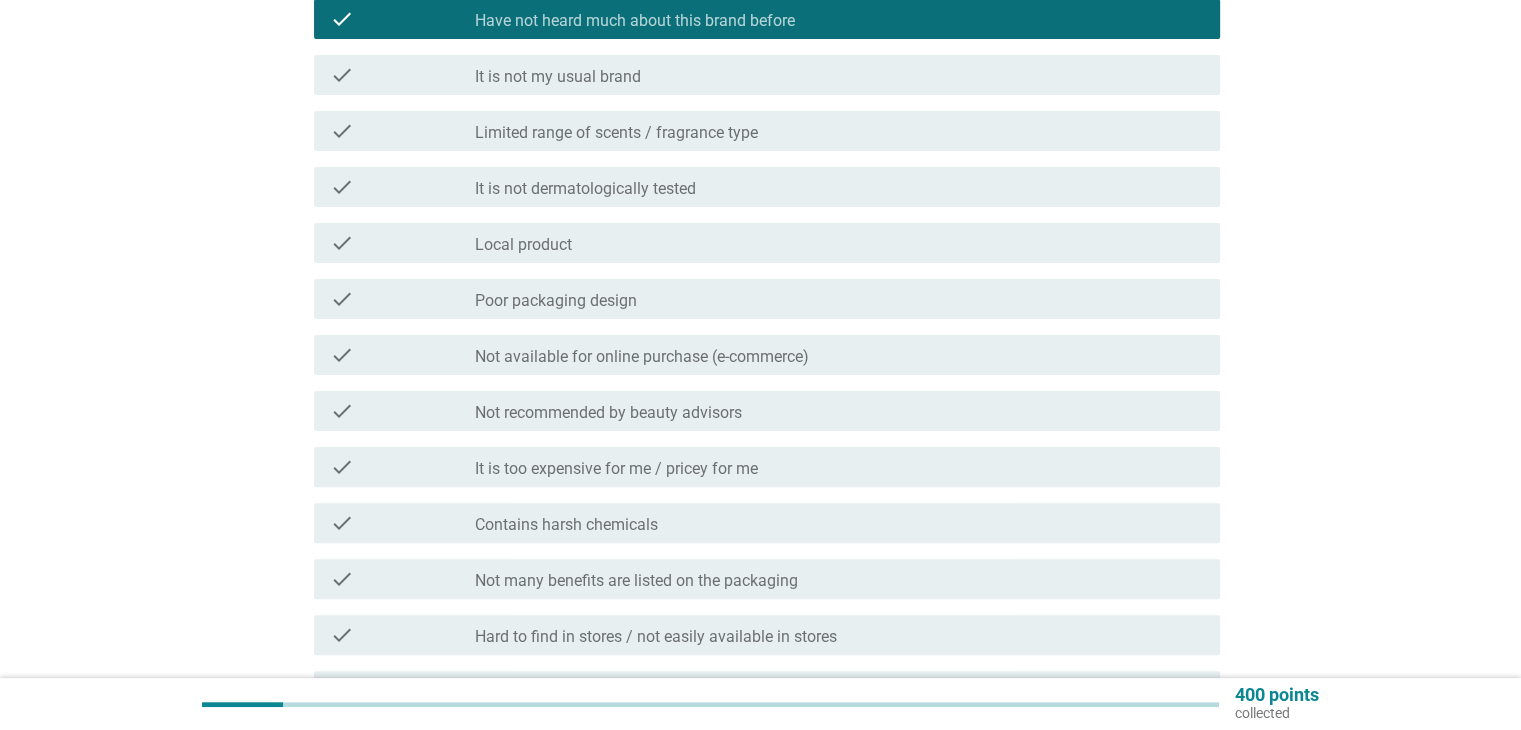 scroll, scrollTop: 600, scrollLeft: 0, axis: vertical 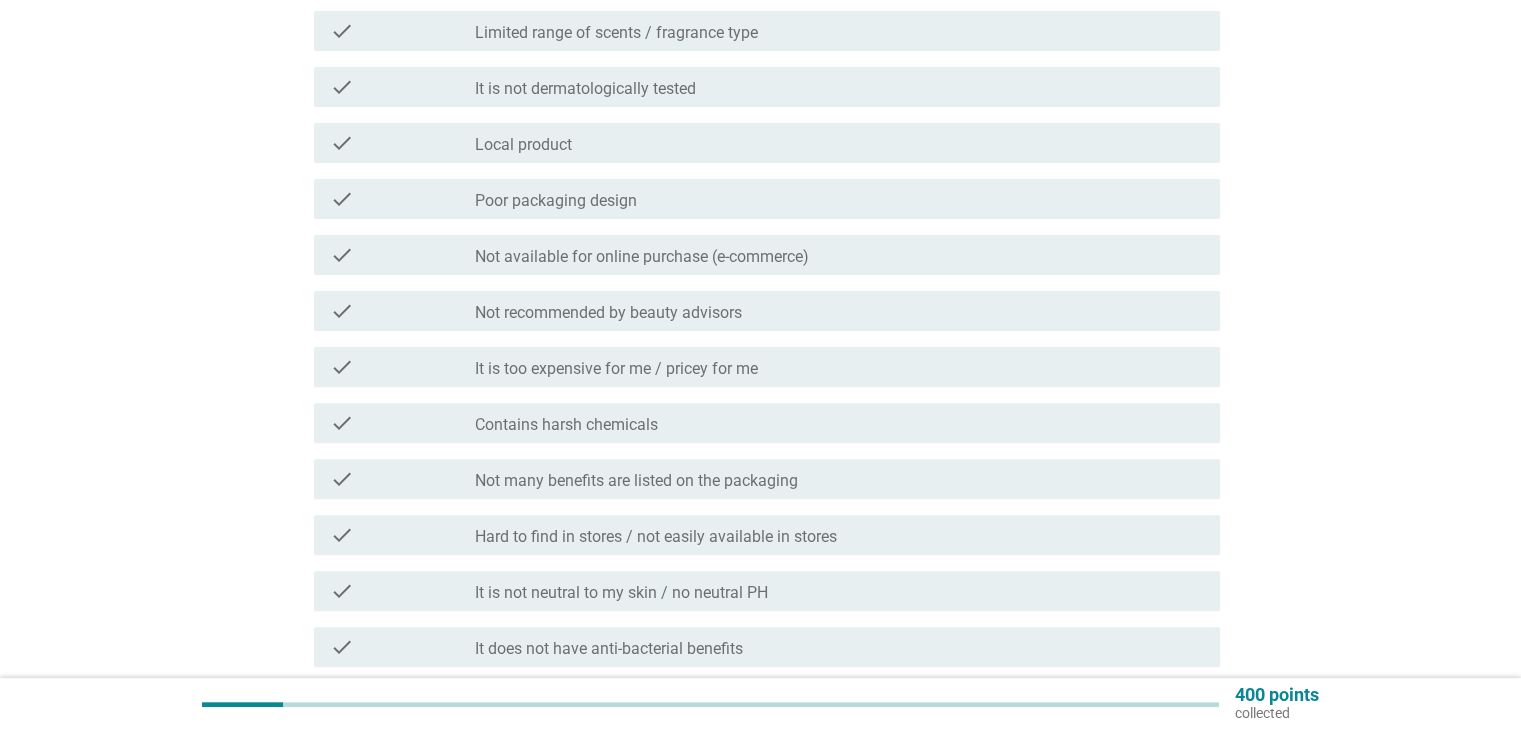 click on "Not available for online purchase (e-commerce)" at bounding box center (642, 257) 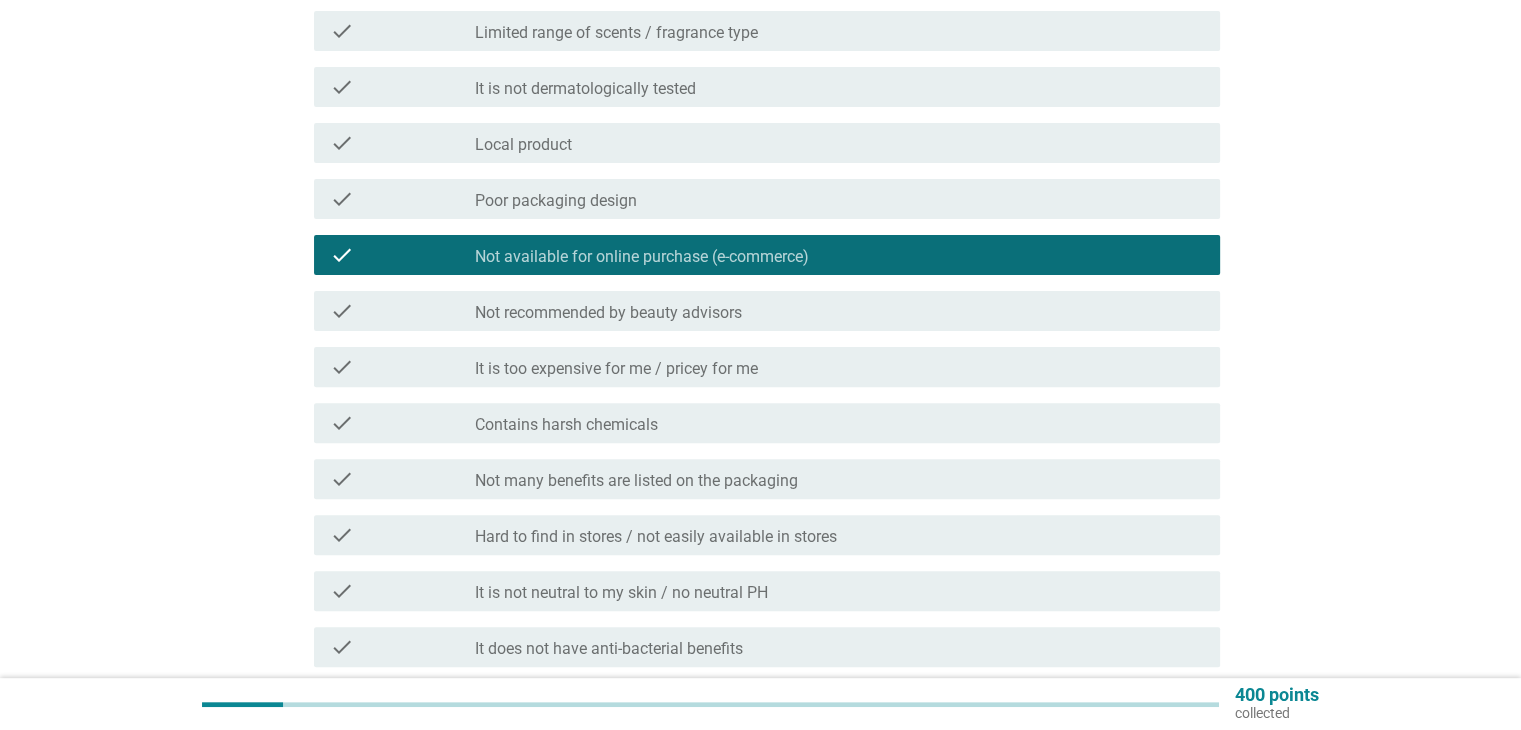 click on "It is too expensive for me / pricey for me" at bounding box center (616, 369) 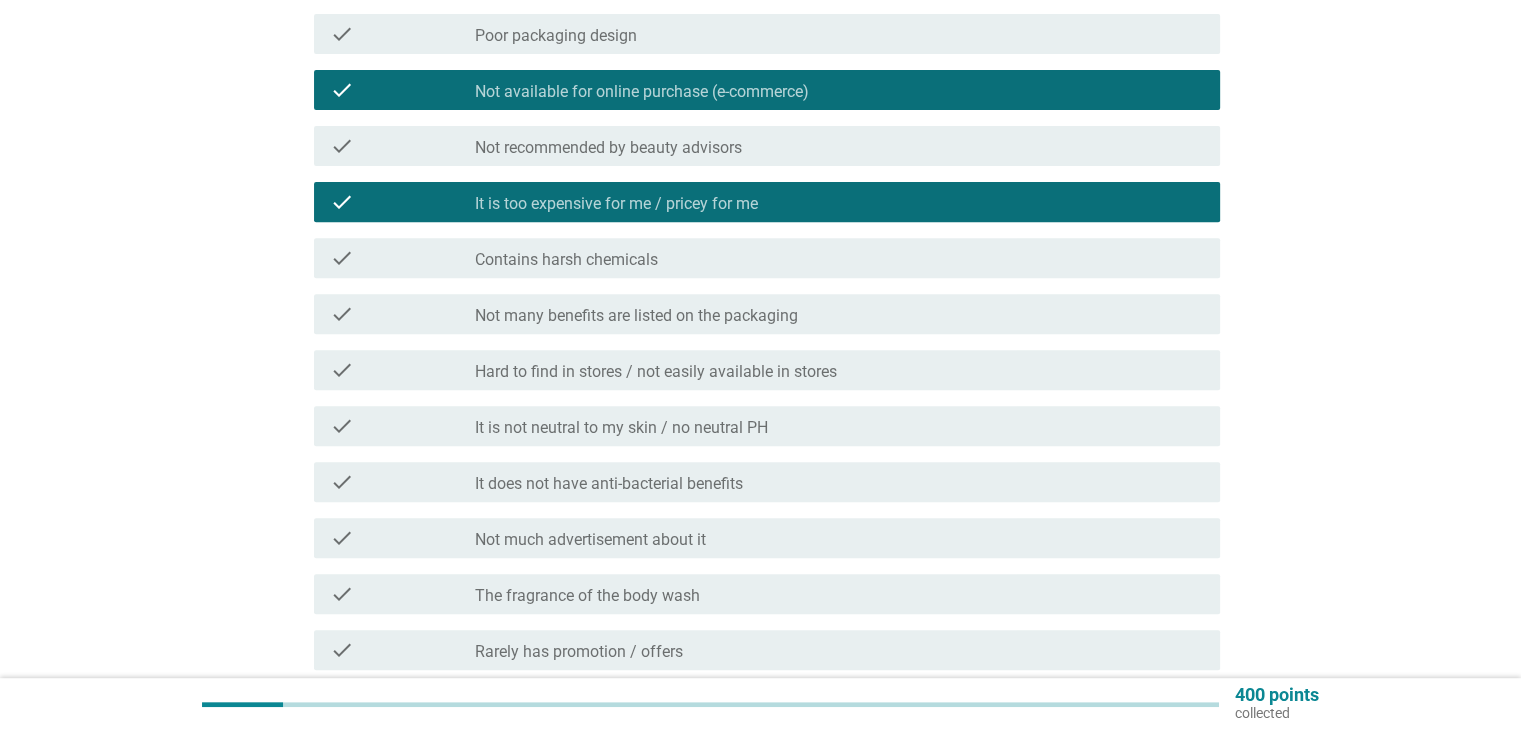 scroll, scrollTop: 800, scrollLeft: 0, axis: vertical 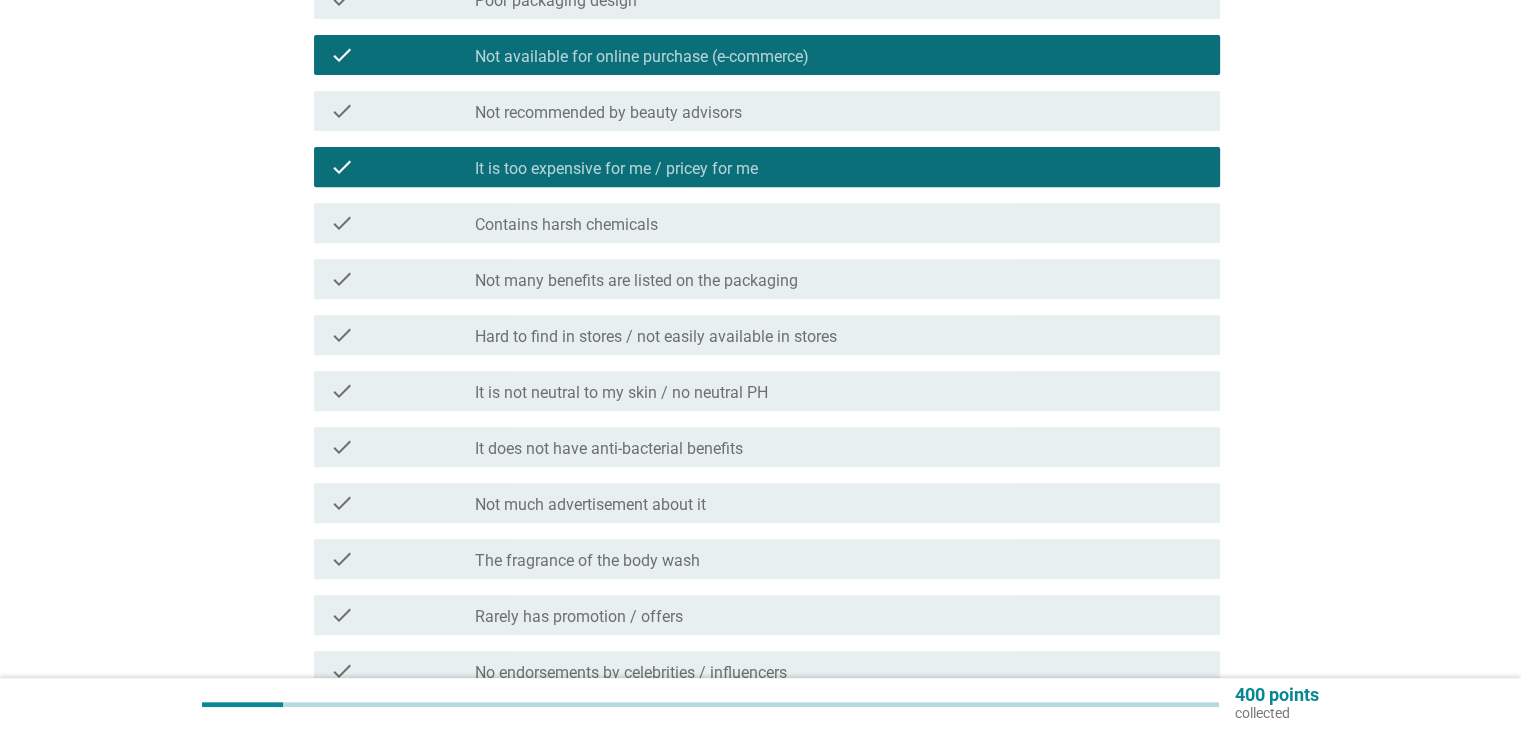 click on "Hard to find in stores / not easily available in stores" at bounding box center [656, 337] 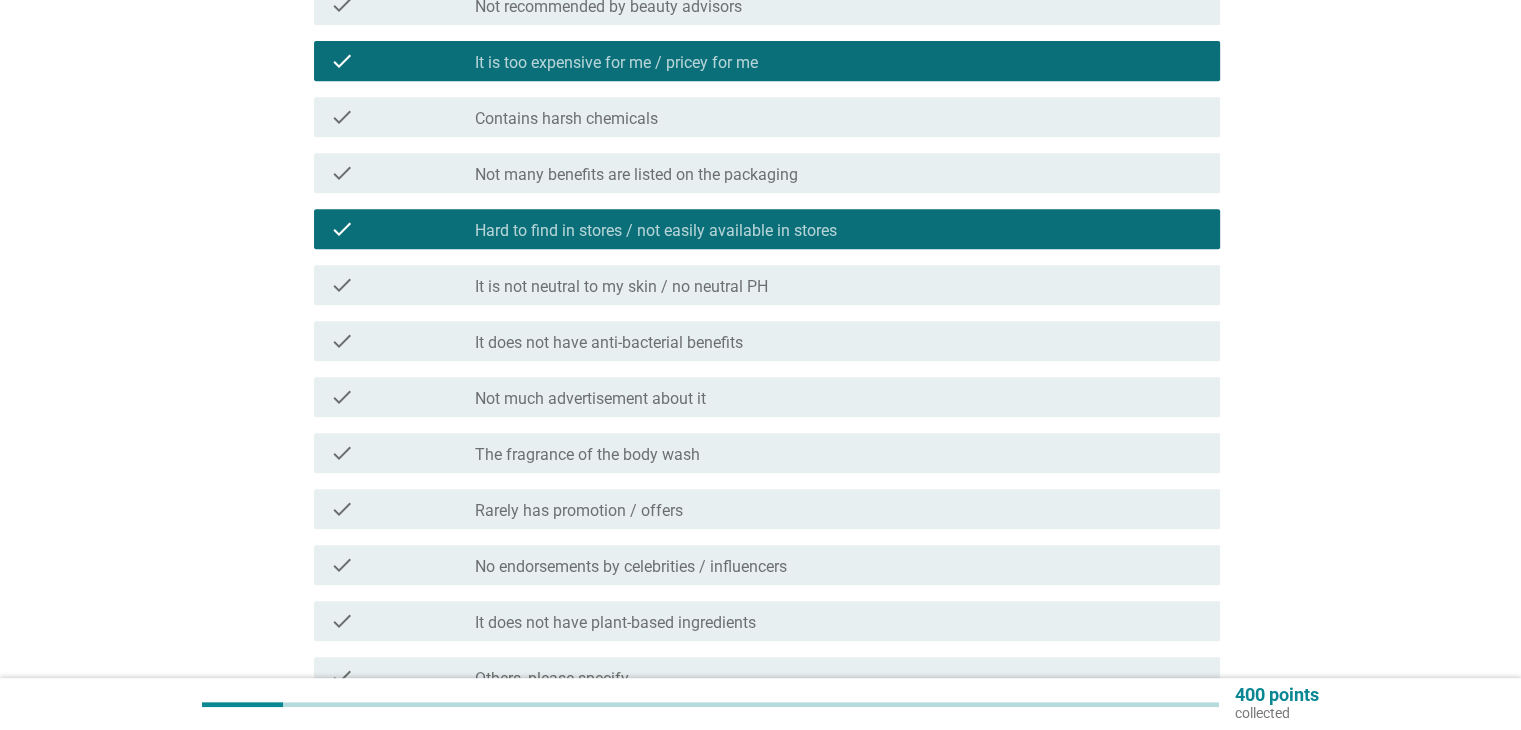 scroll, scrollTop: 1000, scrollLeft: 0, axis: vertical 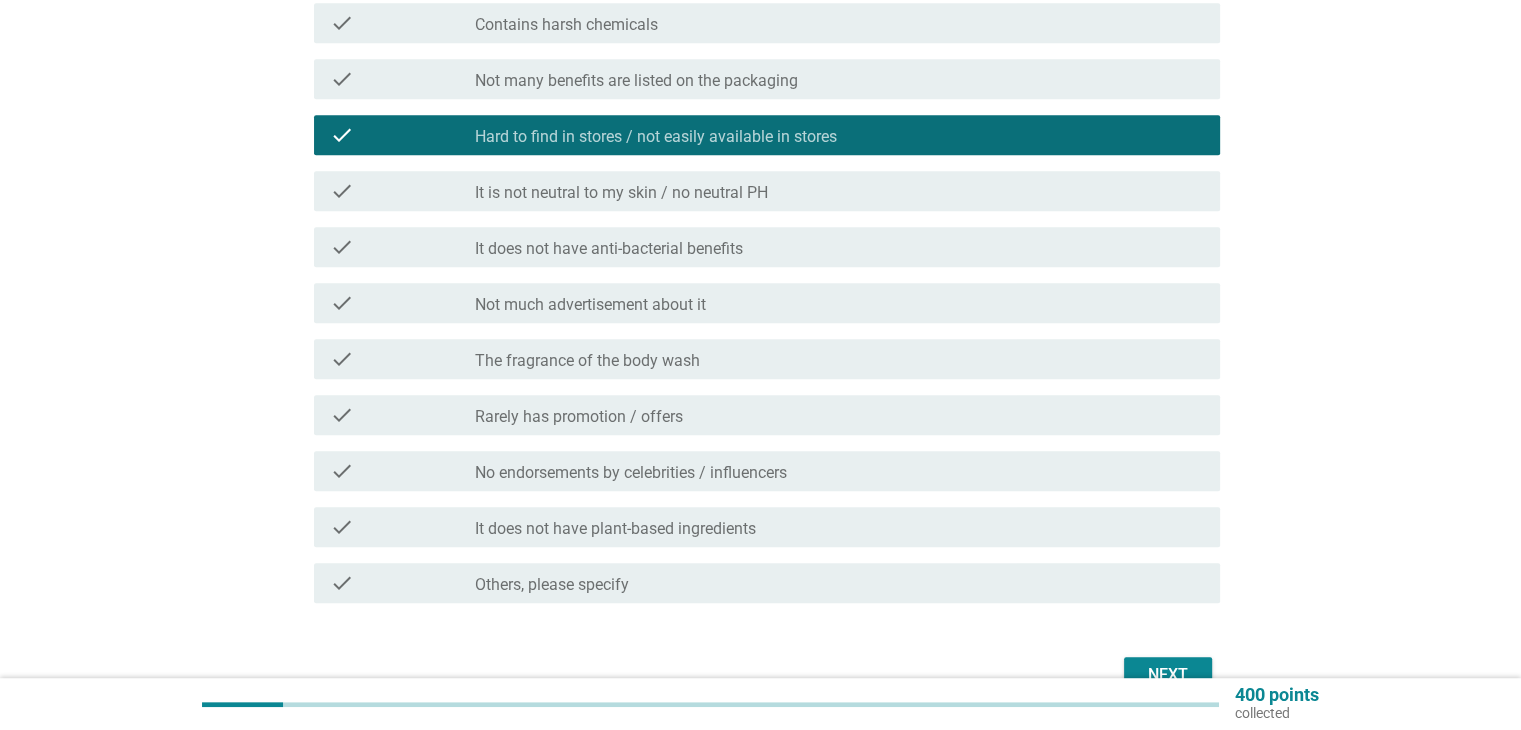 click on "Not much advertisement about it" at bounding box center [590, 305] 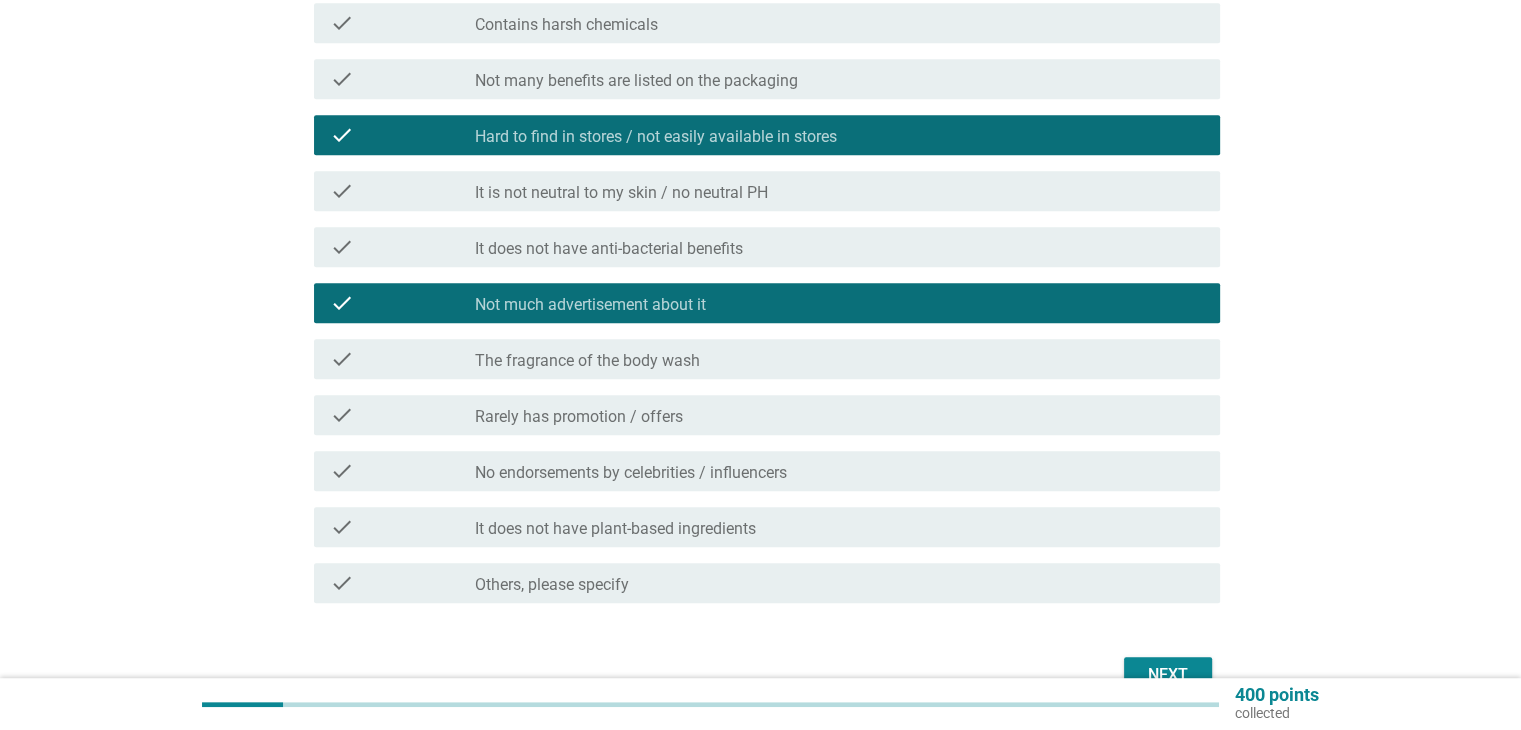 click on "Rarely has promotion / offers" at bounding box center (579, 417) 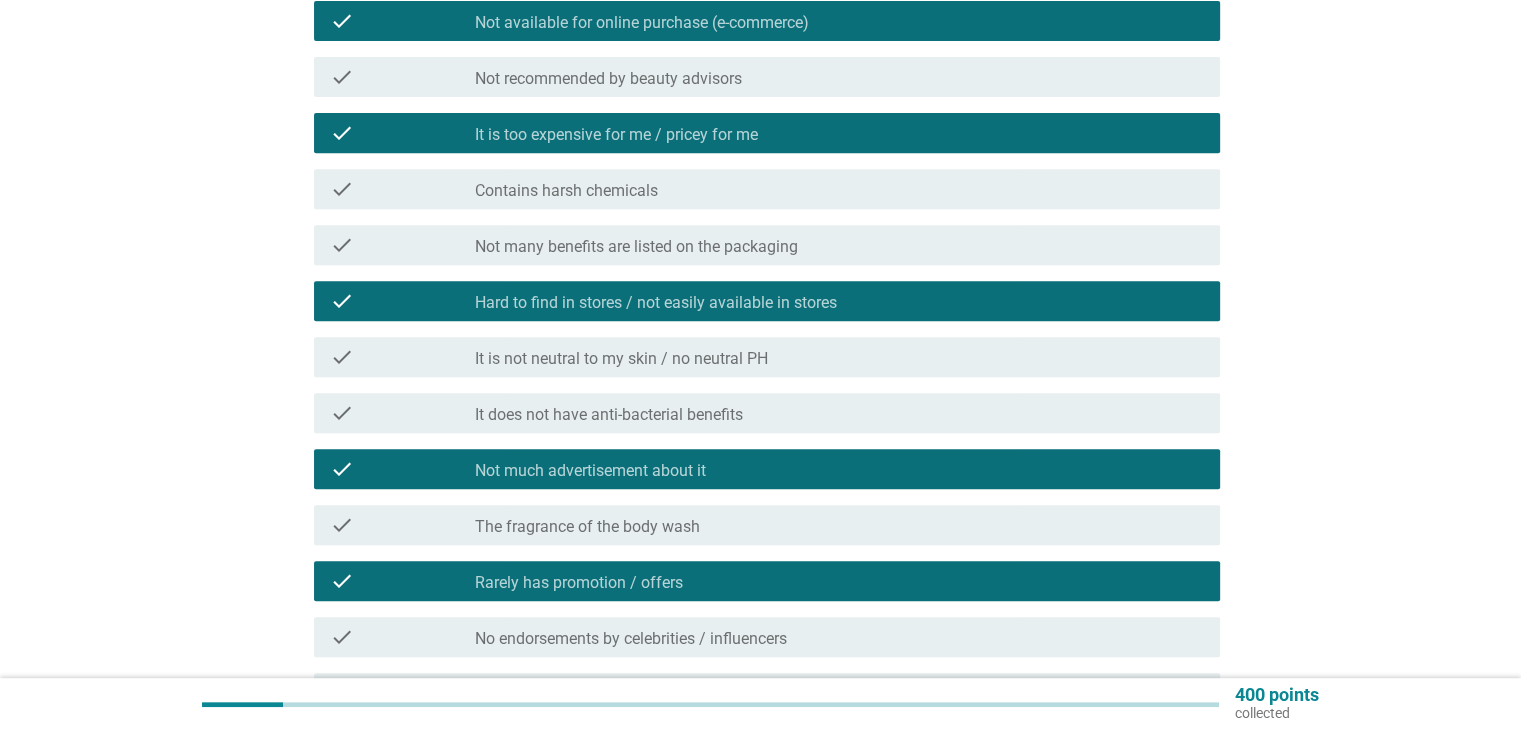 scroll, scrollTop: 800, scrollLeft: 0, axis: vertical 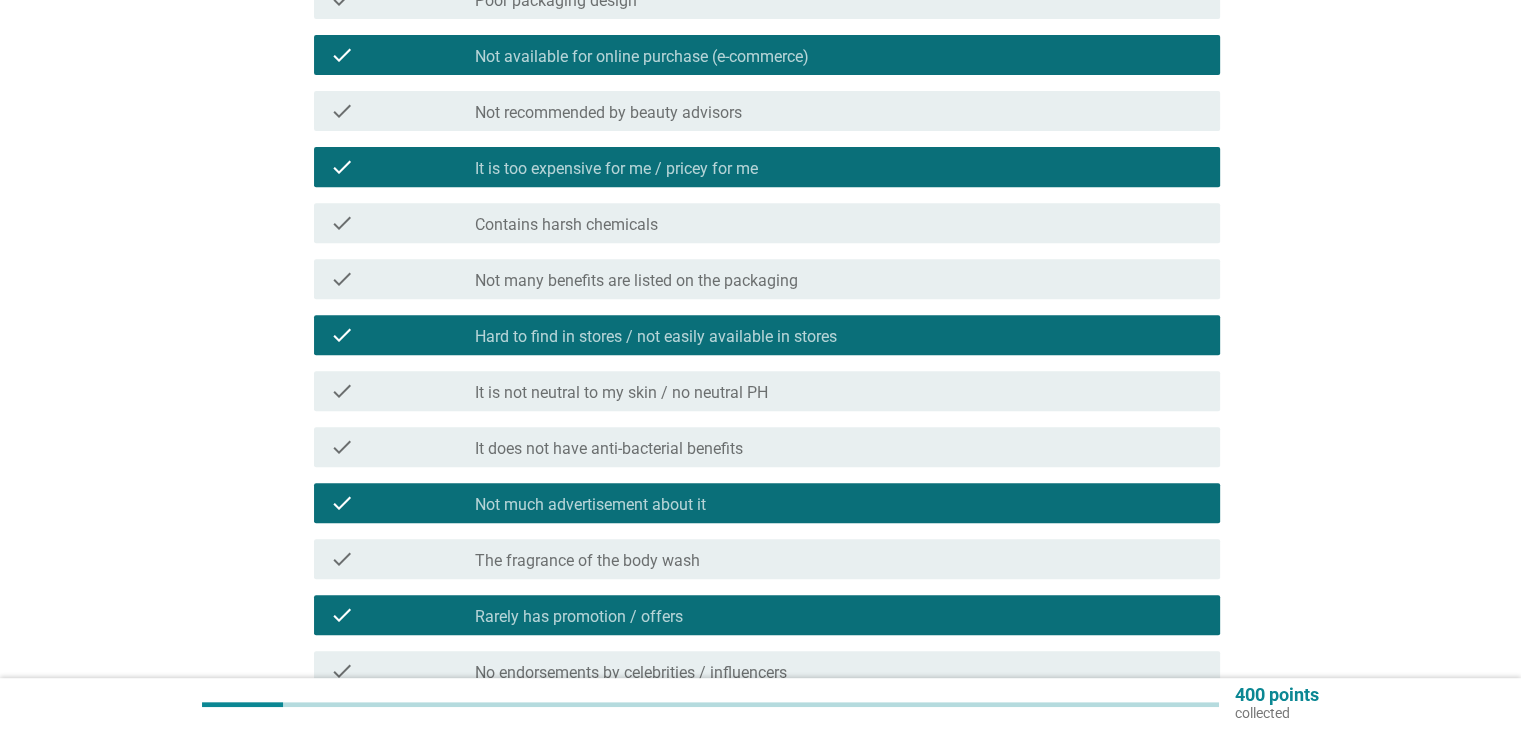 click on "It is not neutral to my skin / no neutral PH" at bounding box center [621, 393] 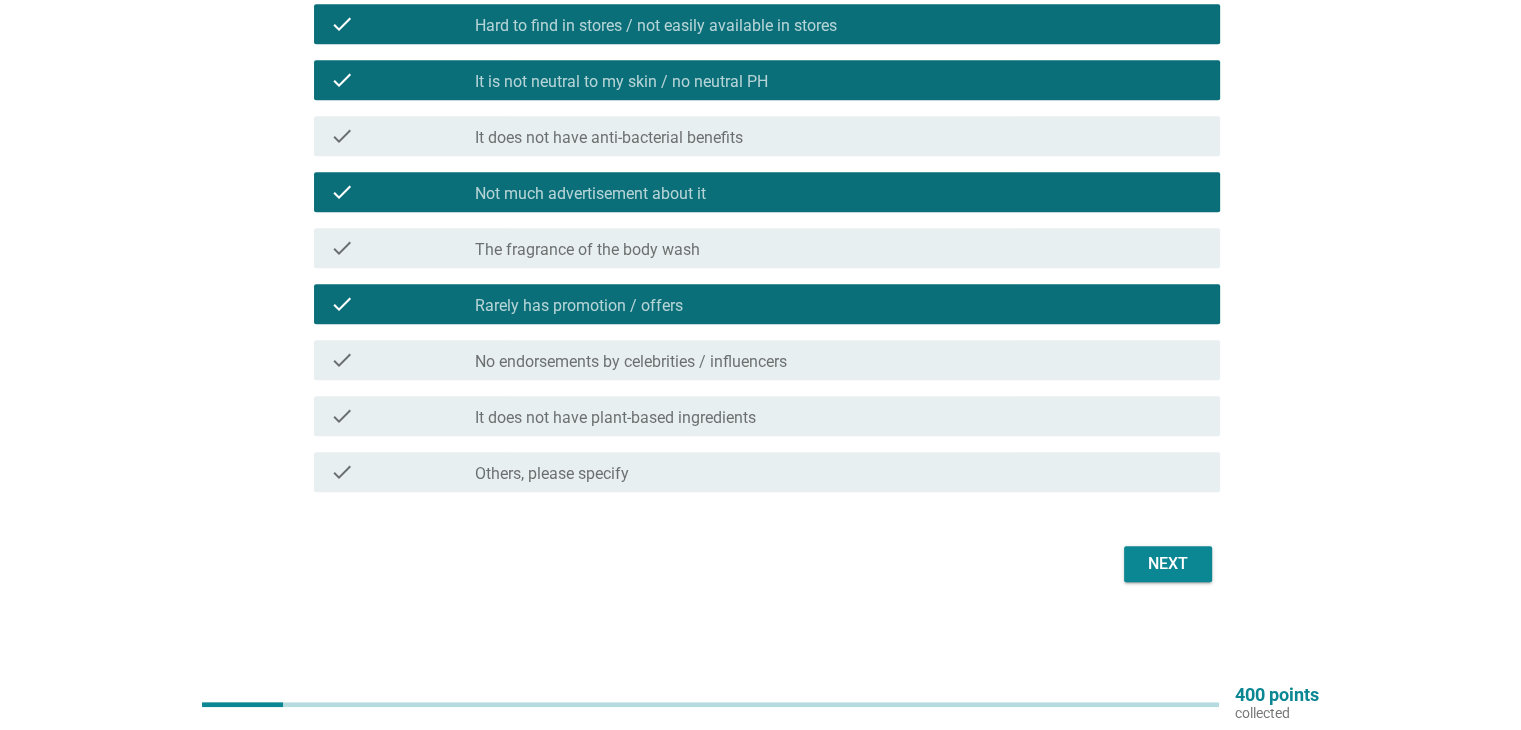 scroll, scrollTop: 811, scrollLeft: 0, axis: vertical 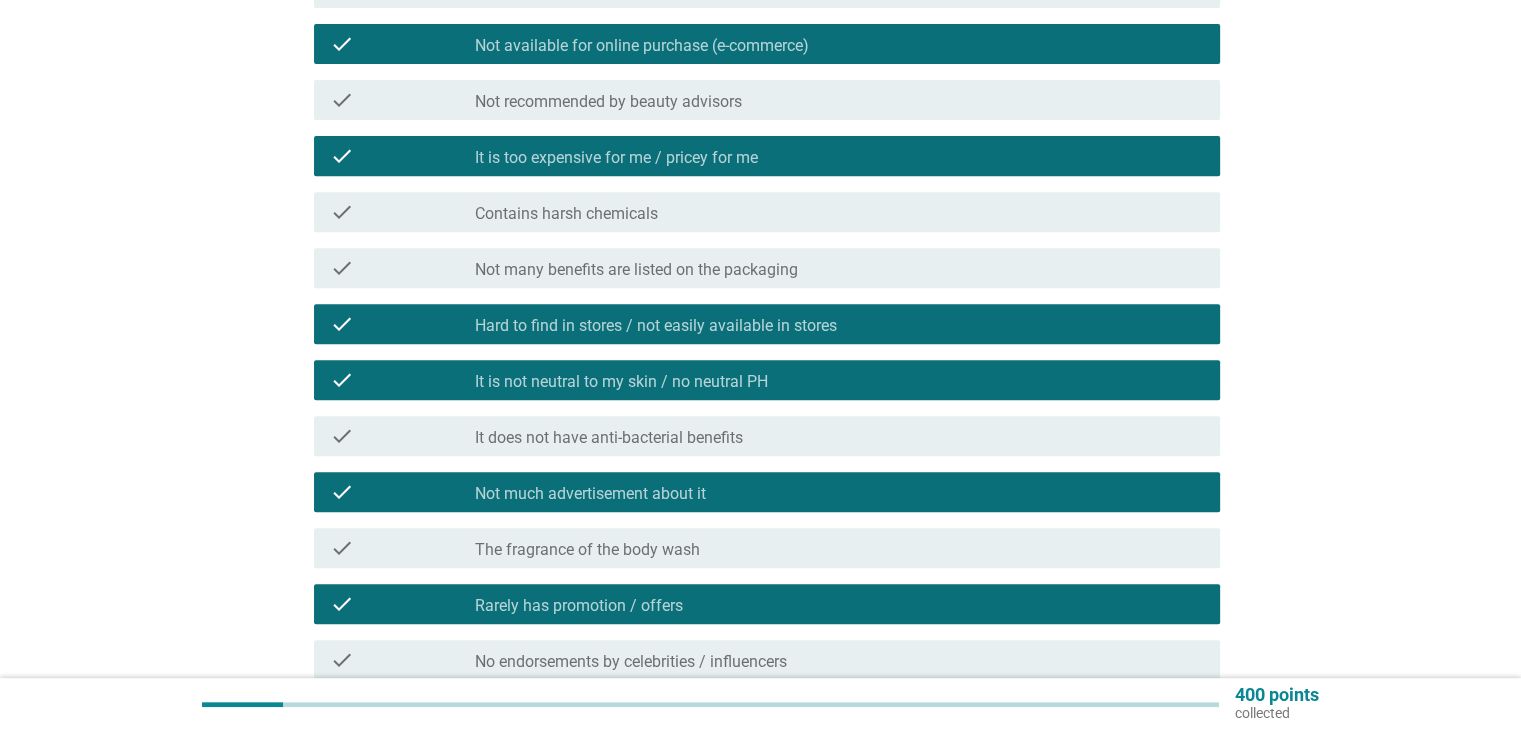 click on "Contains harsh chemicals" at bounding box center [566, 214] 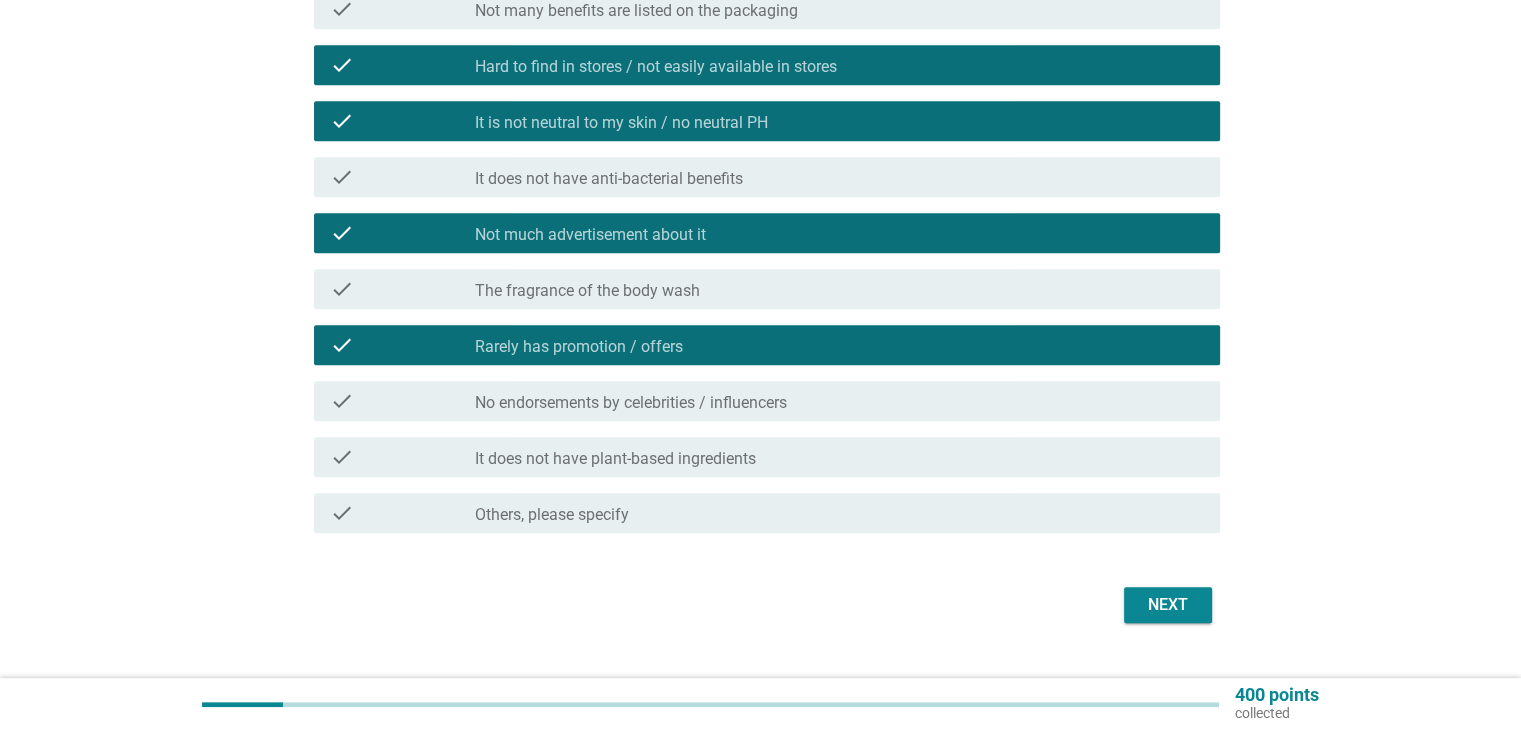 scroll, scrollTop: 1111, scrollLeft: 0, axis: vertical 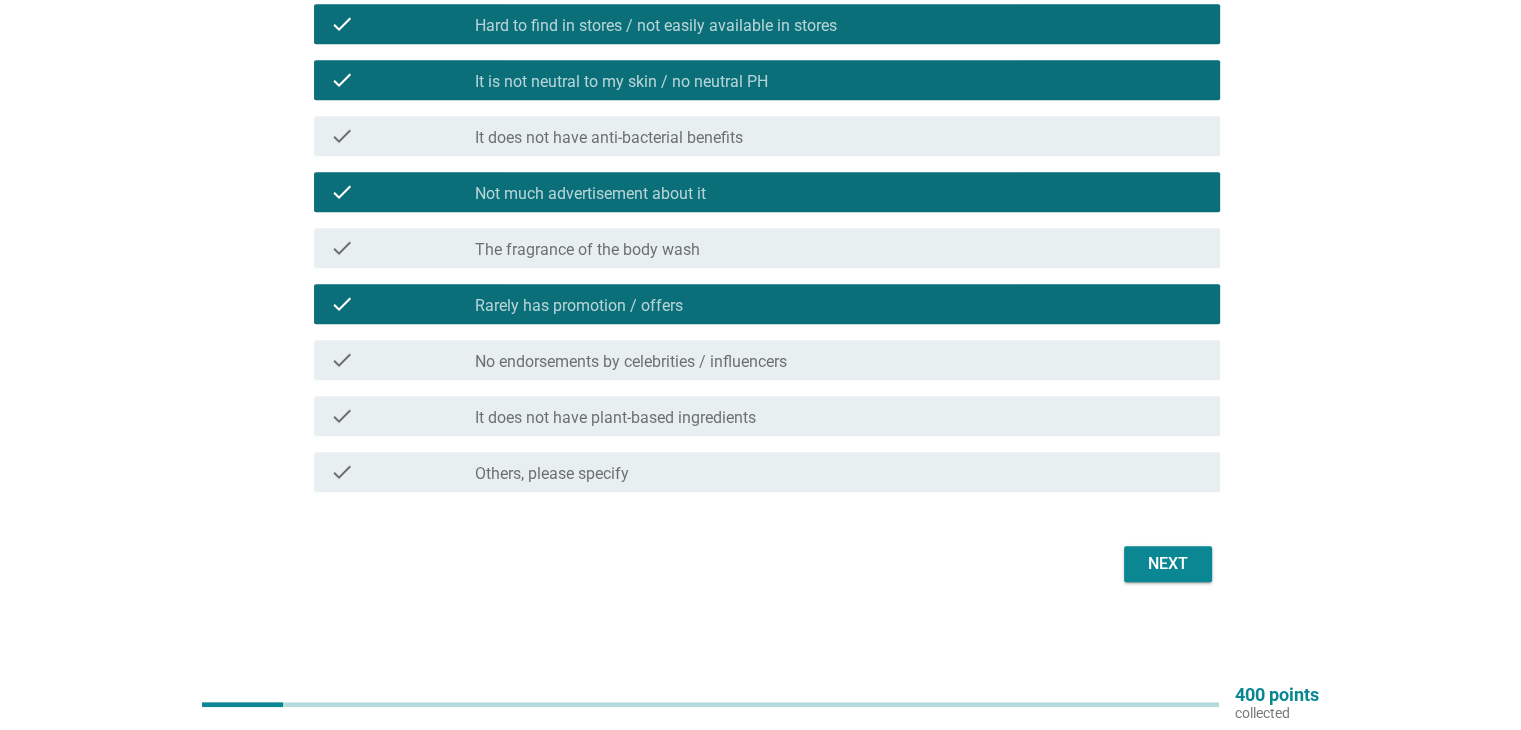 click on "Next" at bounding box center [1168, 564] 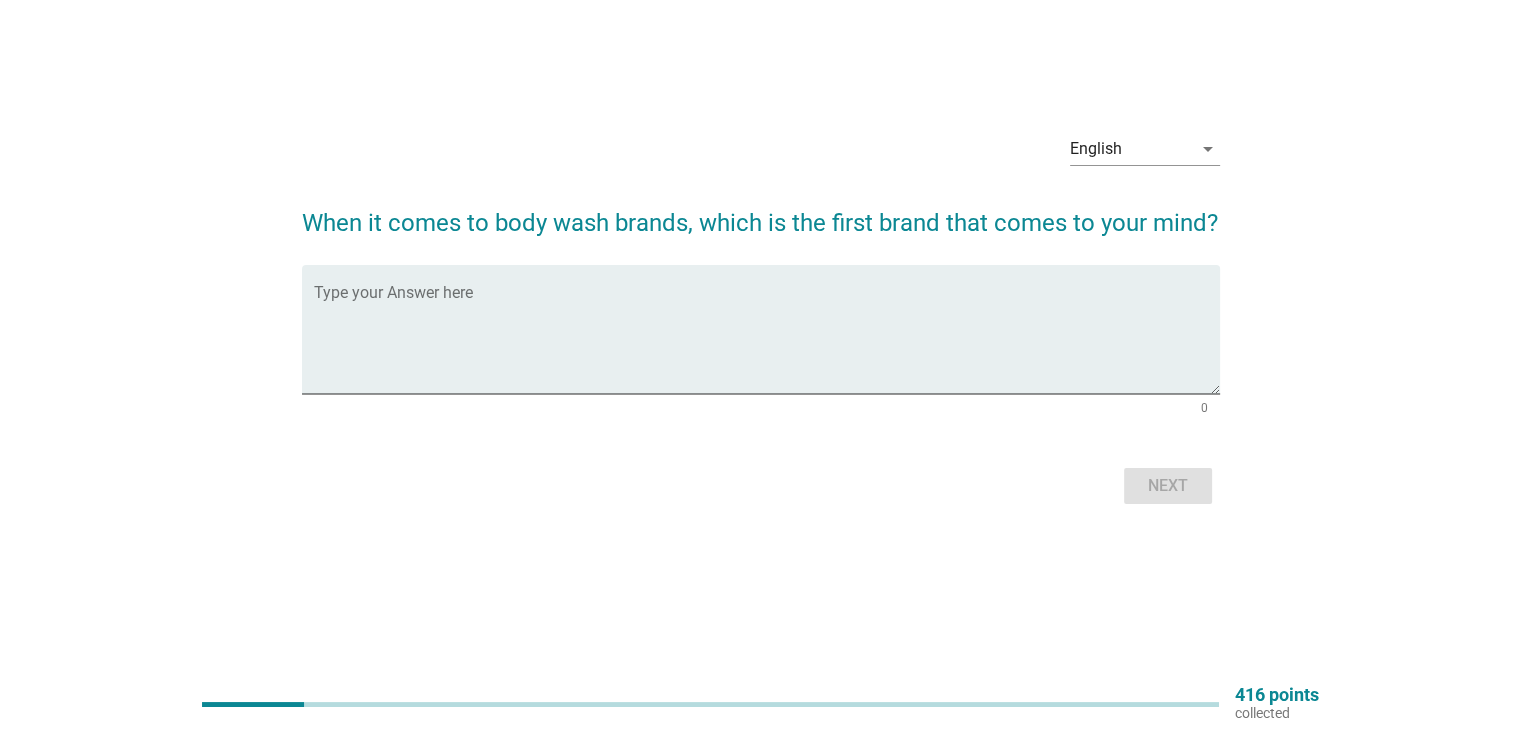 scroll, scrollTop: 0, scrollLeft: 0, axis: both 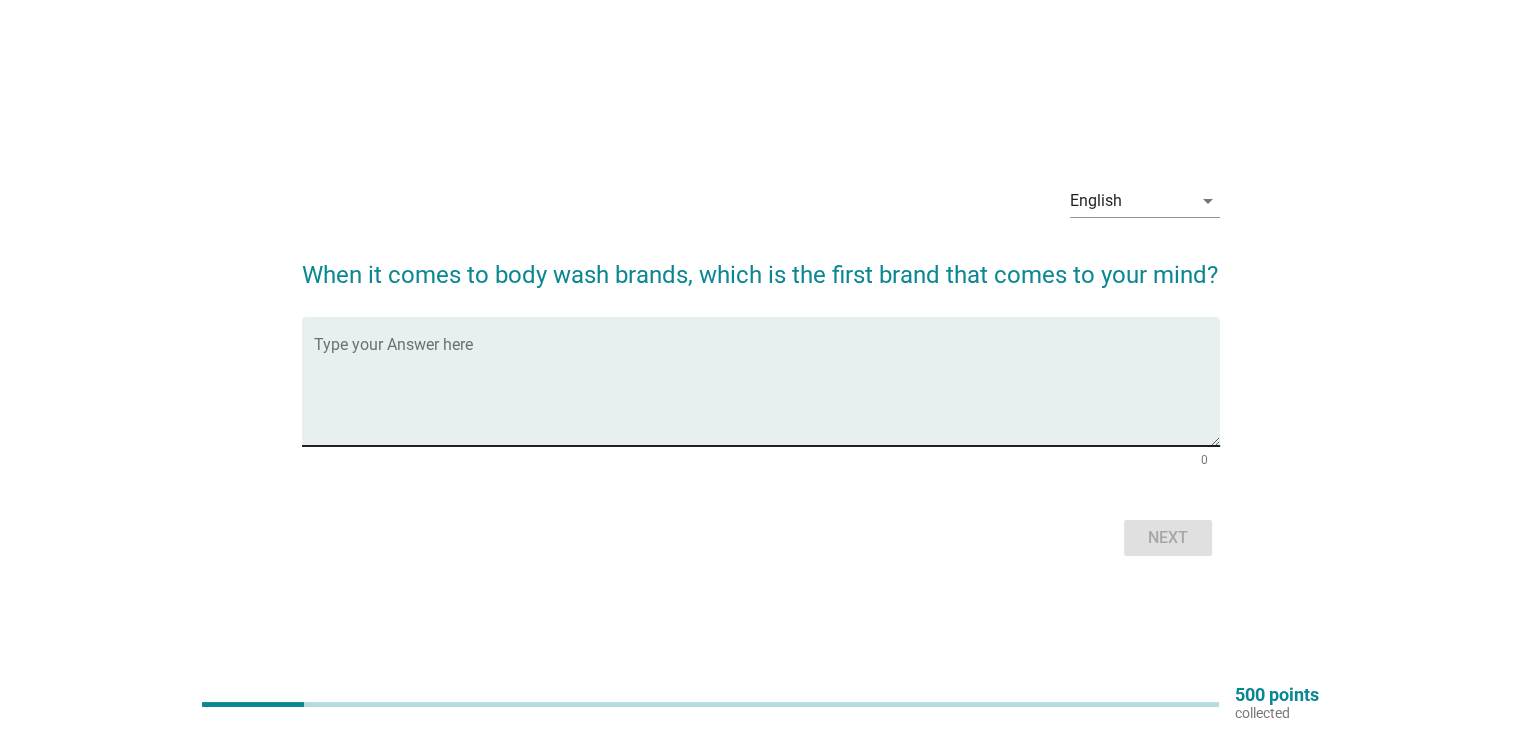 click at bounding box center [767, 393] 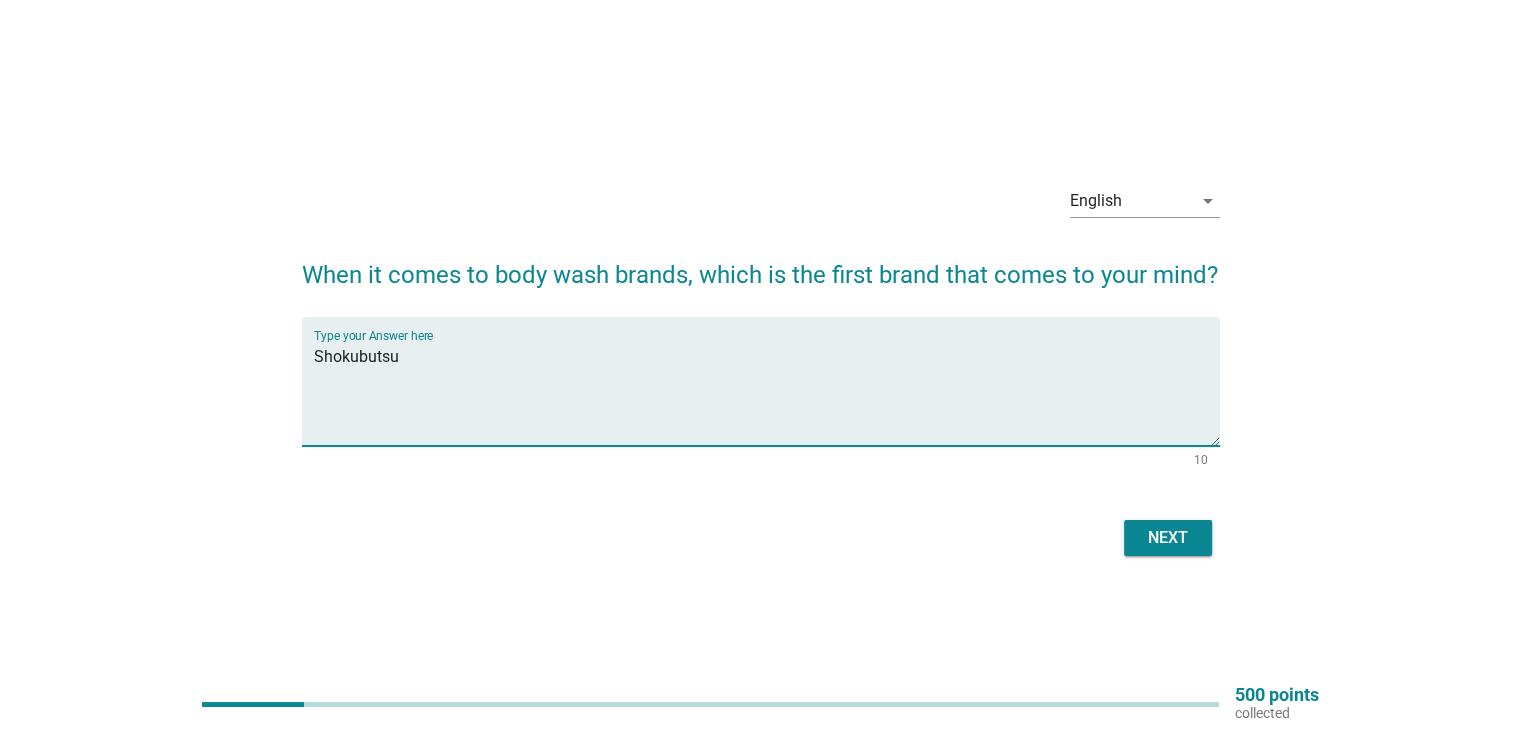 type on "Shokubutsu" 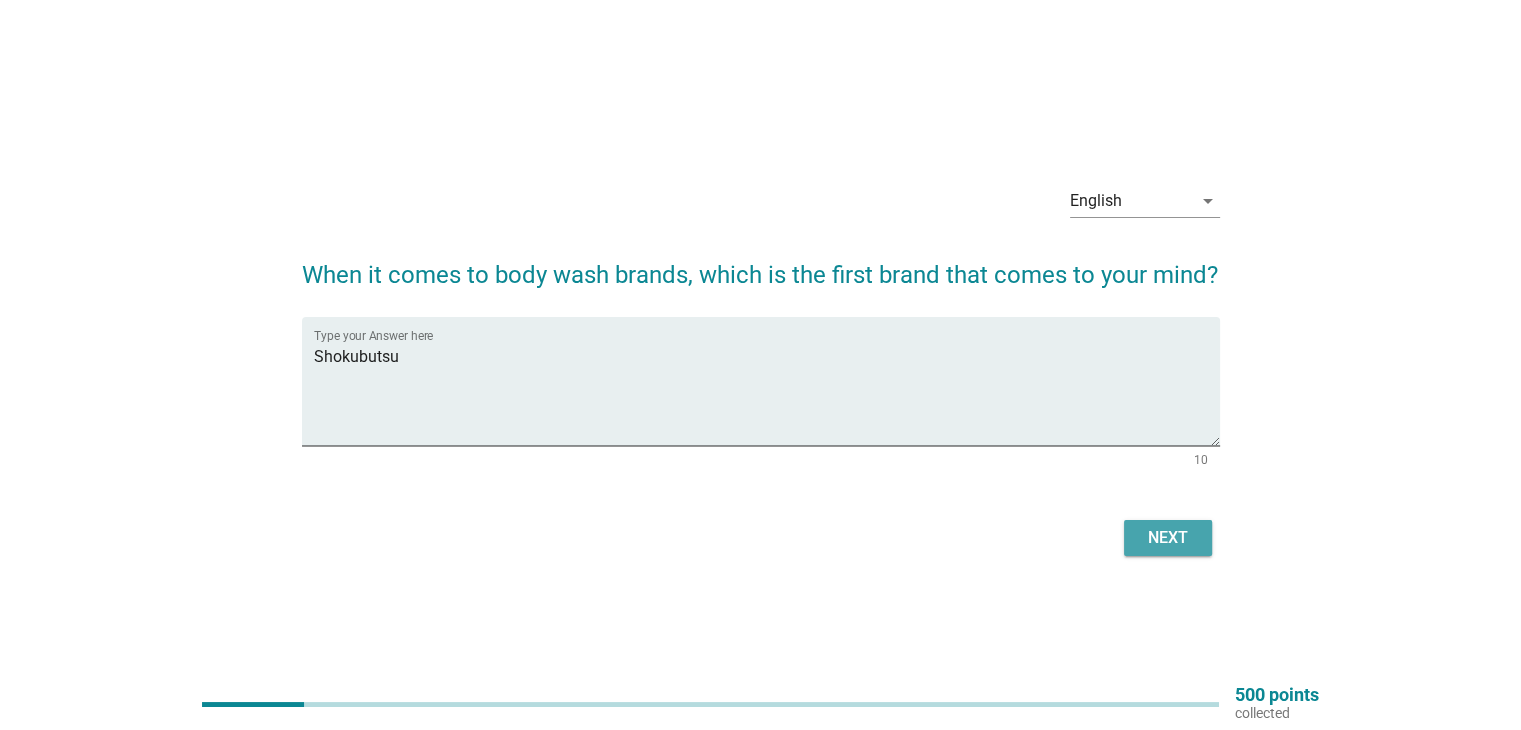 click on "Next" at bounding box center [1168, 538] 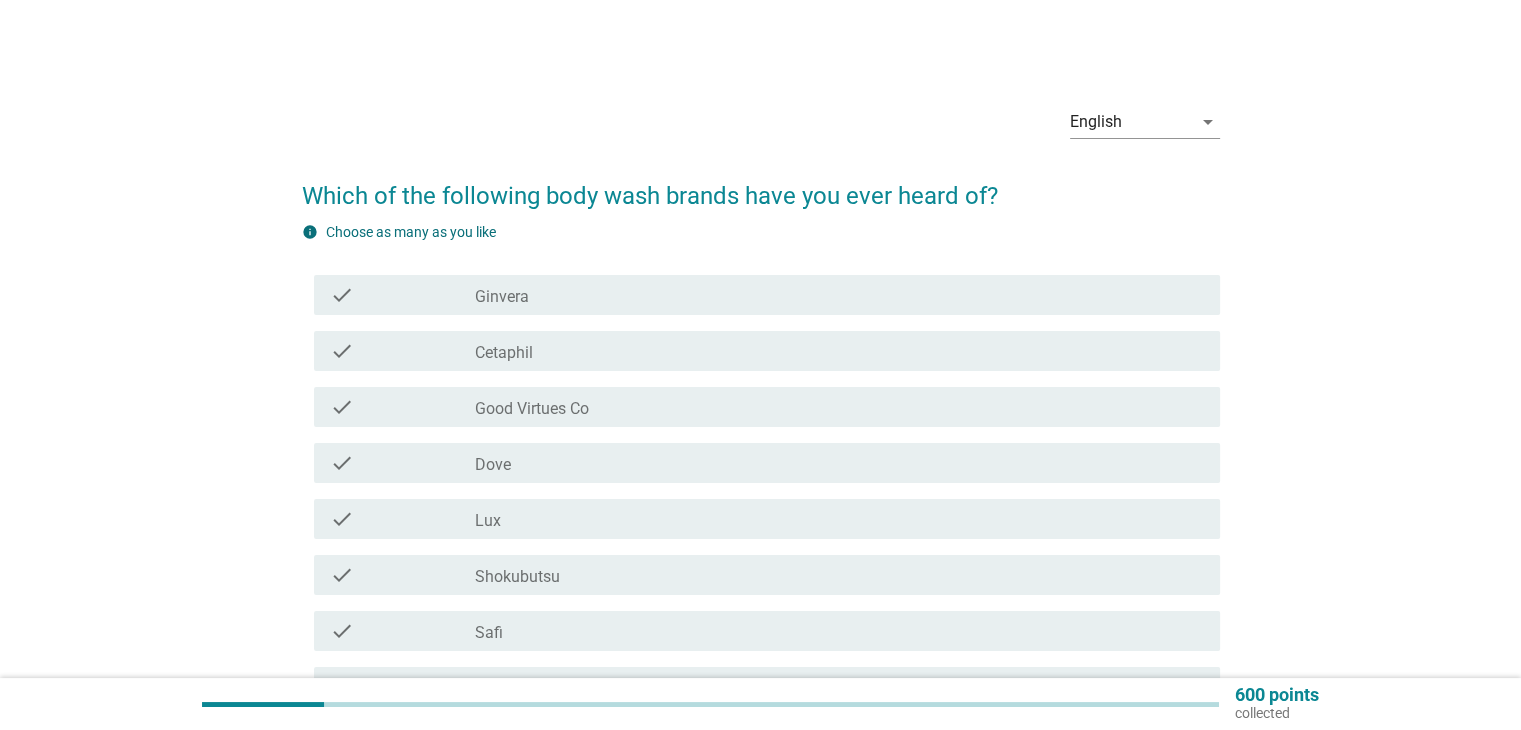 click on "check_box_outline_blank Cetaphil" at bounding box center (839, 351) 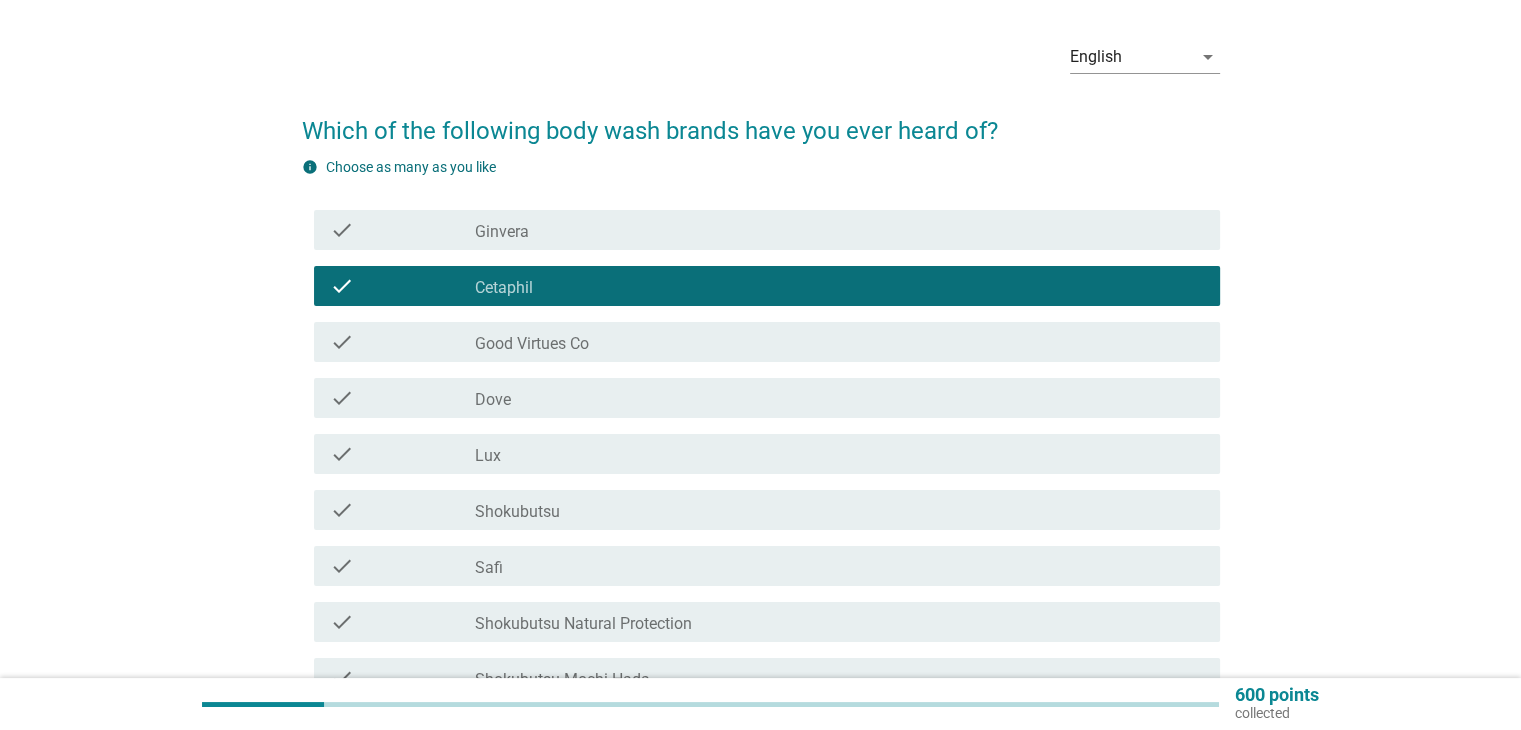 scroll, scrollTop: 100, scrollLeft: 0, axis: vertical 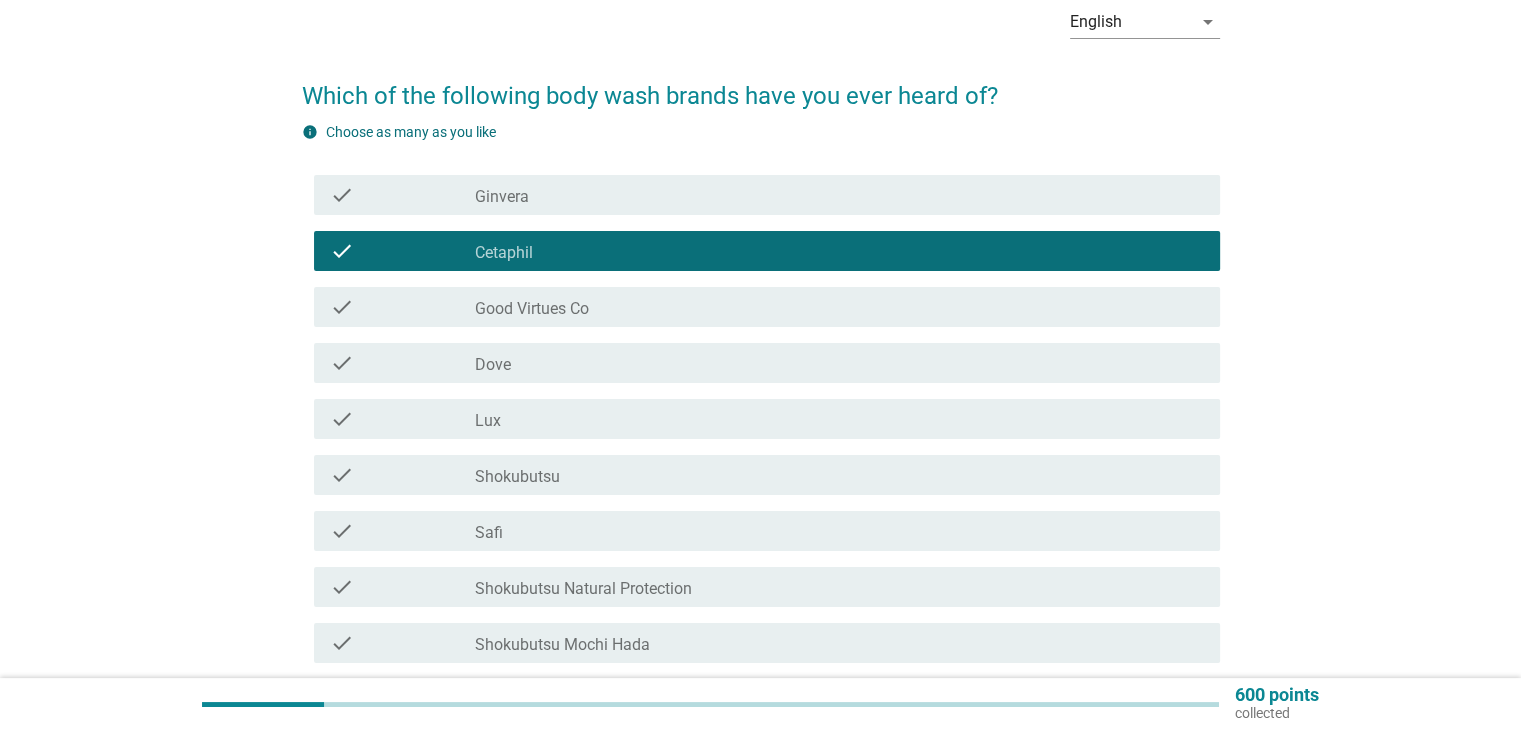 click on "Good Virtues Co" at bounding box center [532, 309] 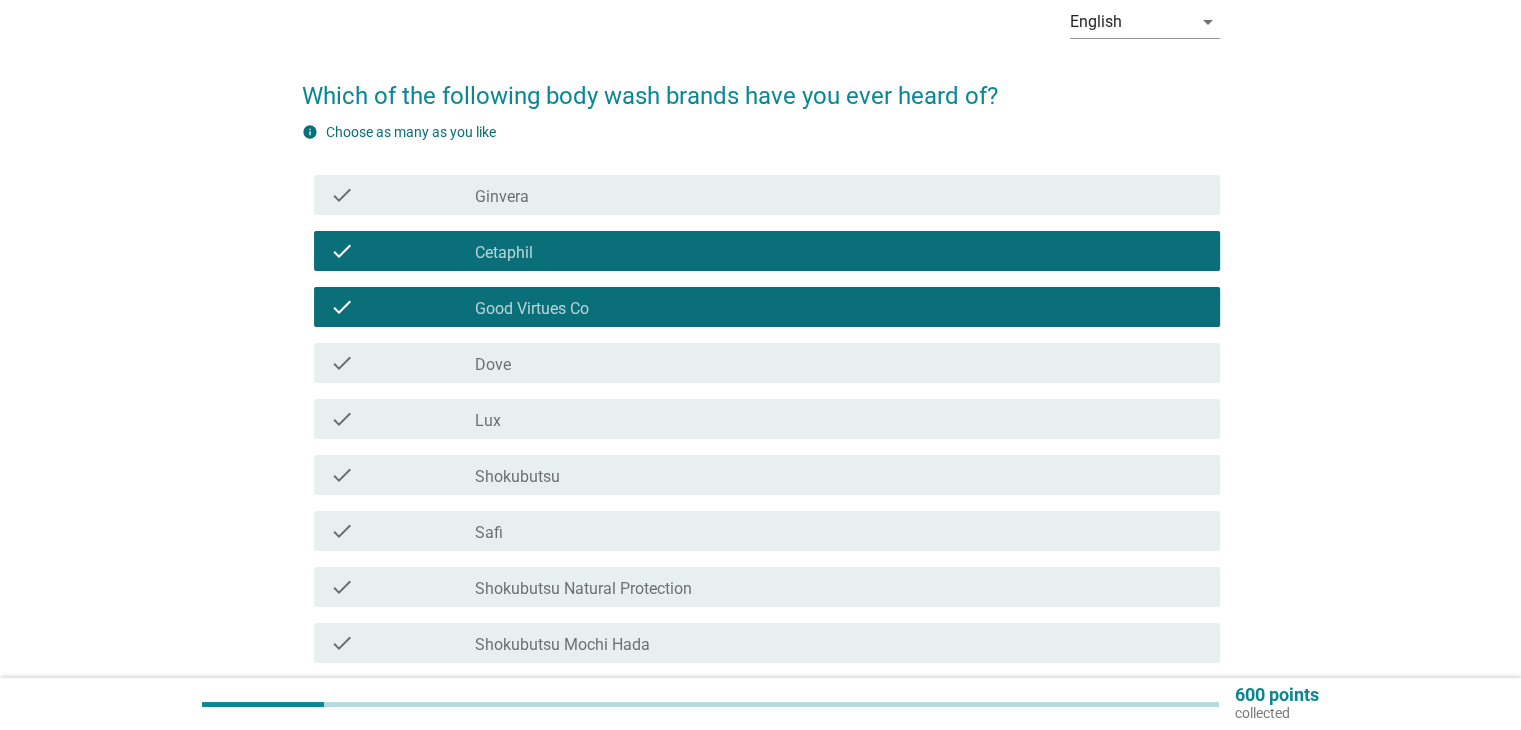 click on "check_box_outline_blank Dove" at bounding box center (839, 363) 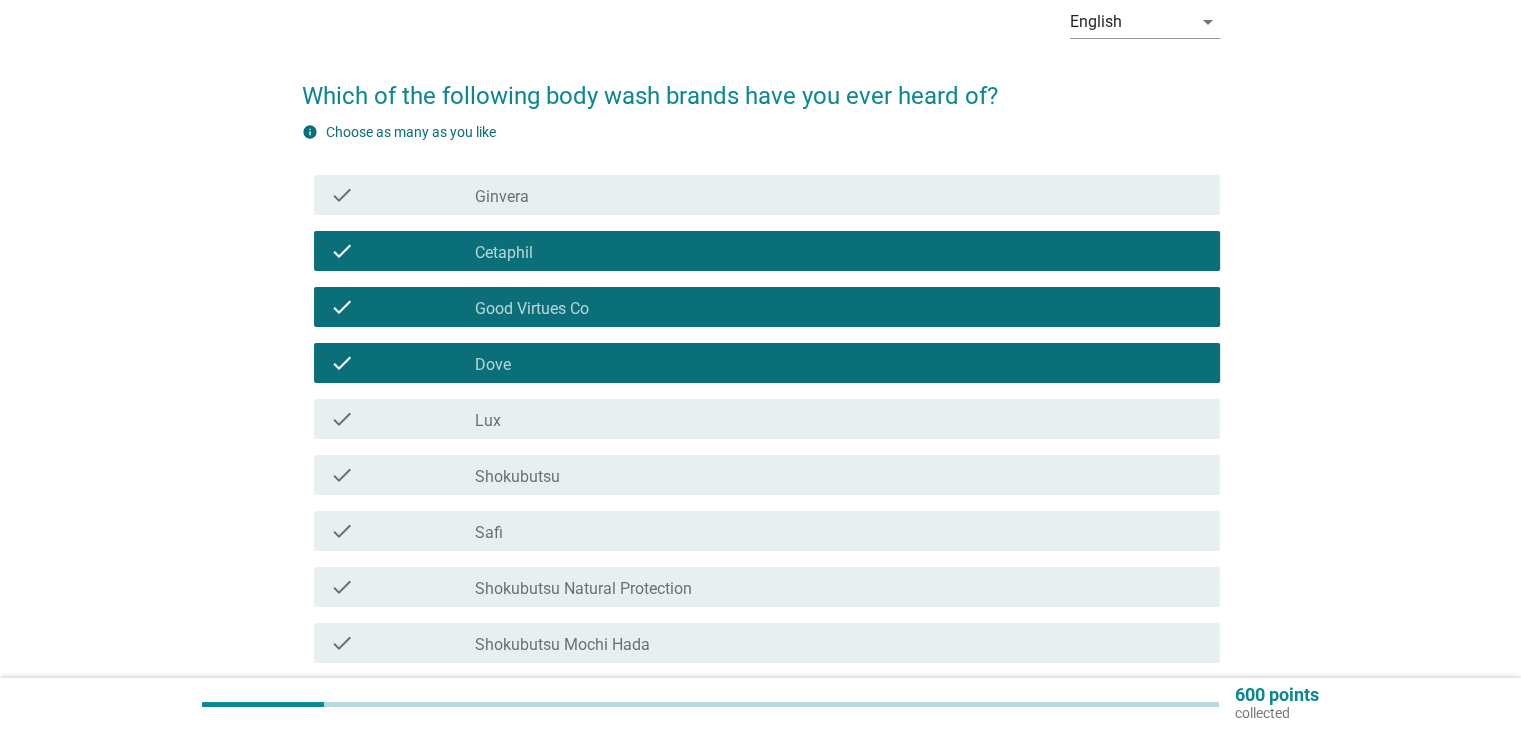click on "check     check_box_outline_blank Lux" at bounding box center (767, 419) 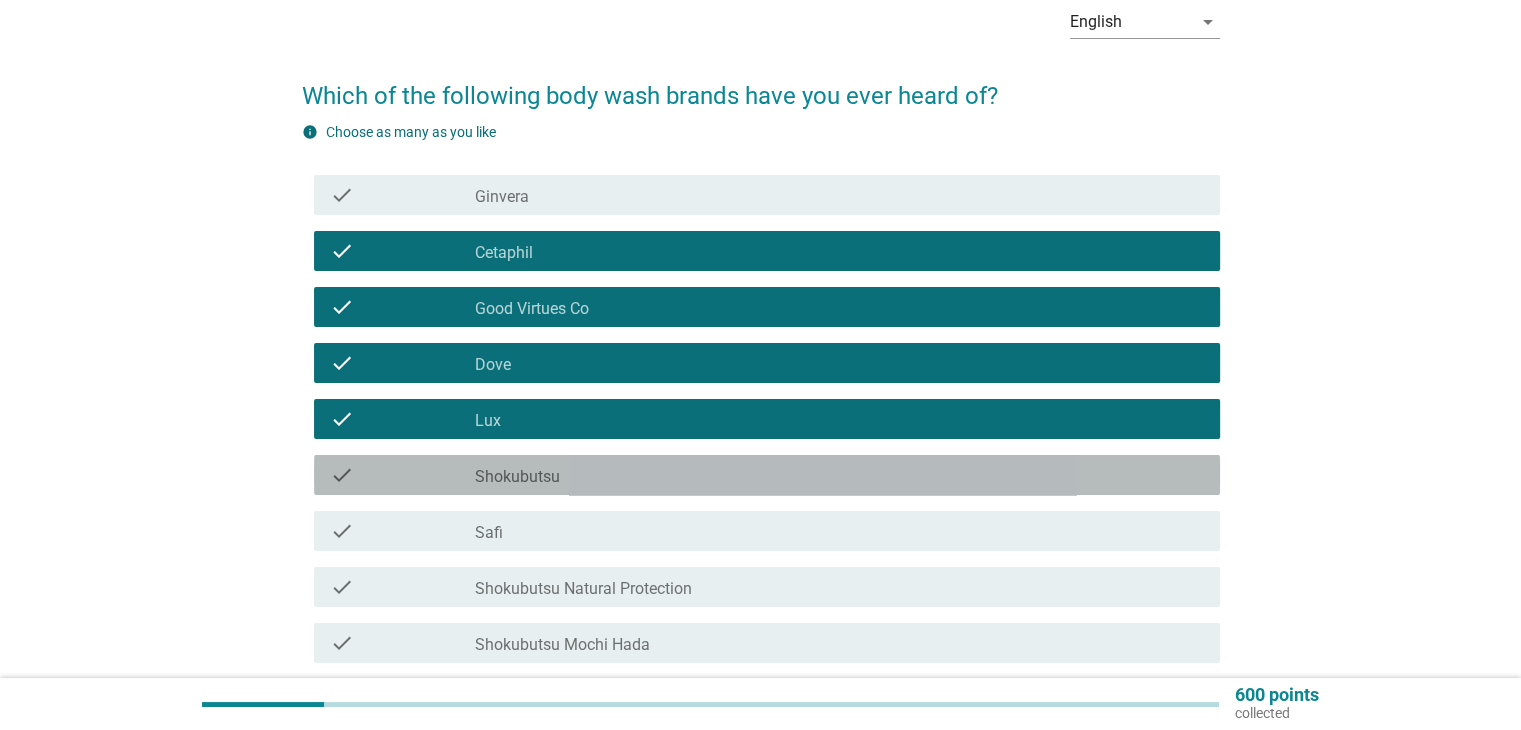 click on "check" at bounding box center (403, 475) 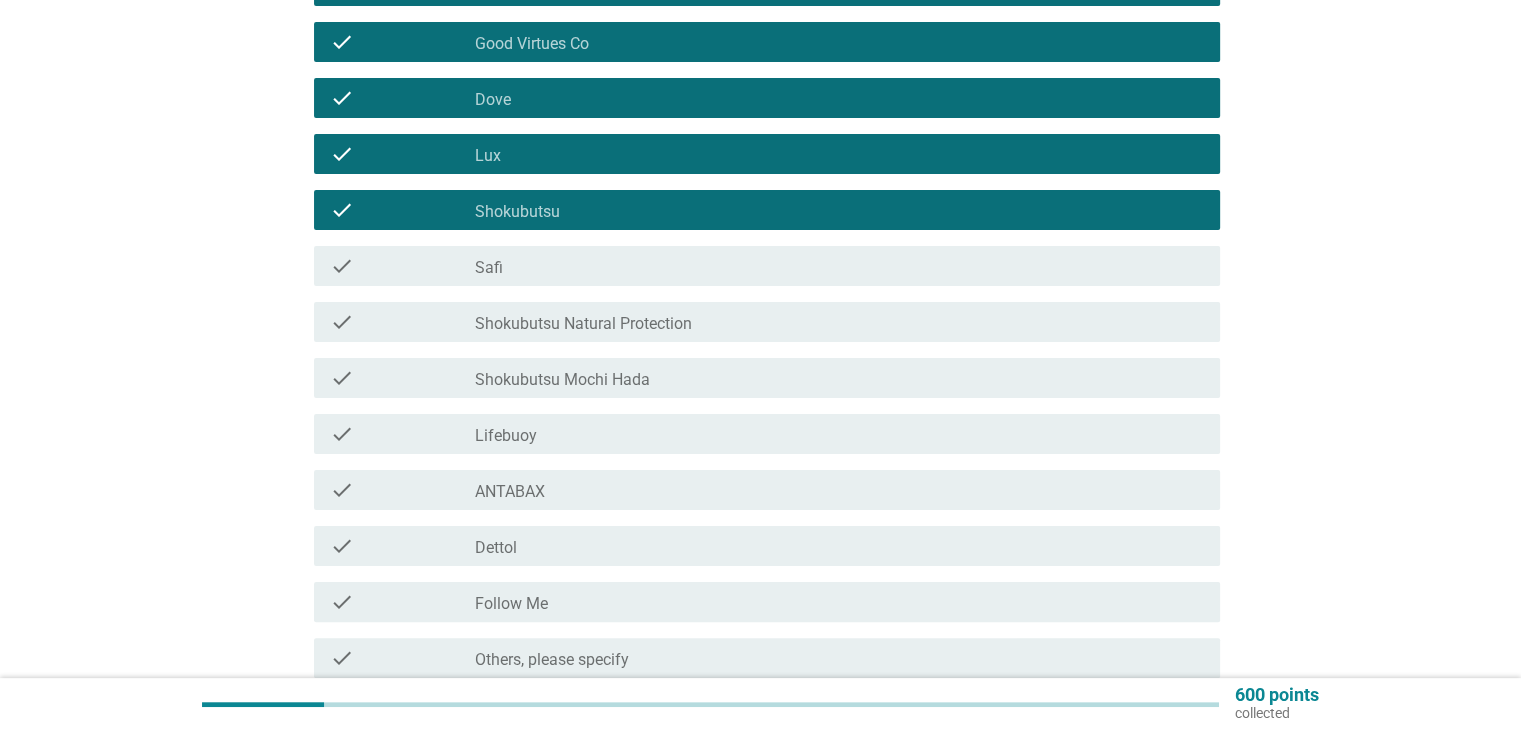 scroll, scrollTop: 400, scrollLeft: 0, axis: vertical 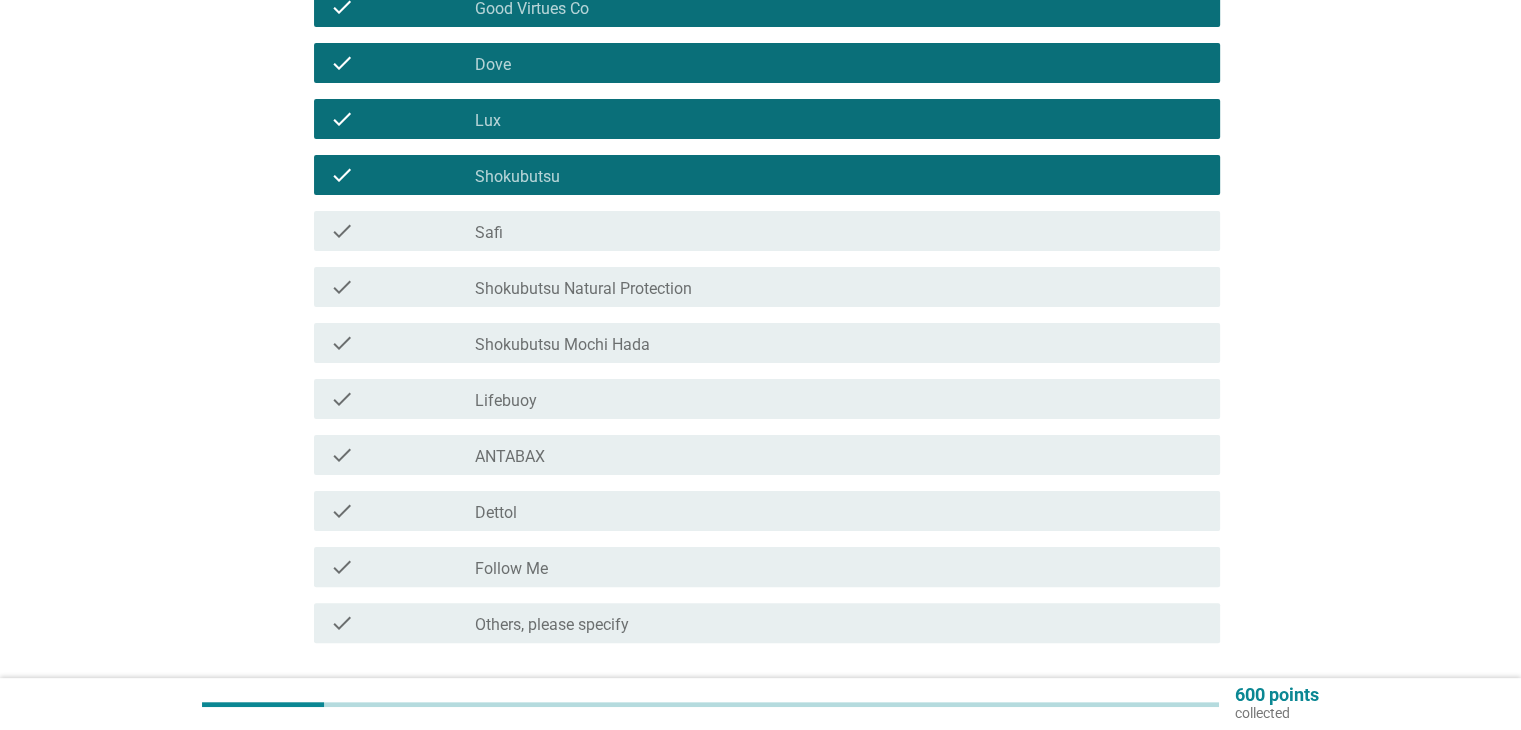 click on "check" at bounding box center (403, 399) 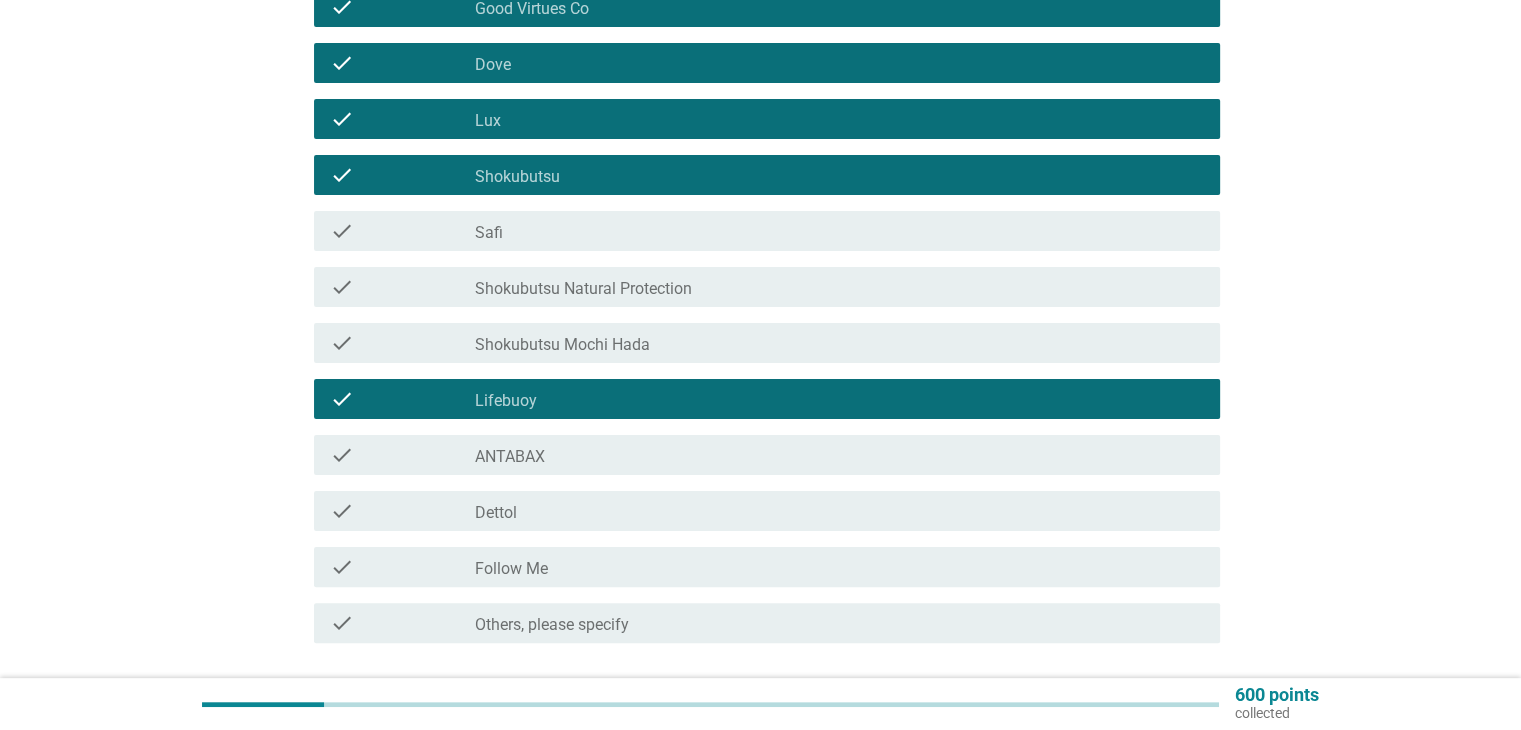 click on "check" at bounding box center (403, 455) 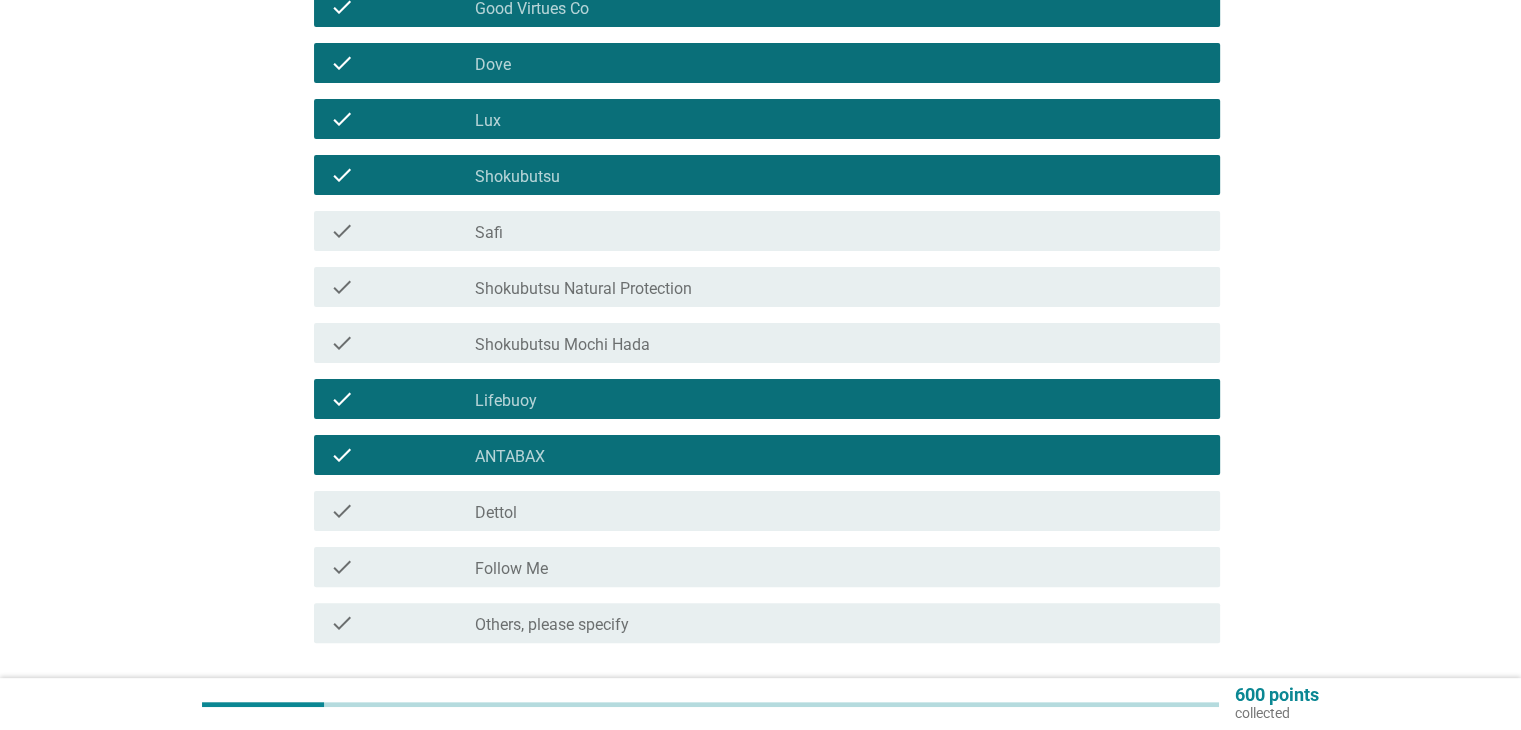 click on "check" at bounding box center [403, 511] 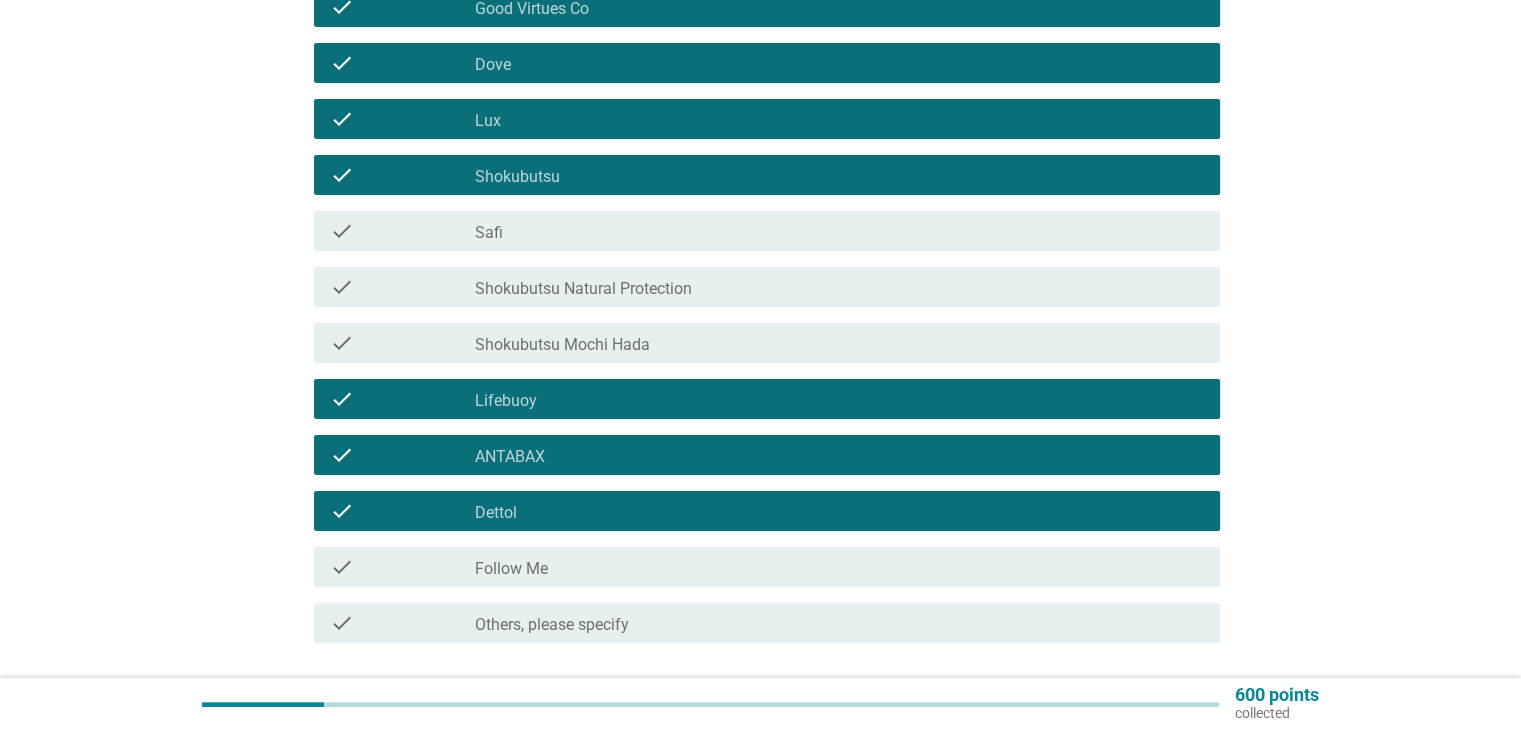 scroll, scrollTop: 100, scrollLeft: 0, axis: vertical 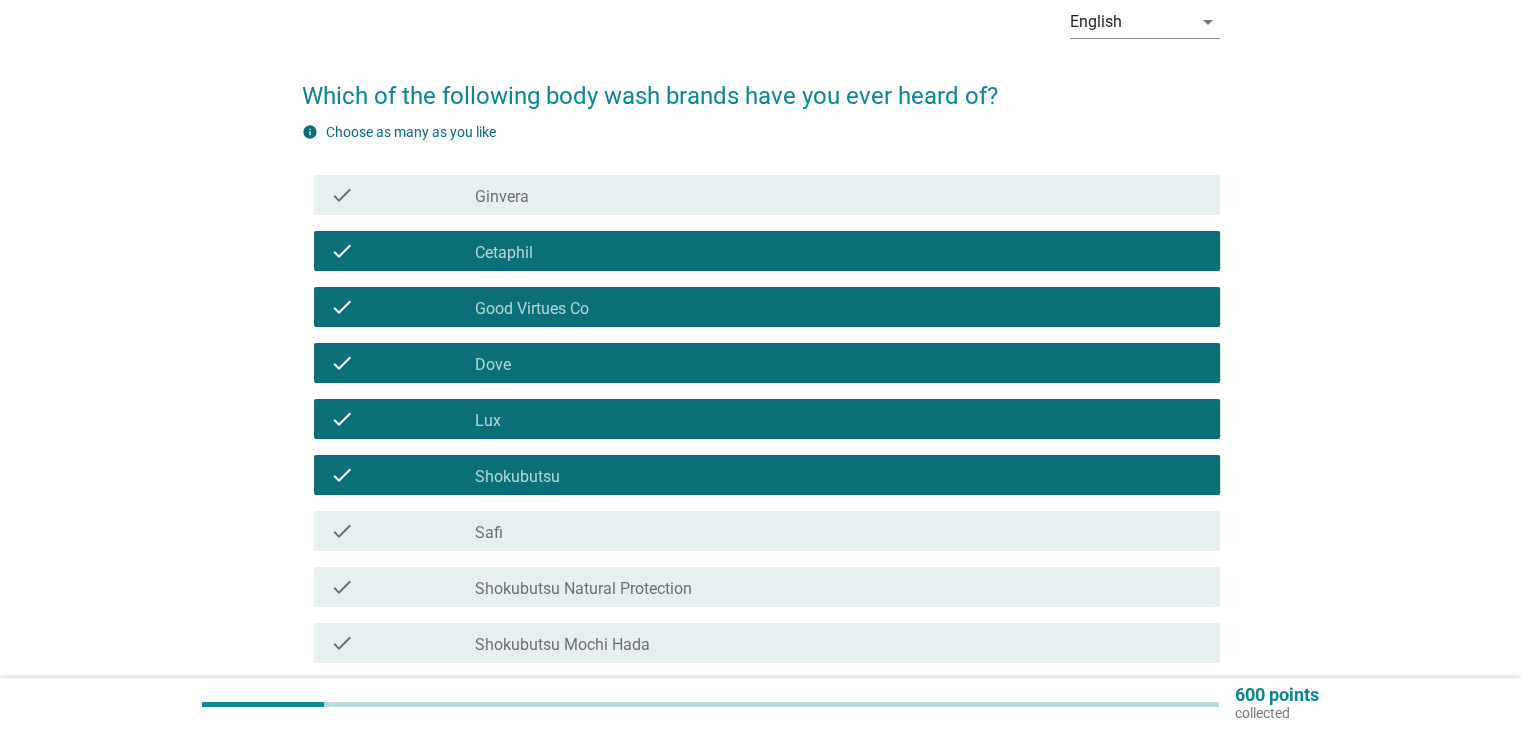 click on "check" at bounding box center (403, 195) 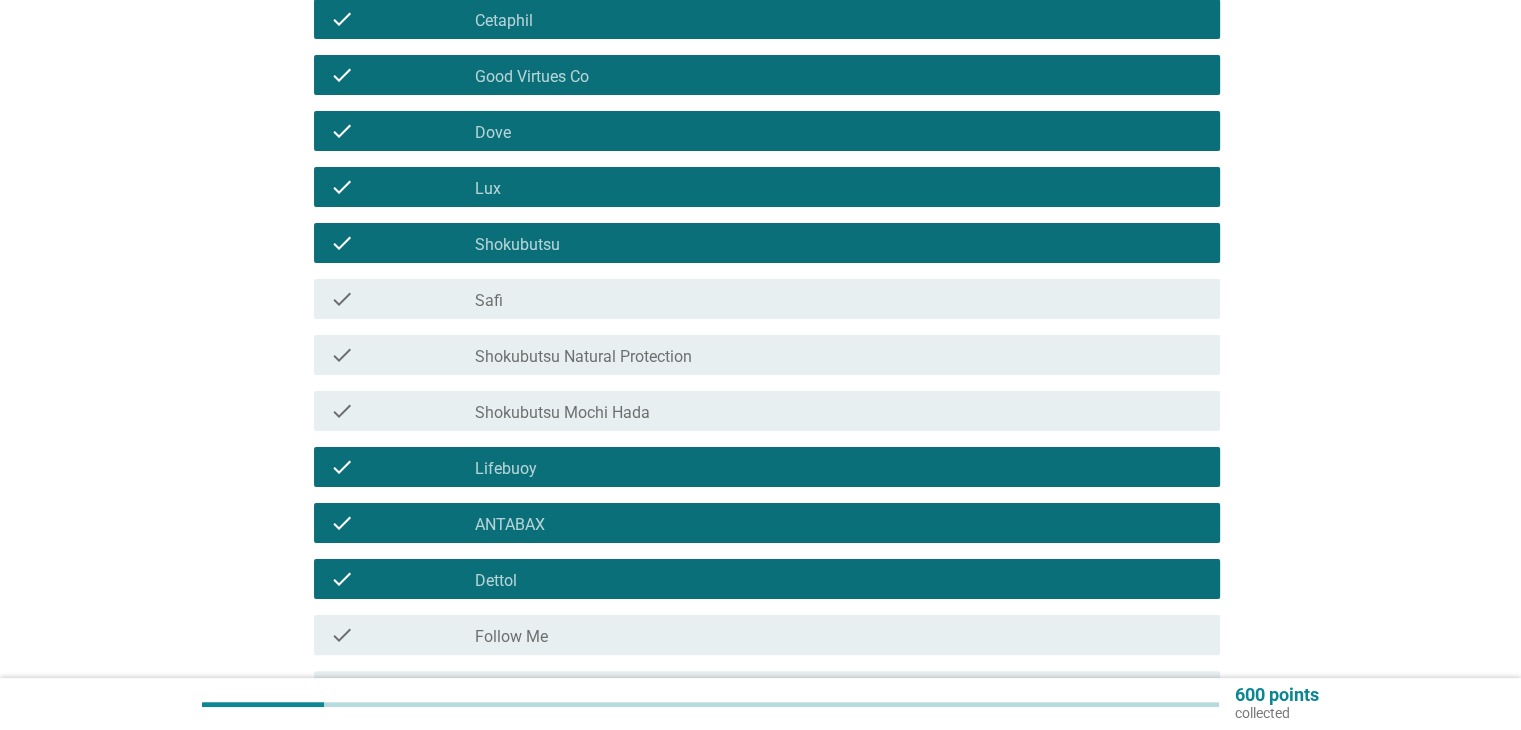 scroll, scrollTop: 400, scrollLeft: 0, axis: vertical 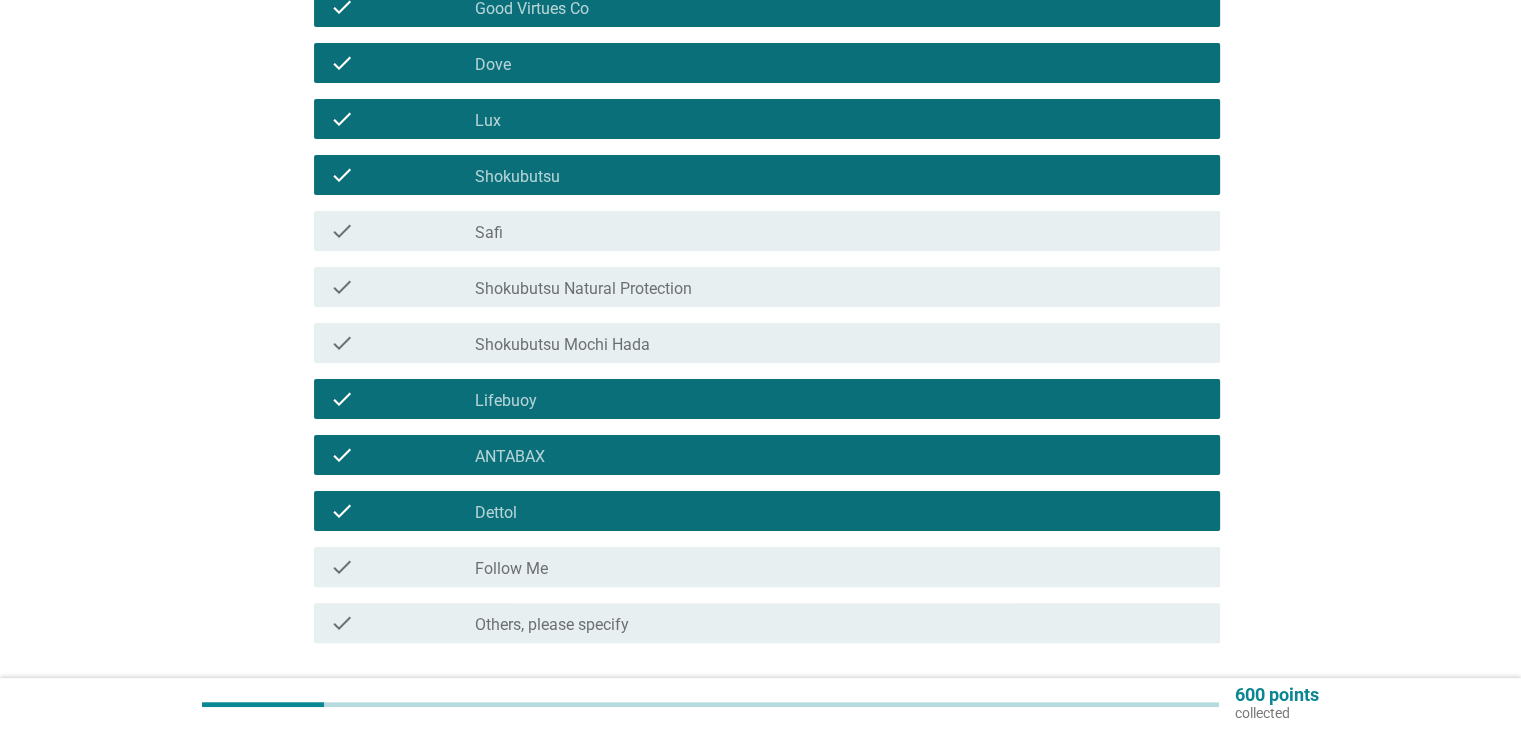 click on "check" at bounding box center [403, 567] 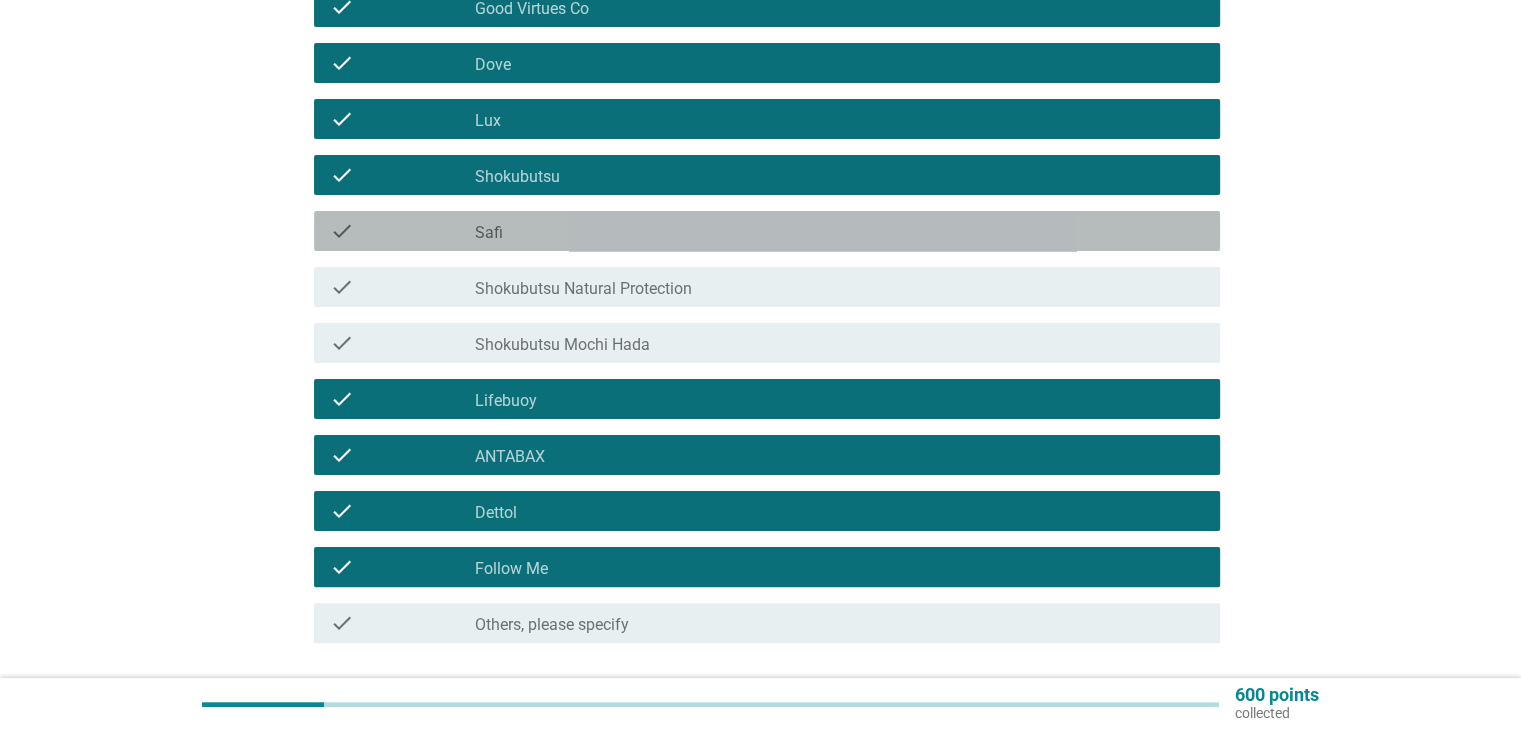 click on "check" at bounding box center (403, 231) 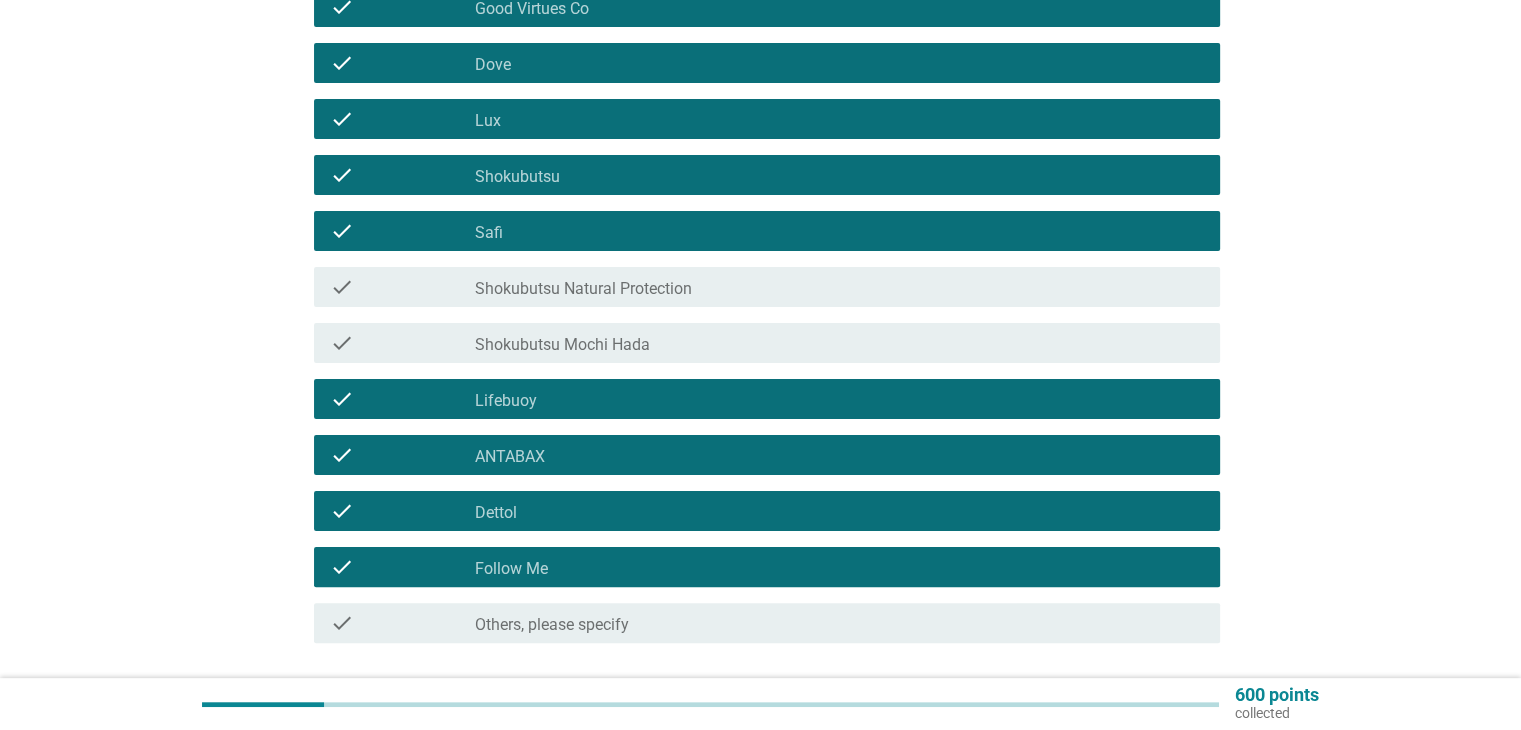 scroll, scrollTop: 551, scrollLeft: 0, axis: vertical 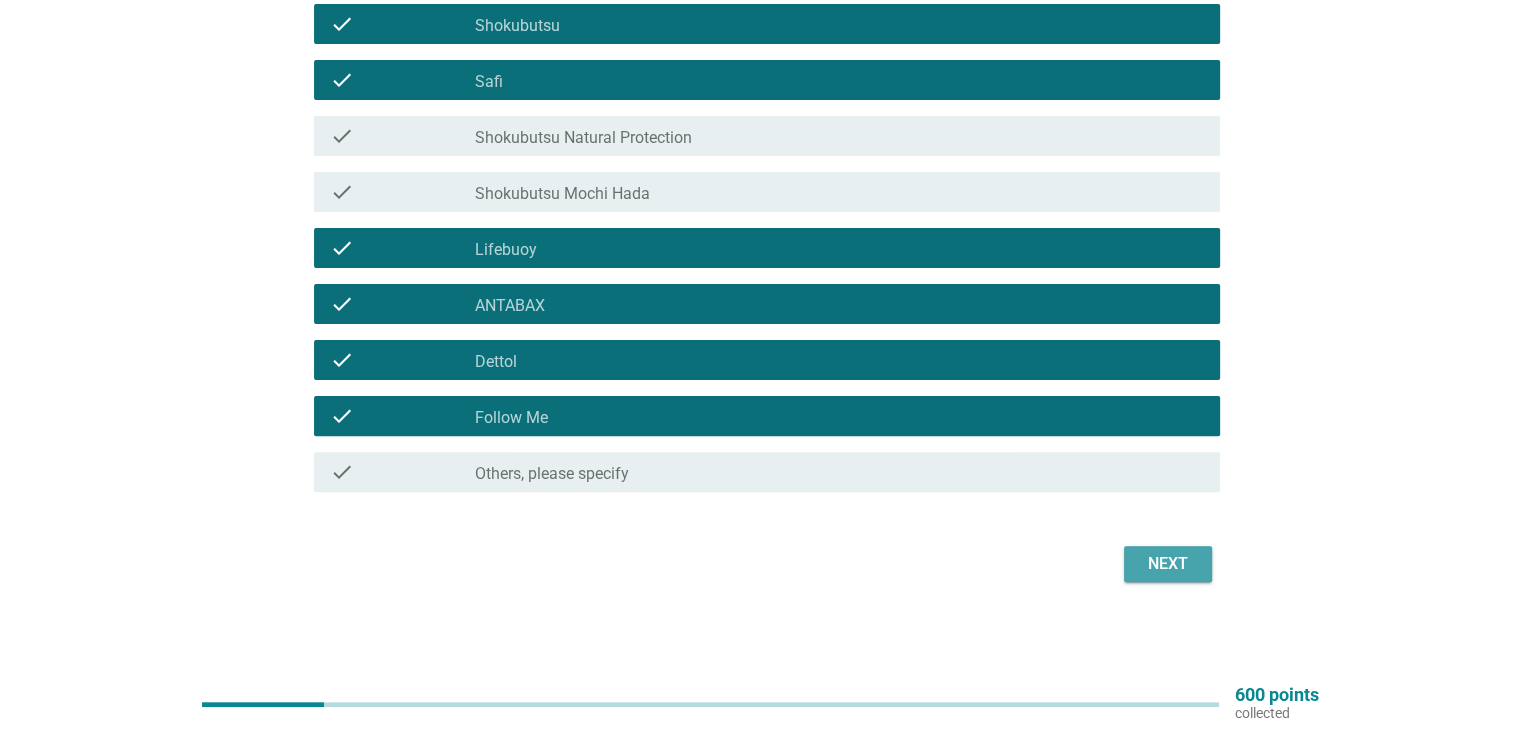 click on "Next" at bounding box center (1168, 564) 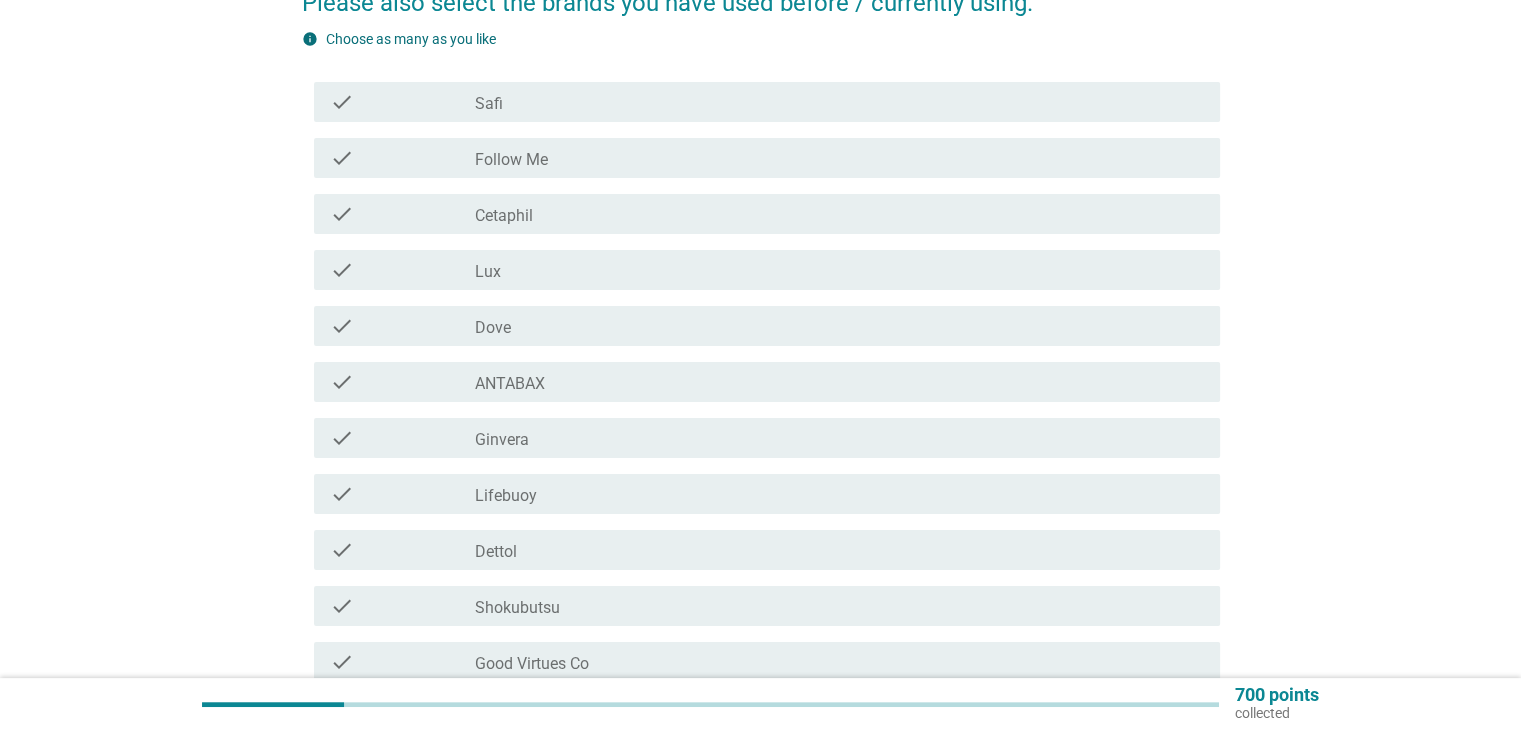 scroll, scrollTop: 300, scrollLeft: 0, axis: vertical 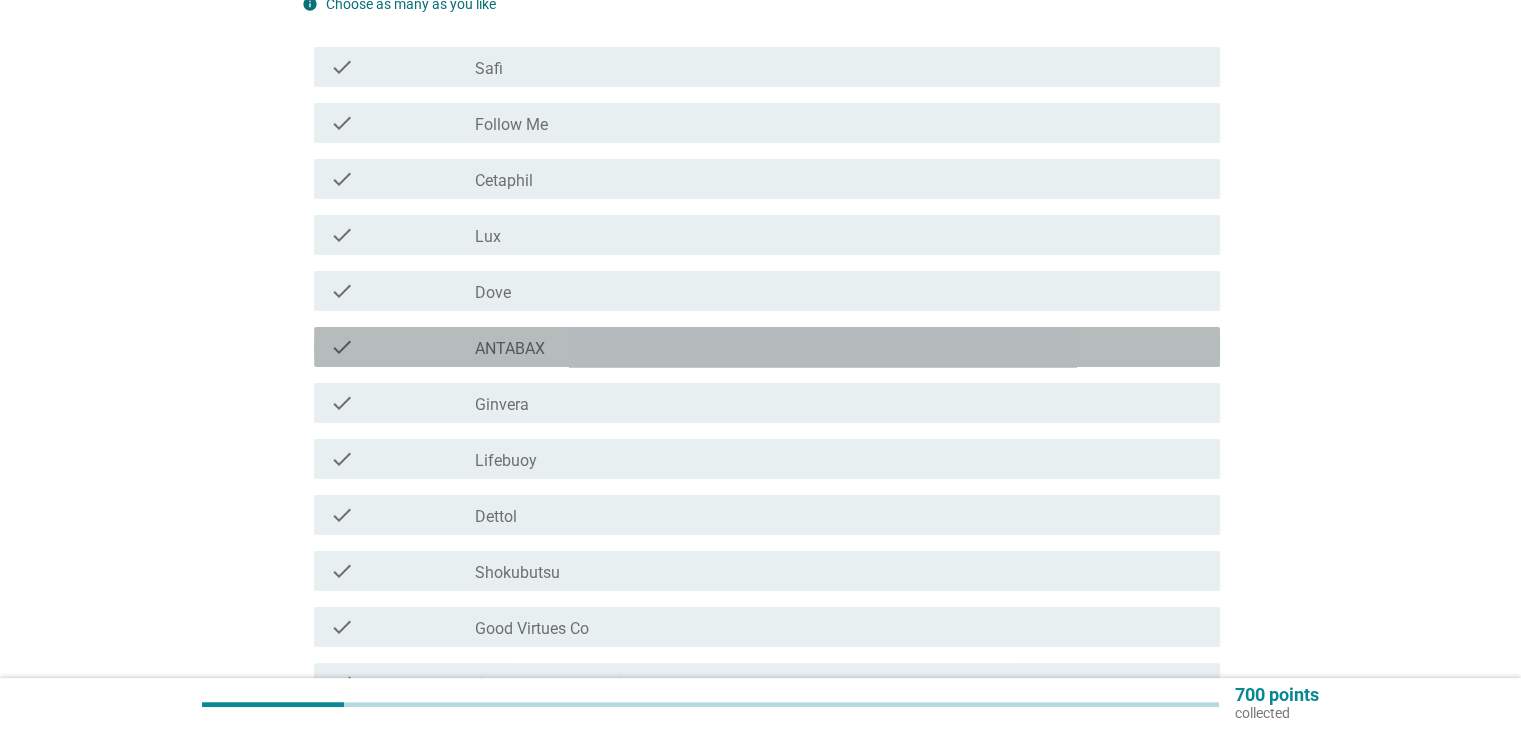 click on "ANTABAX" at bounding box center [510, 349] 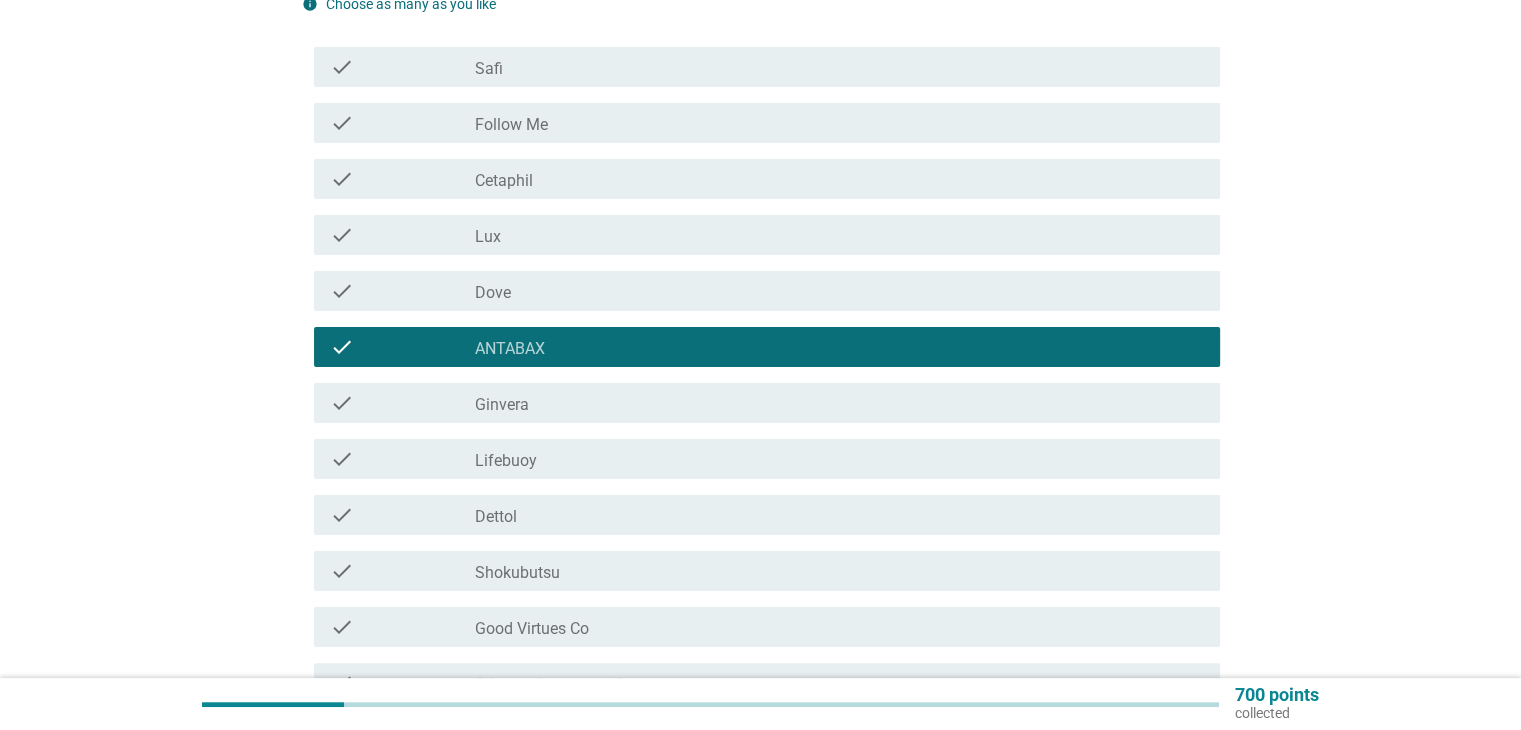 click on "check_box_outline_blank Lifebuoy" at bounding box center (839, 459) 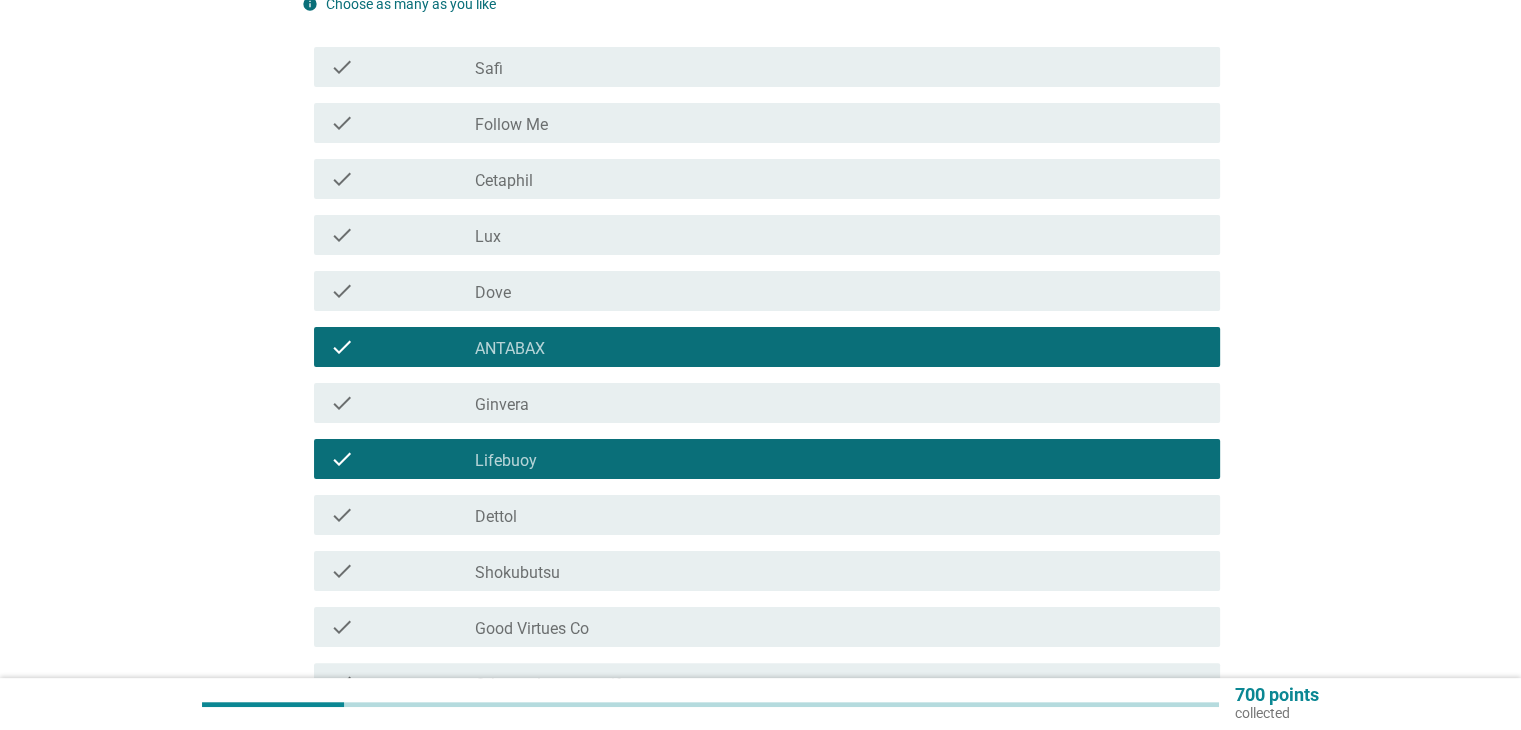 click on "check_box_outline_blank Dettol" at bounding box center [839, 515] 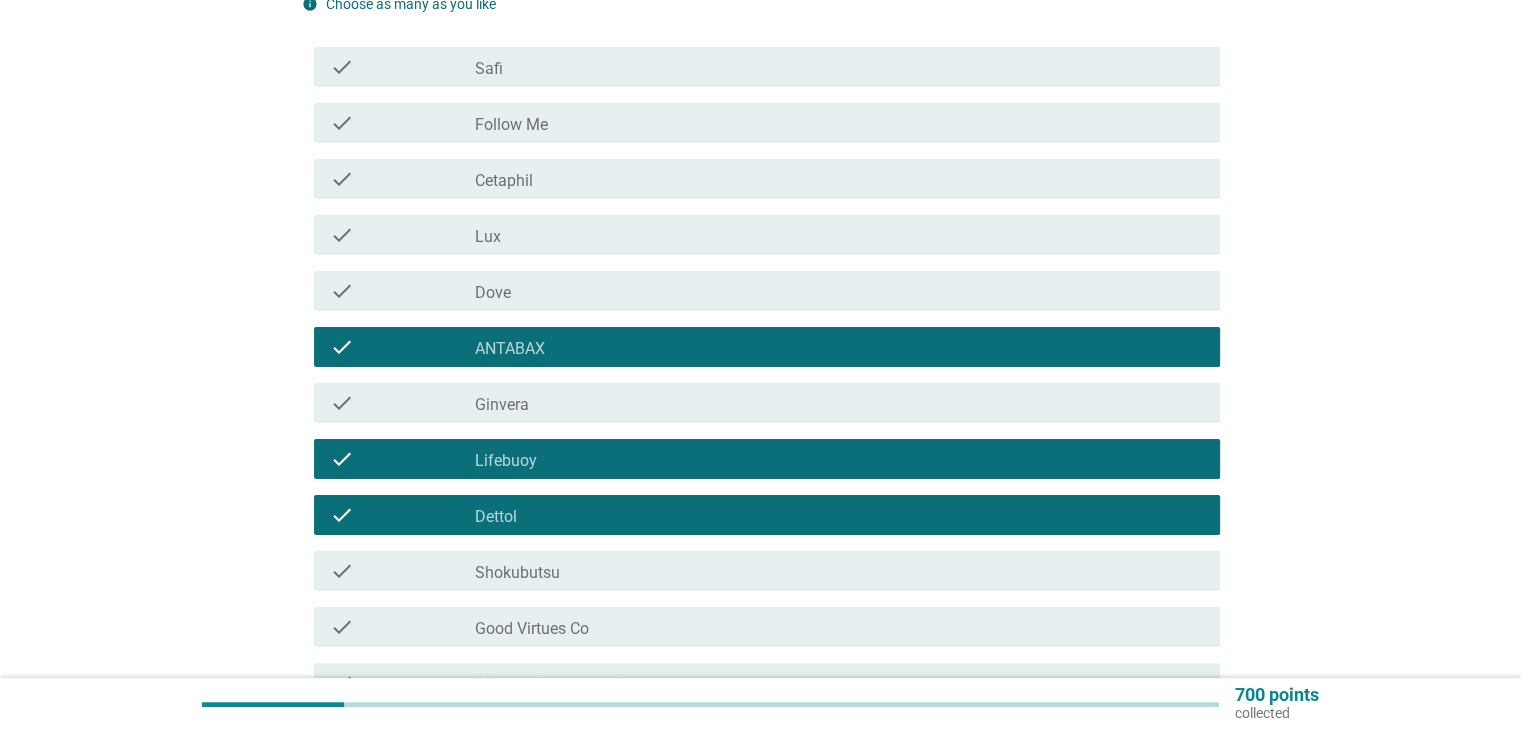 click on "Shokubutsu" at bounding box center (517, 573) 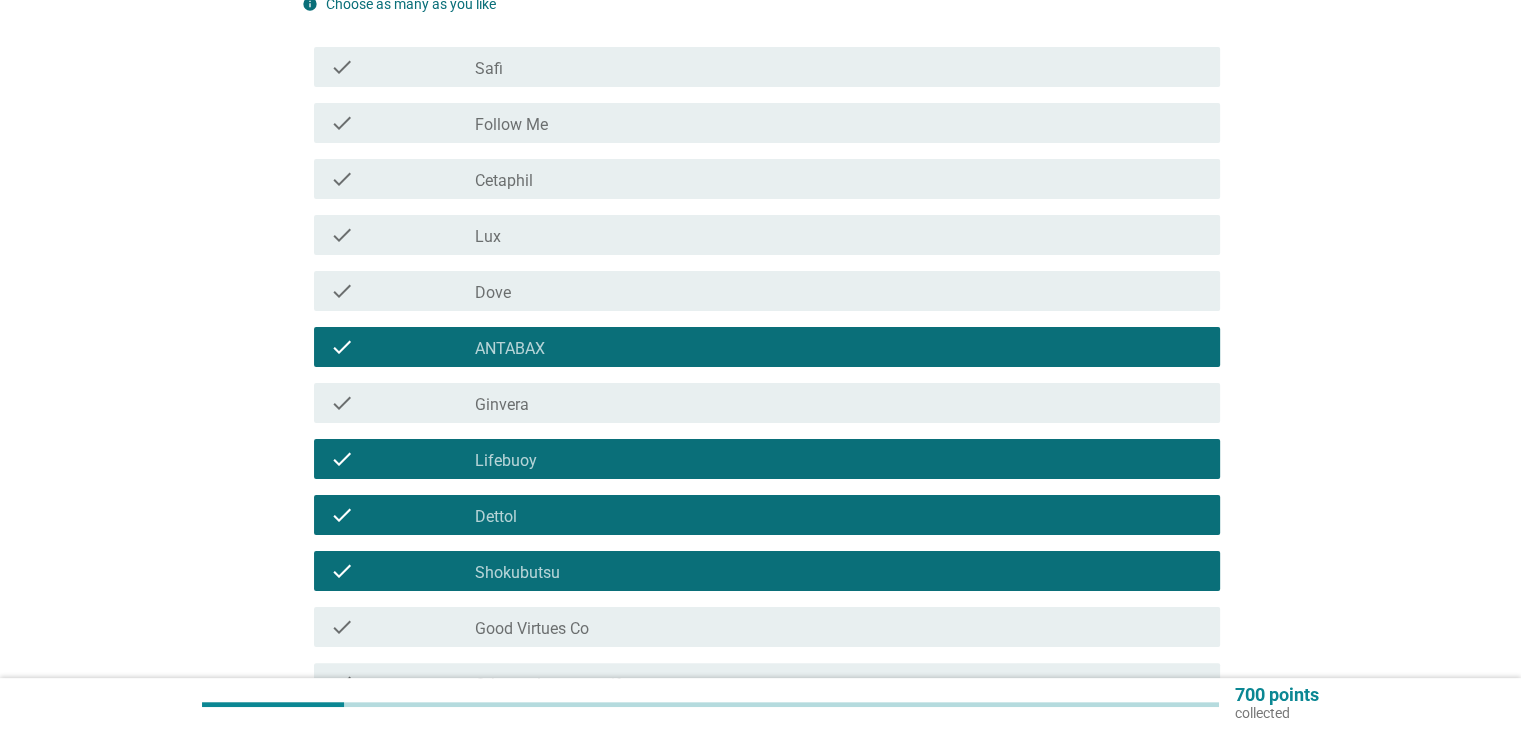 click on "Cetaphil" at bounding box center (504, 181) 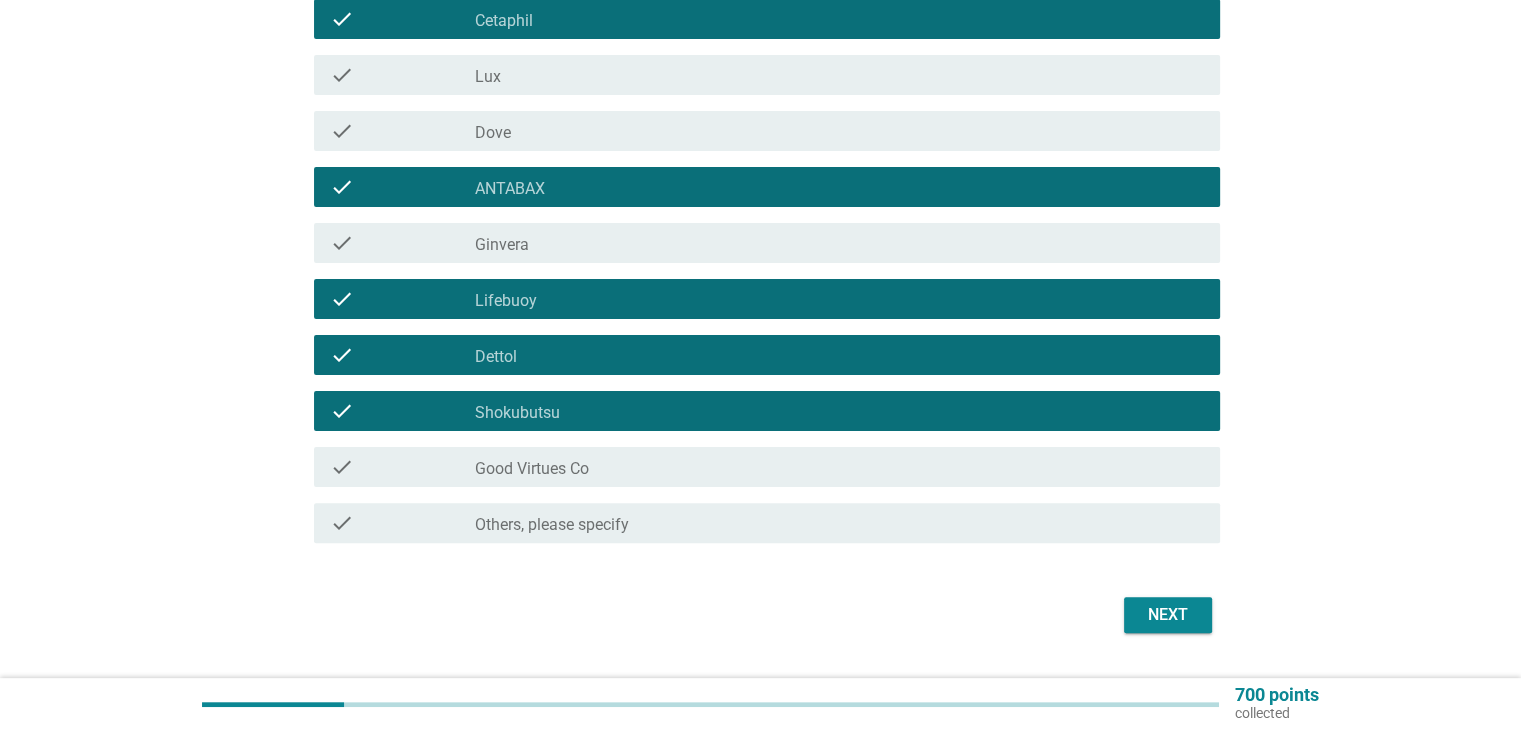 scroll, scrollTop: 500, scrollLeft: 0, axis: vertical 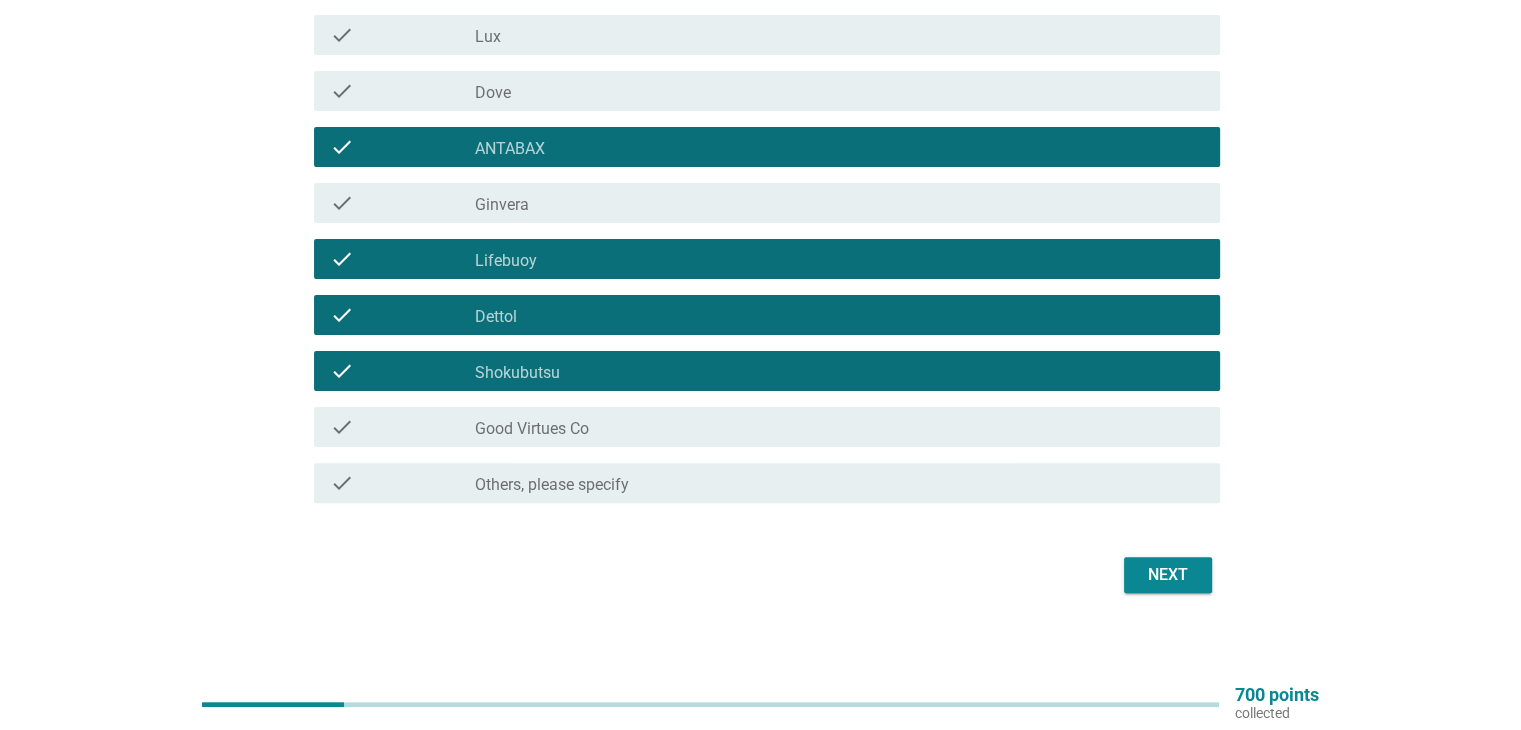 click on "Next" at bounding box center [1168, 575] 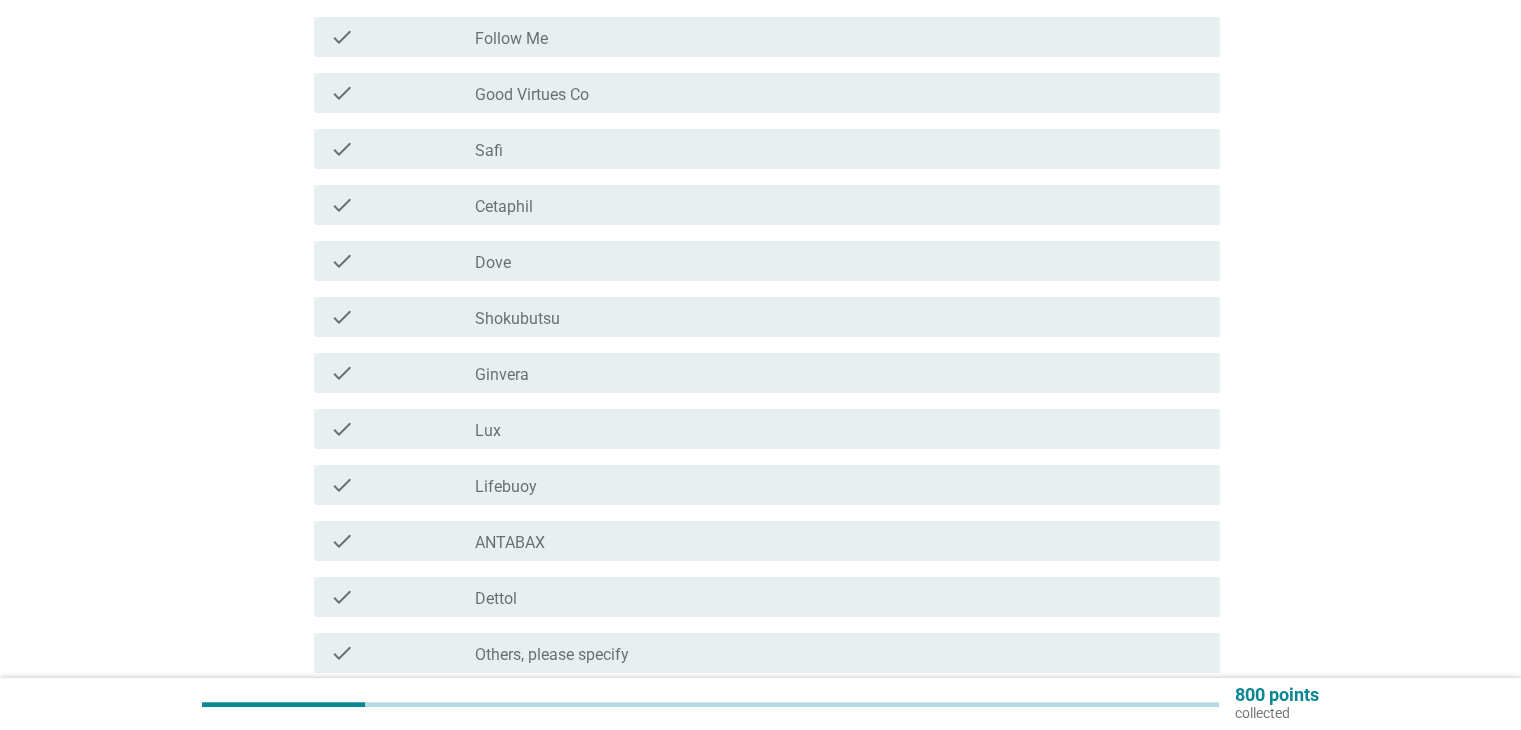 scroll, scrollTop: 300, scrollLeft: 0, axis: vertical 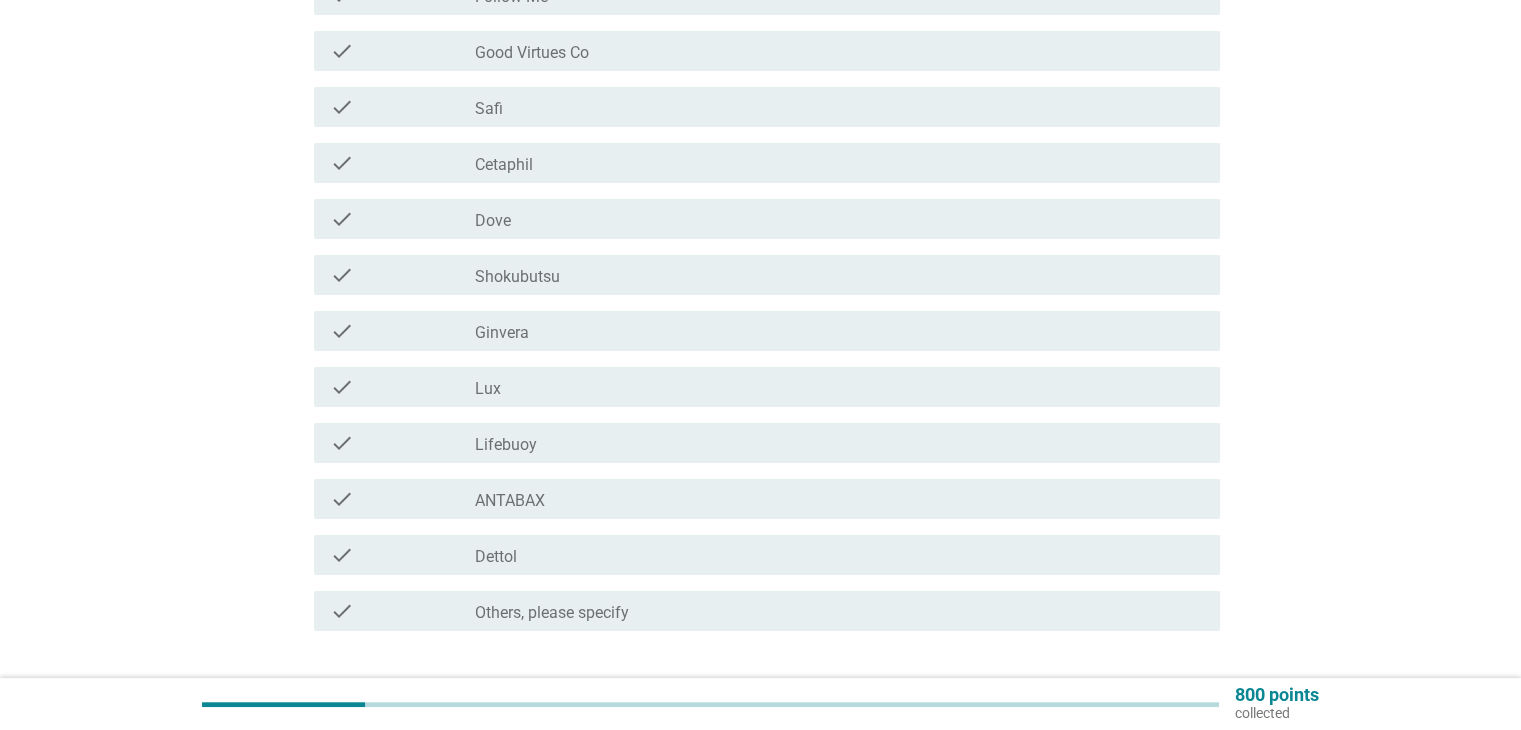 drag, startPoint x: 422, startPoint y: 279, endPoint x: 427, endPoint y: 316, distance: 37.336308 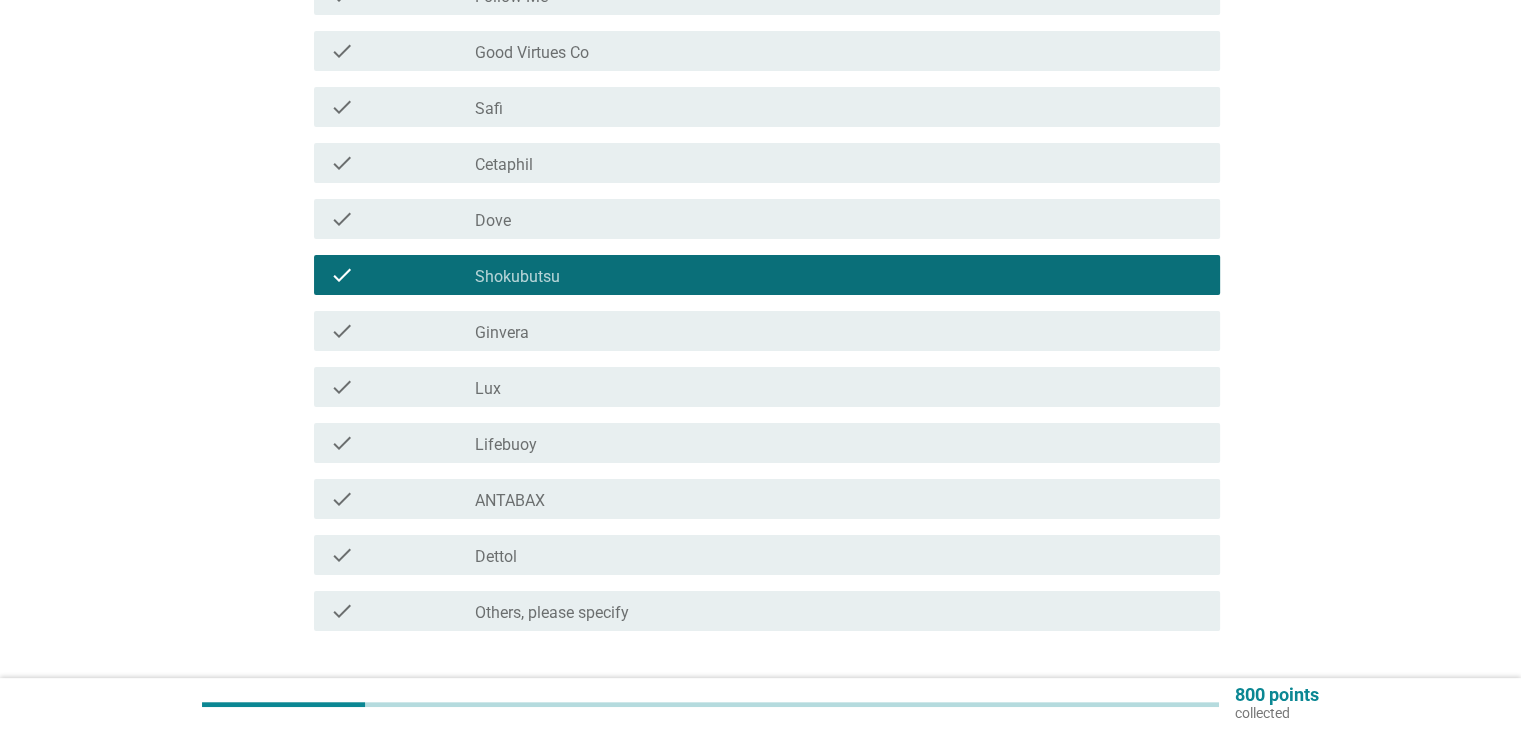 click on "check" at bounding box center [403, 443] 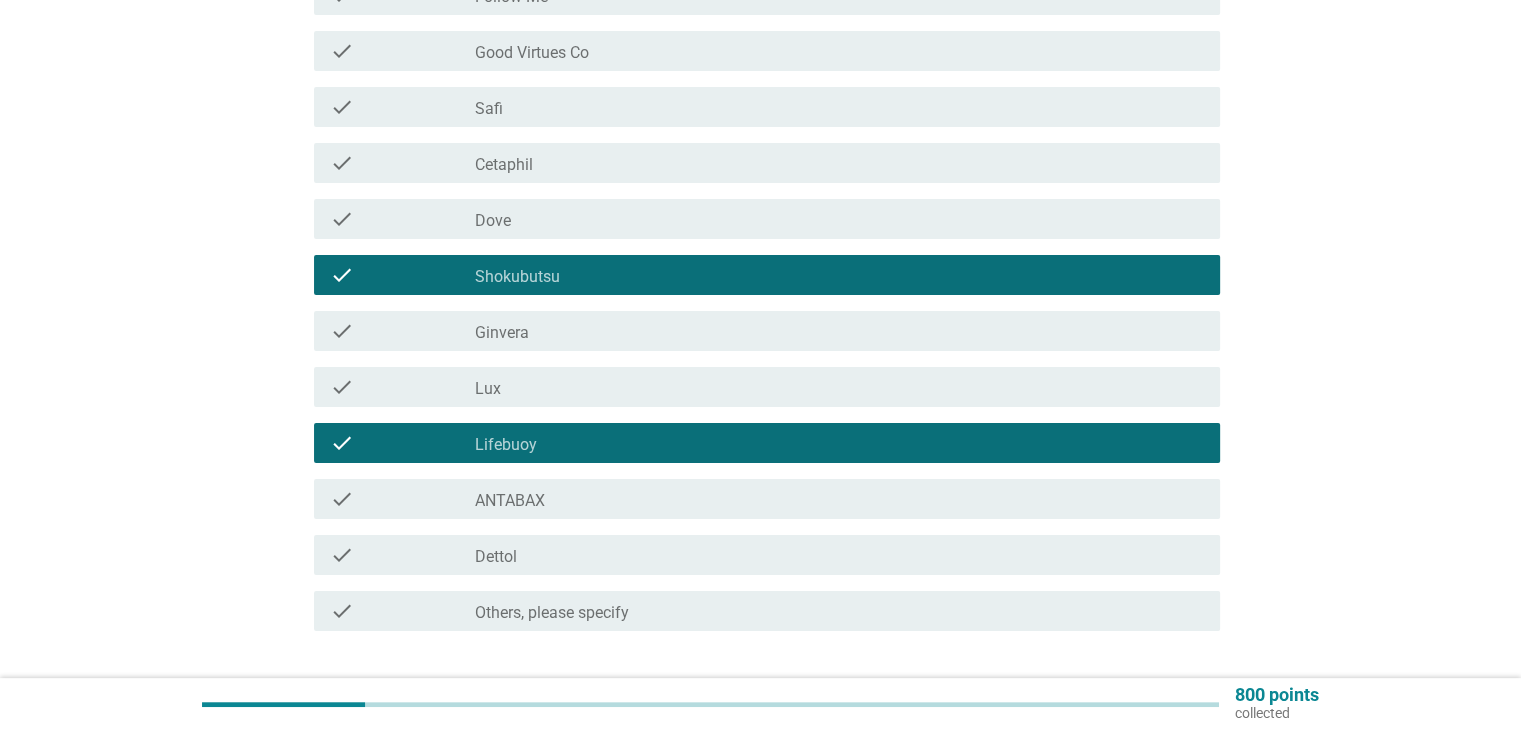click on "check     check_box ANTABAX" at bounding box center (767, 499) 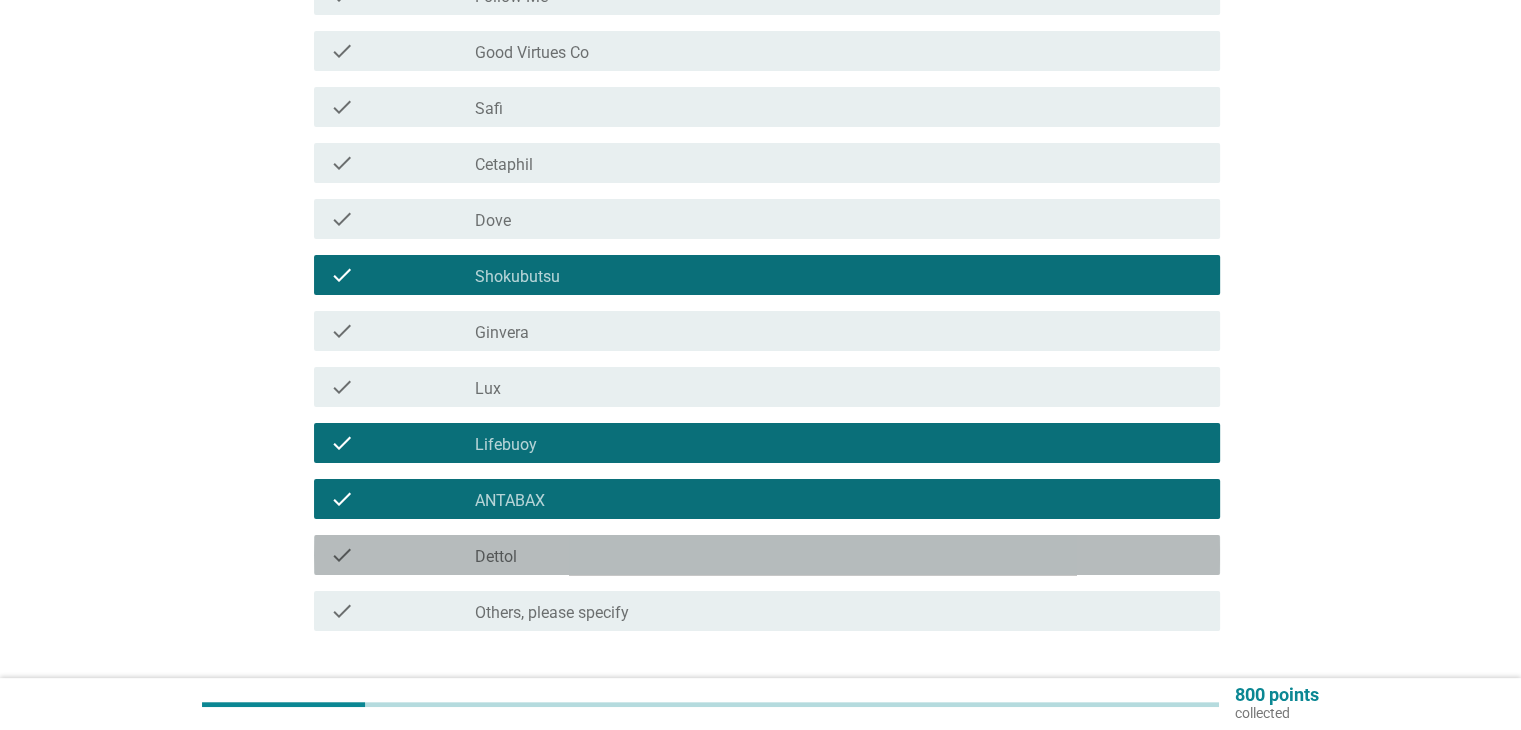 click on "check" at bounding box center [403, 555] 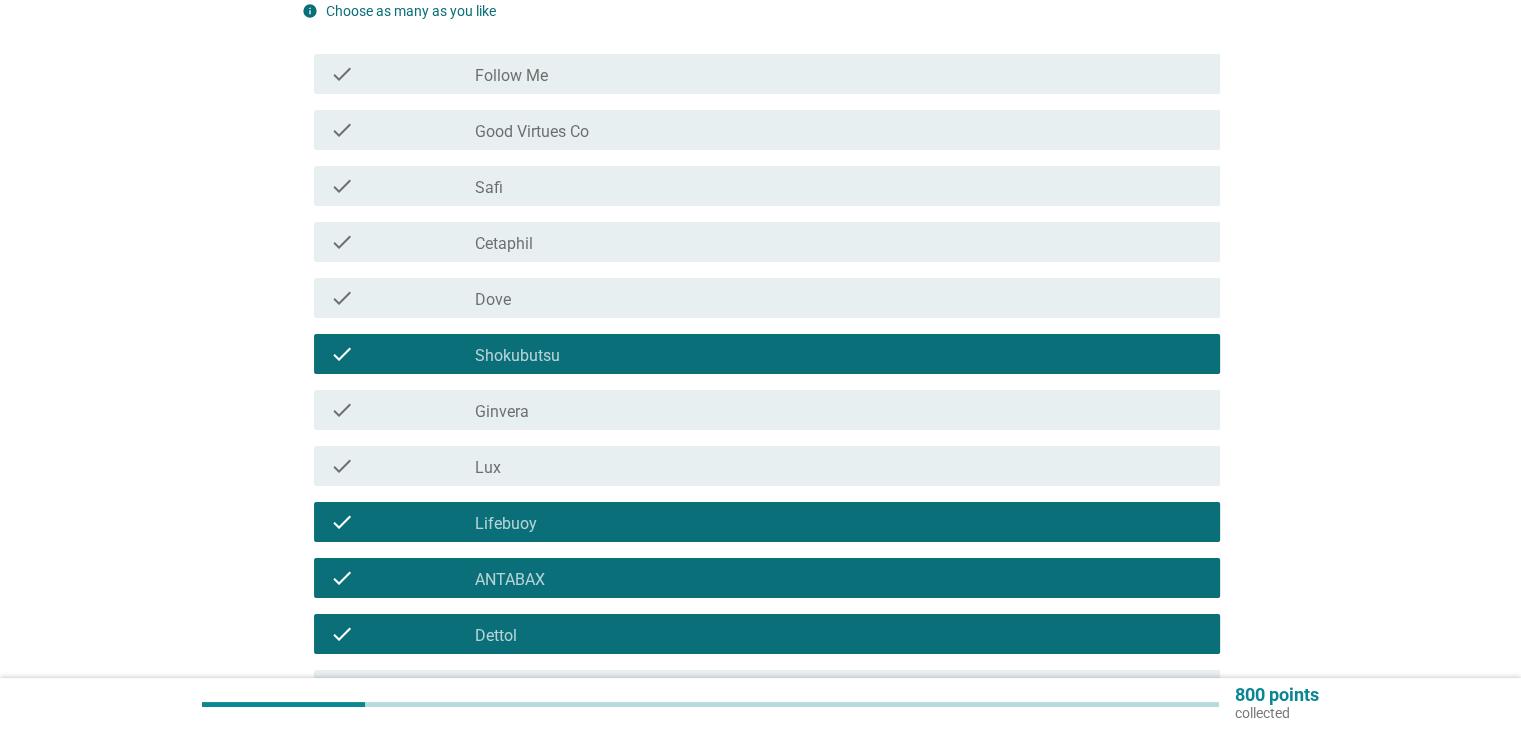 scroll, scrollTop: 200, scrollLeft: 0, axis: vertical 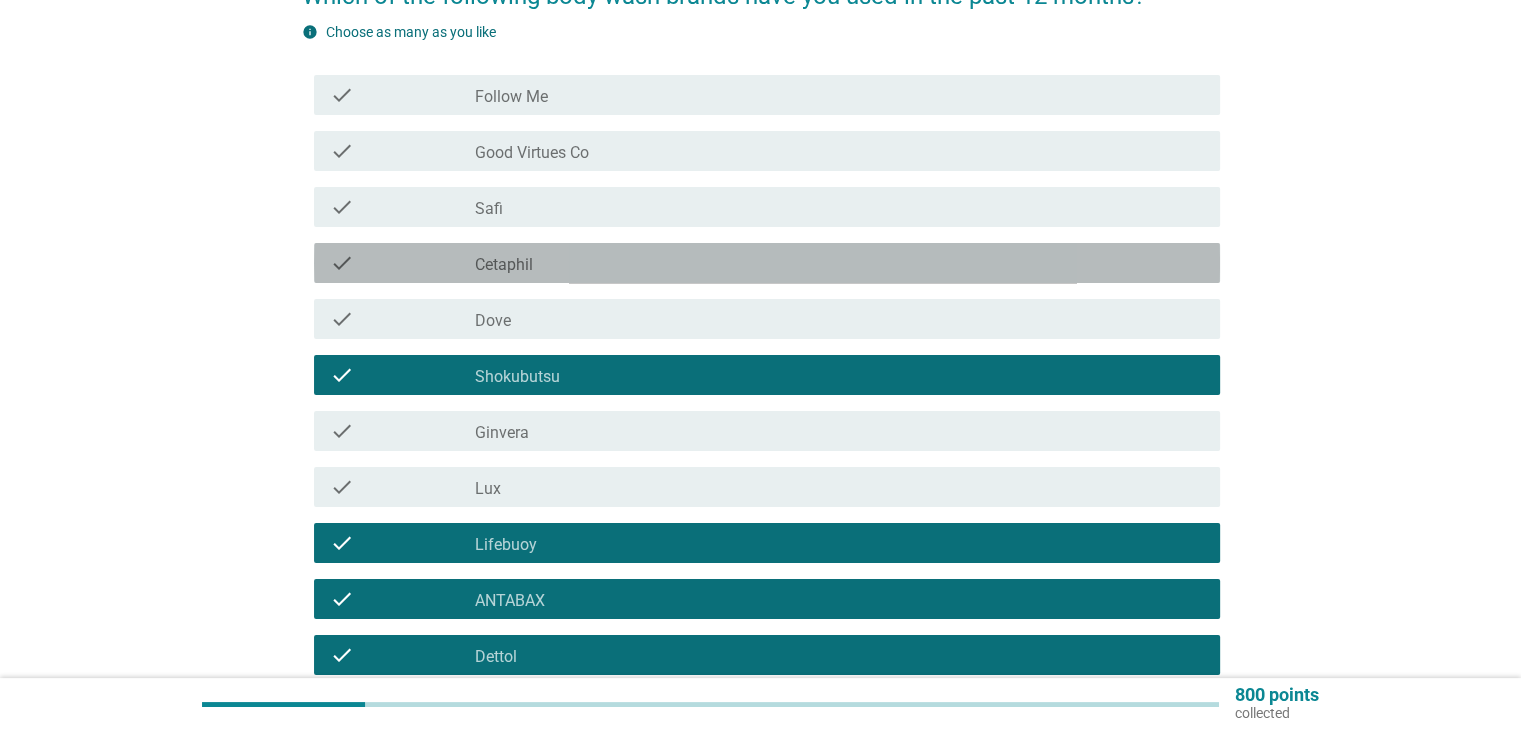 click on "check" at bounding box center [403, 263] 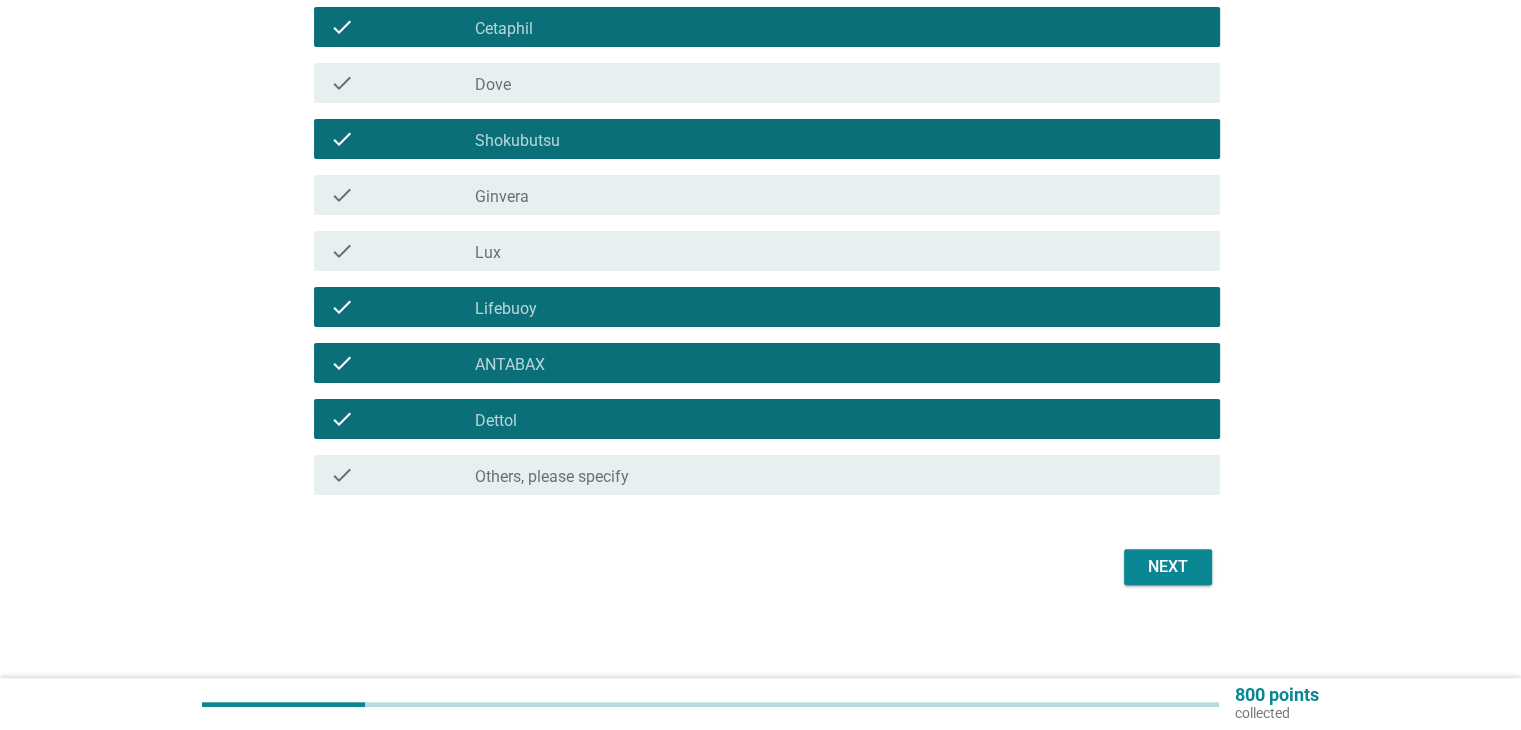 scroll, scrollTop: 439, scrollLeft: 0, axis: vertical 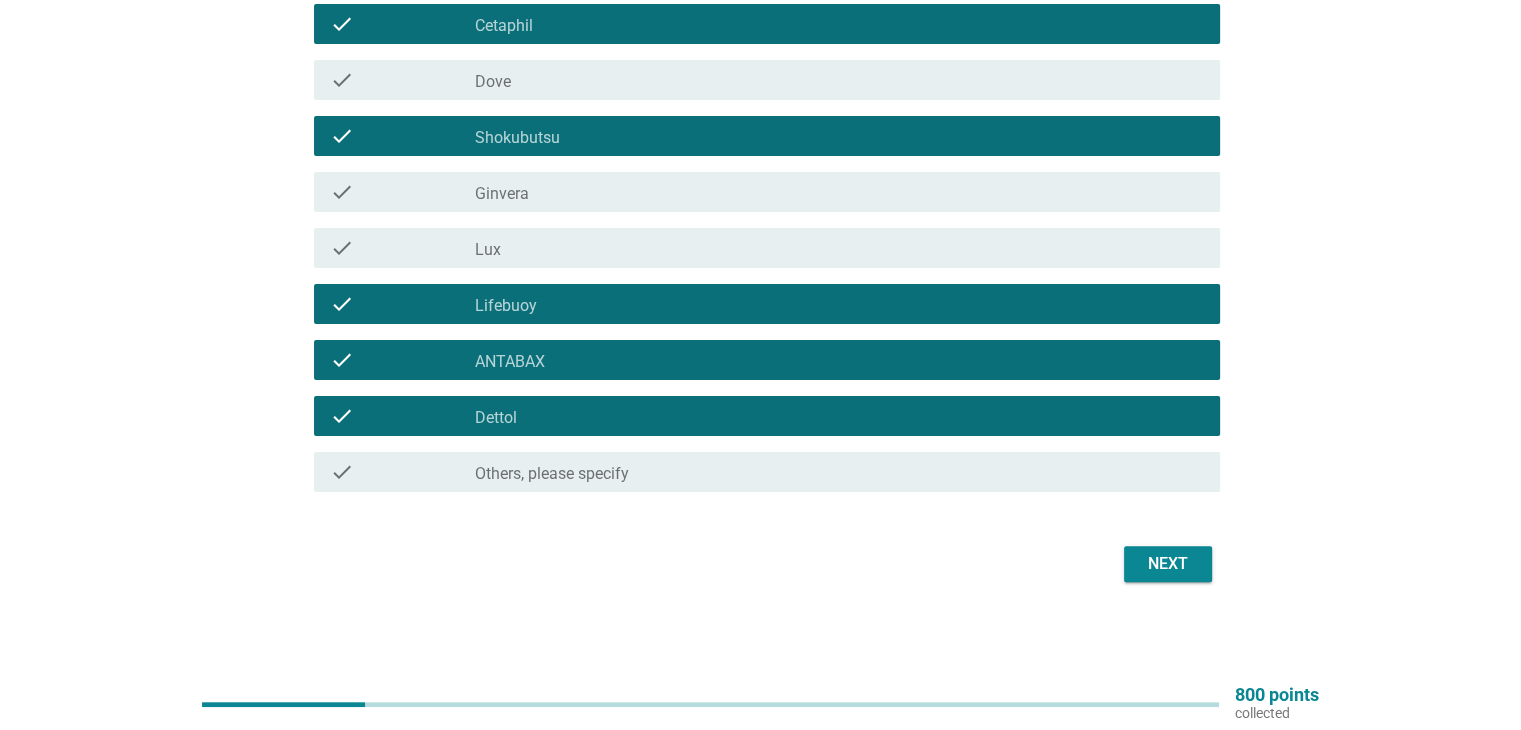 click on "Next" at bounding box center [1168, 564] 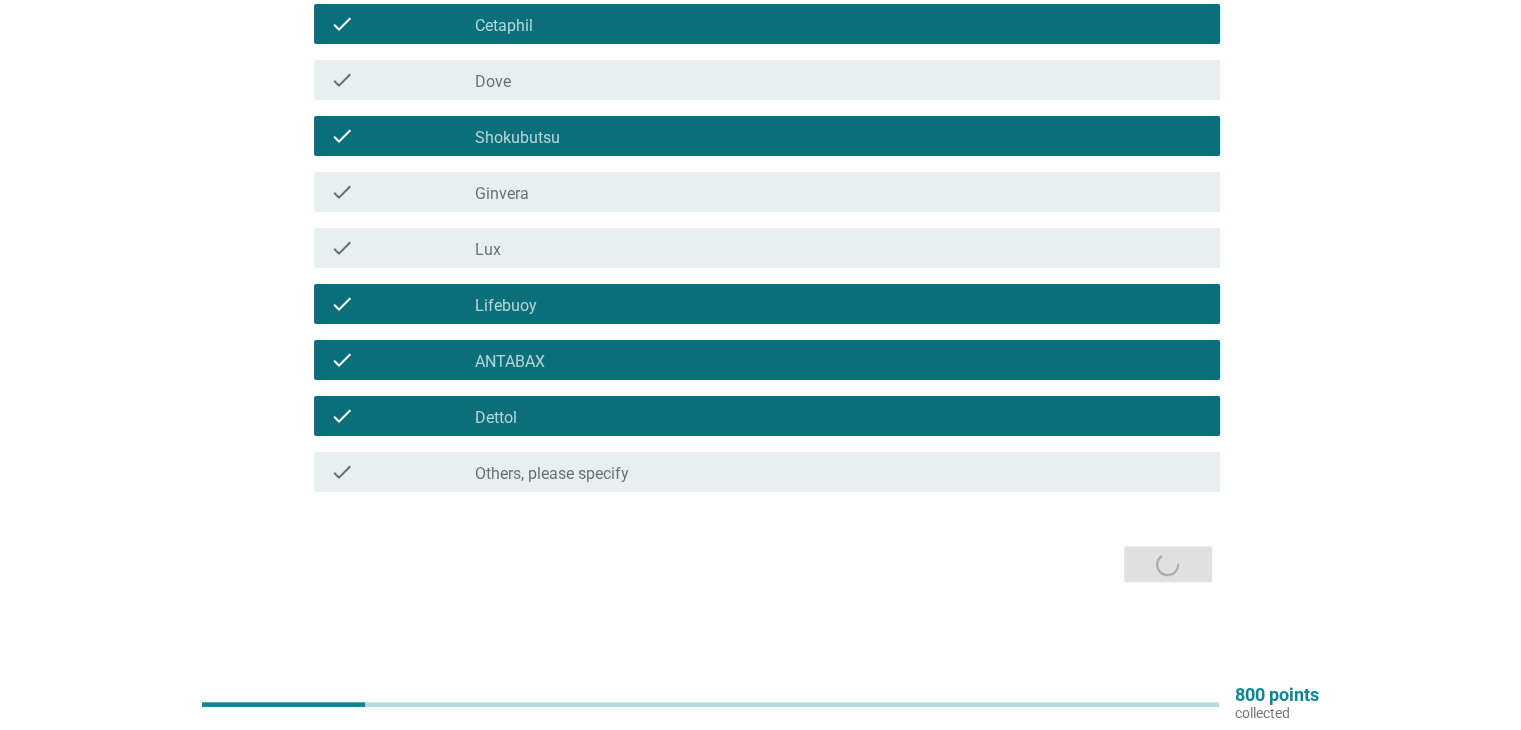 scroll, scrollTop: 0, scrollLeft: 0, axis: both 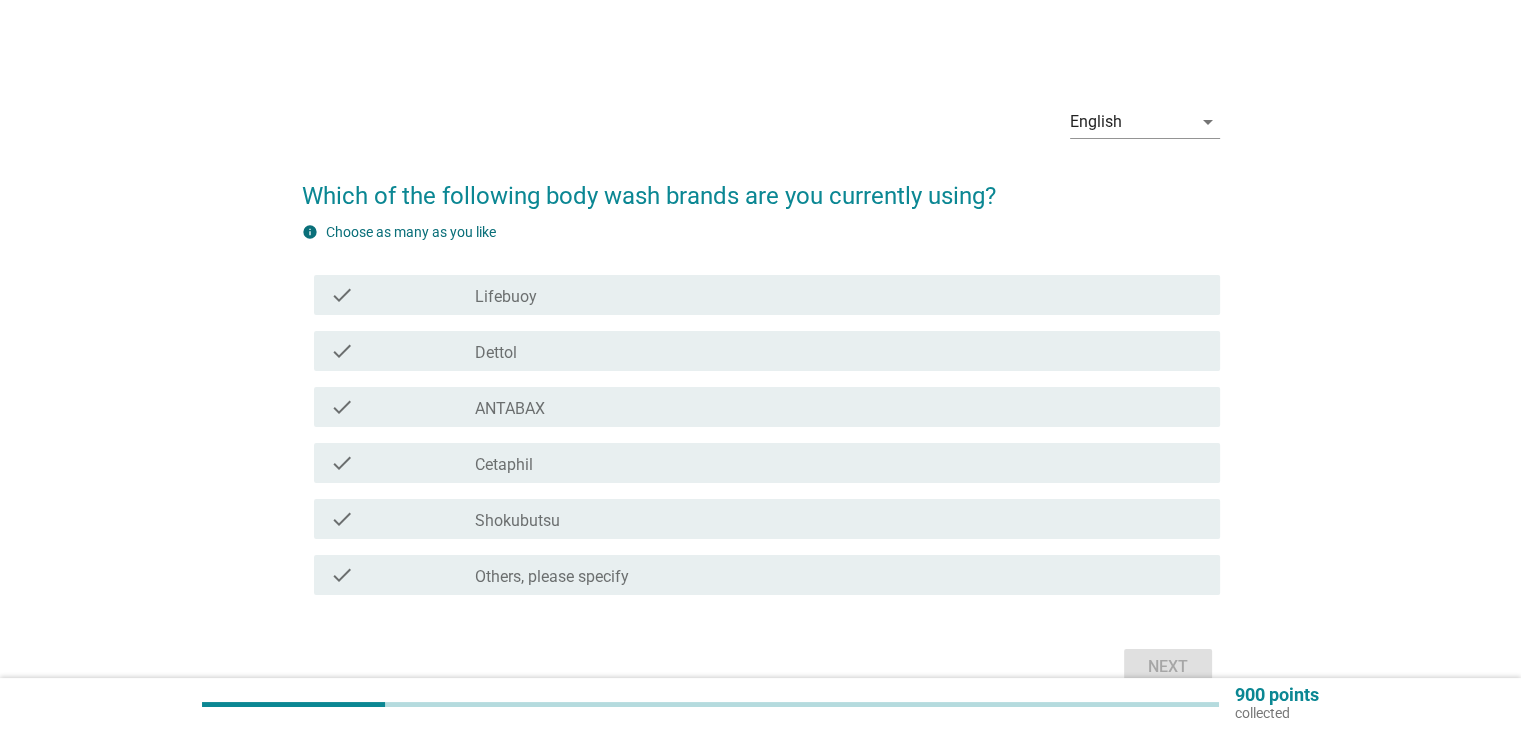 click on "check     check_box Shokubutsu" at bounding box center [767, 519] 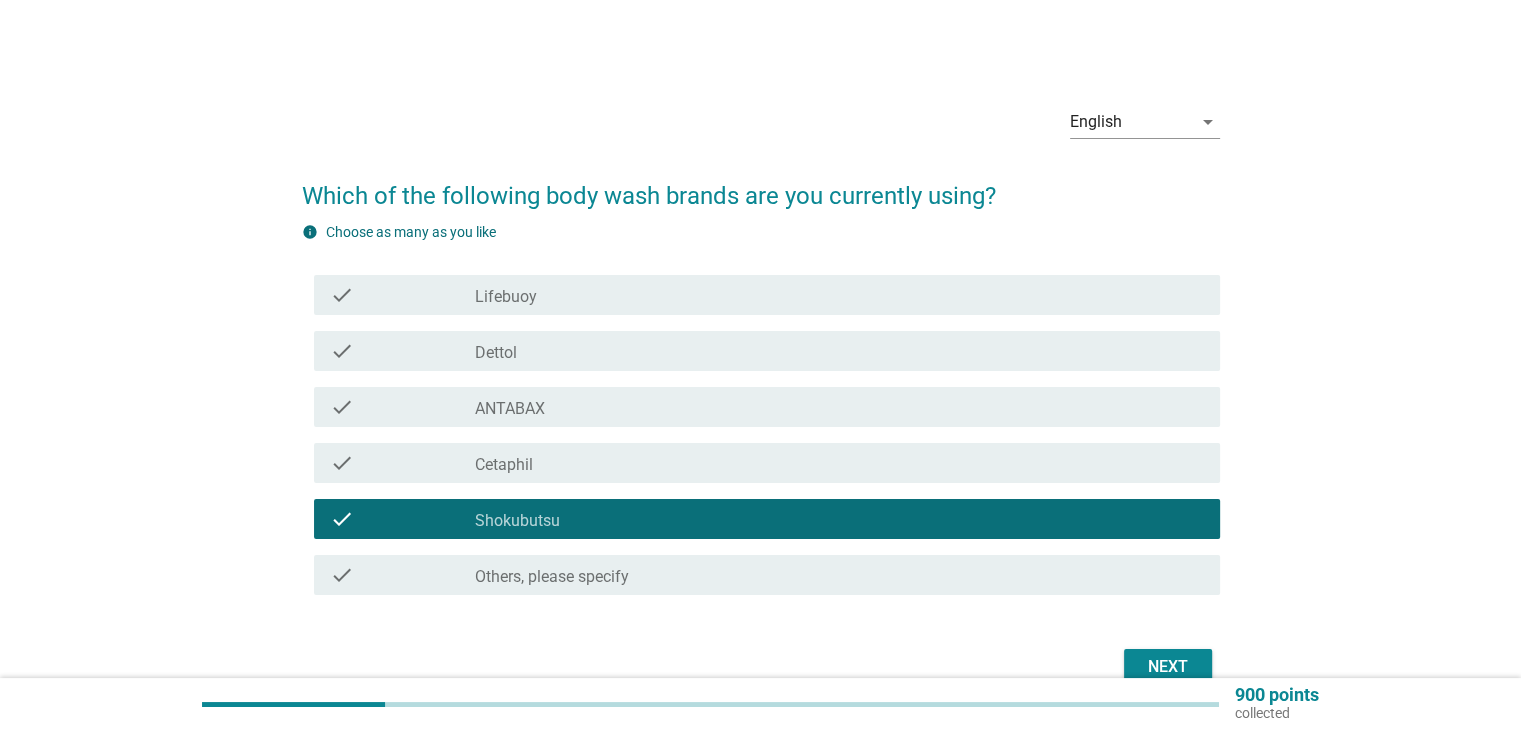 click on "Next" at bounding box center [1168, 667] 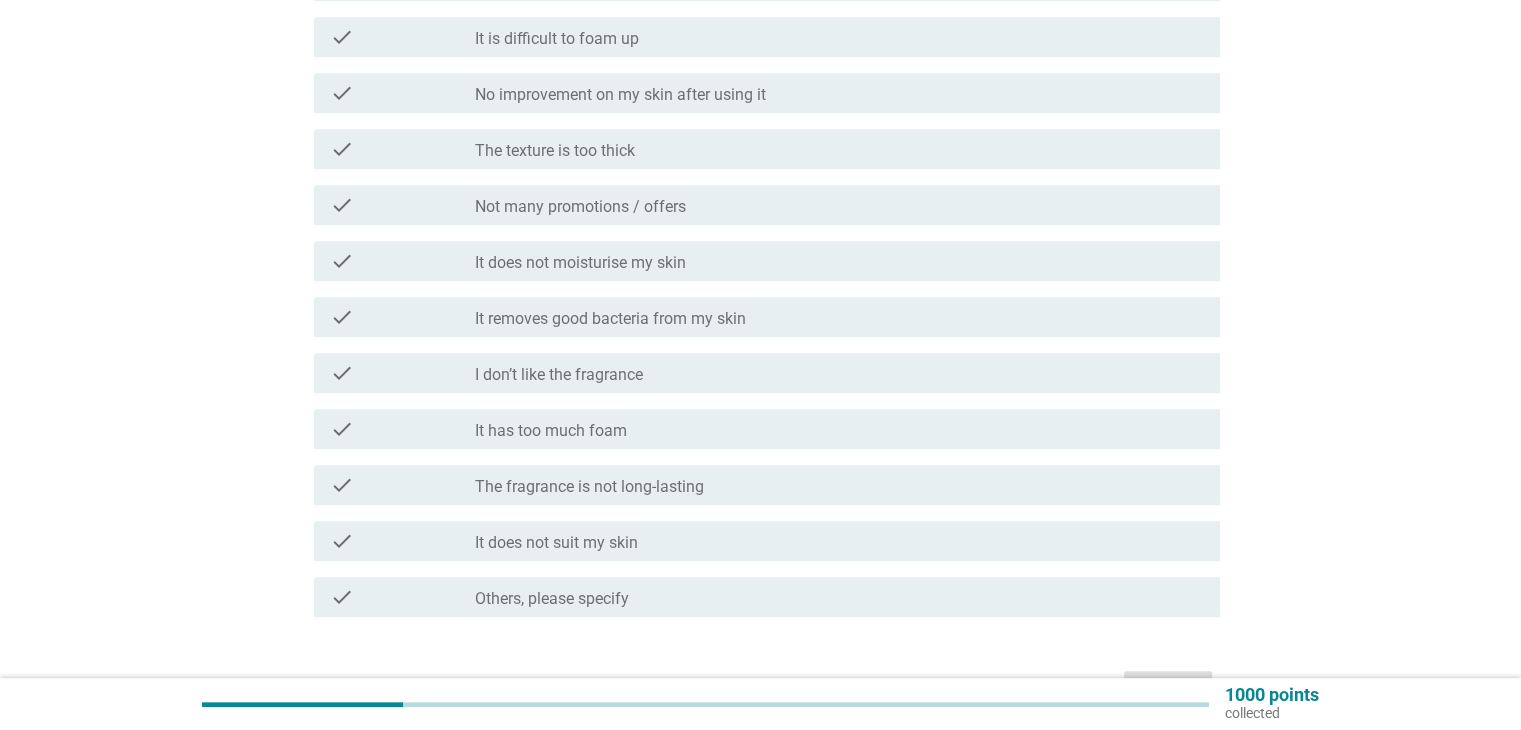 scroll, scrollTop: 1000, scrollLeft: 0, axis: vertical 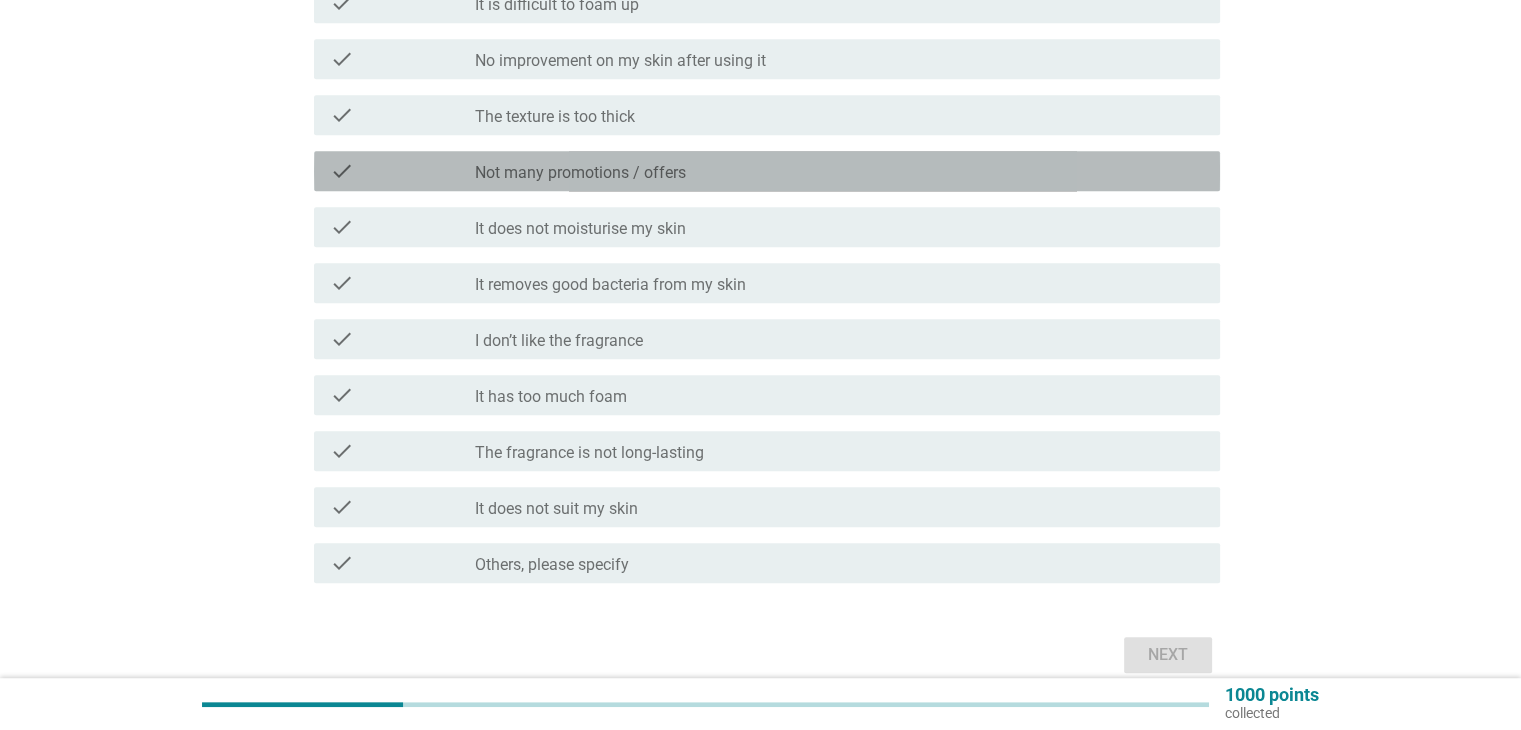 click on "check" at bounding box center [403, 171] 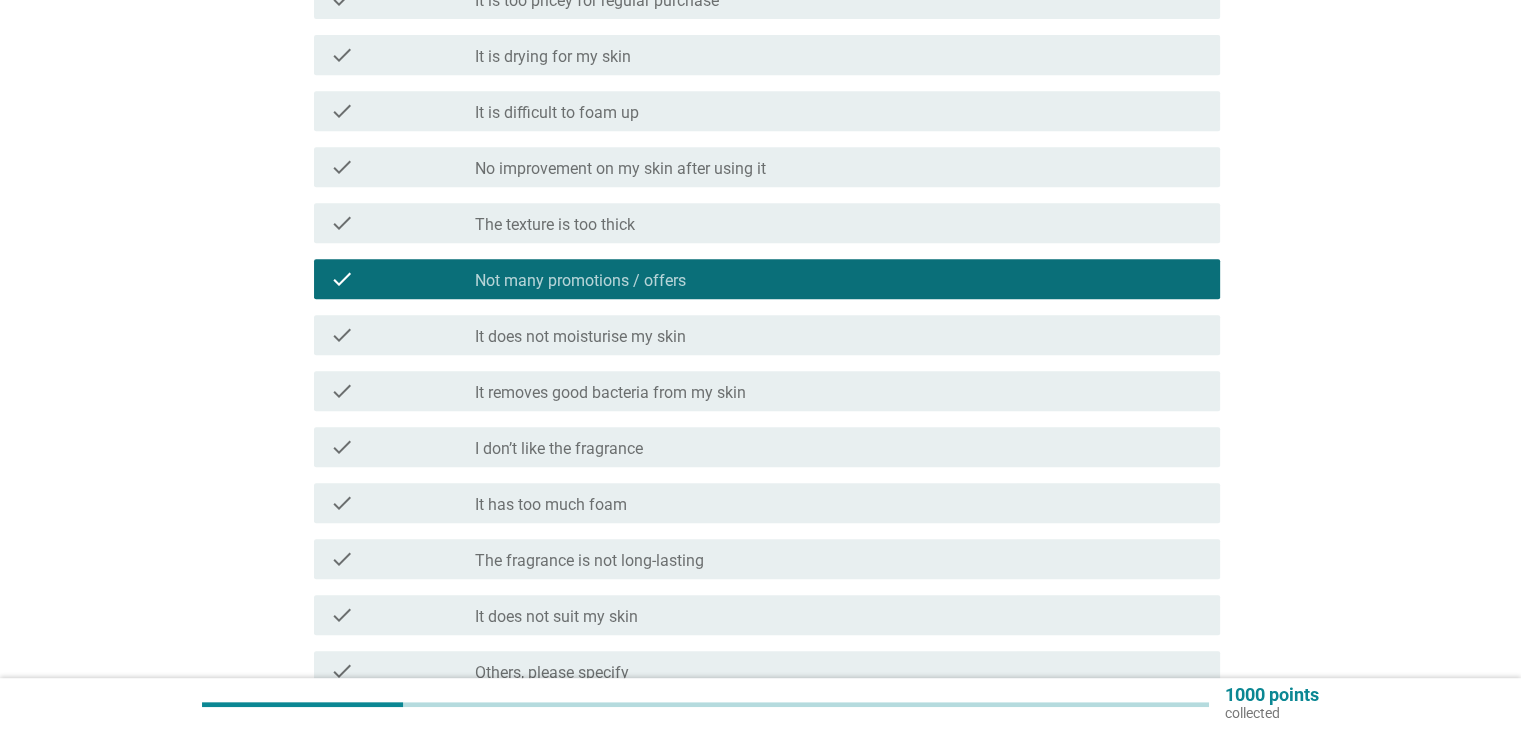 scroll, scrollTop: 1091, scrollLeft: 0, axis: vertical 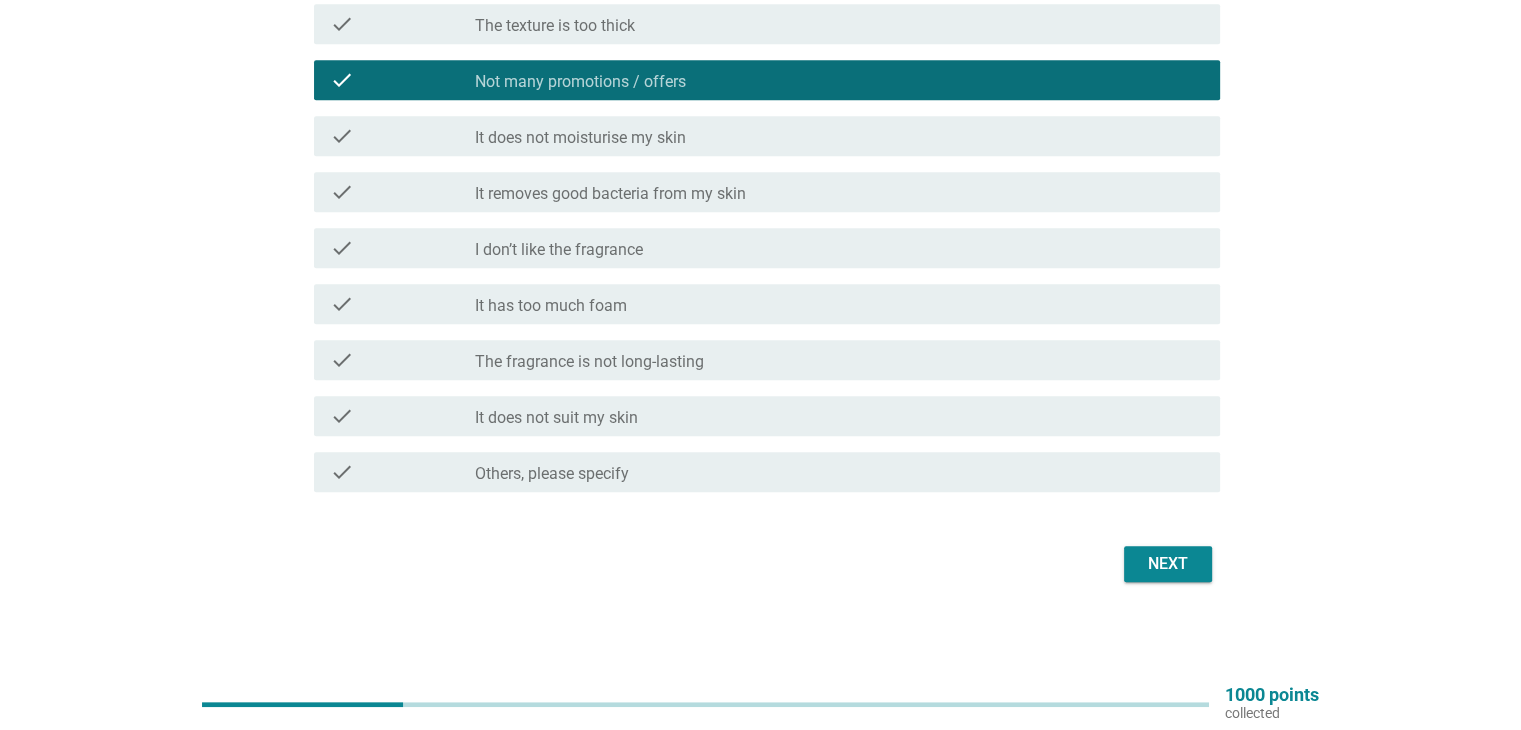 click on "Next" at bounding box center (1168, 564) 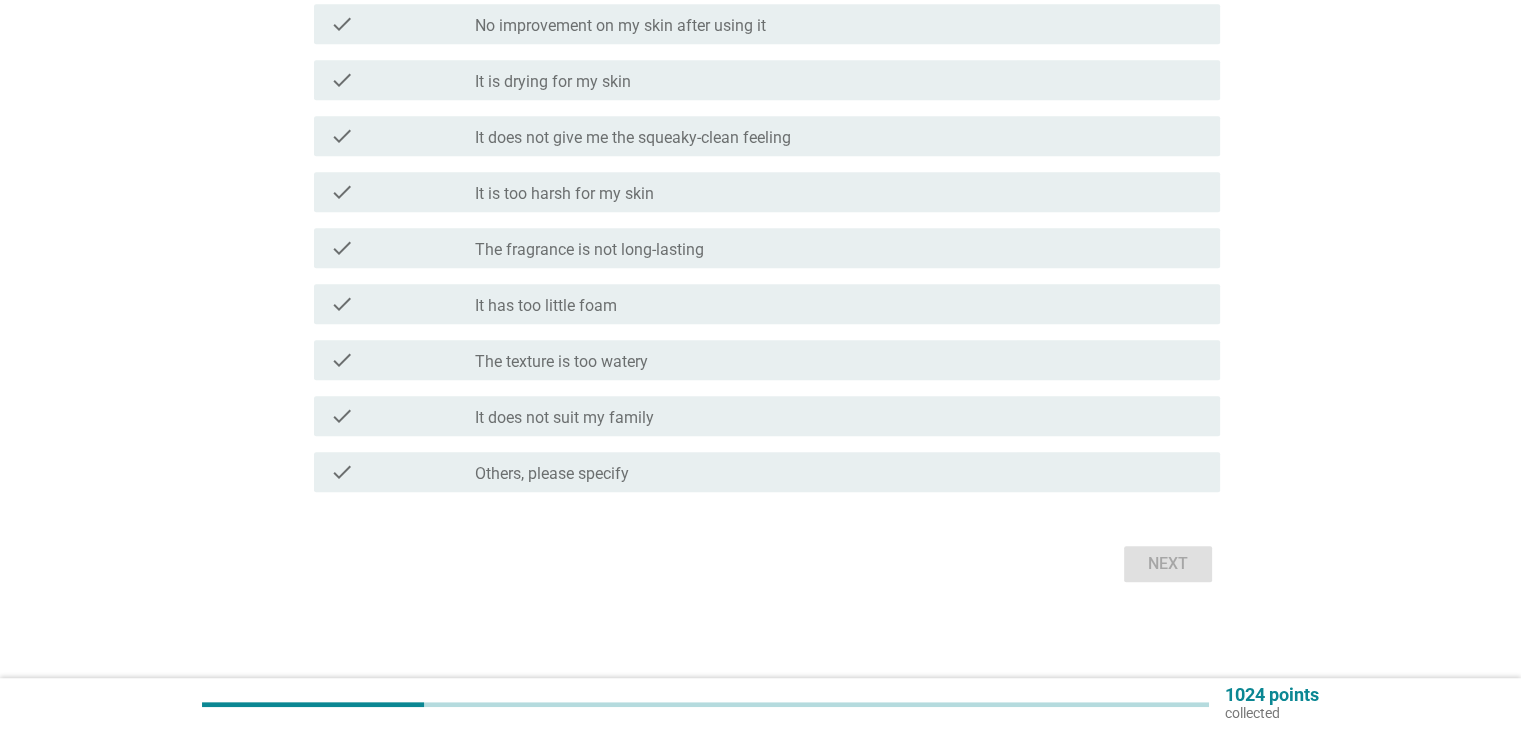 scroll, scrollTop: 0, scrollLeft: 0, axis: both 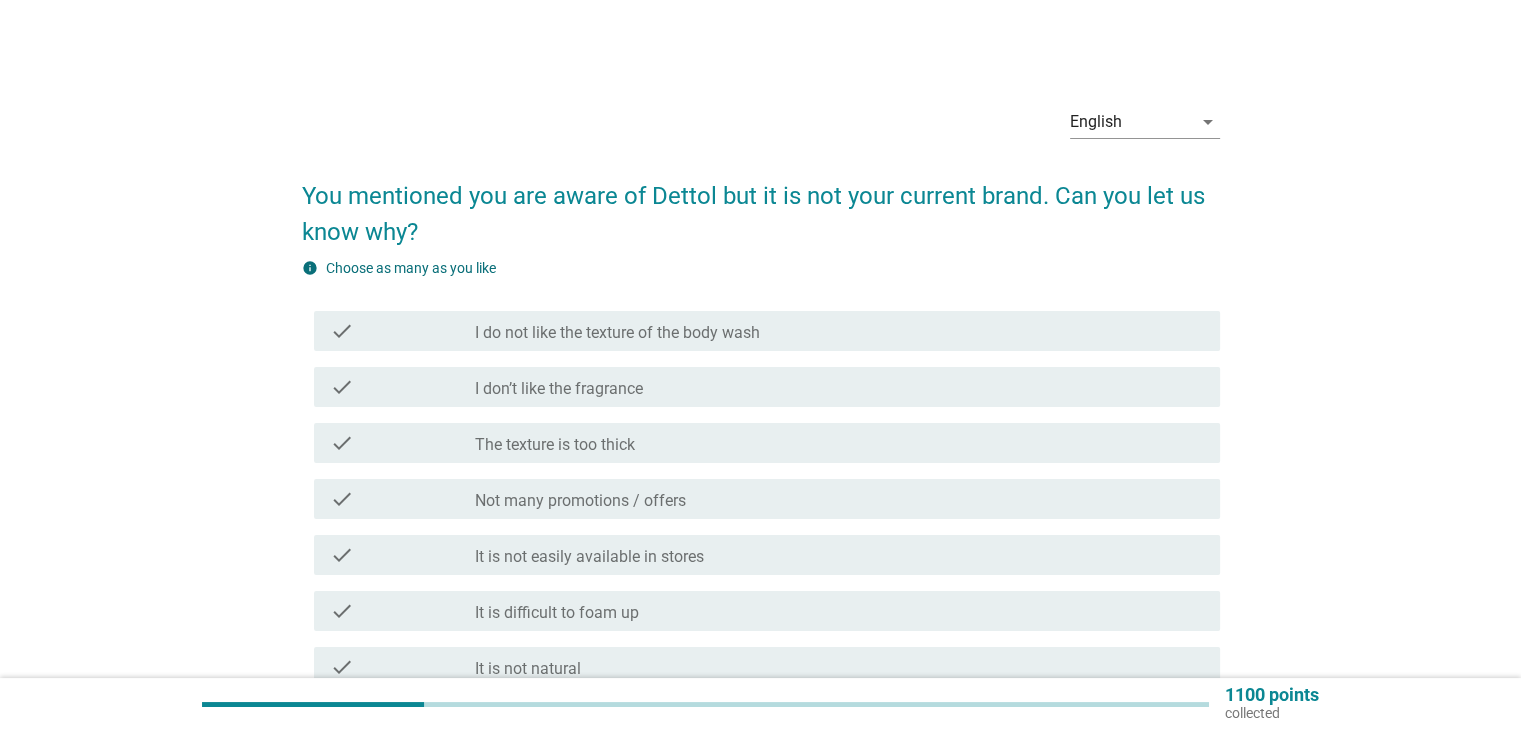 click on "check" at bounding box center [403, 499] 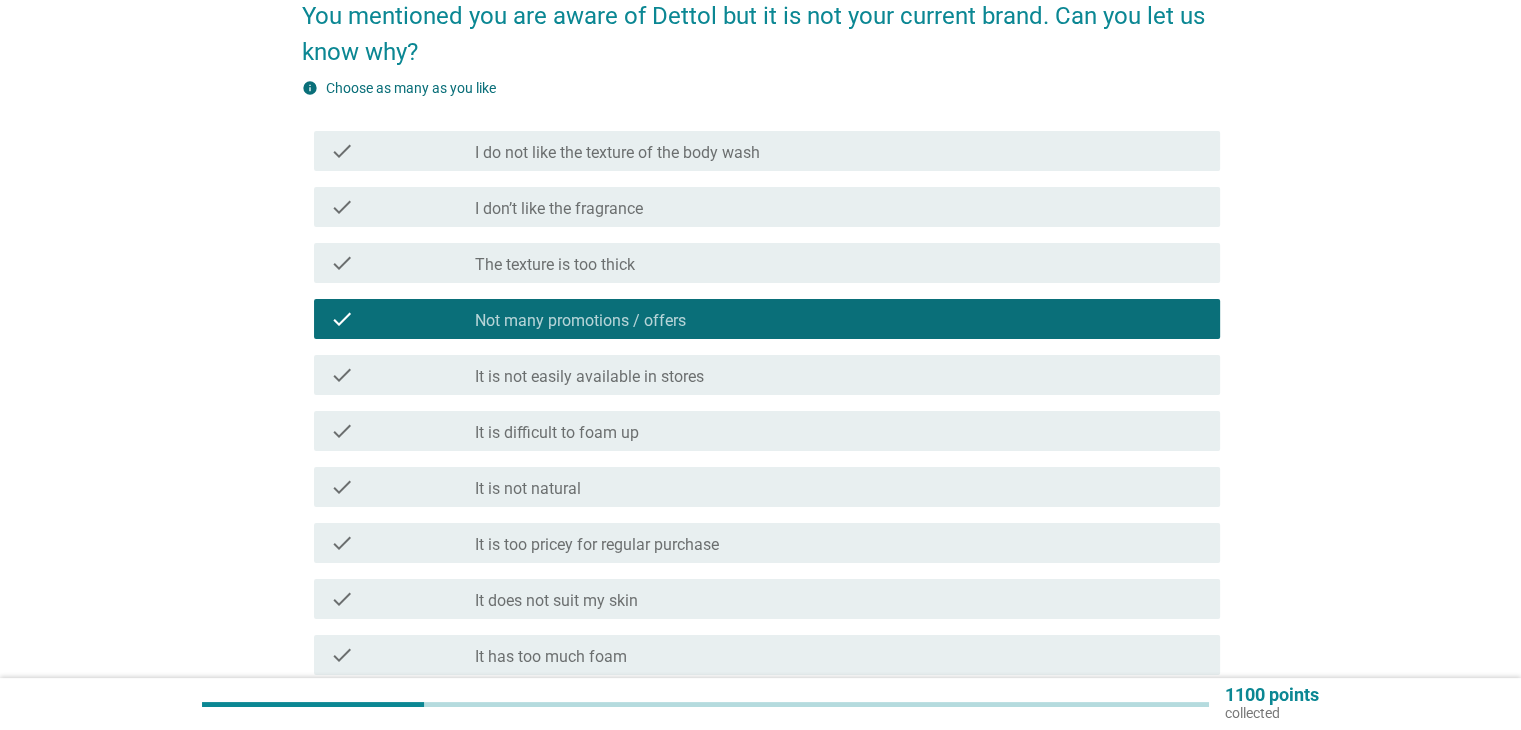 scroll, scrollTop: 200, scrollLeft: 0, axis: vertical 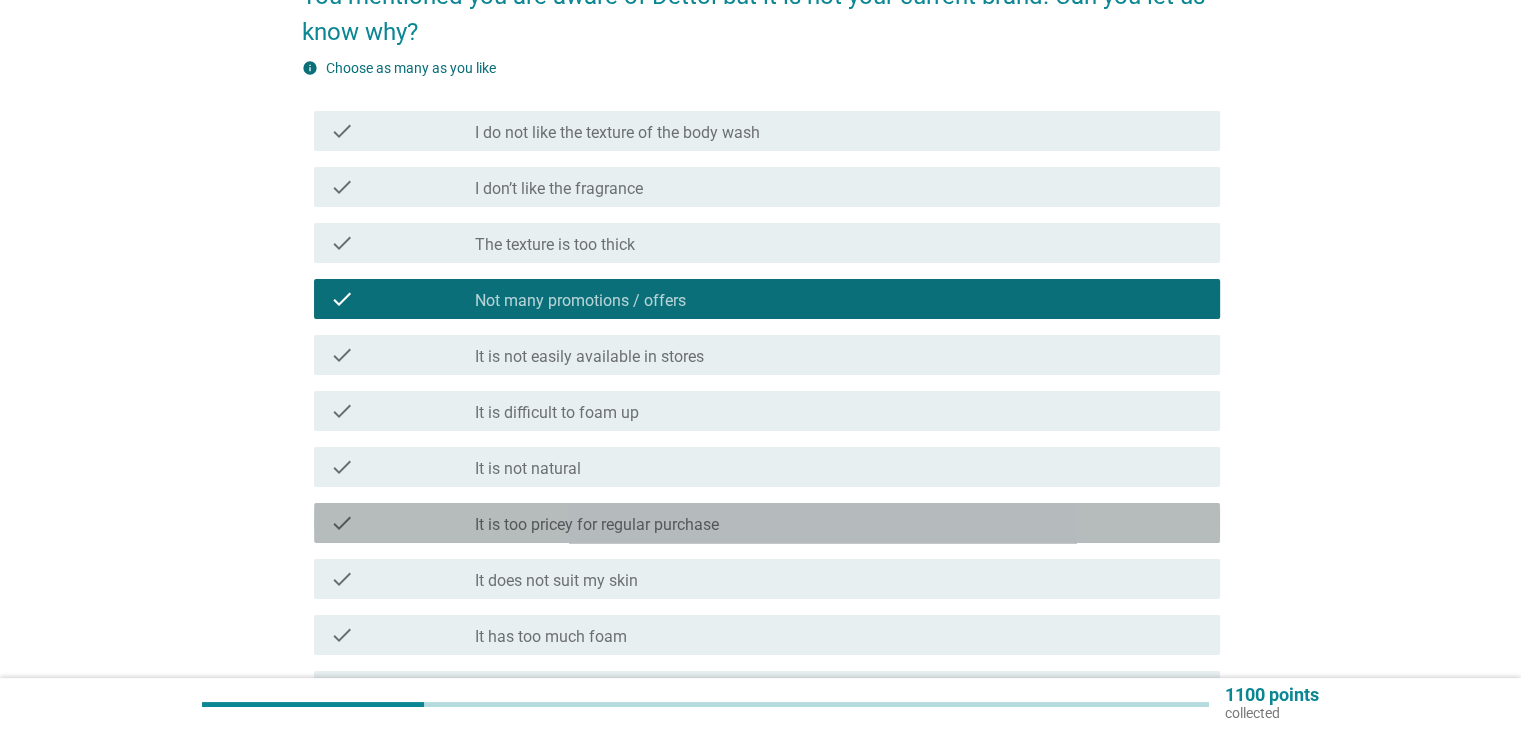 click on "check" at bounding box center (403, 523) 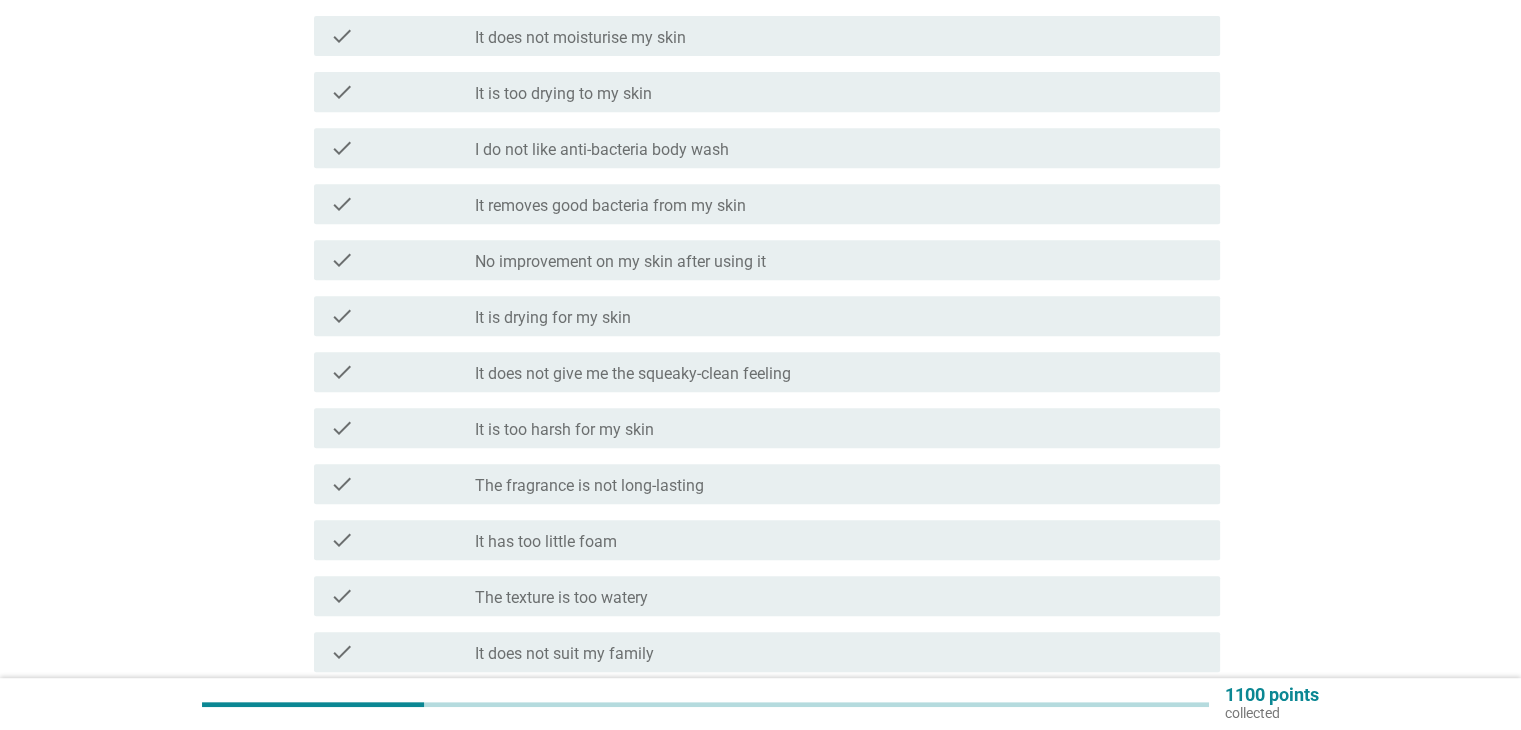 scroll, scrollTop: 1091, scrollLeft: 0, axis: vertical 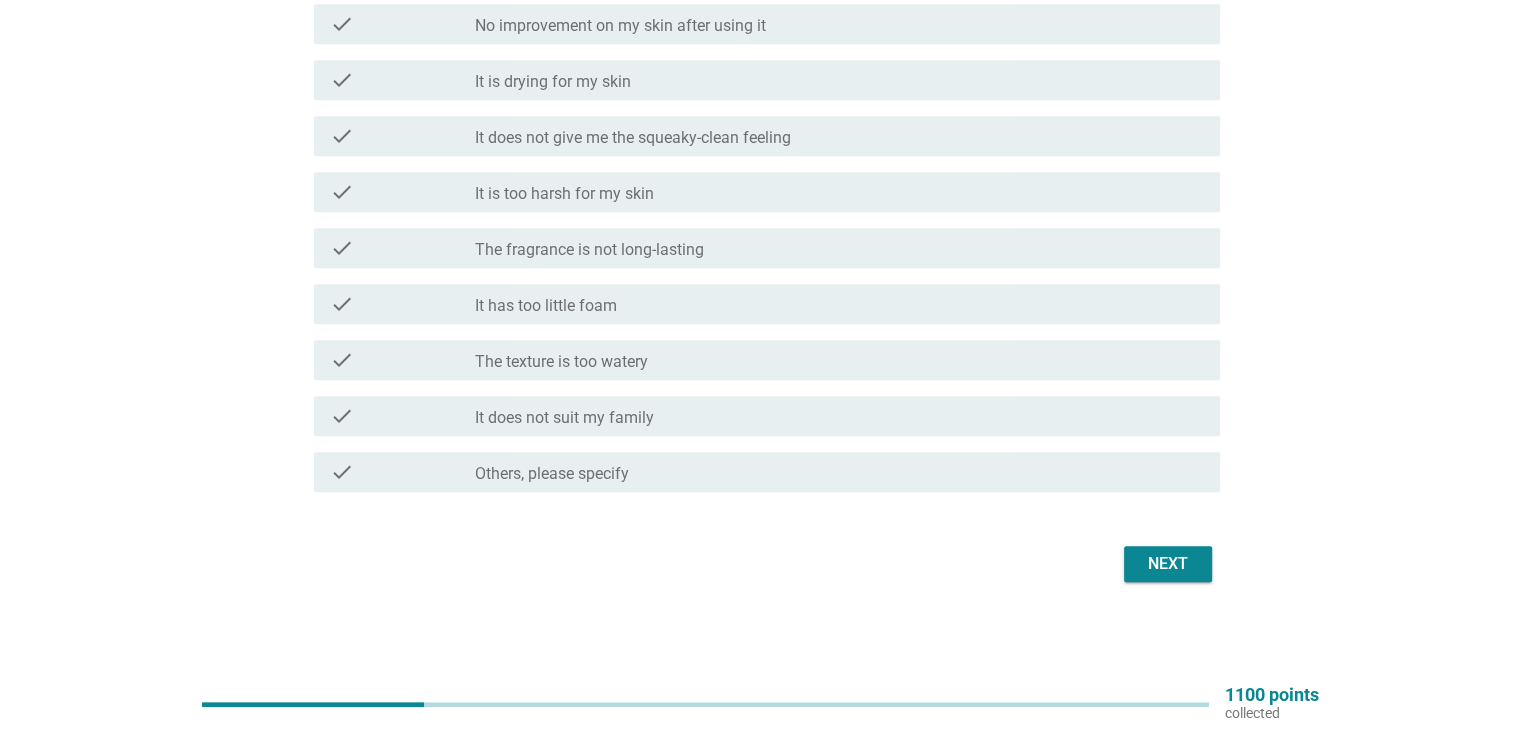 click on "Next" at bounding box center [1168, 564] 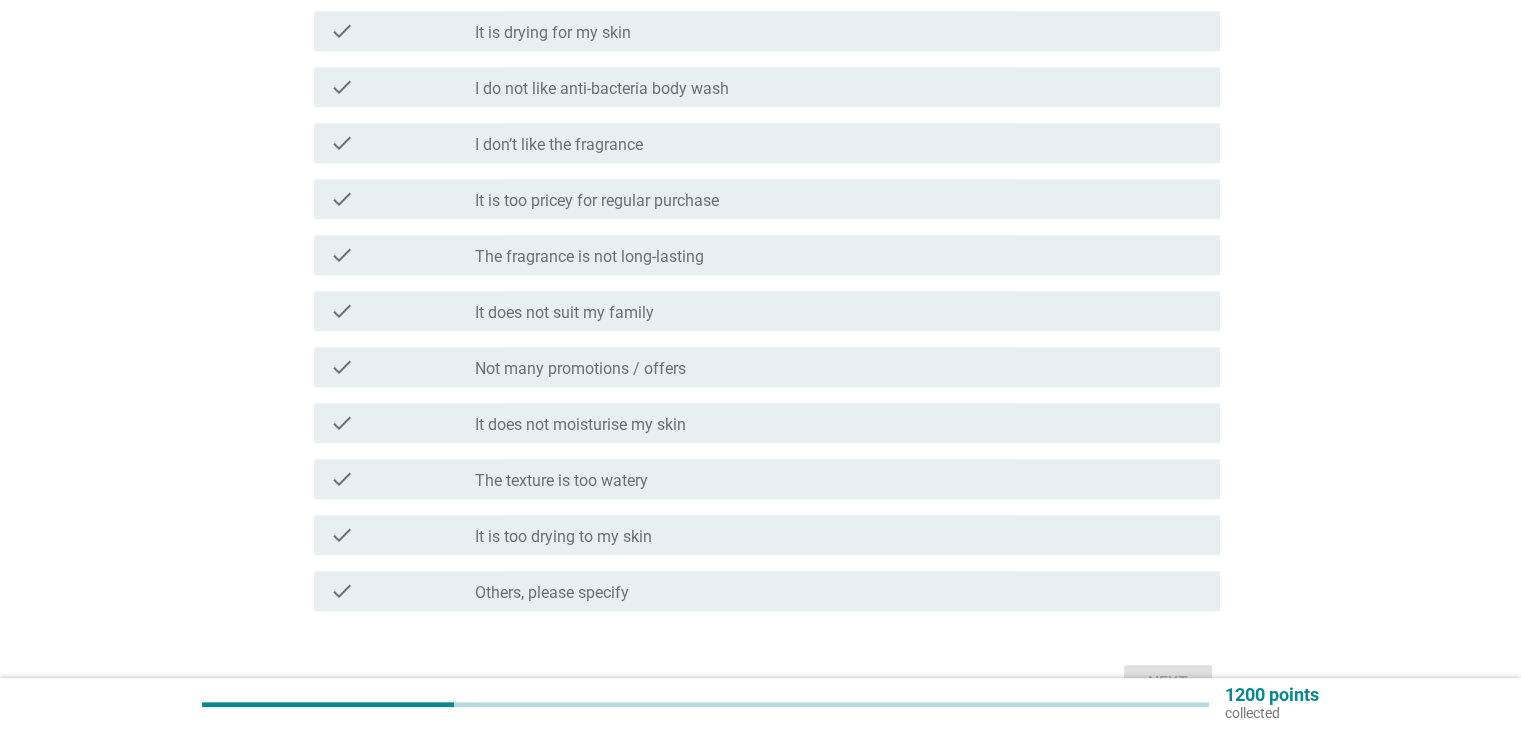 scroll, scrollTop: 1000, scrollLeft: 0, axis: vertical 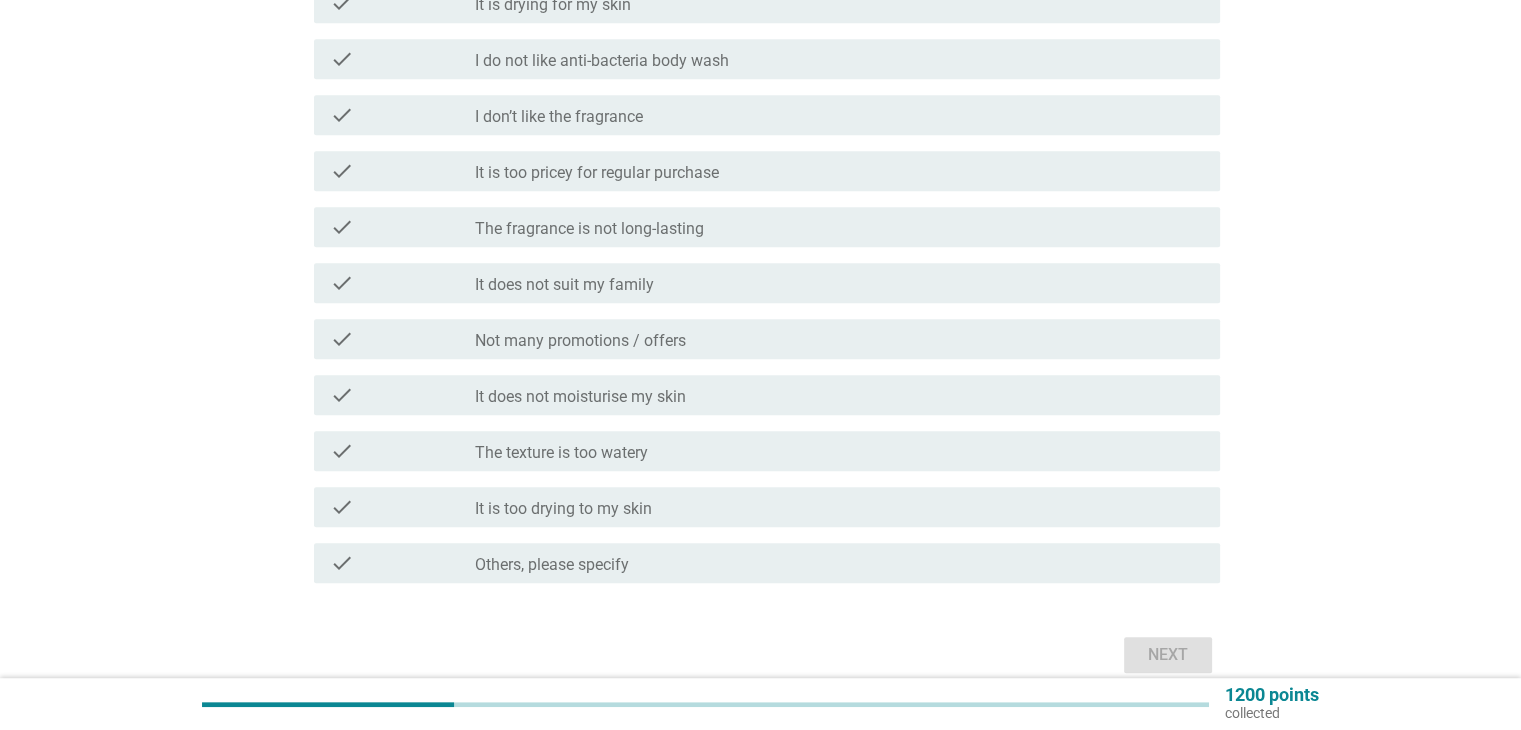 click on "Not many promotions / offers" at bounding box center (580, 341) 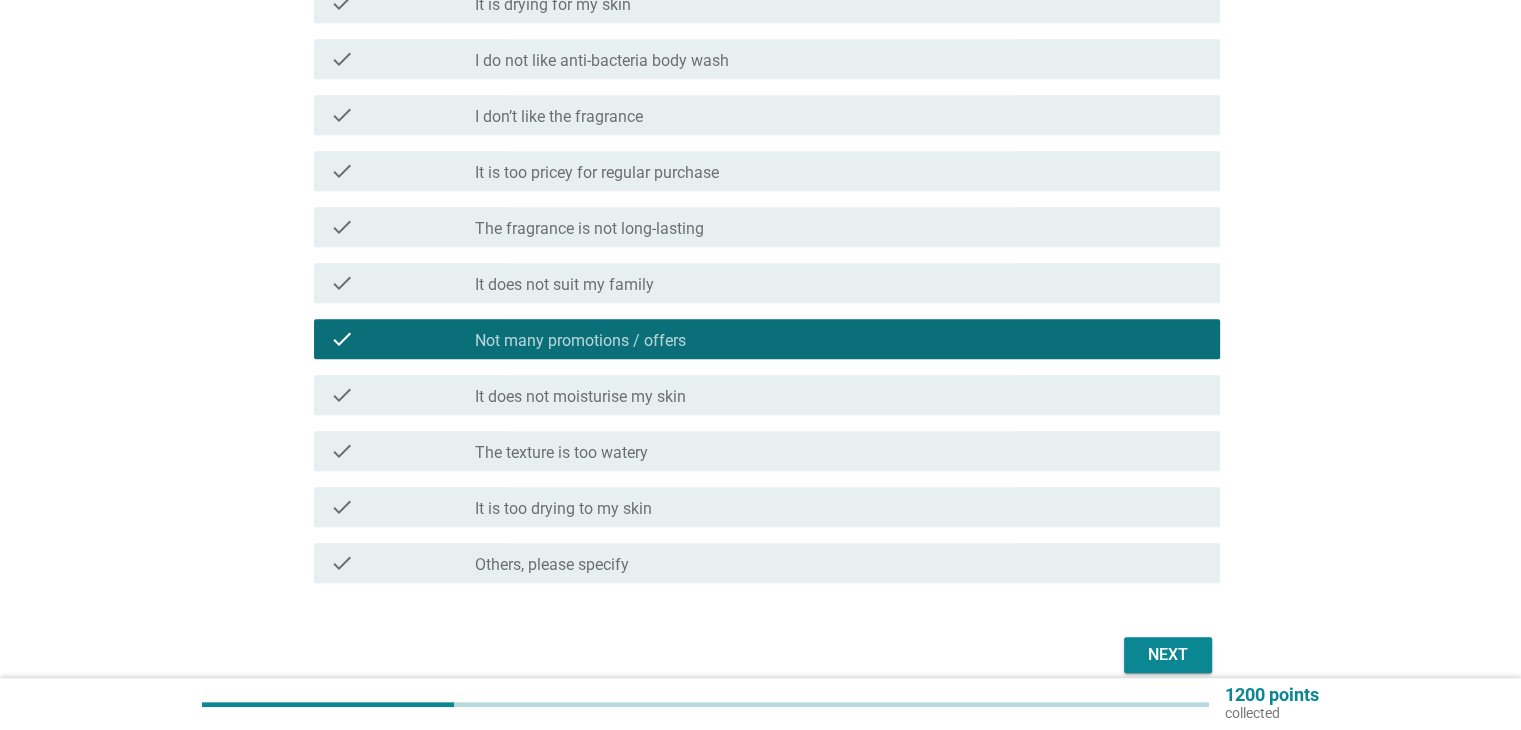 click on "Others, please specify" at bounding box center [552, 565] 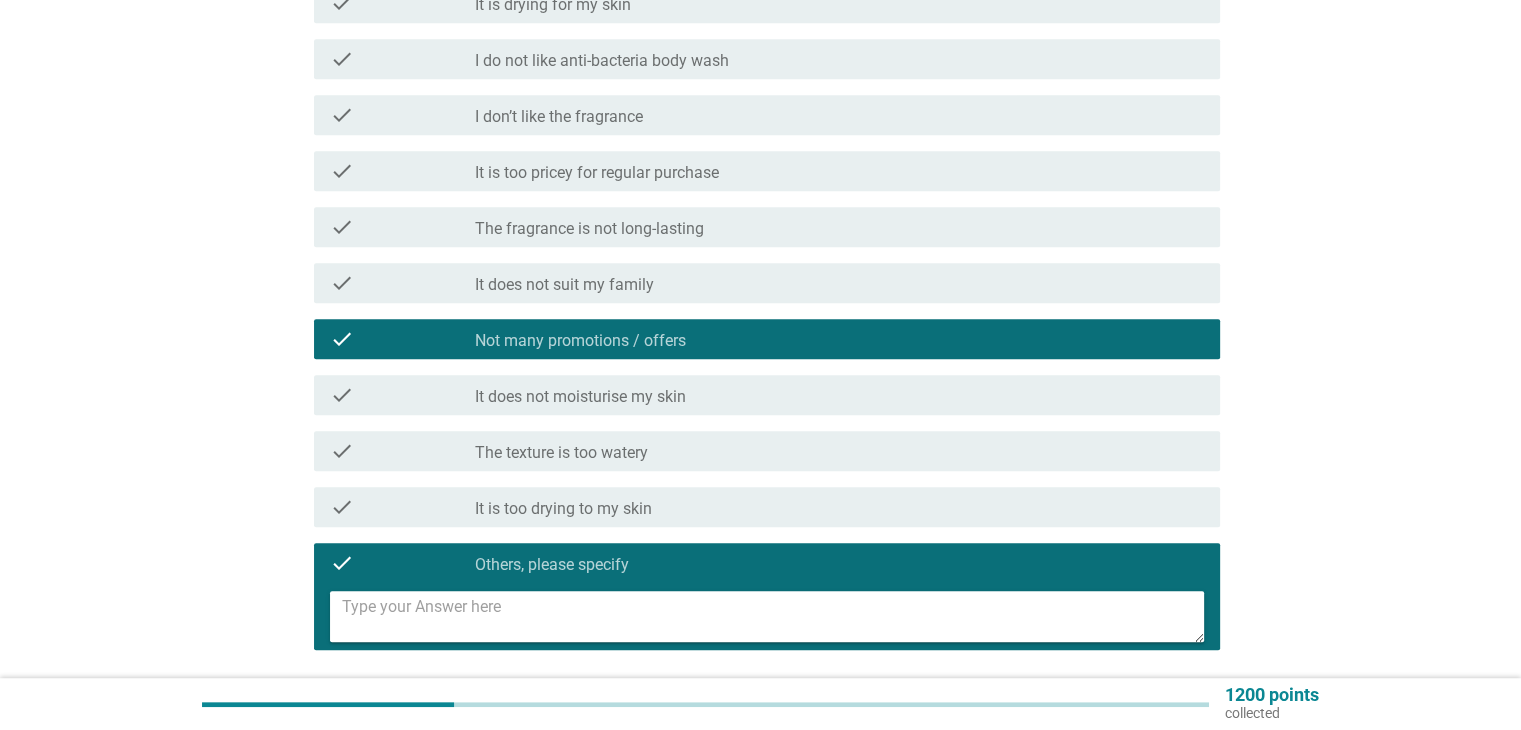 click at bounding box center [773, 616] 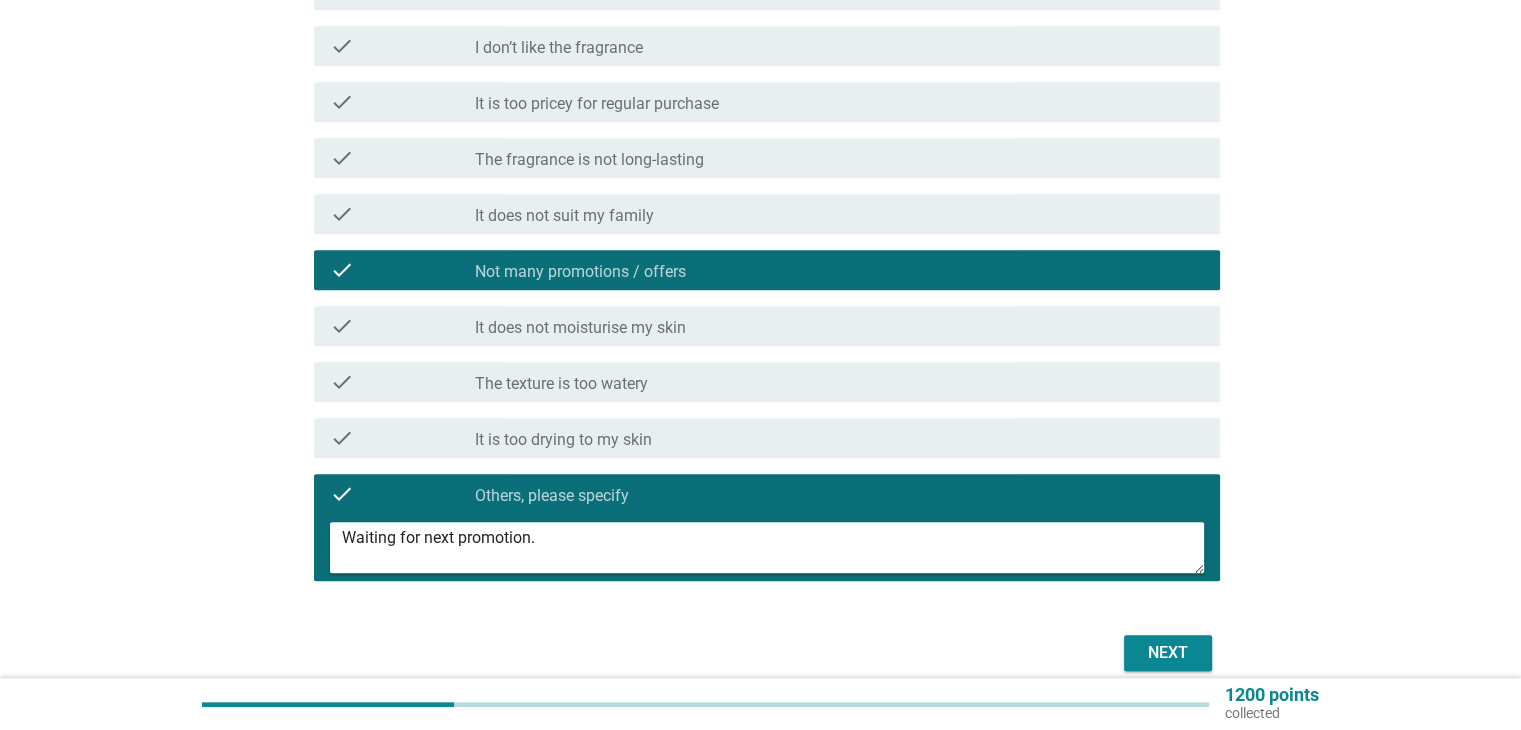 scroll, scrollTop: 1158, scrollLeft: 0, axis: vertical 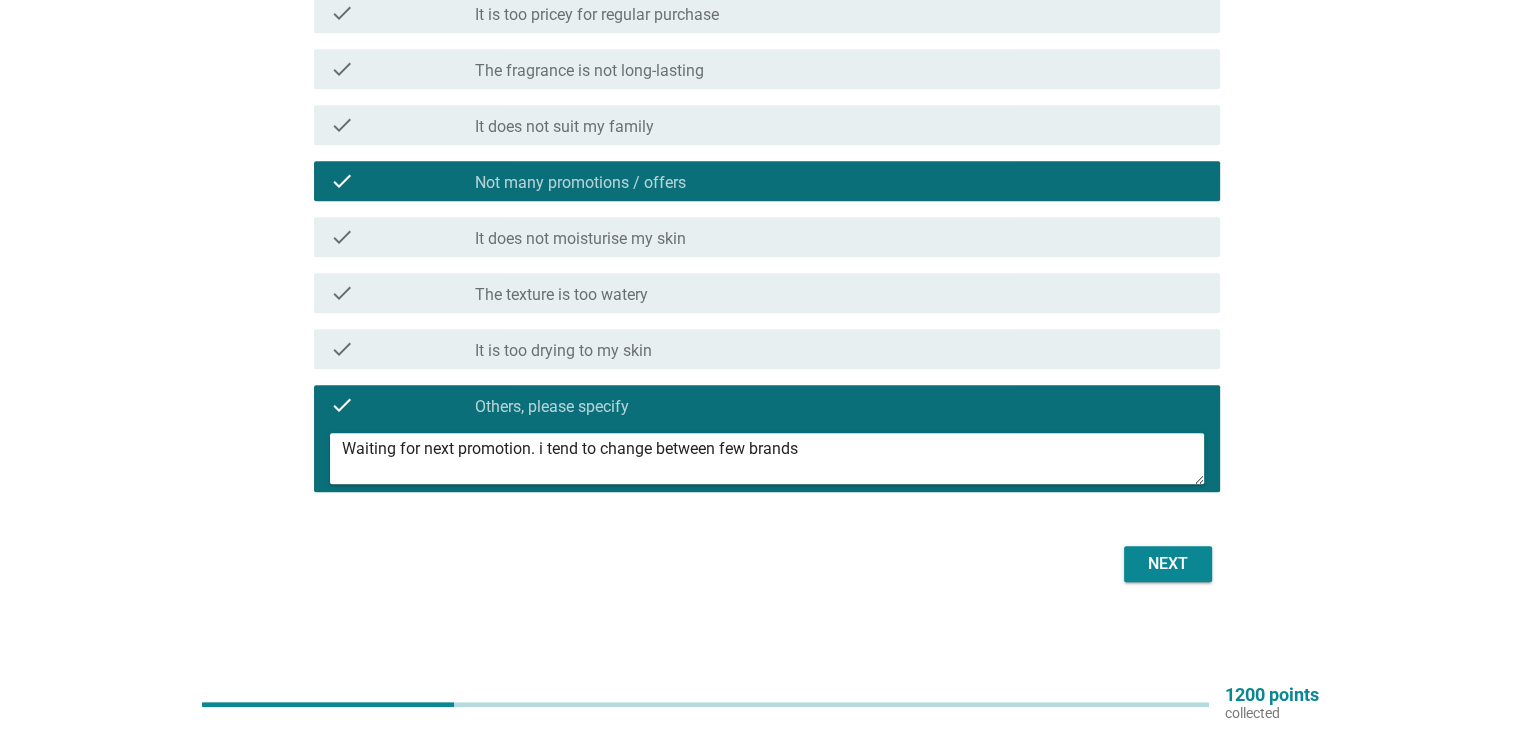 type on "Waiting for next promotion. i tend to change between few brands" 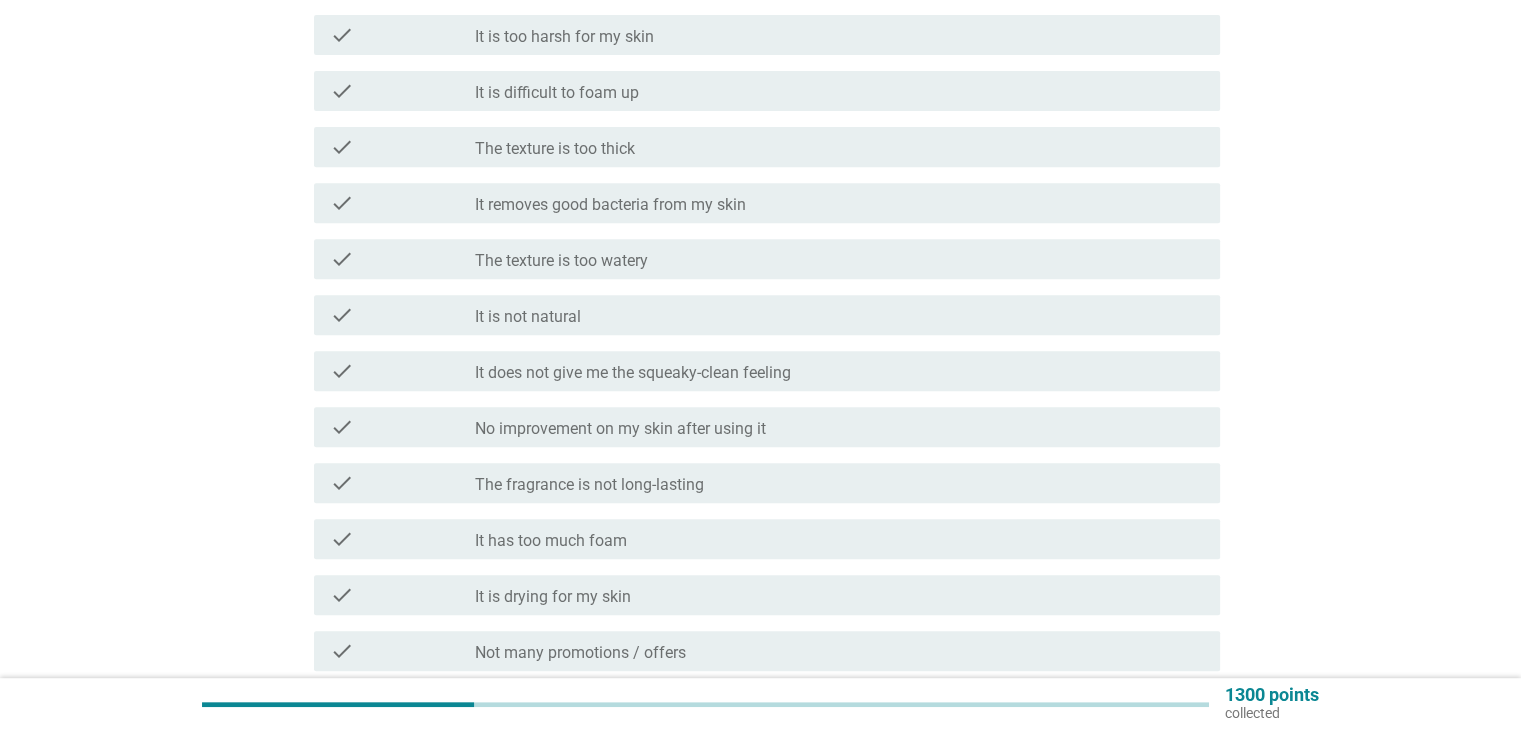 scroll, scrollTop: 900, scrollLeft: 0, axis: vertical 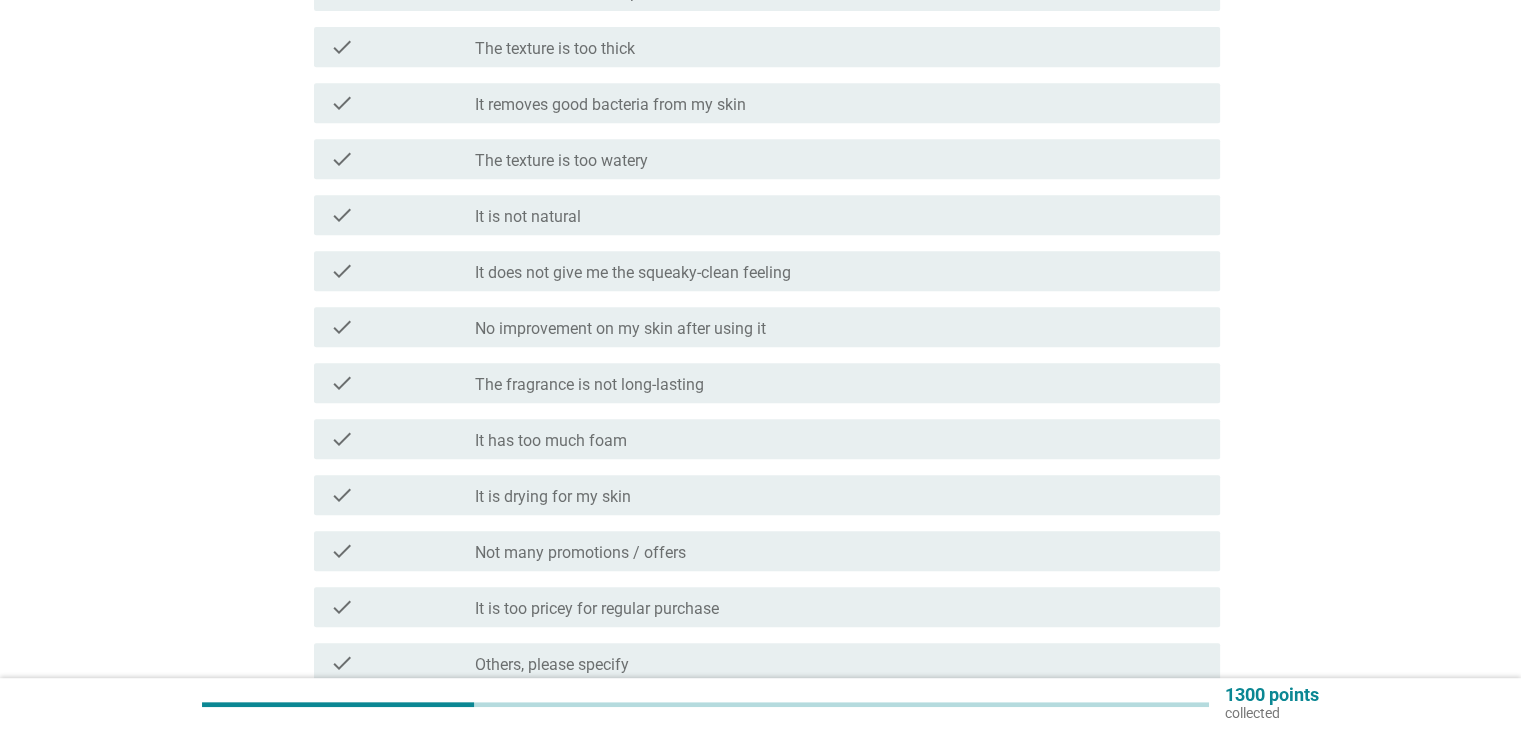 click on "It is too pricey for regular purchase" at bounding box center (597, 609) 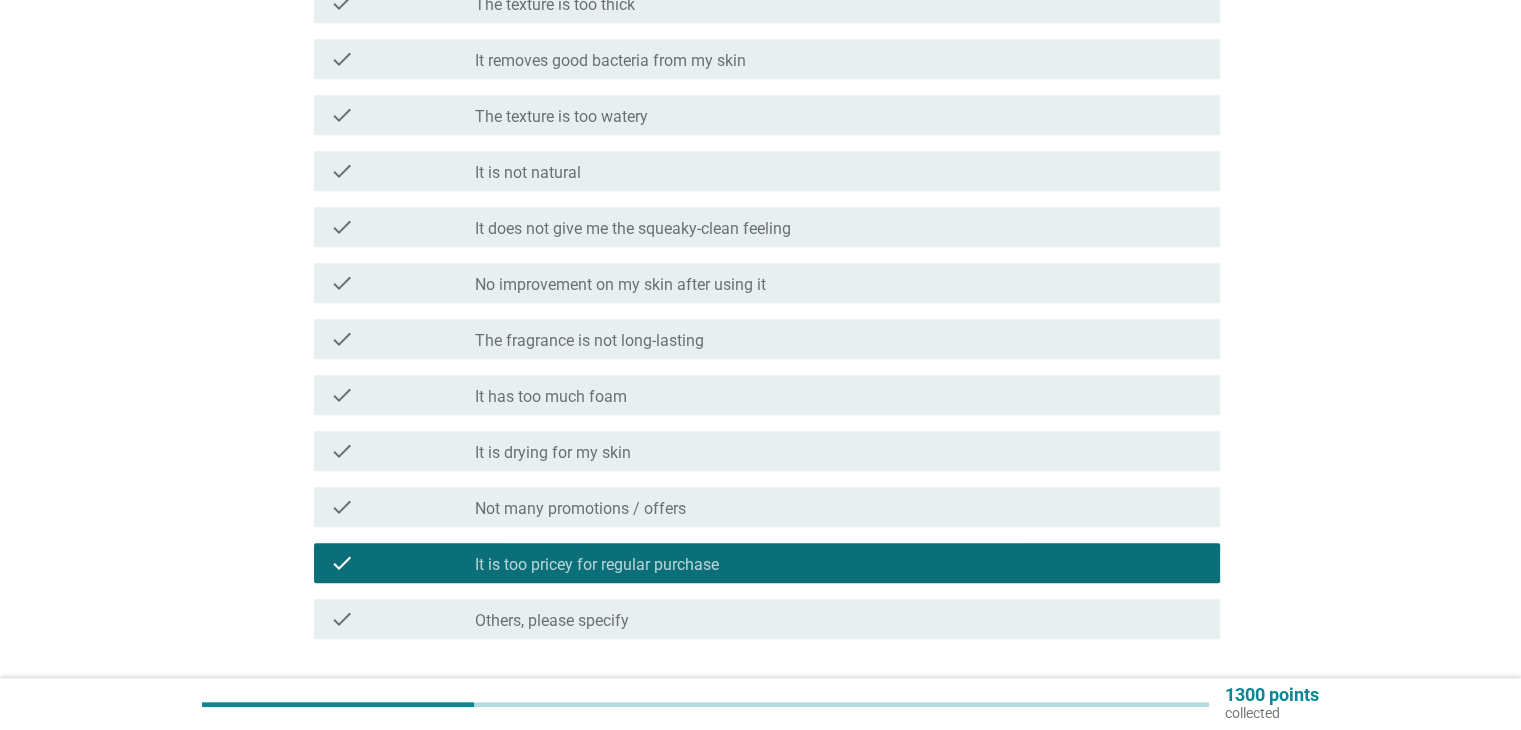 scroll, scrollTop: 1091, scrollLeft: 0, axis: vertical 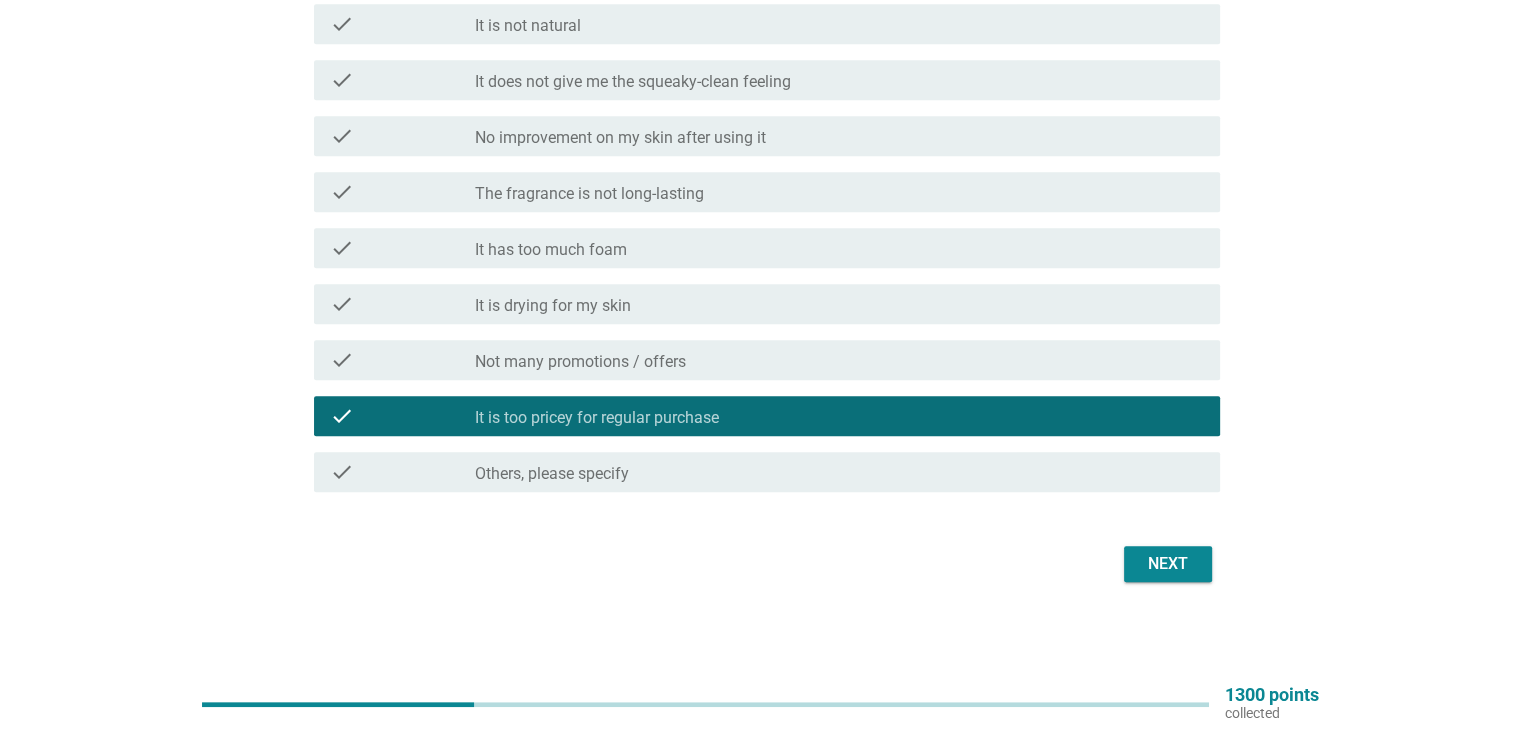 click on "Next" at bounding box center (761, 564) 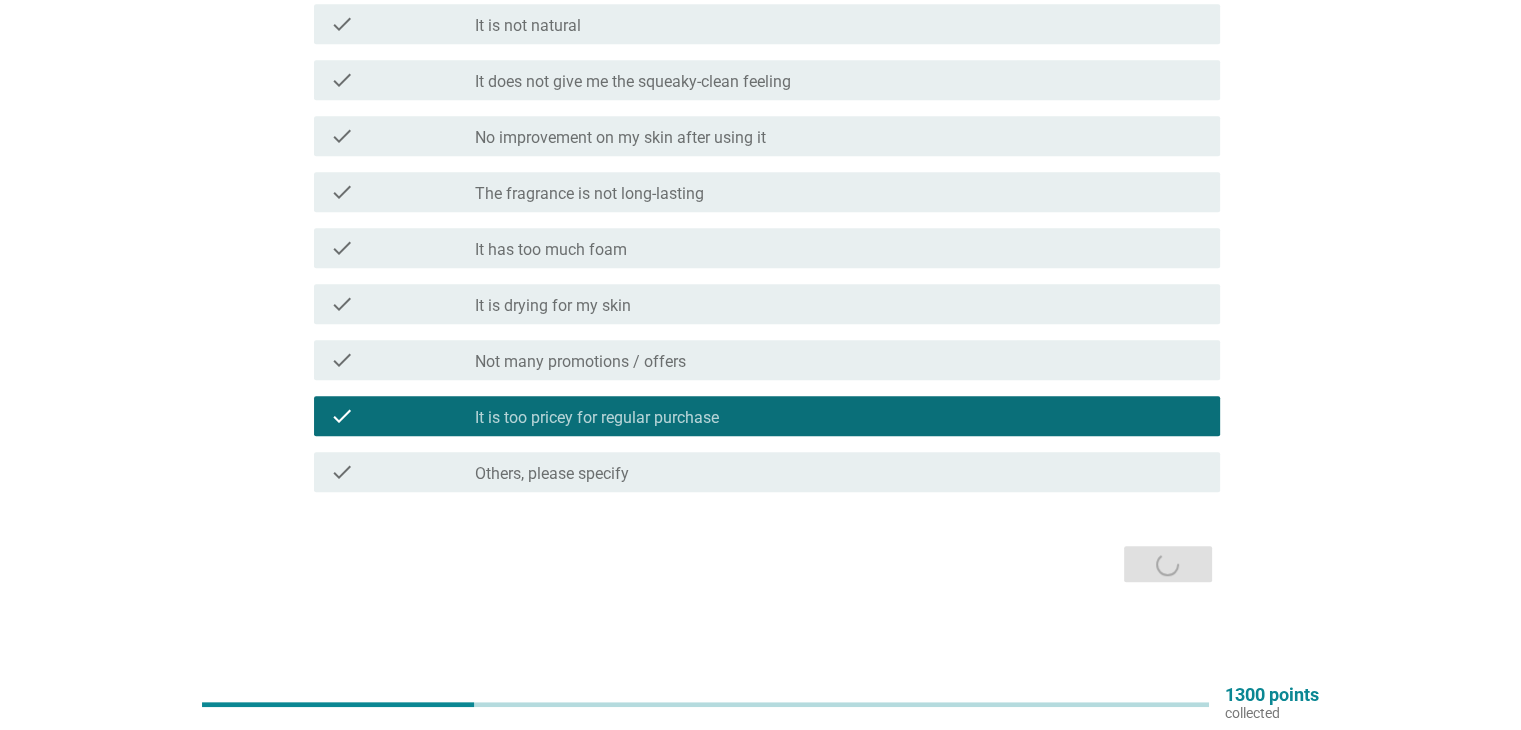 scroll, scrollTop: 0, scrollLeft: 0, axis: both 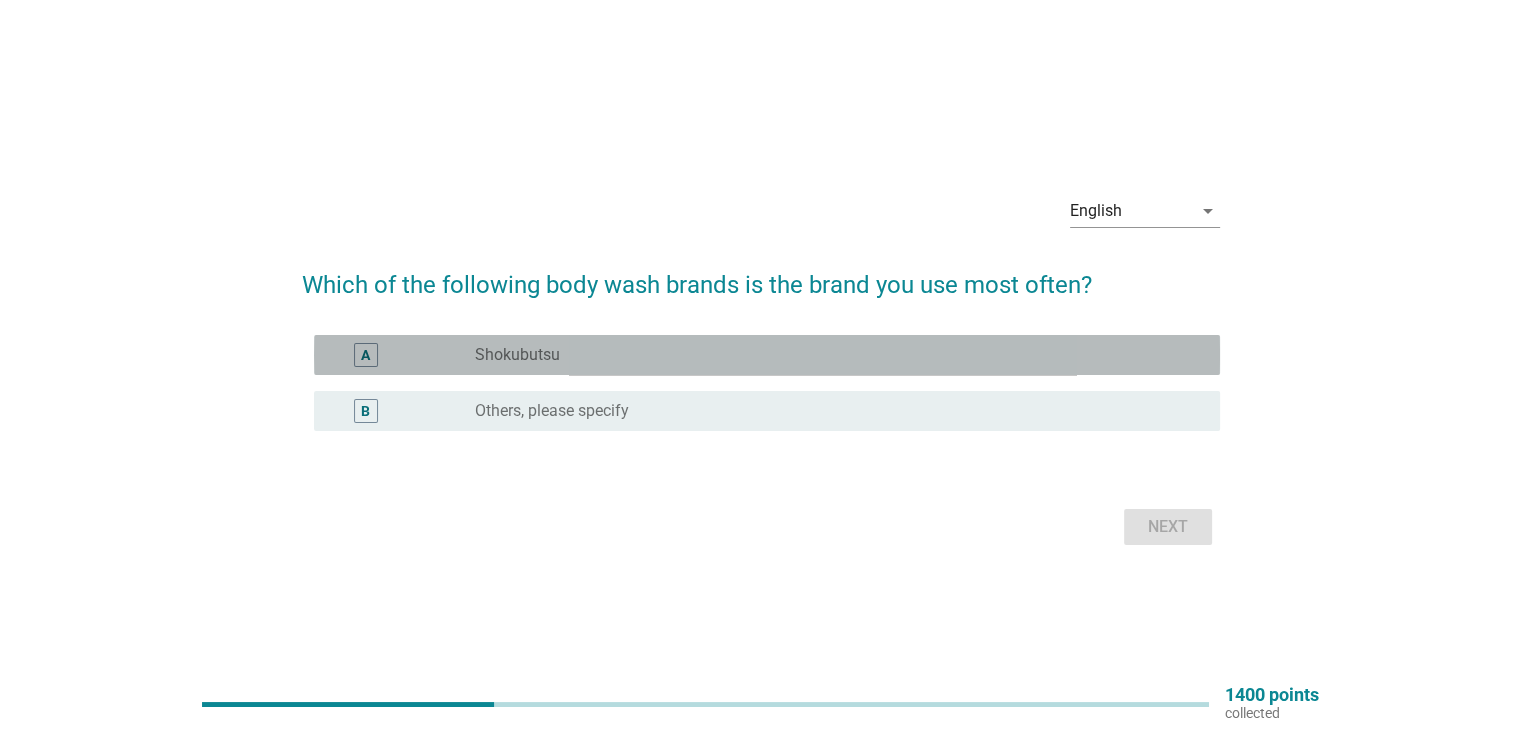 click on "Shokubutsu" at bounding box center (517, 355) 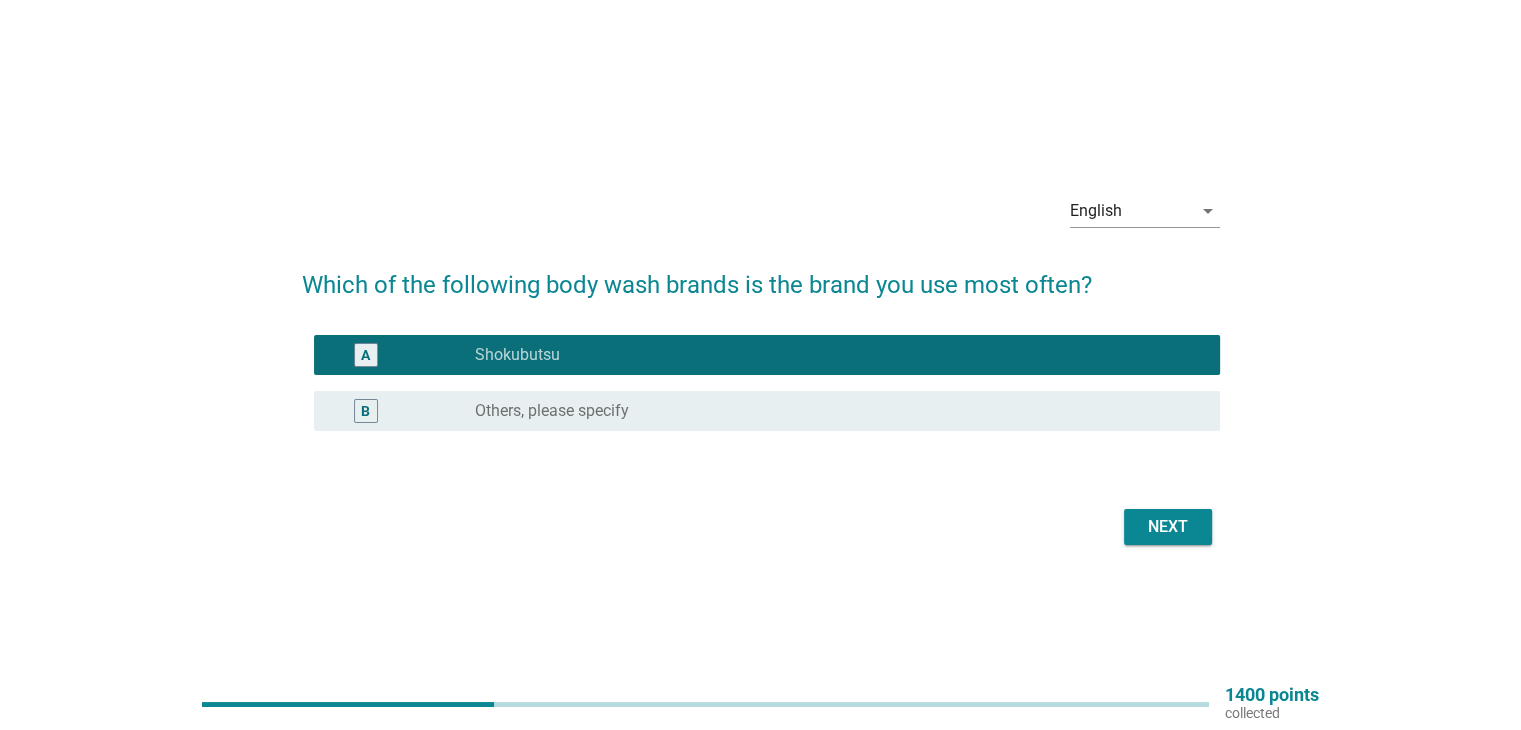 click on "Others, please specify" at bounding box center (552, 411) 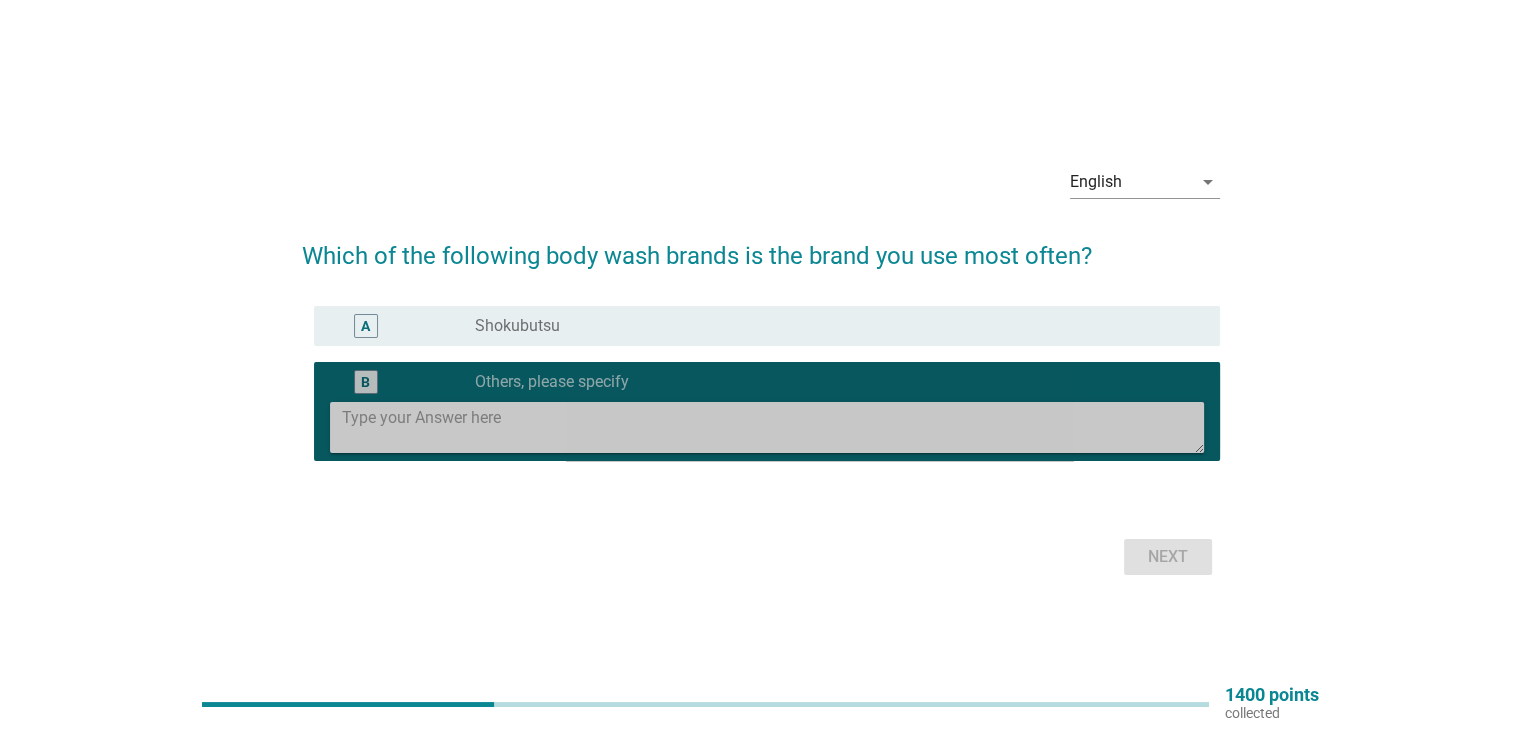 click at bounding box center (773, 427) 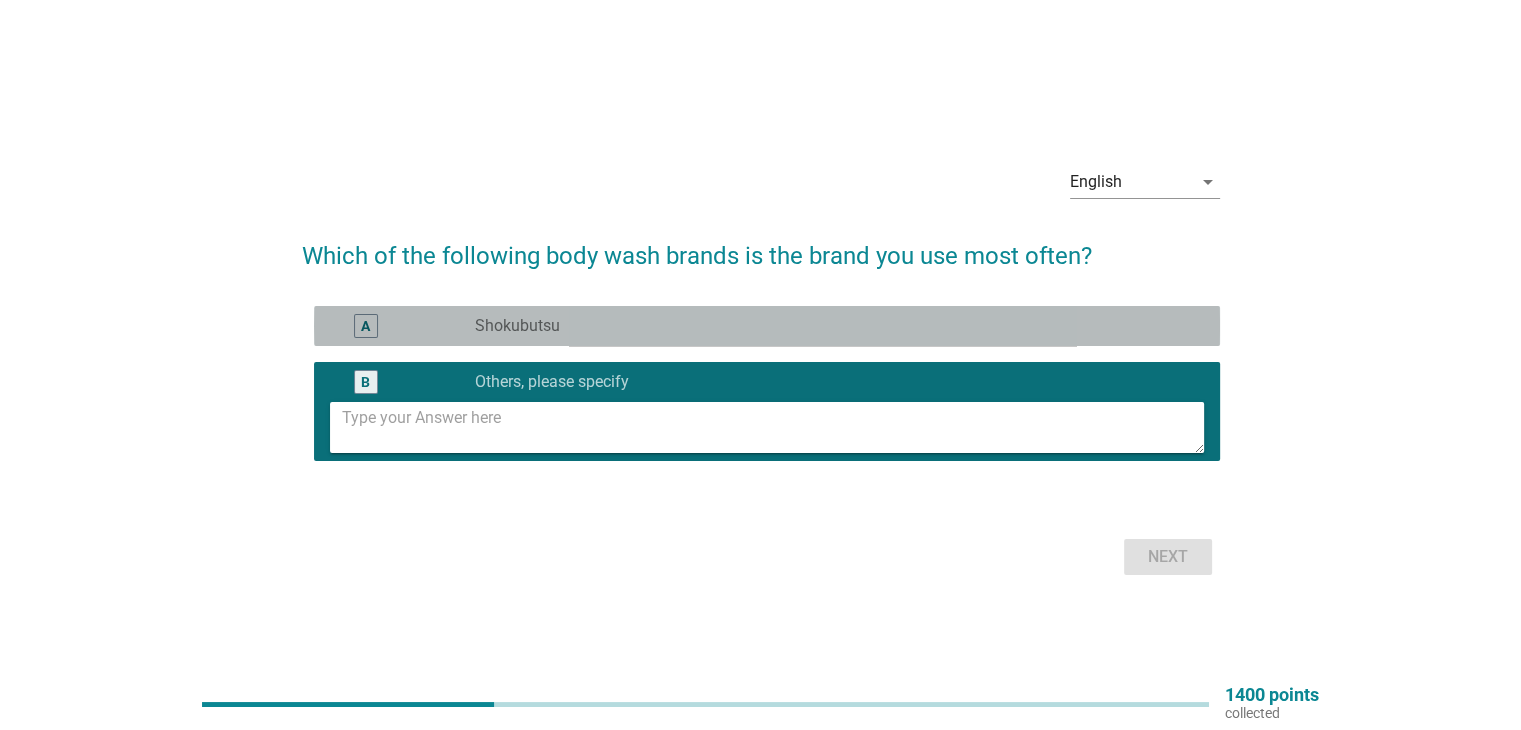 click on "Shokubutsu" at bounding box center [517, 326] 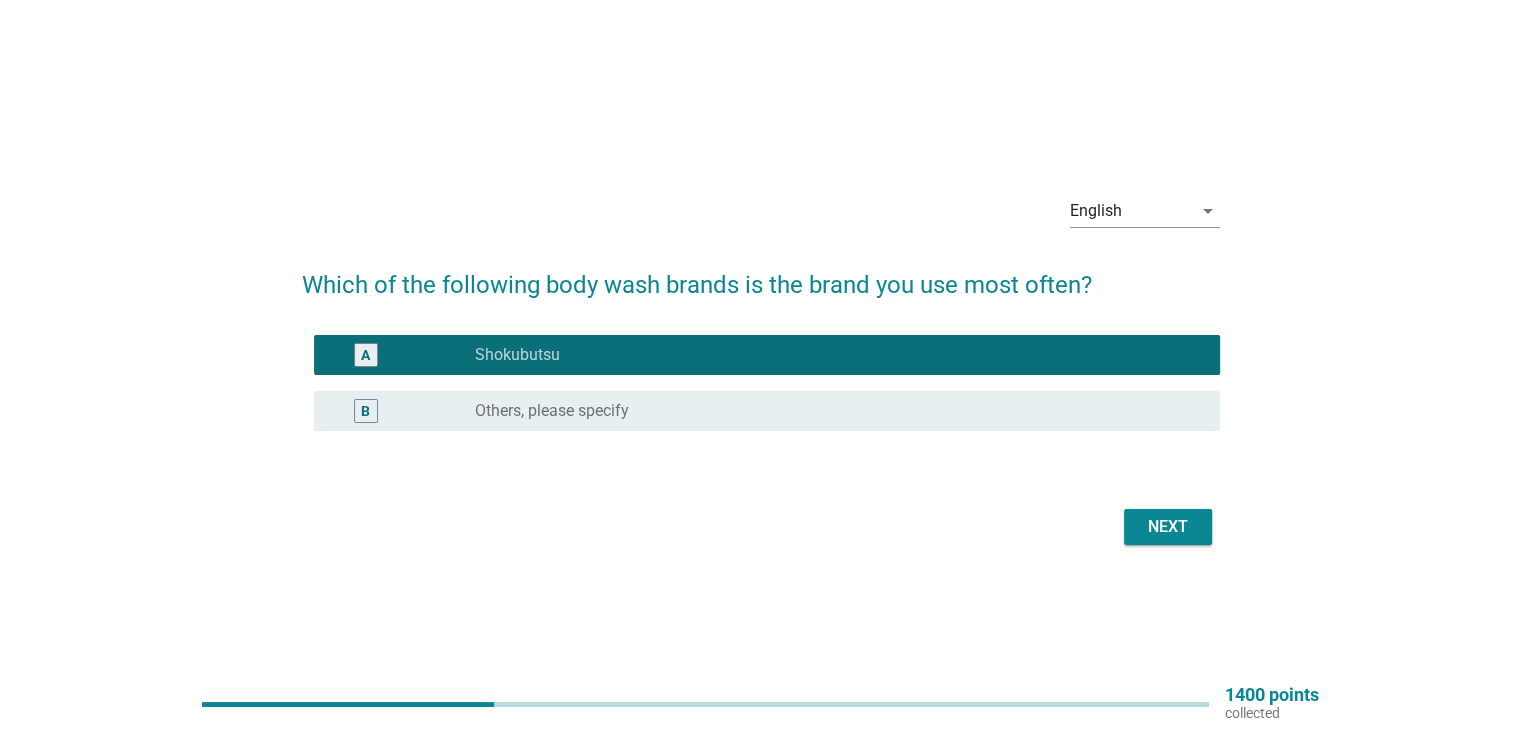 click on "Next" at bounding box center (1168, 527) 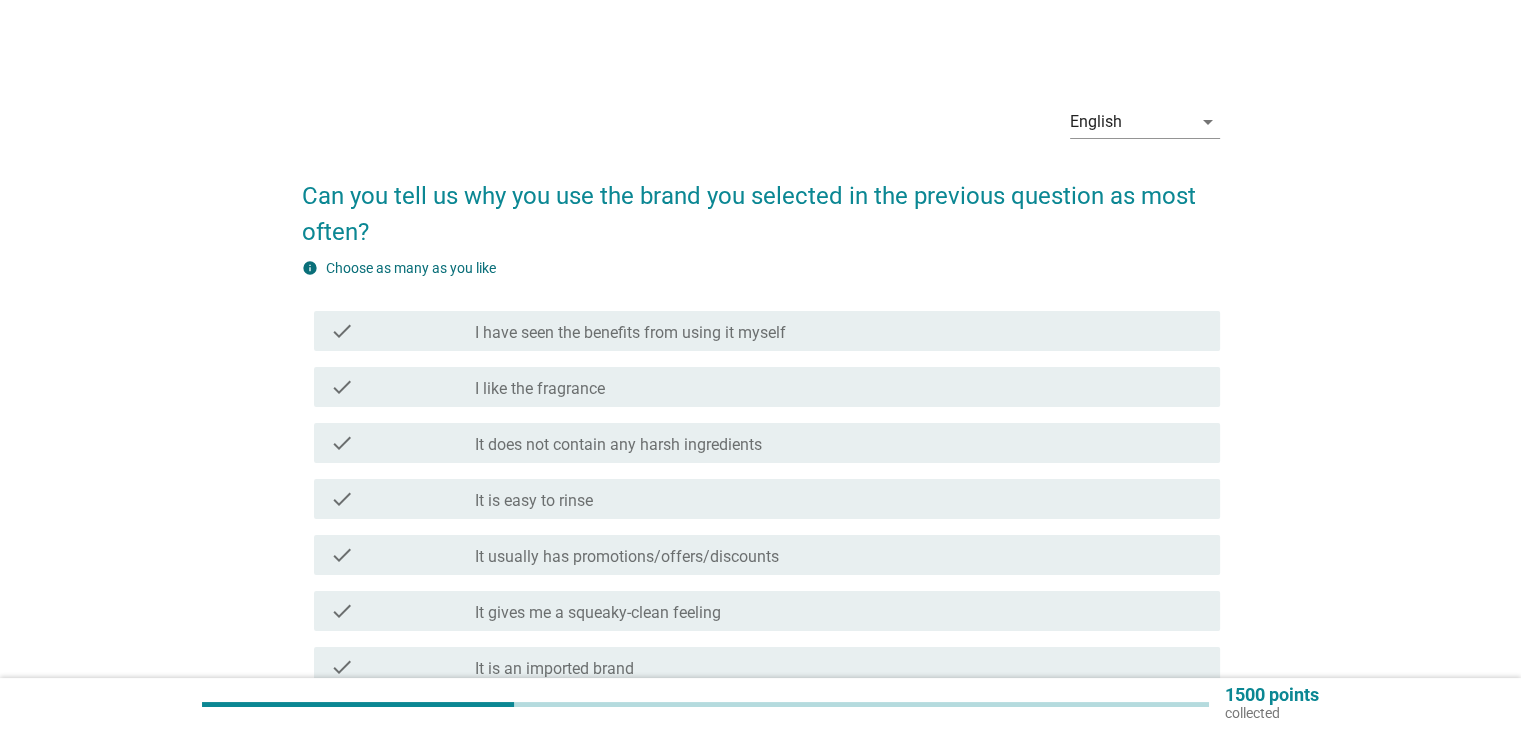 click on "check" at bounding box center [403, 387] 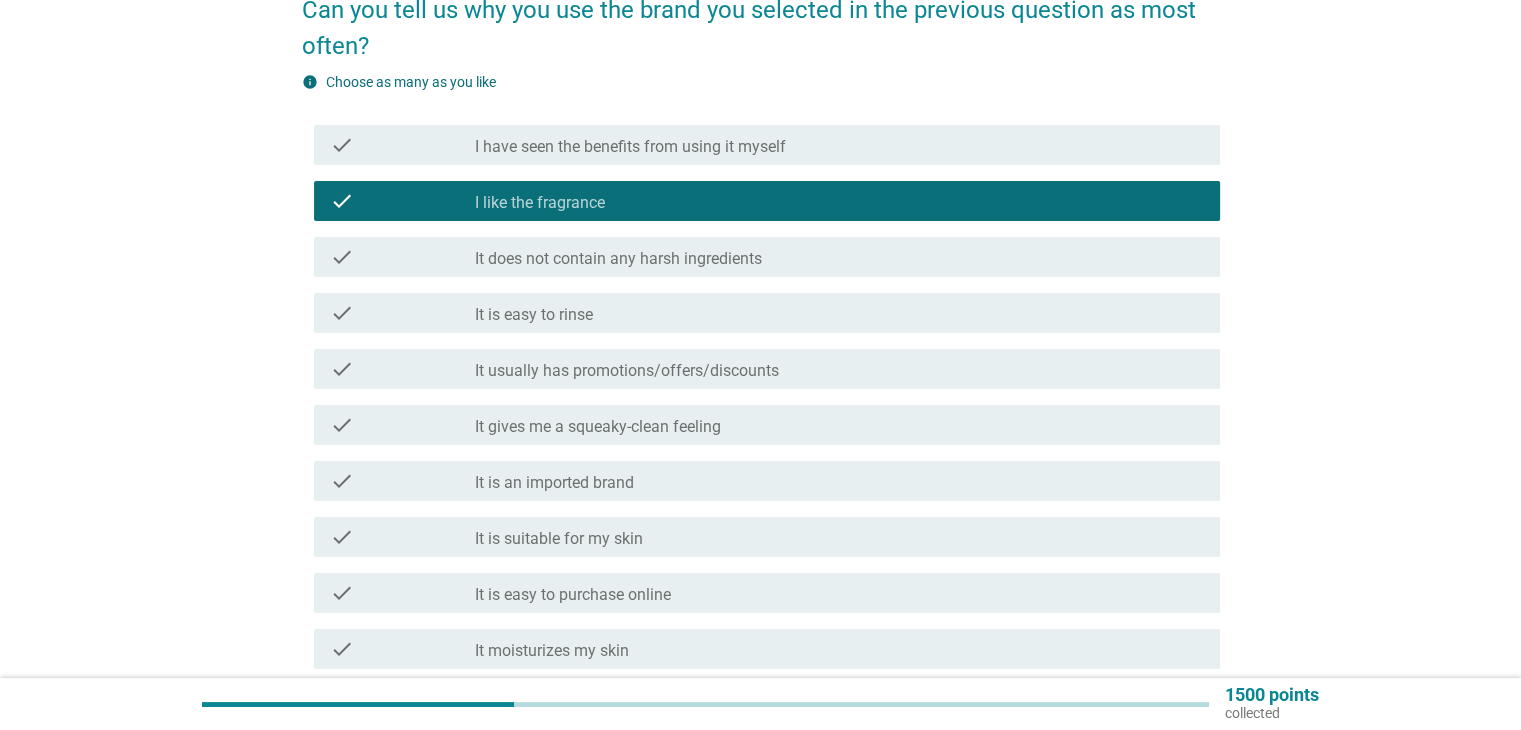 scroll, scrollTop: 200, scrollLeft: 0, axis: vertical 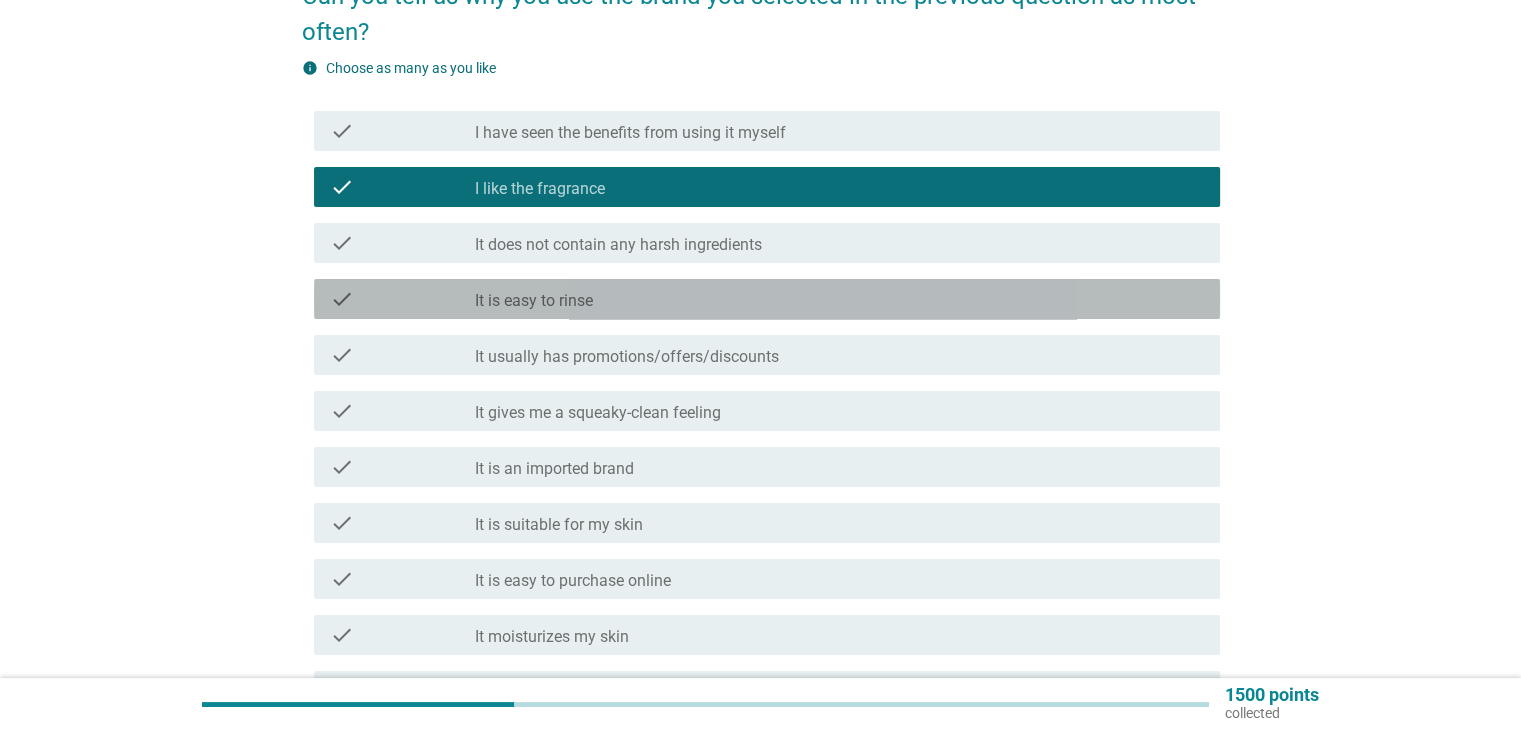 click on "It is easy to rinse" at bounding box center (534, 301) 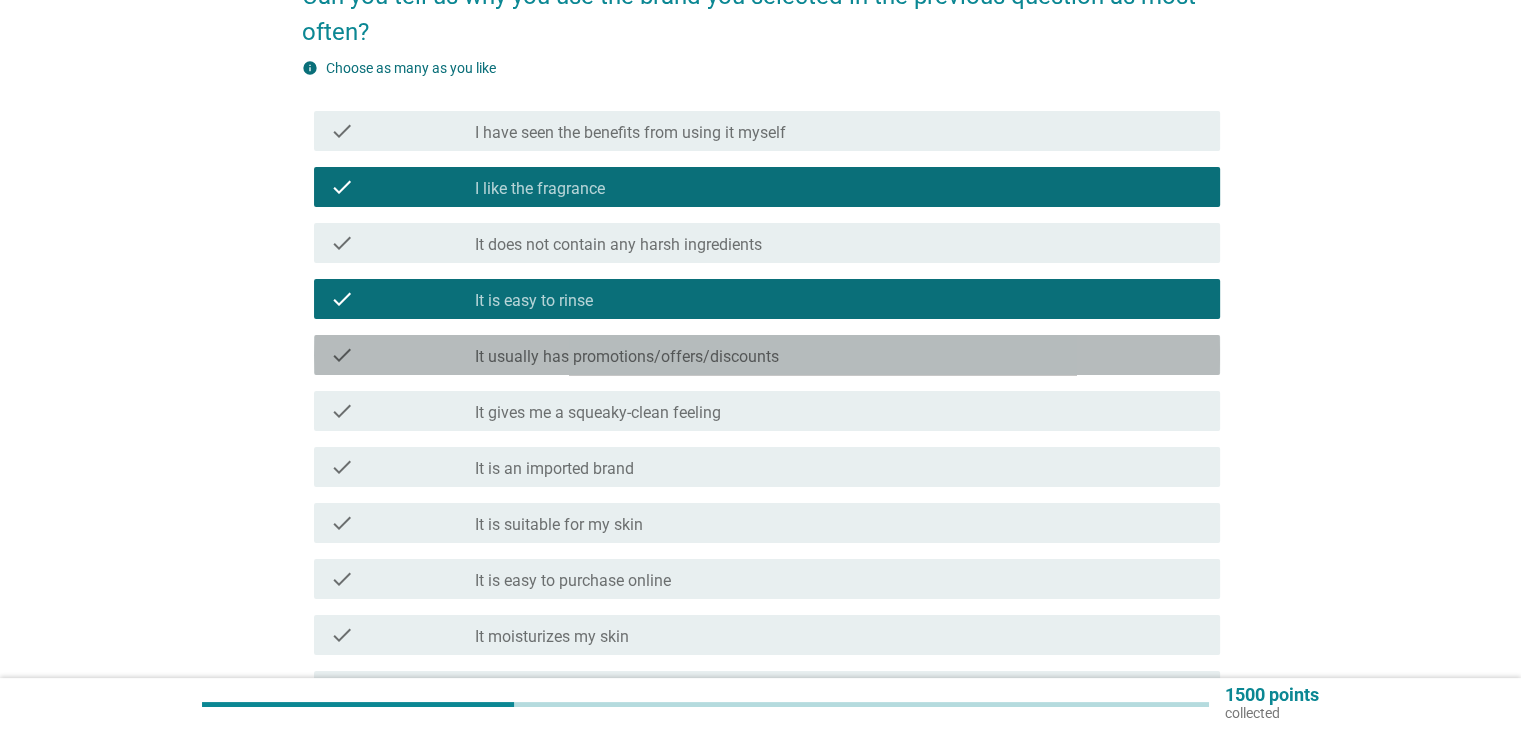 click on "check" at bounding box center [403, 355] 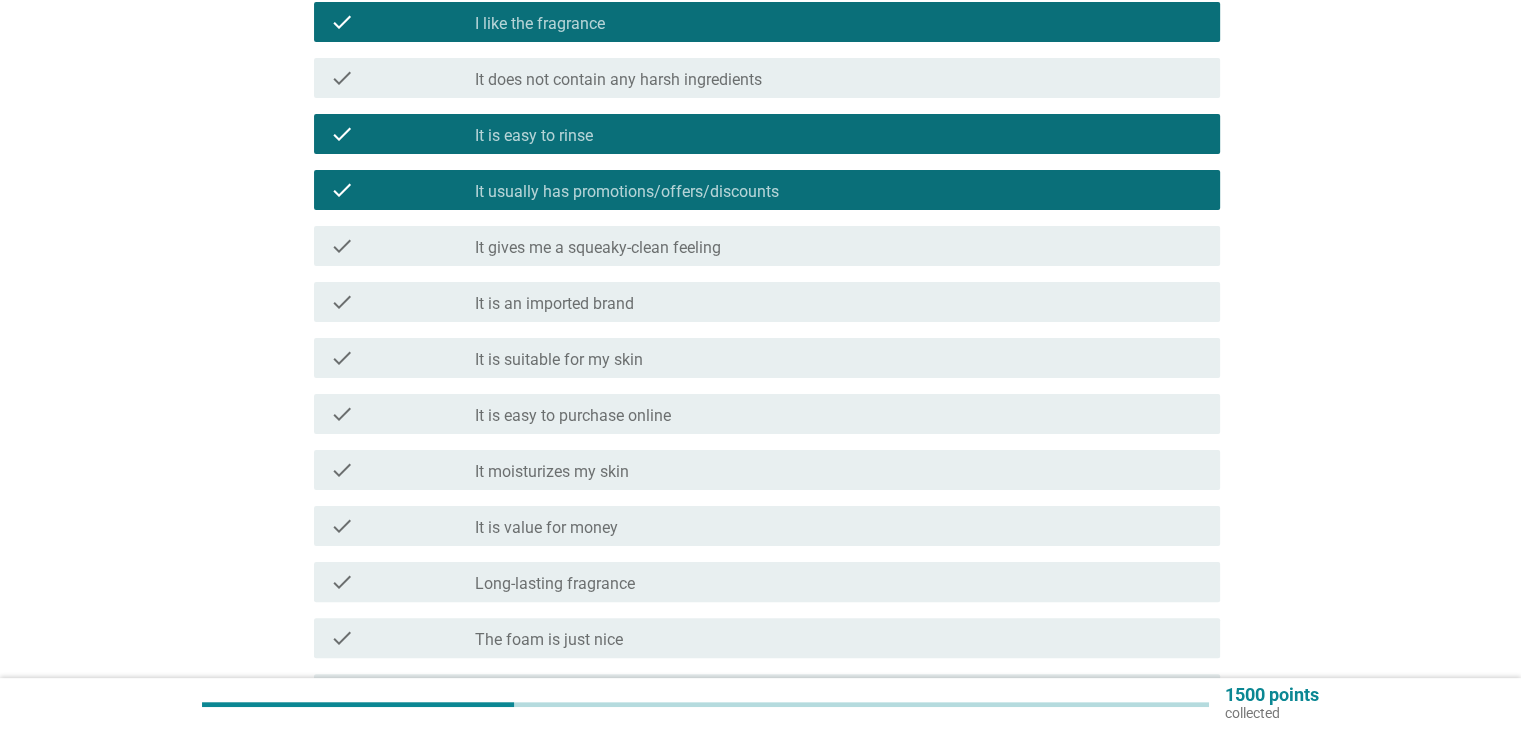 scroll, scrollTop: 400, scrollLeft: 0, axis: vertical 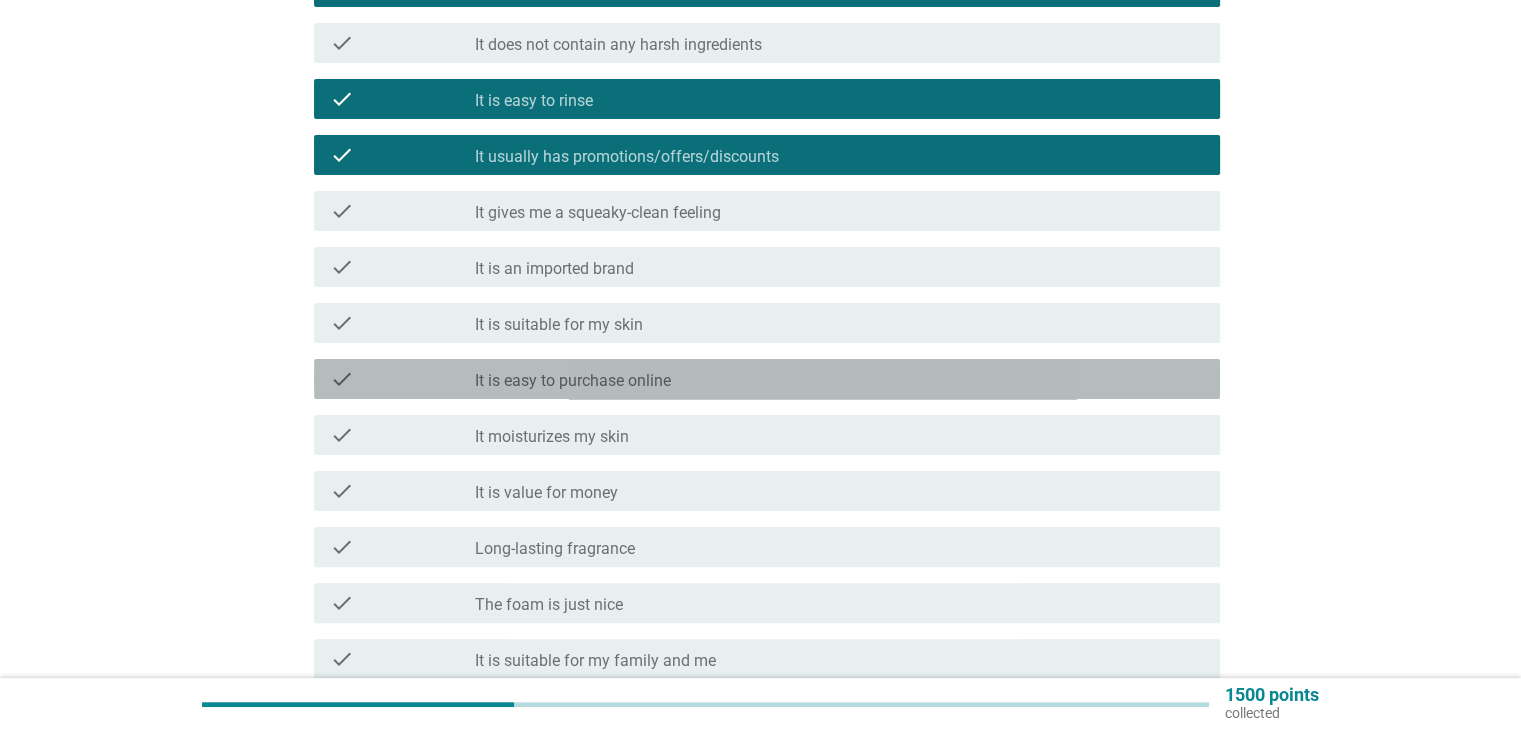 click on "check" at bounding box center [403, 379] 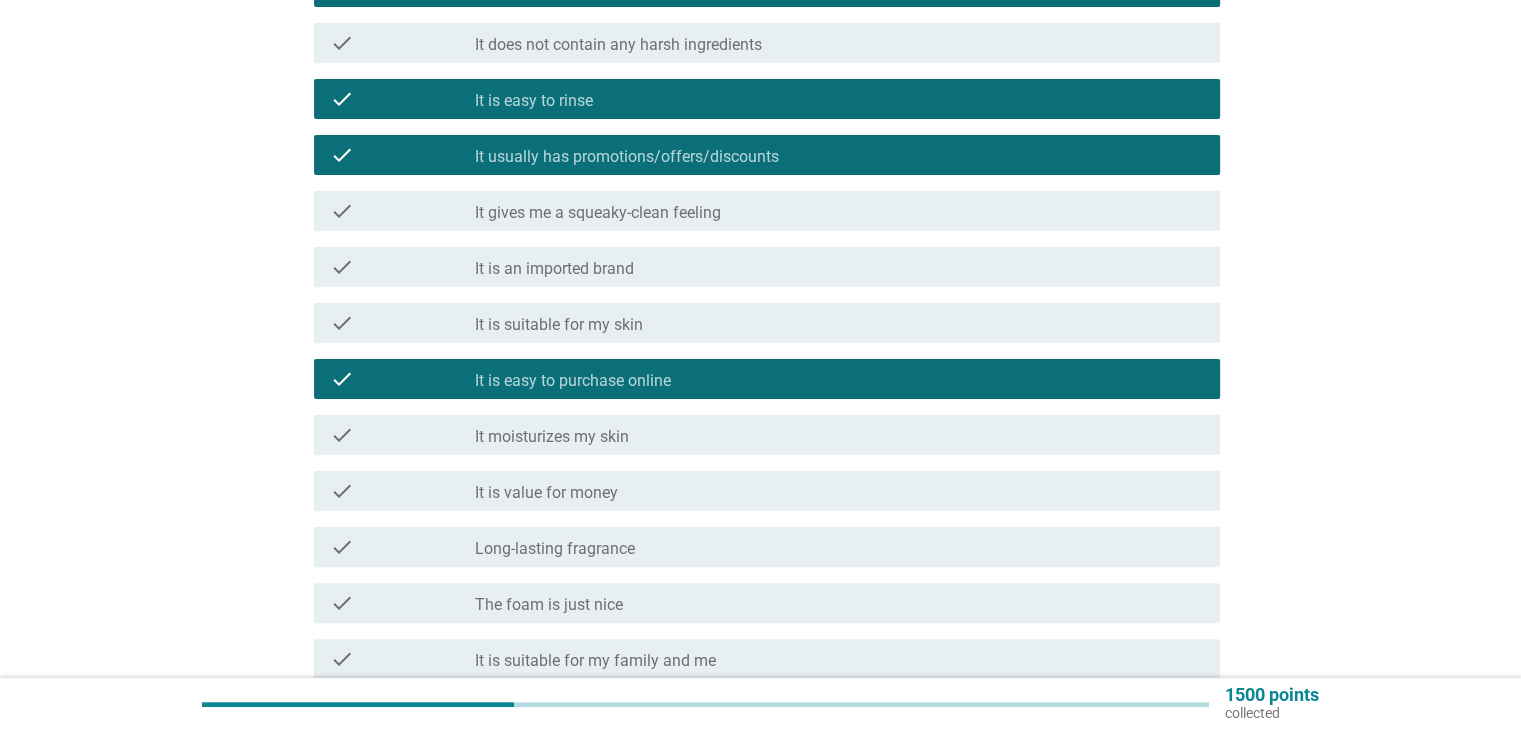 click on "check" at bounding box center (403, 491) 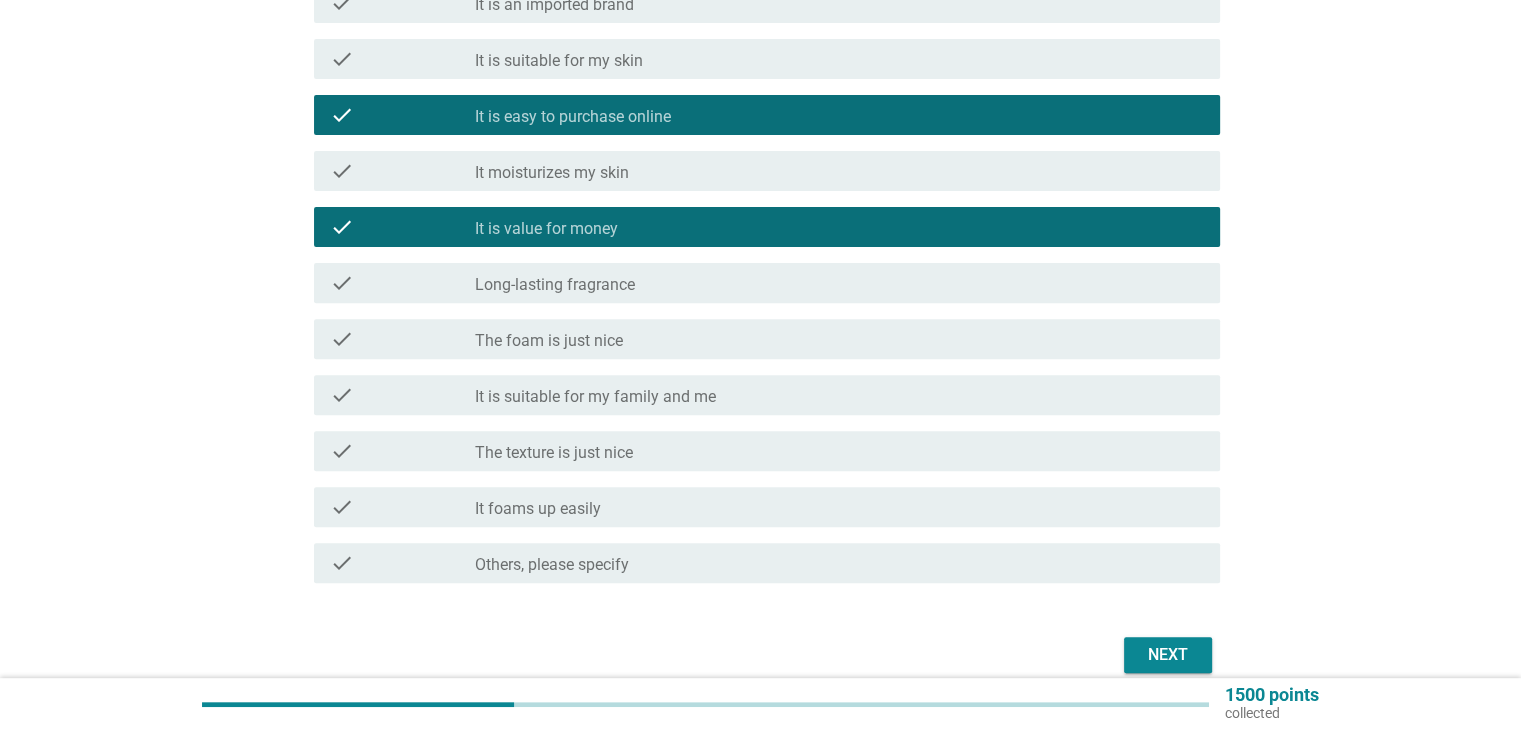 scroll, scrollTop: 700, scrollLeft: 0, axis: vertical 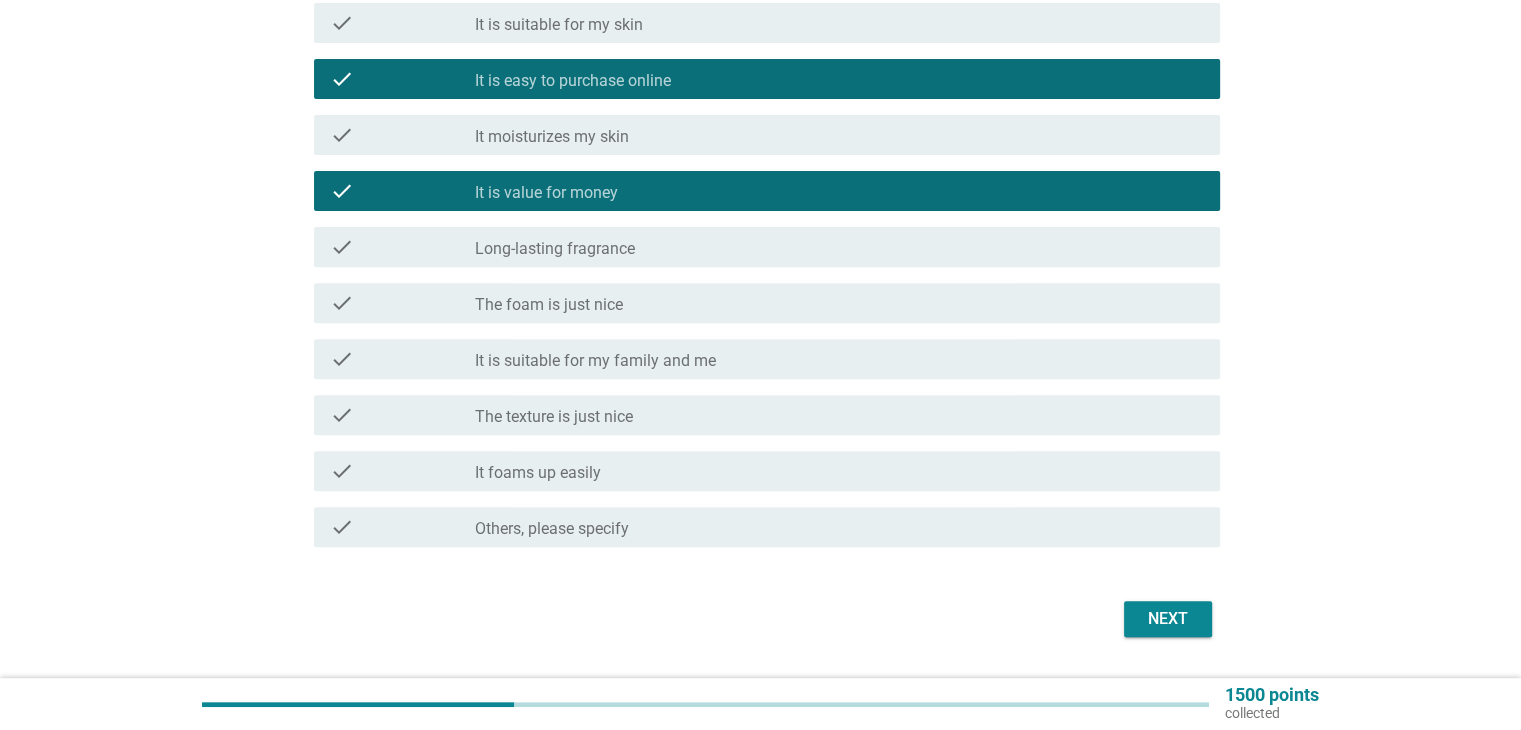 click on "check" at bounding box center (403, 359) 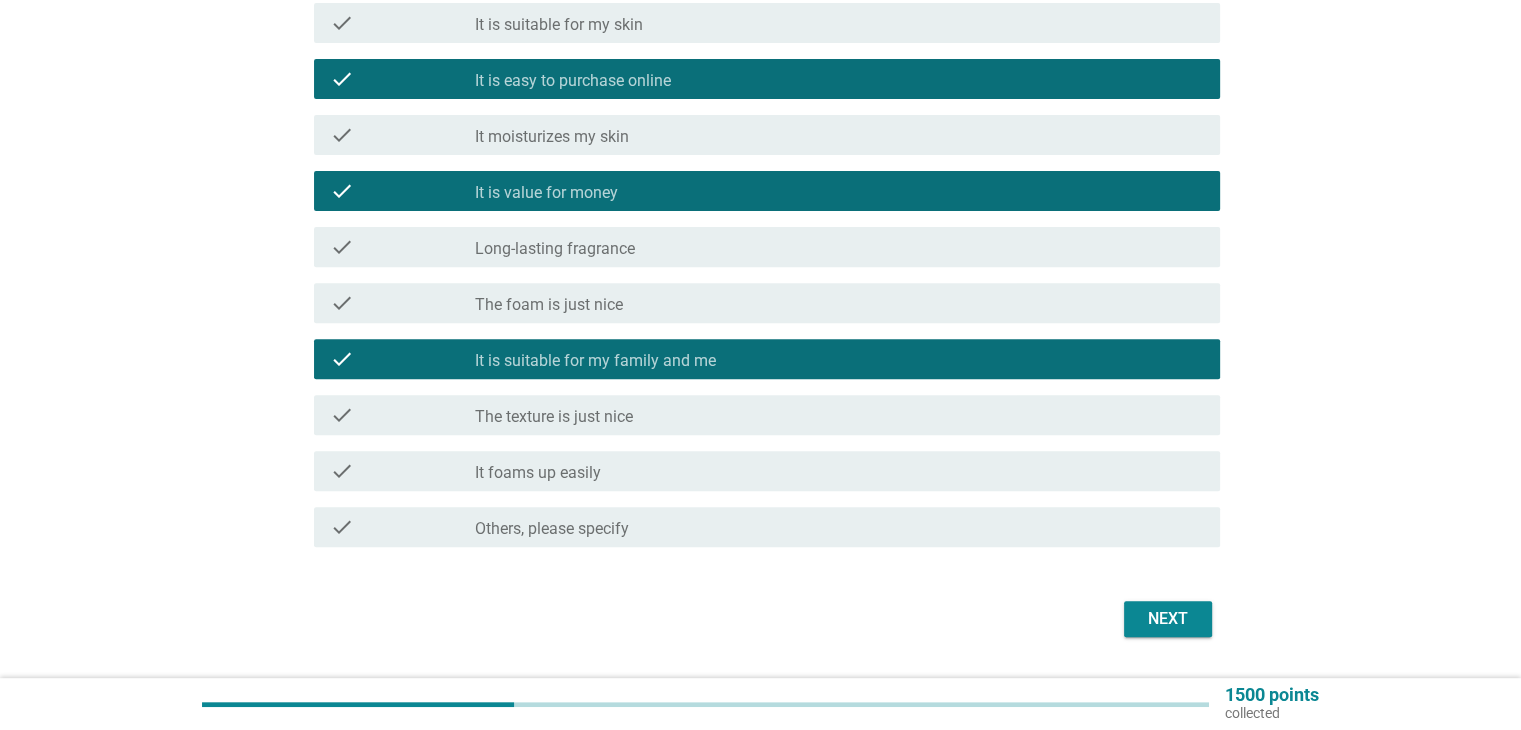 click on "Next" at bounding box center (1168, 619) 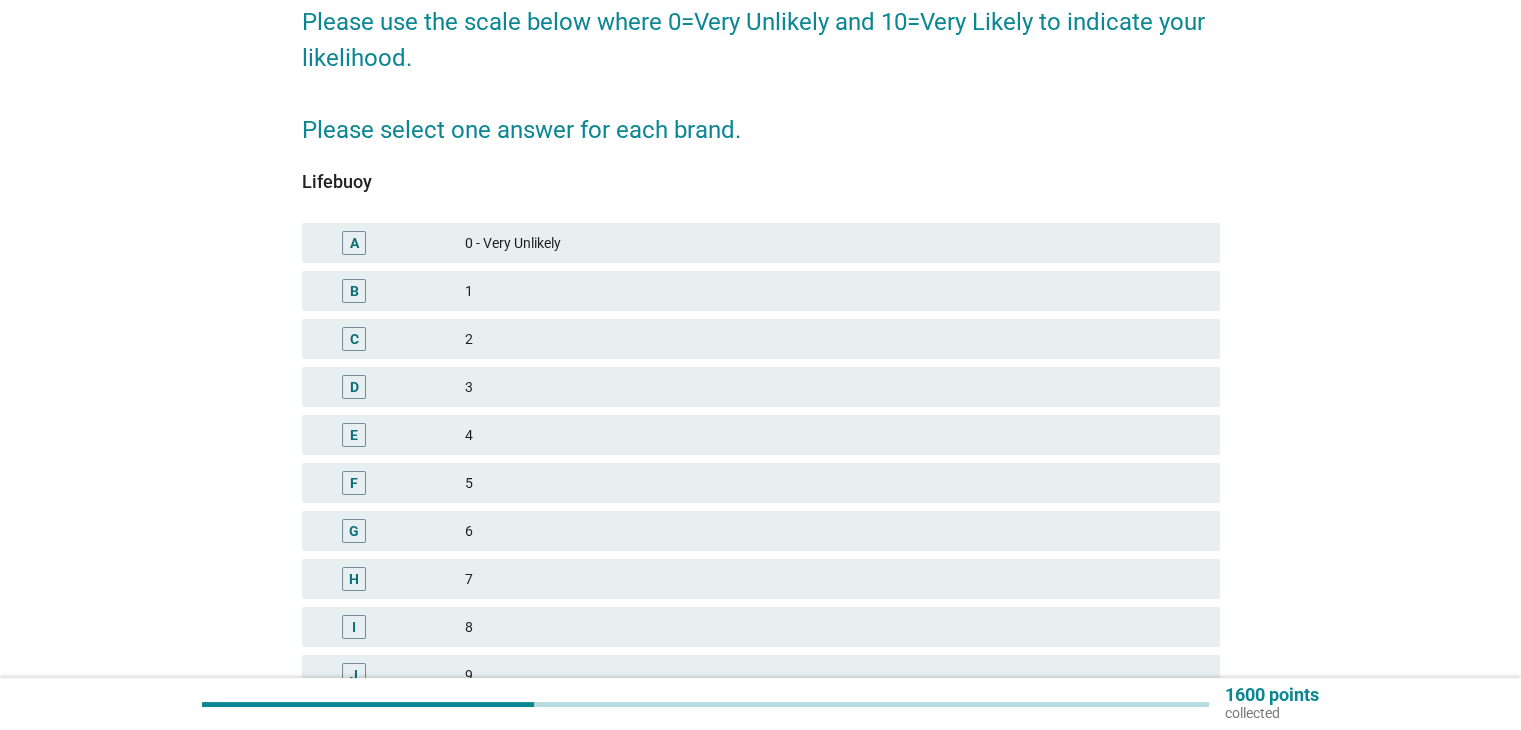 scroll, scrollTop: 300, scrollLeft: 0, axis: vertical 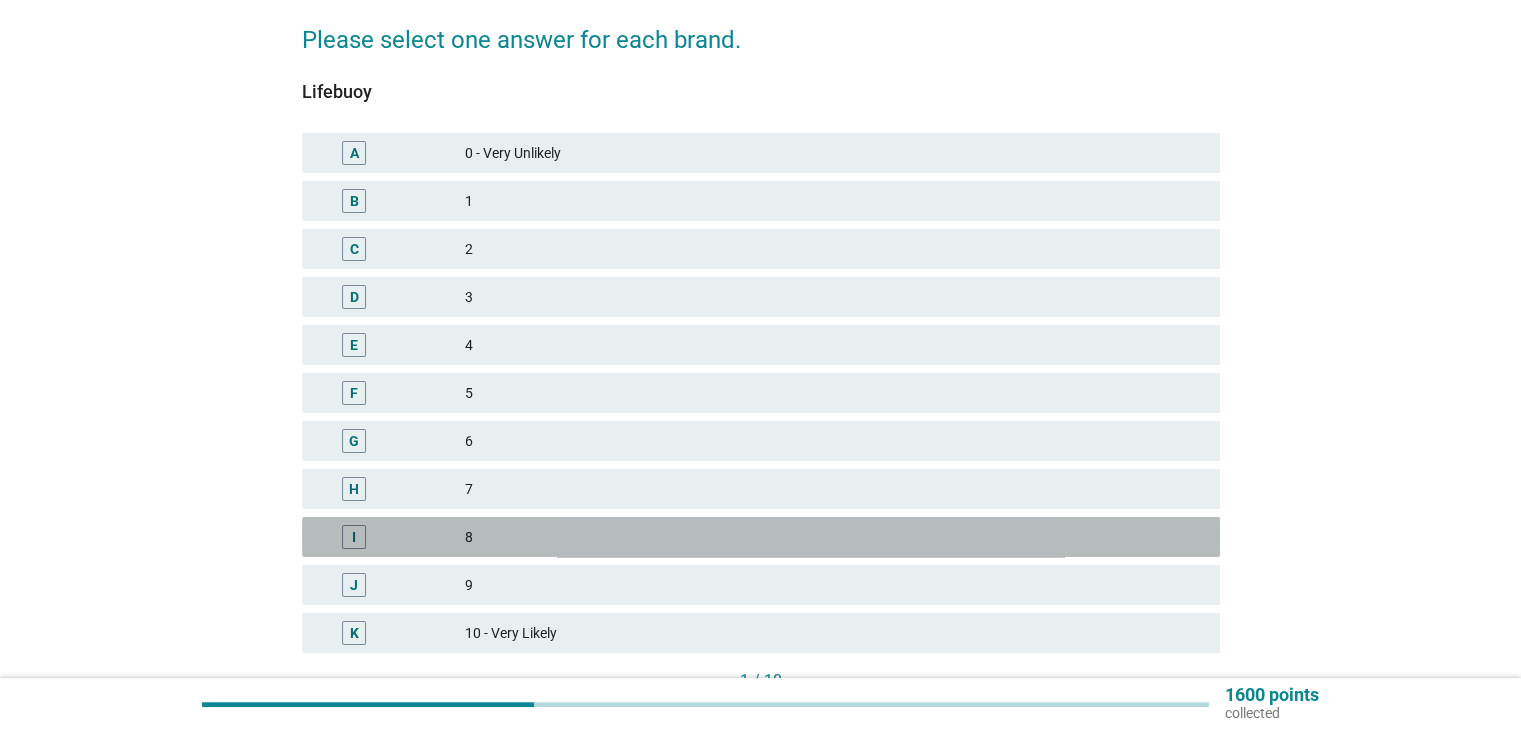 click on "8" at bounding box center [834, 537] 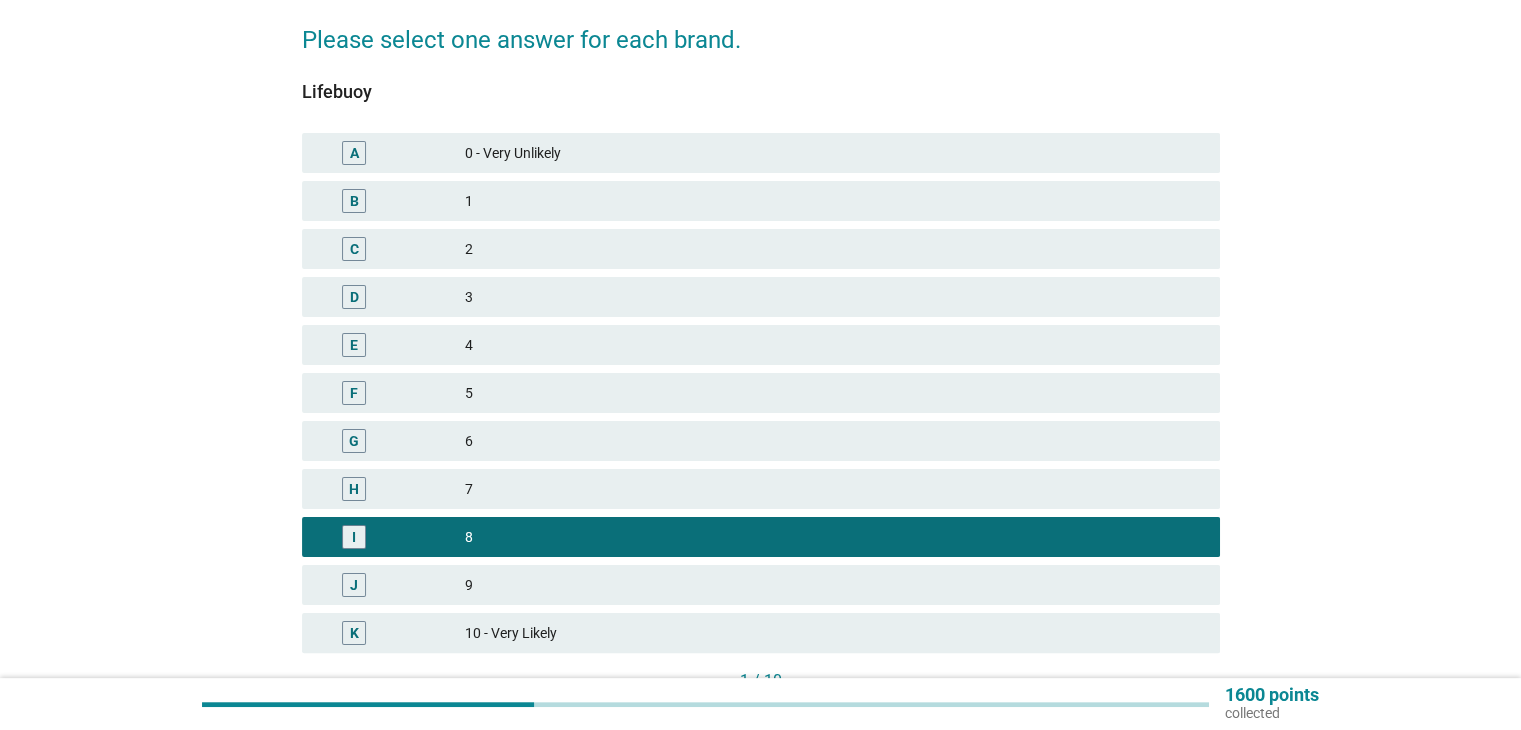 scroll, scrollTop: 445, scrollLeft: 0, axis: vertical 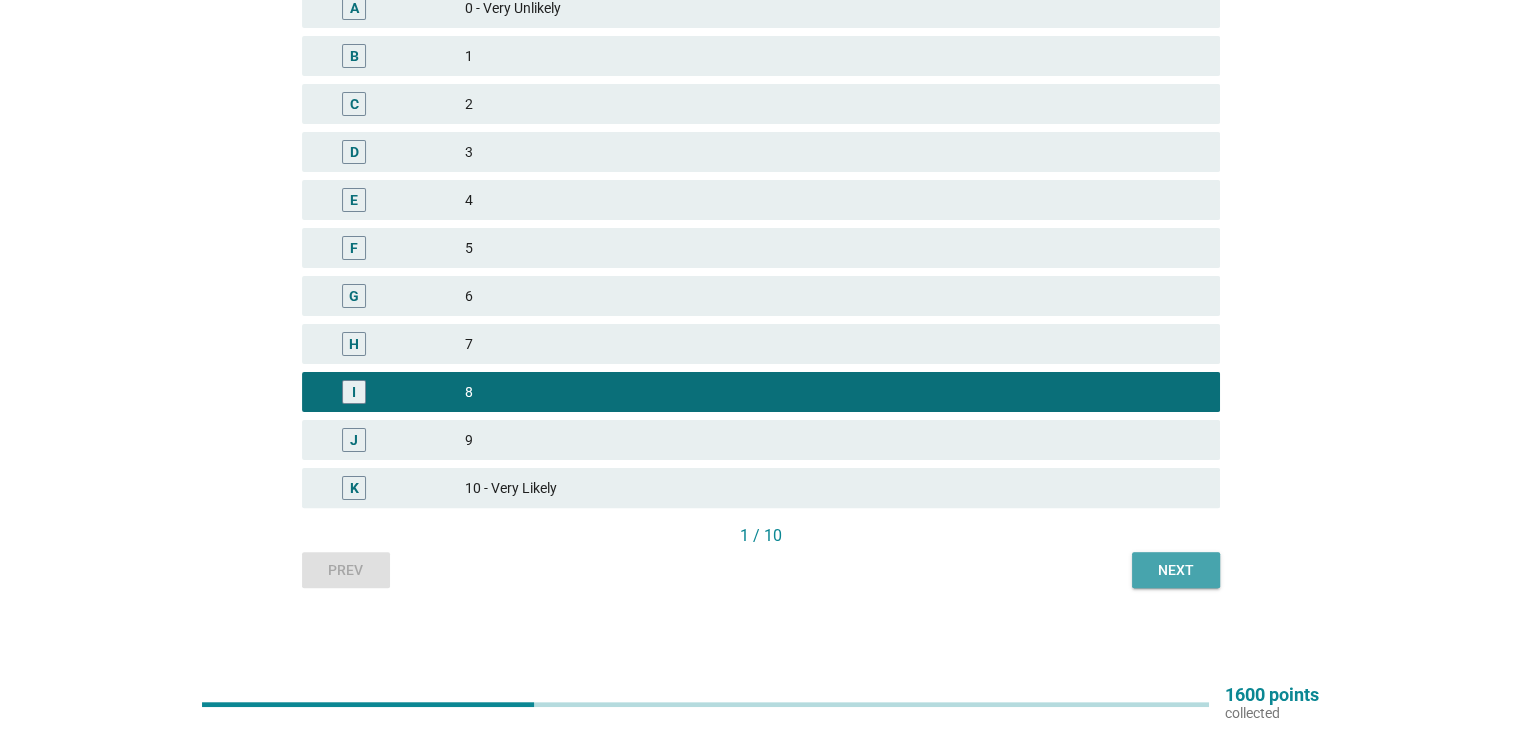 click on "Next" at bounding box center (1176, 570) 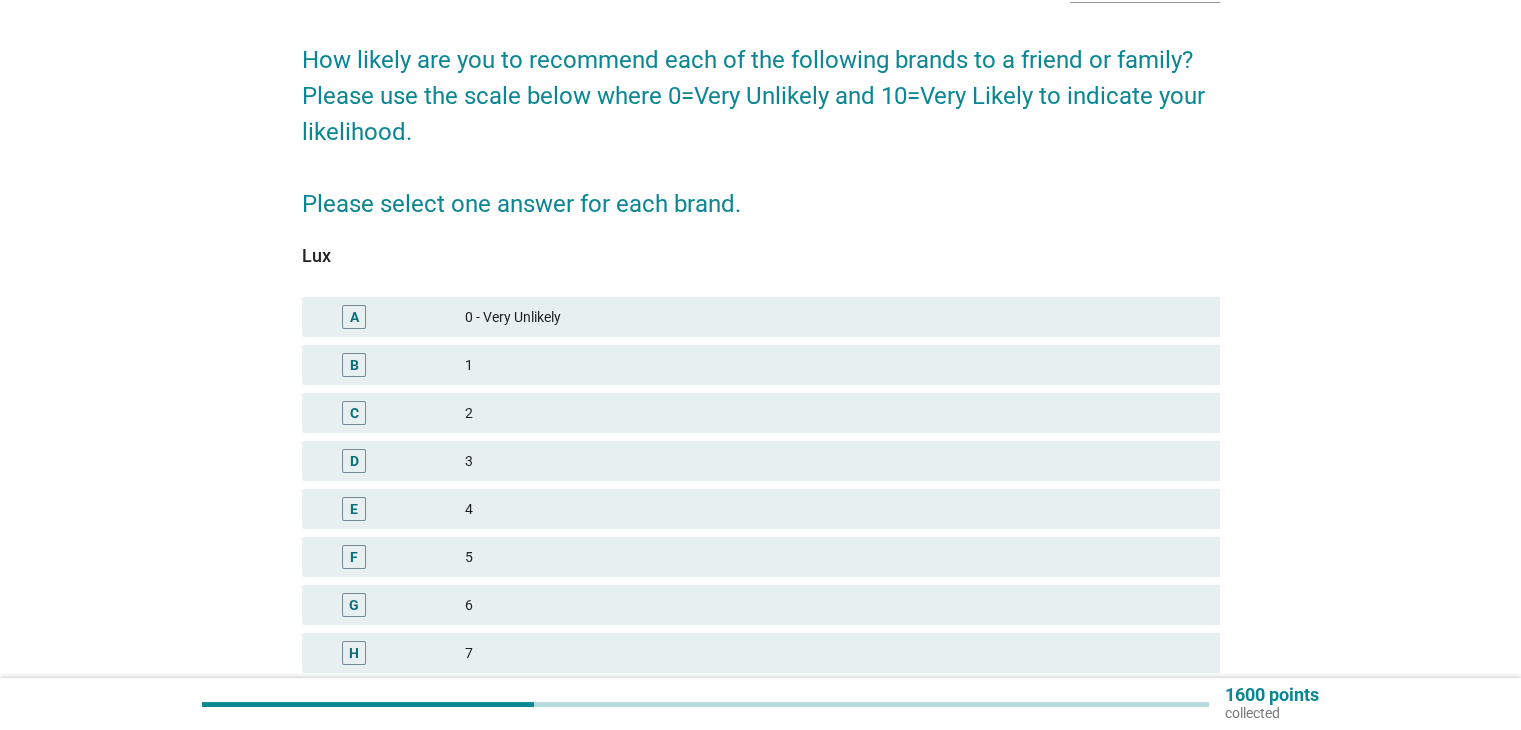 scroll, scrollTop: 300, scrollLeft: 0, axis: vertical 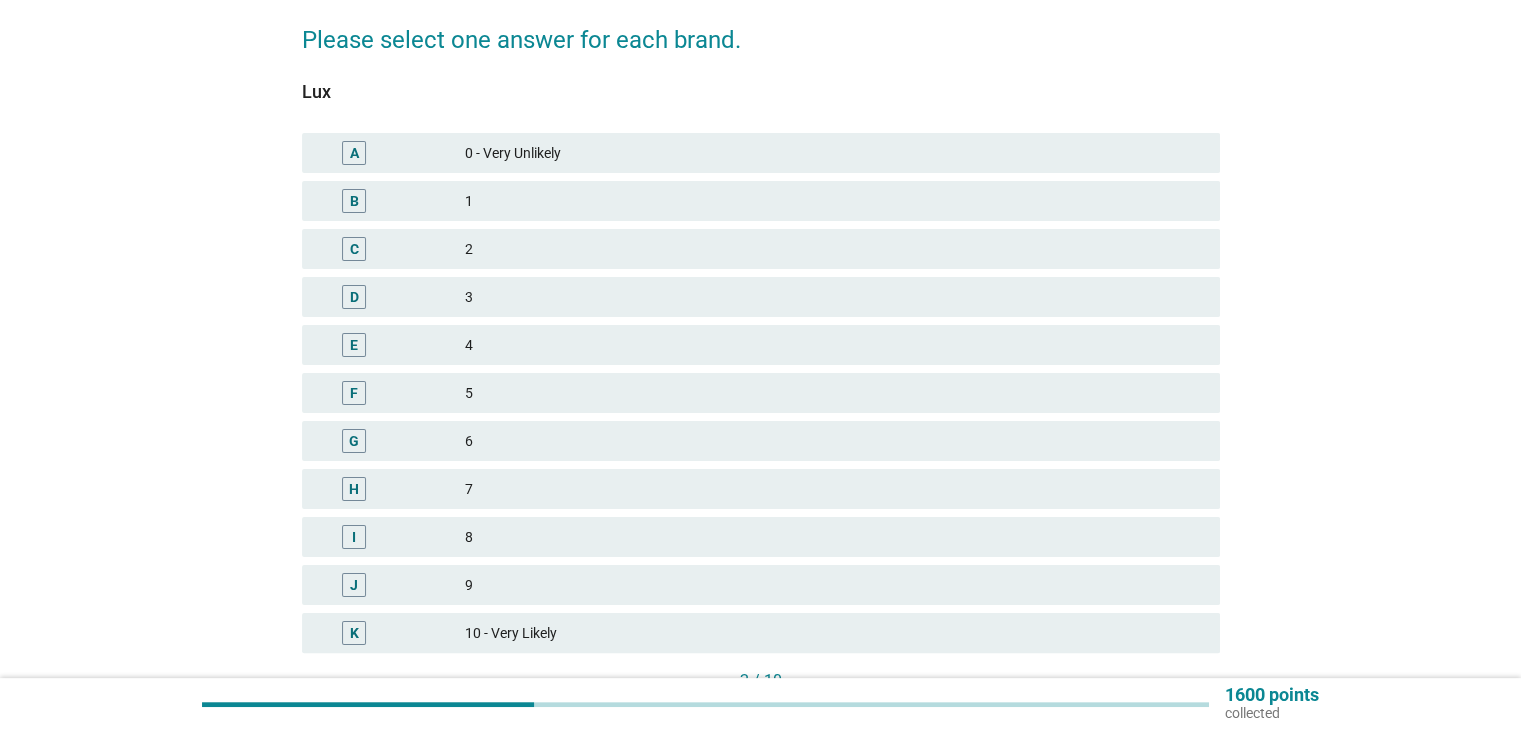 click on "5" at bounding box center (834, 393) 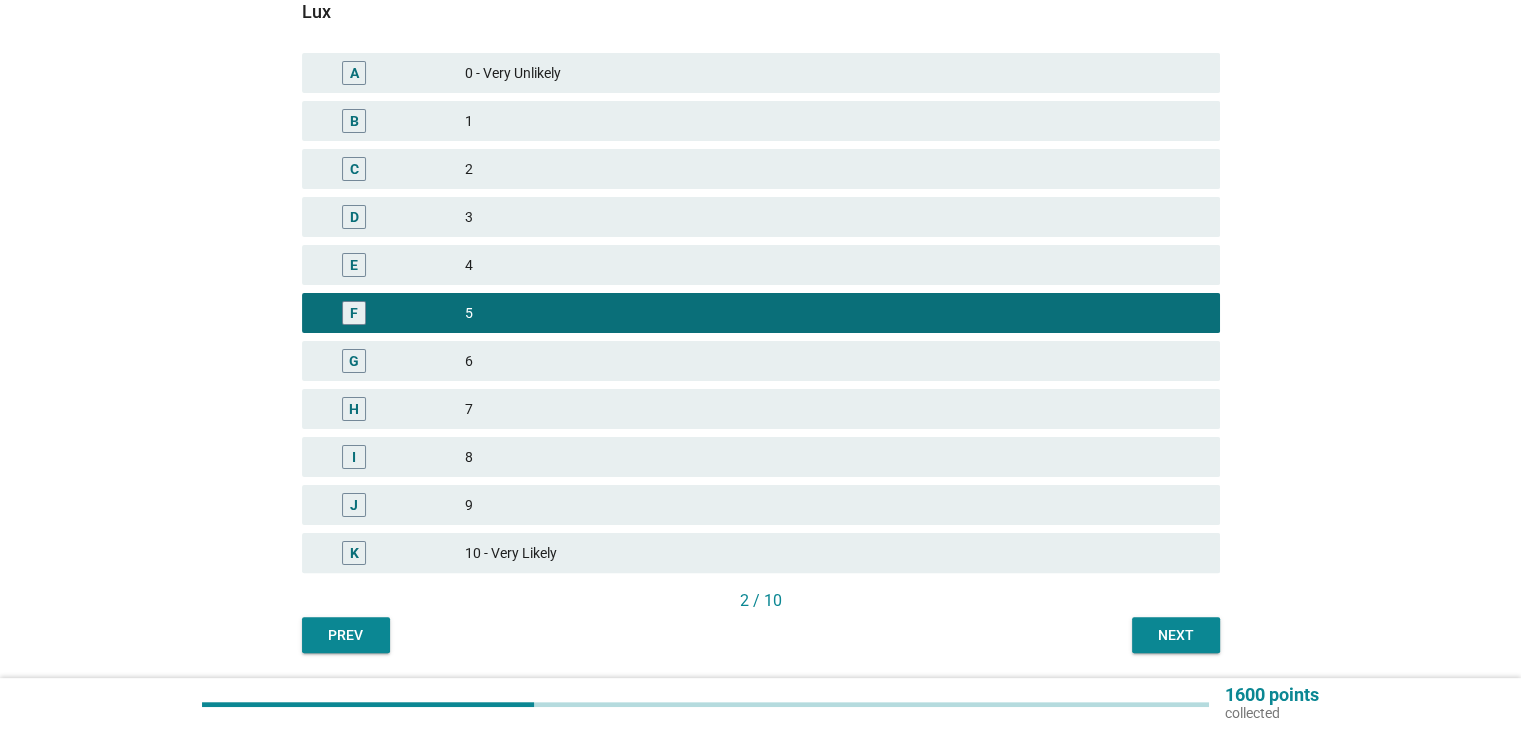 scroll, scrollTop: 445, scrollLeft: 0, axis: vertical 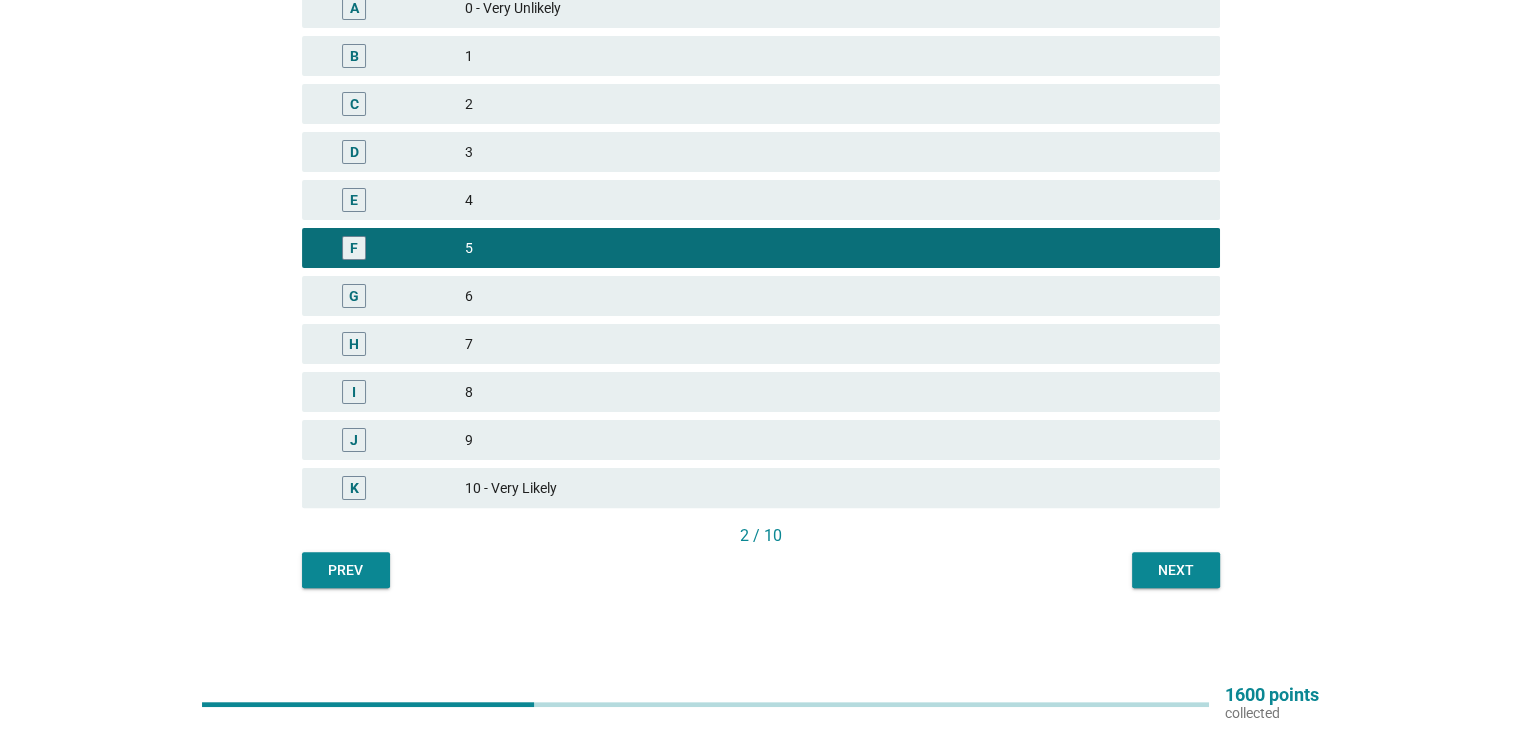 click on "Next" at bounding box center (1176, 570) 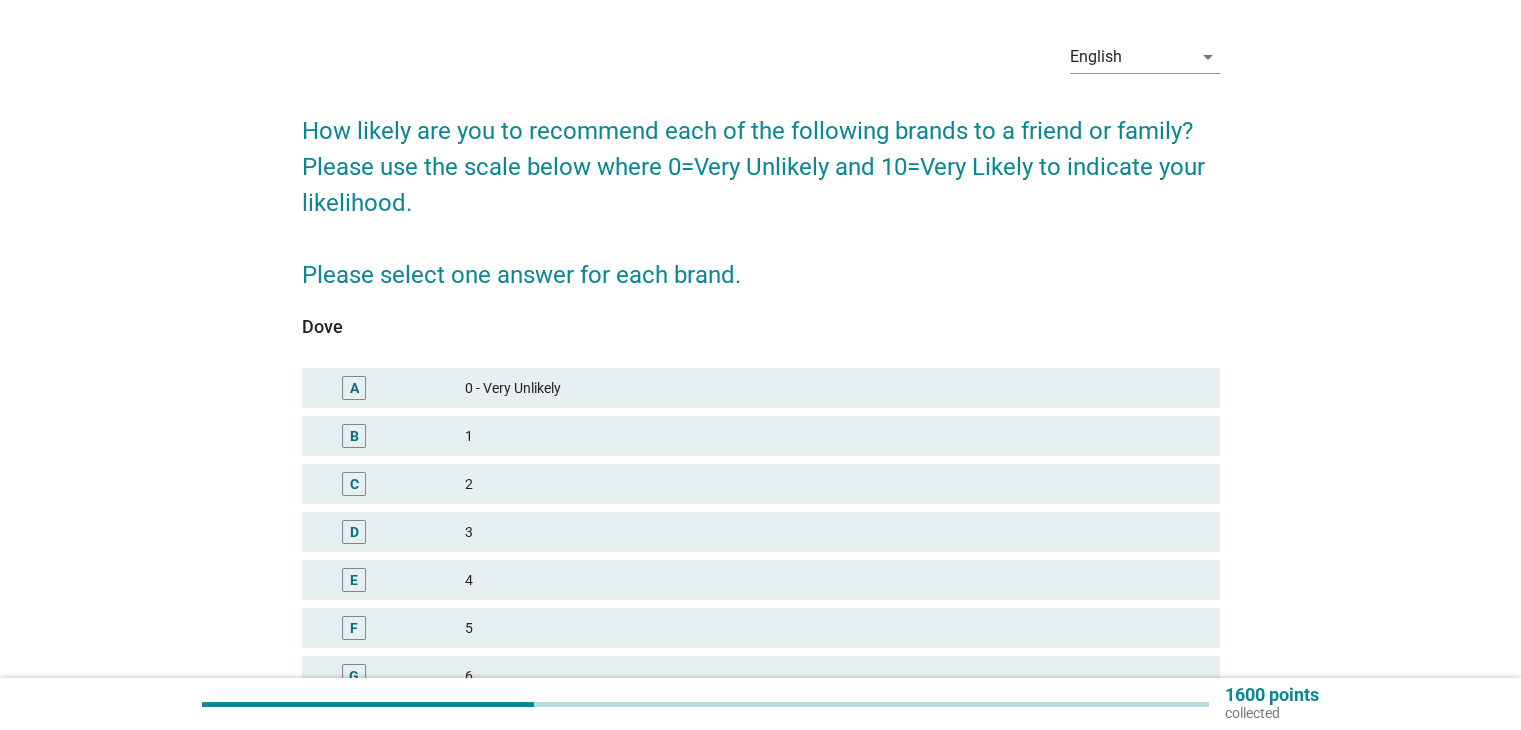 scroll, scrollTop: 100, scrollLeft: 0, axis: vertical 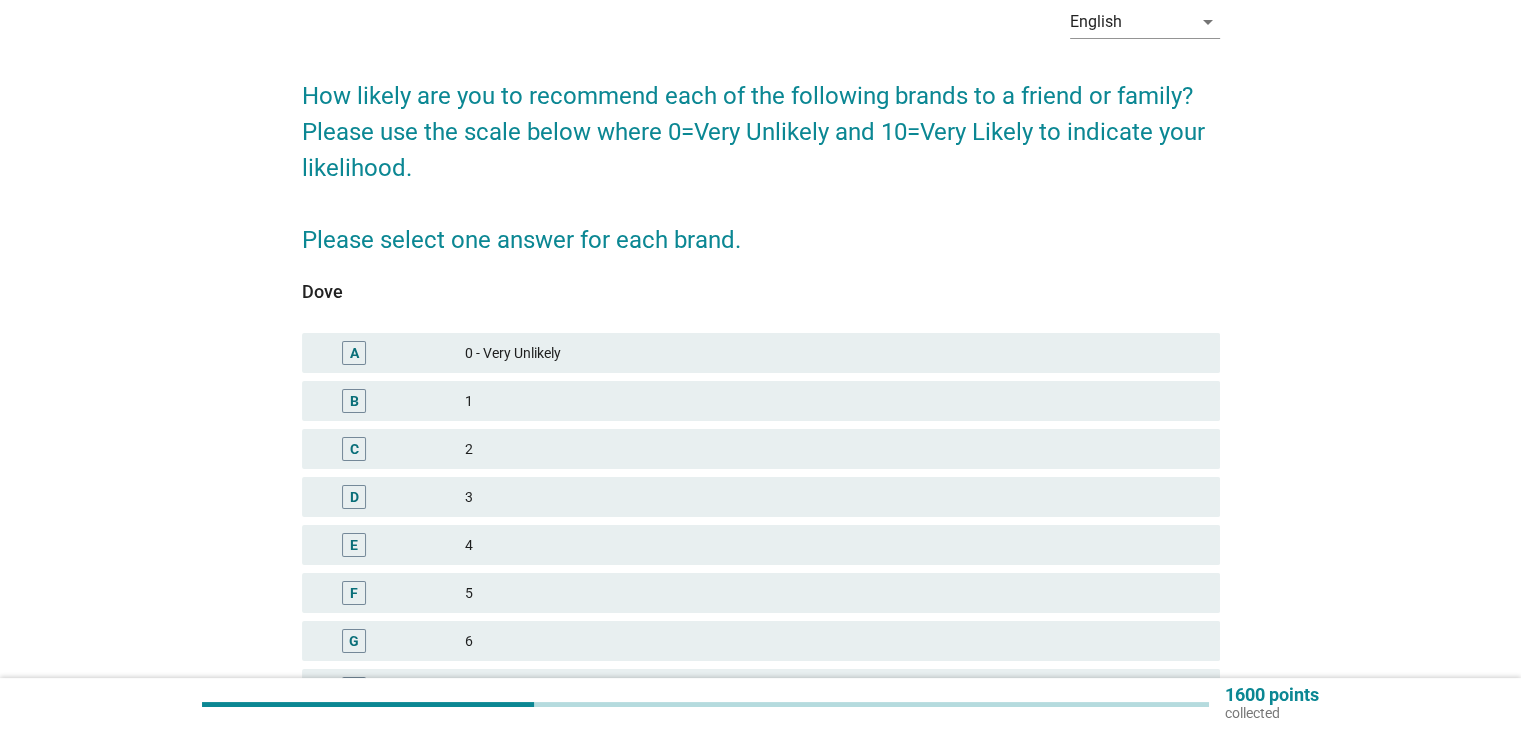 click on "4" at bounding box center (834, 545) 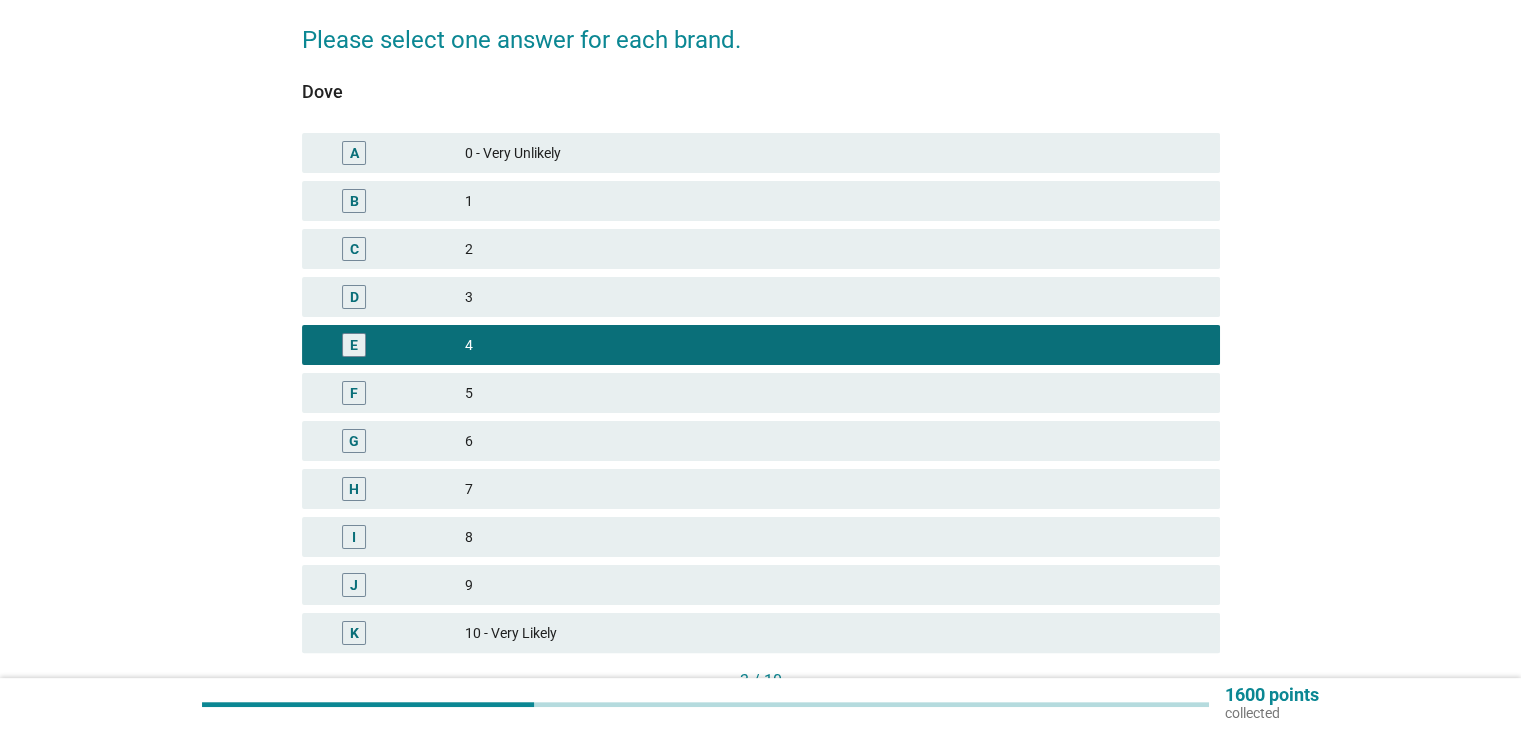click on "F   5" at bounding box center [761, 393] 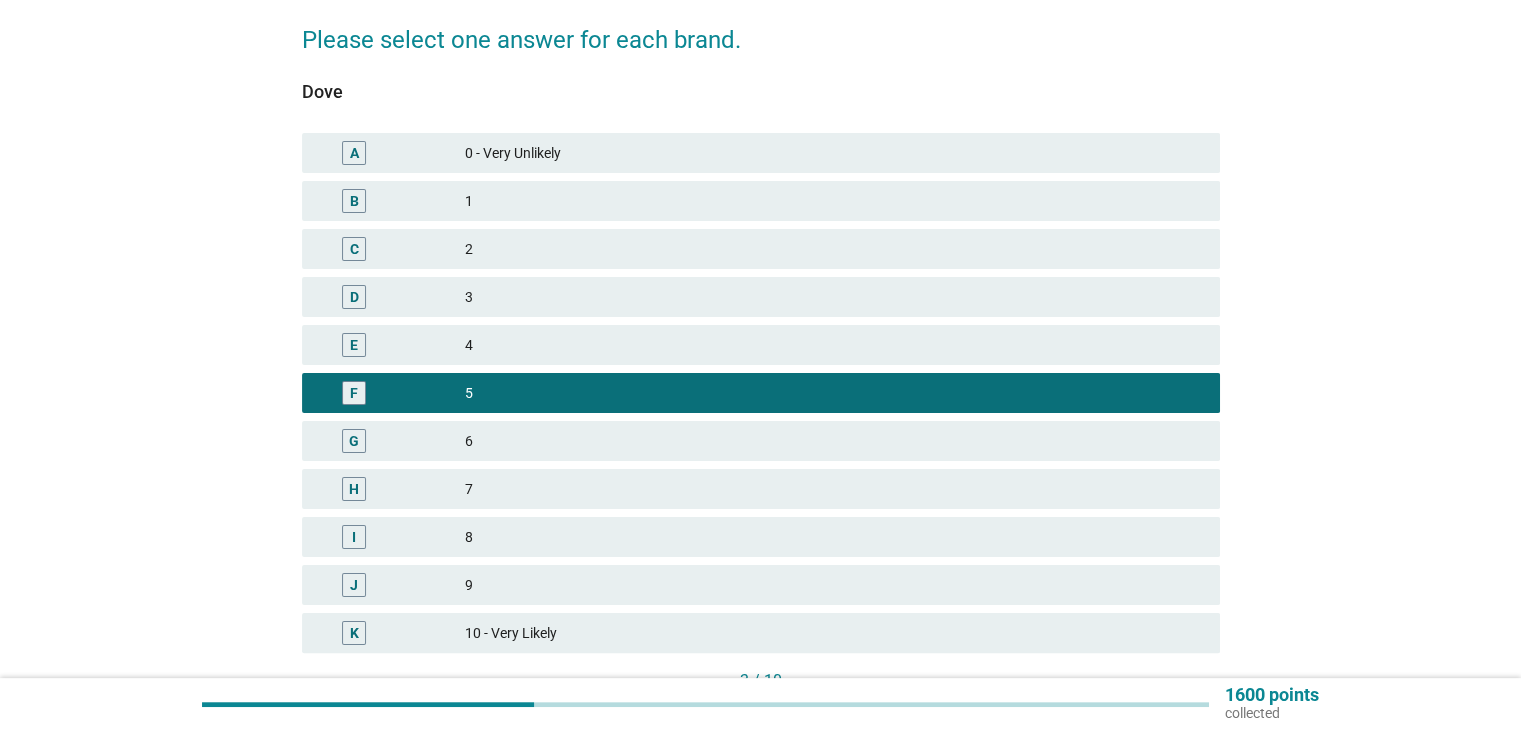 scroll, scrollTop: 445, scrollLeft: 0, axis: vertical 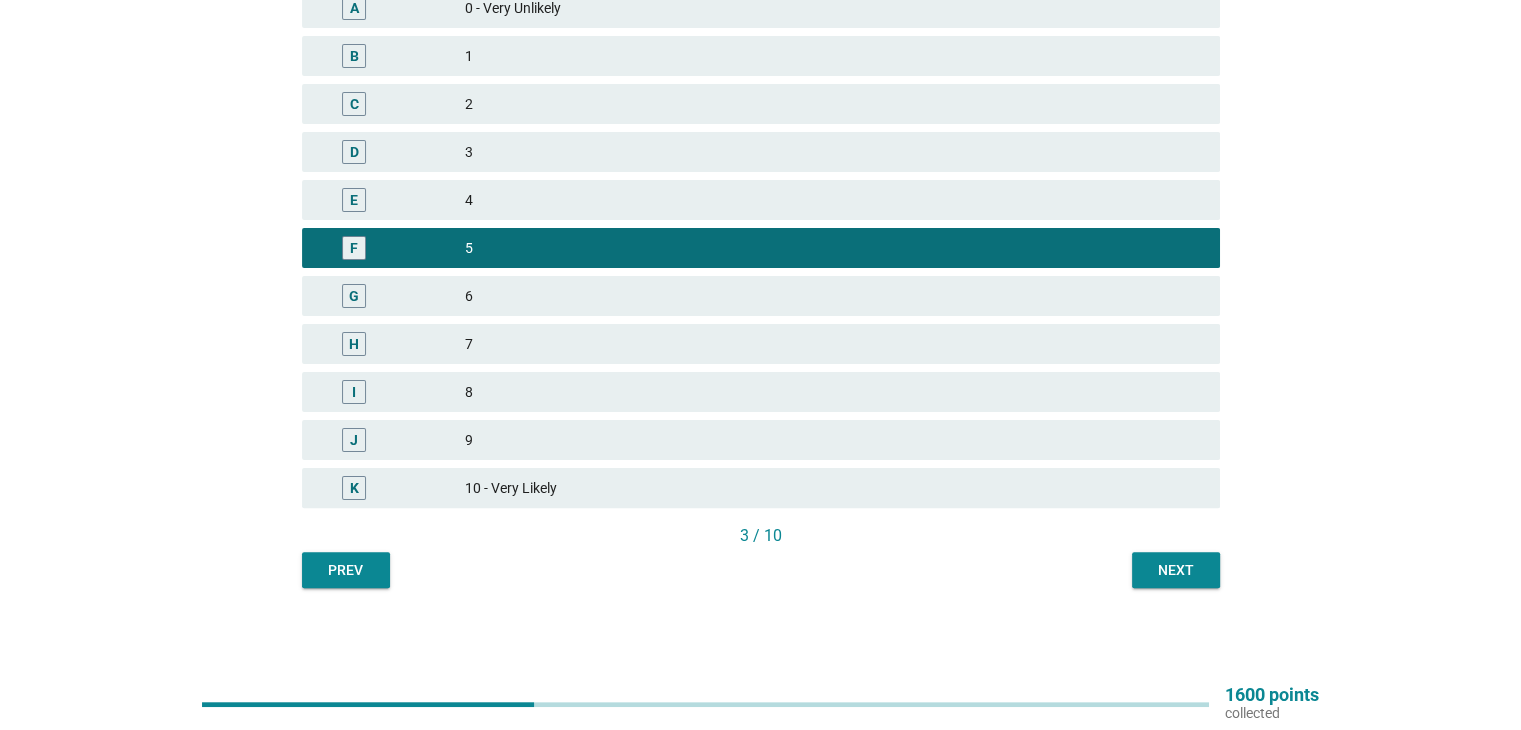 click on "Next" at bounding box center (1176, 570) 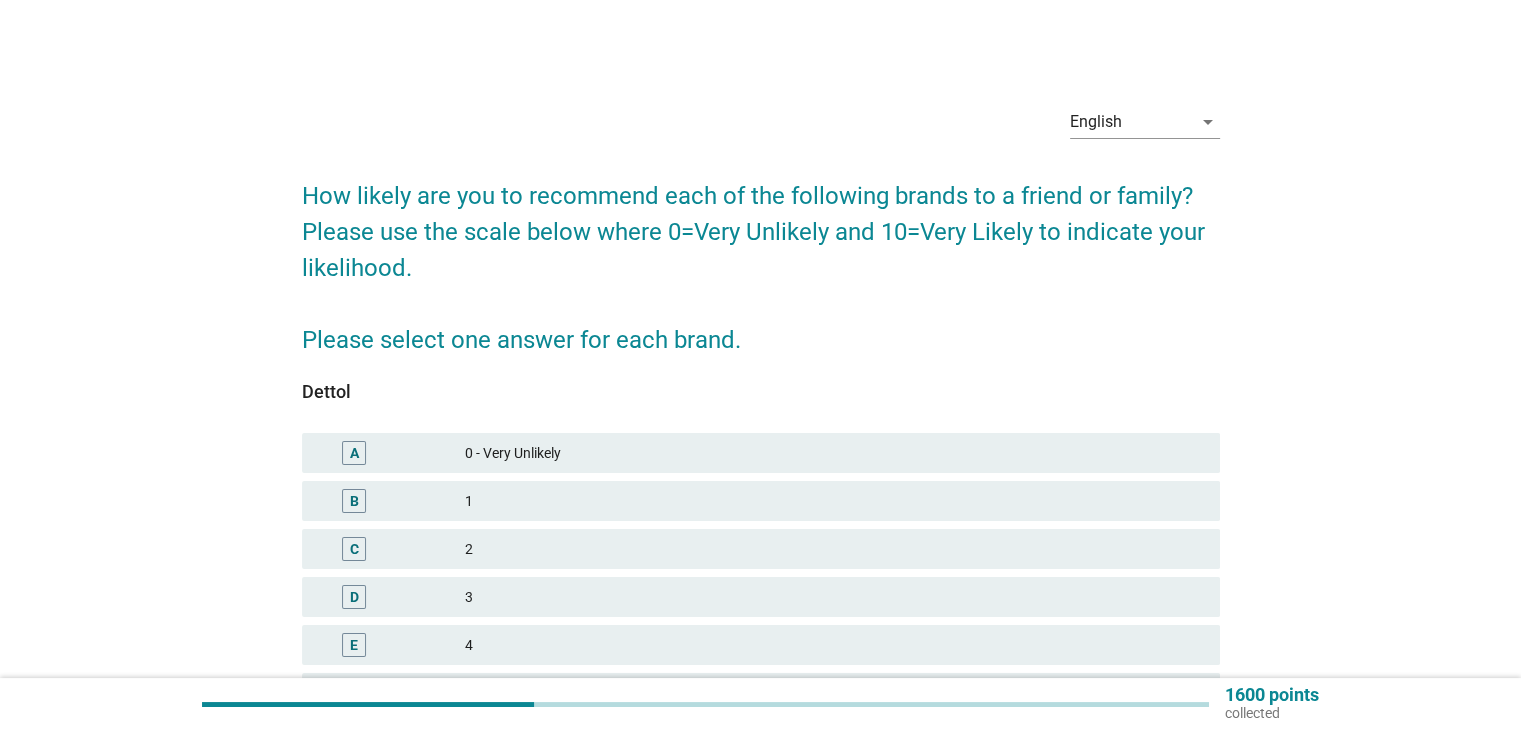 scroll, scrollTop: 400, scrollLeft: 0, axis: vertical 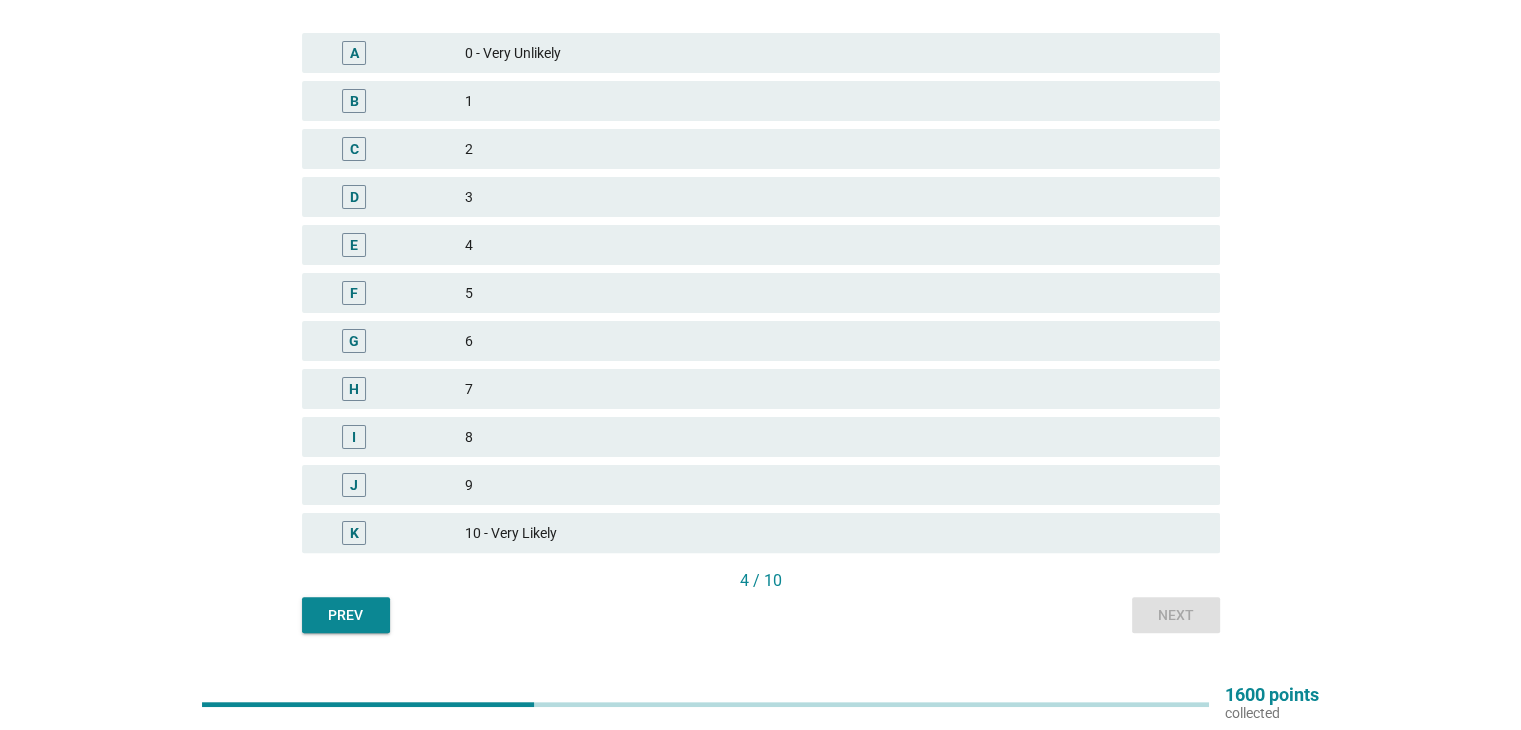 click on "8" at bounding box center [834, 437] 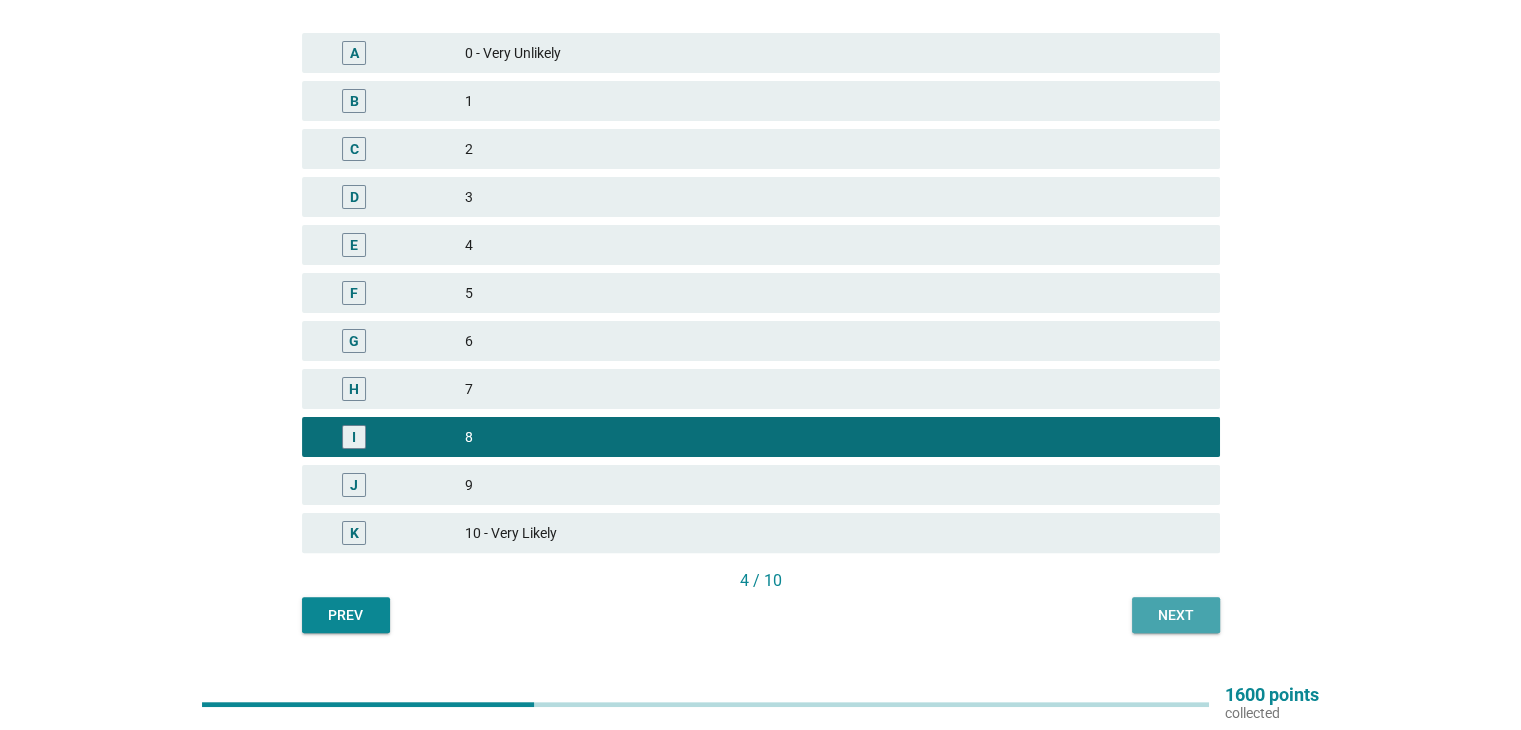 click on "Next" at bounding box center [1176, 615] 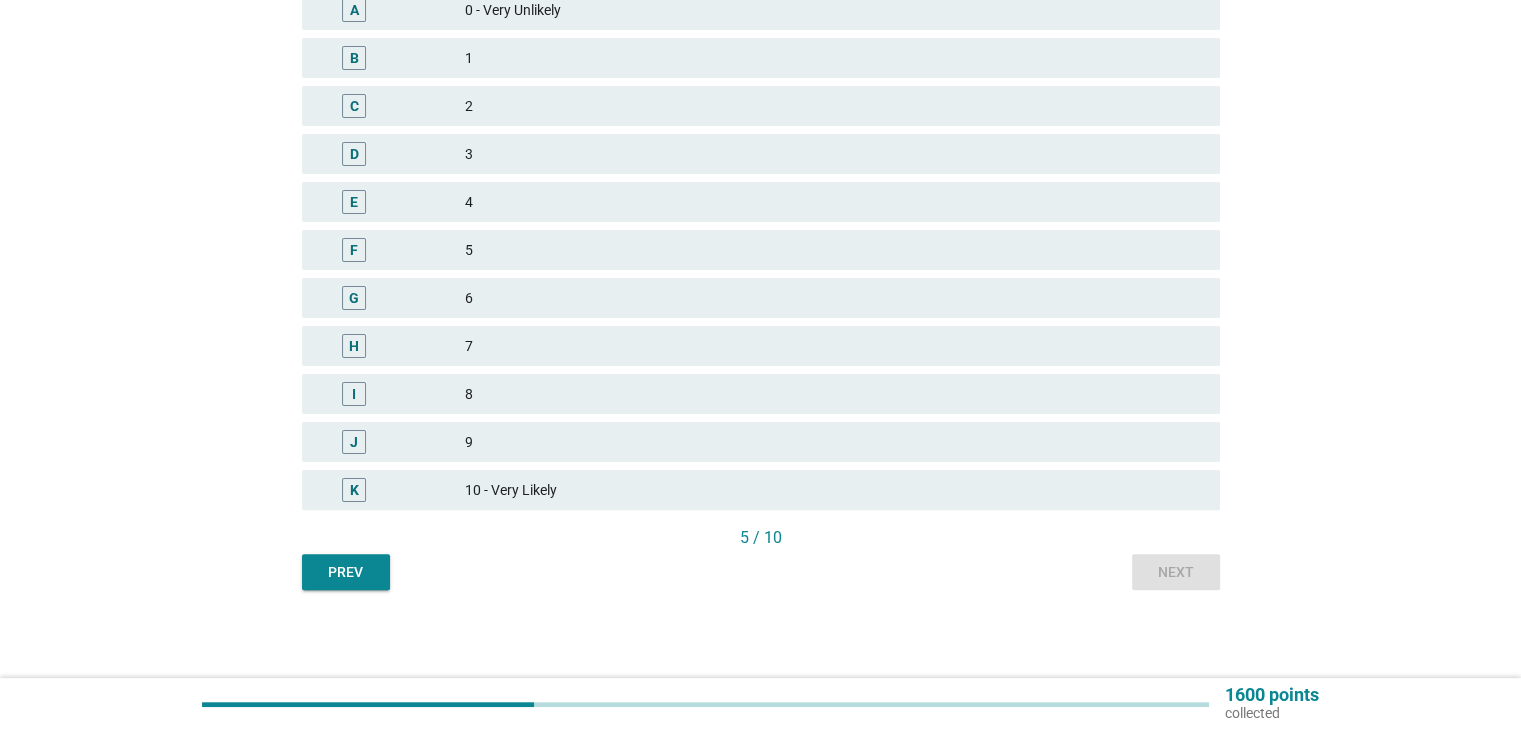 scroll, scrollTop: 445, scrollLeft: 0, axis: vertical 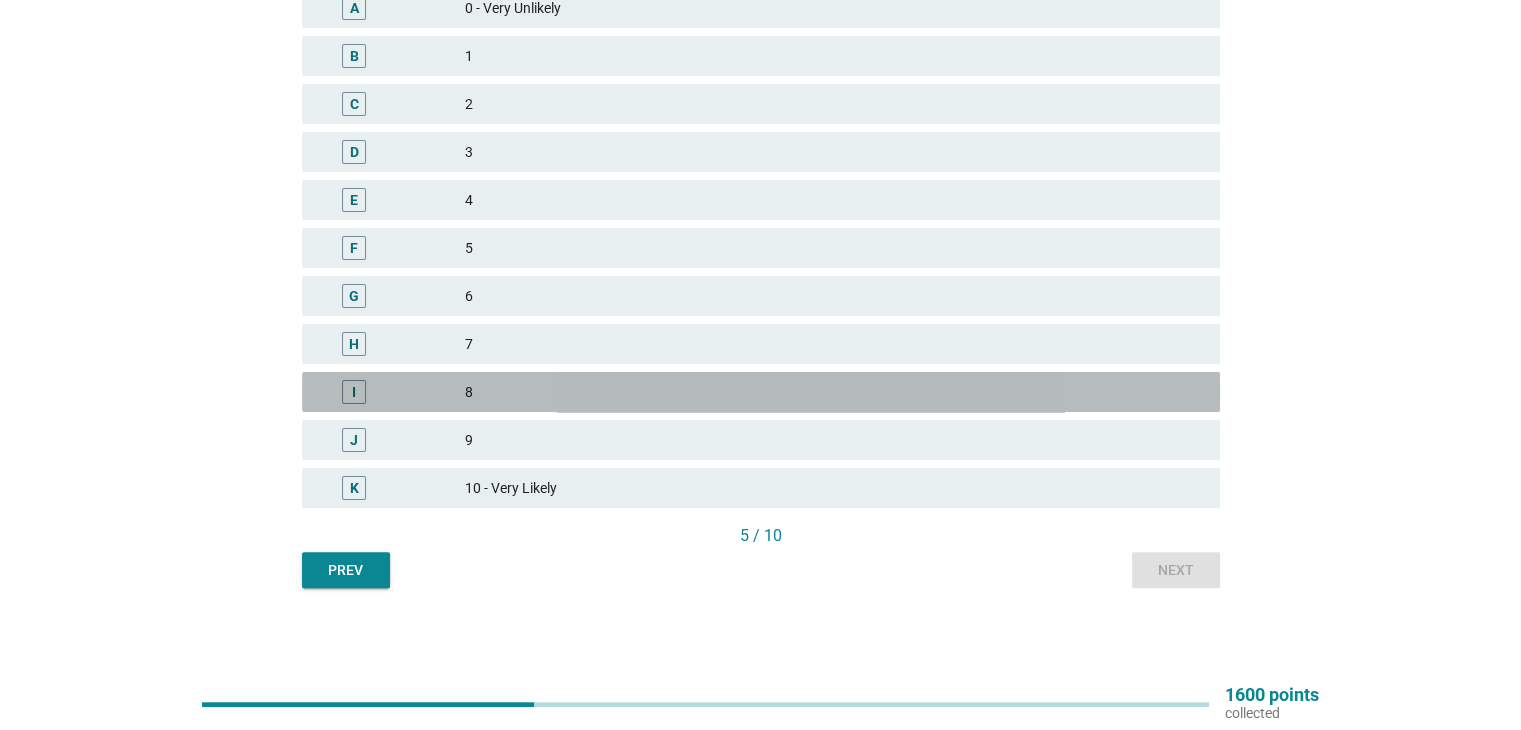 click on "8" at bounding box center (834, 392) 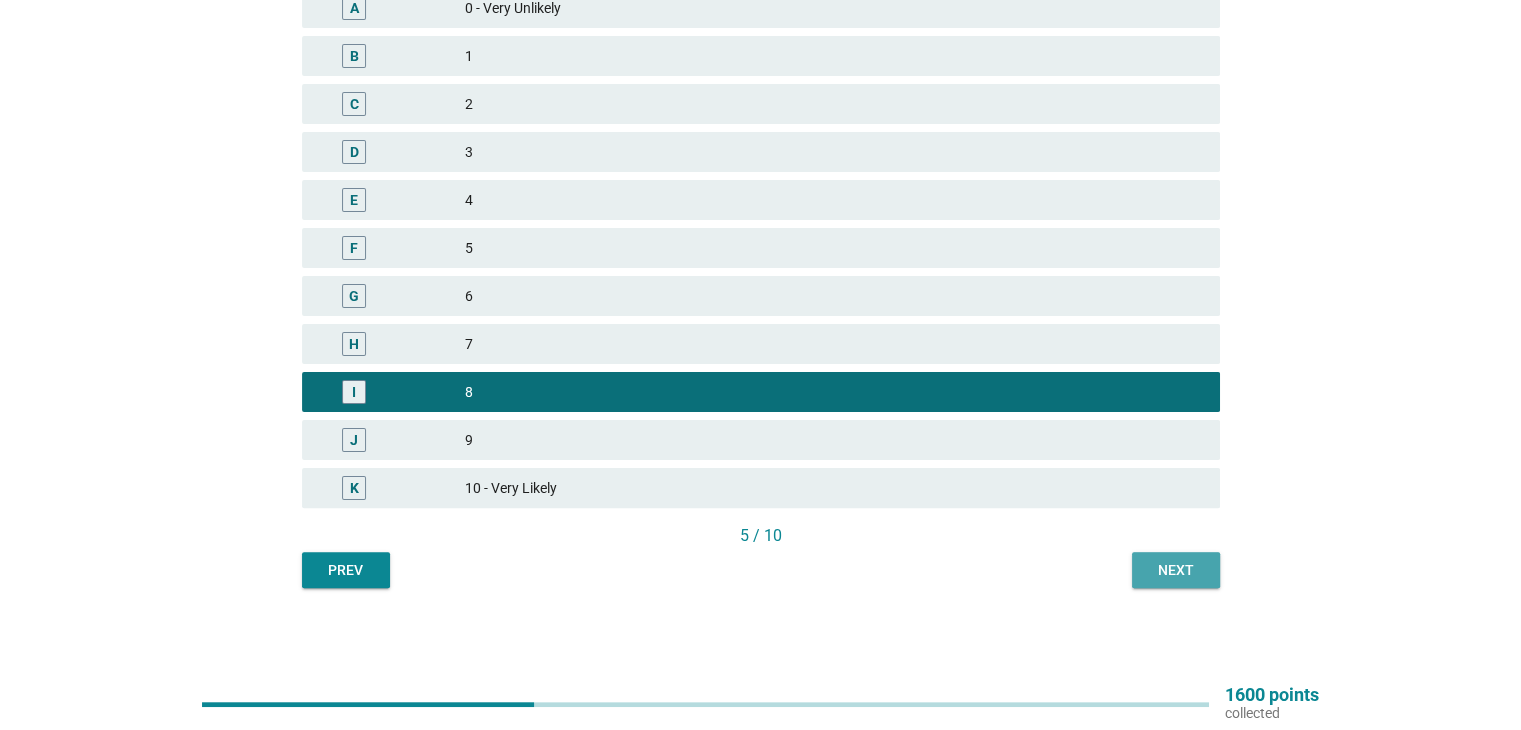 click on "Next" at bounding box center [1176, 570] 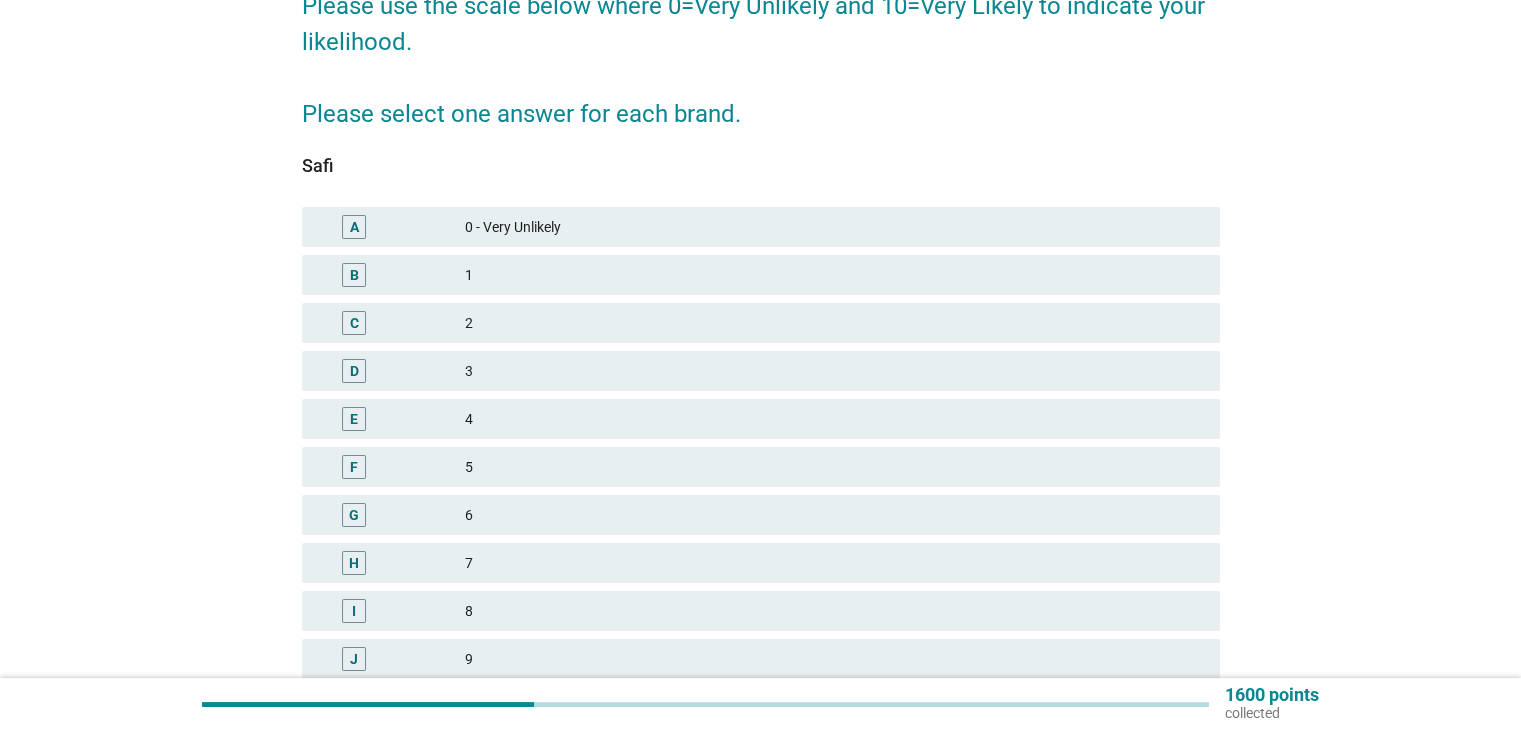 scroll, scrollTop: 400, scrollLeft: 0, axis: vertical 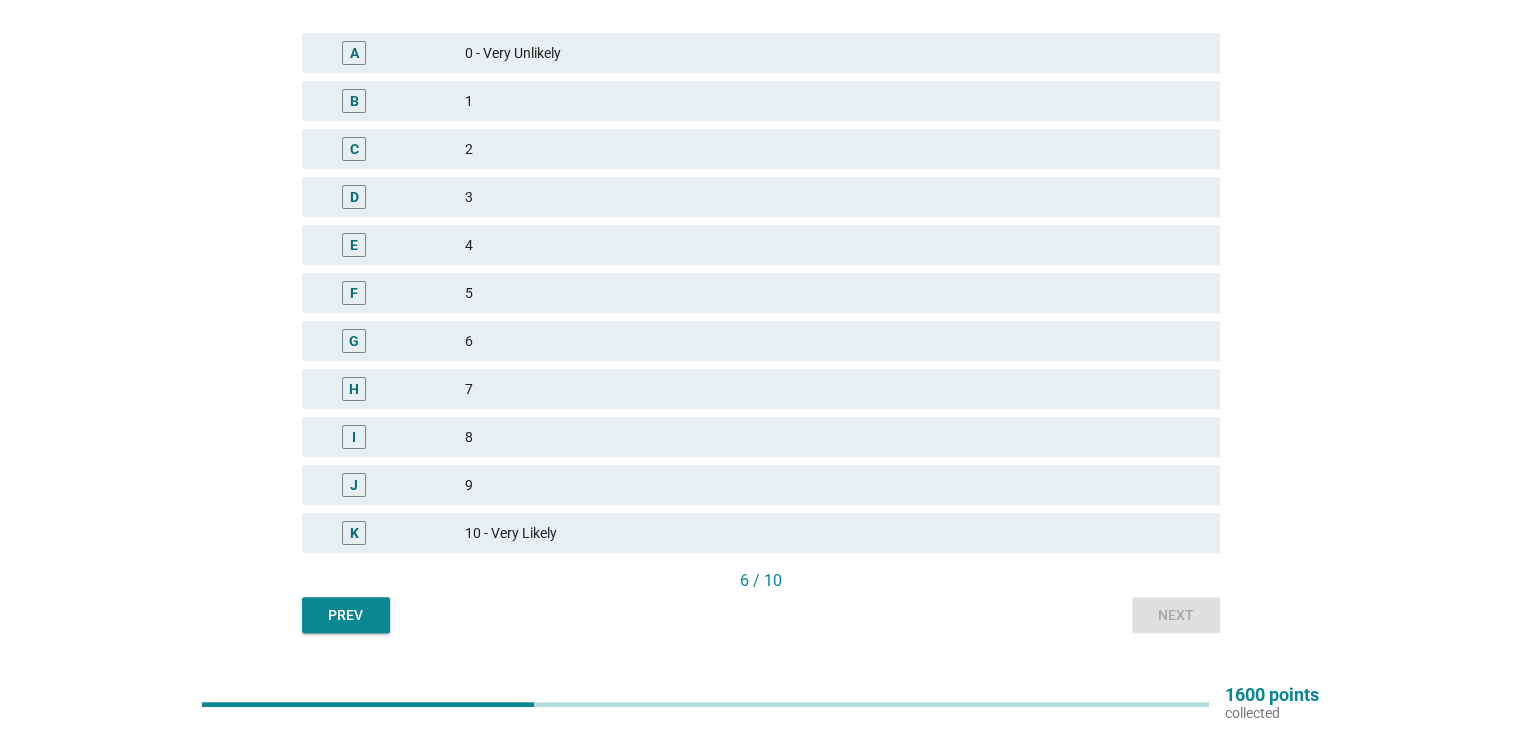 click on "4" at bounding box center (834, 245) 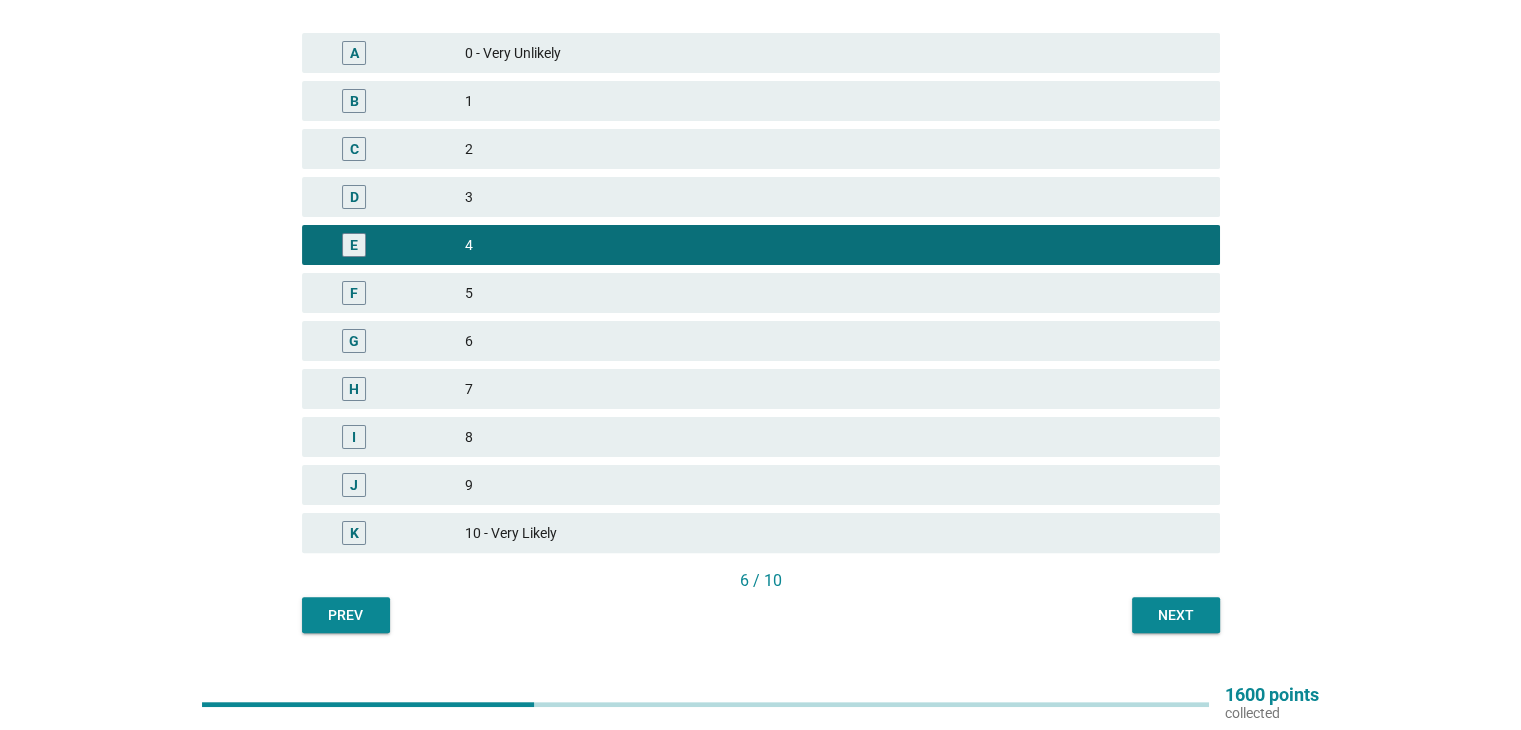 click on "Next" at bounding box center (1176, 615) 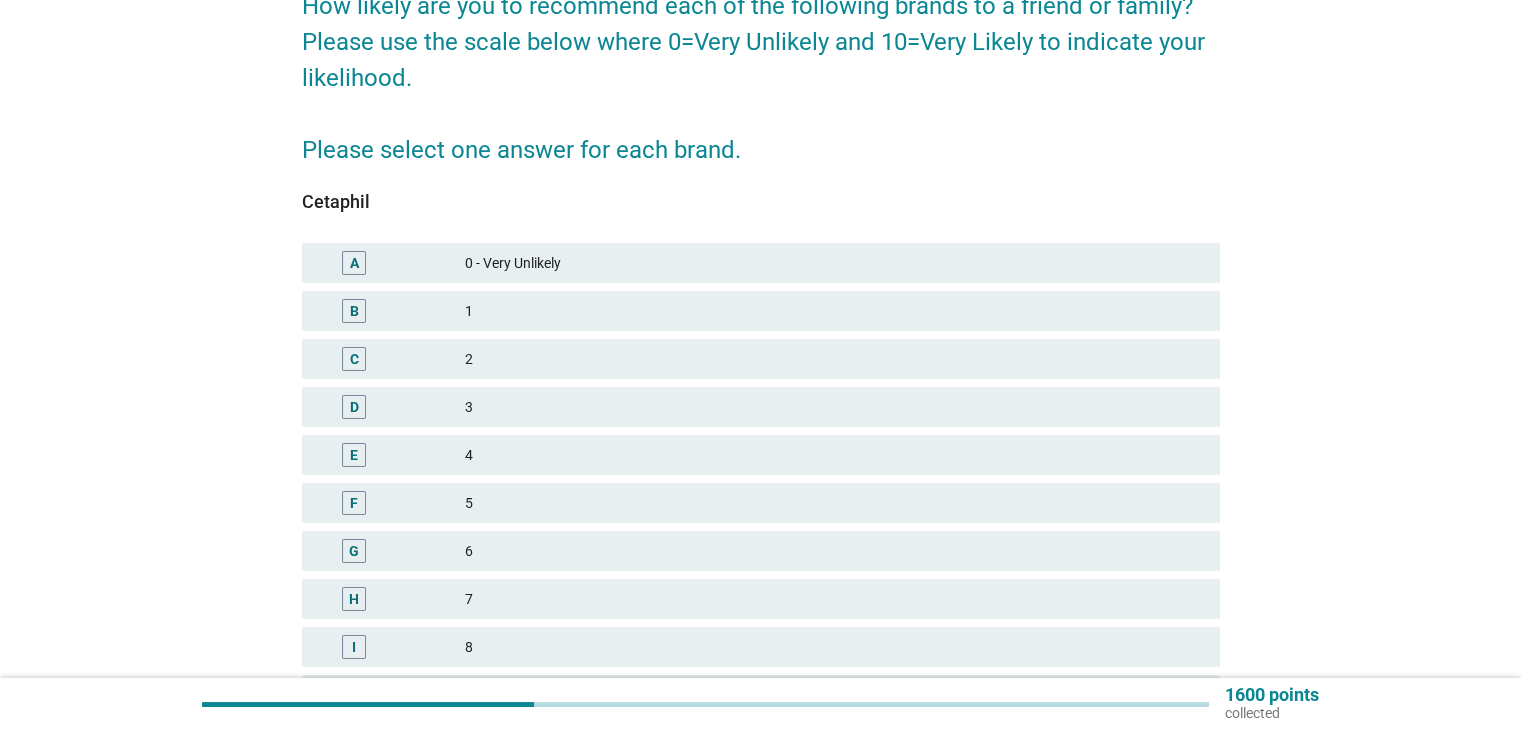 scroll, scrollTop: 445, scrollLeft: 0, axis: vertical 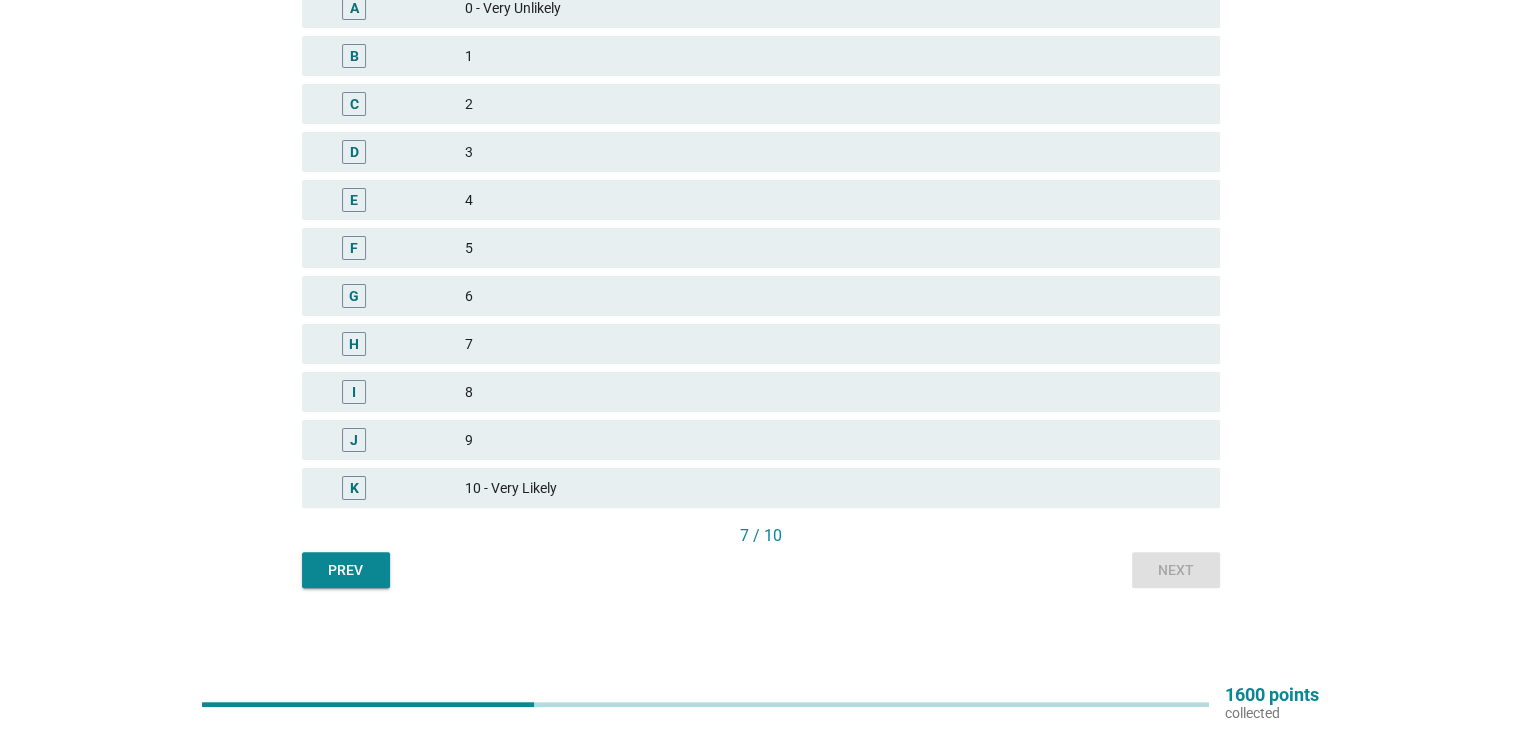 click on "8" at bounding box center (834, 392) 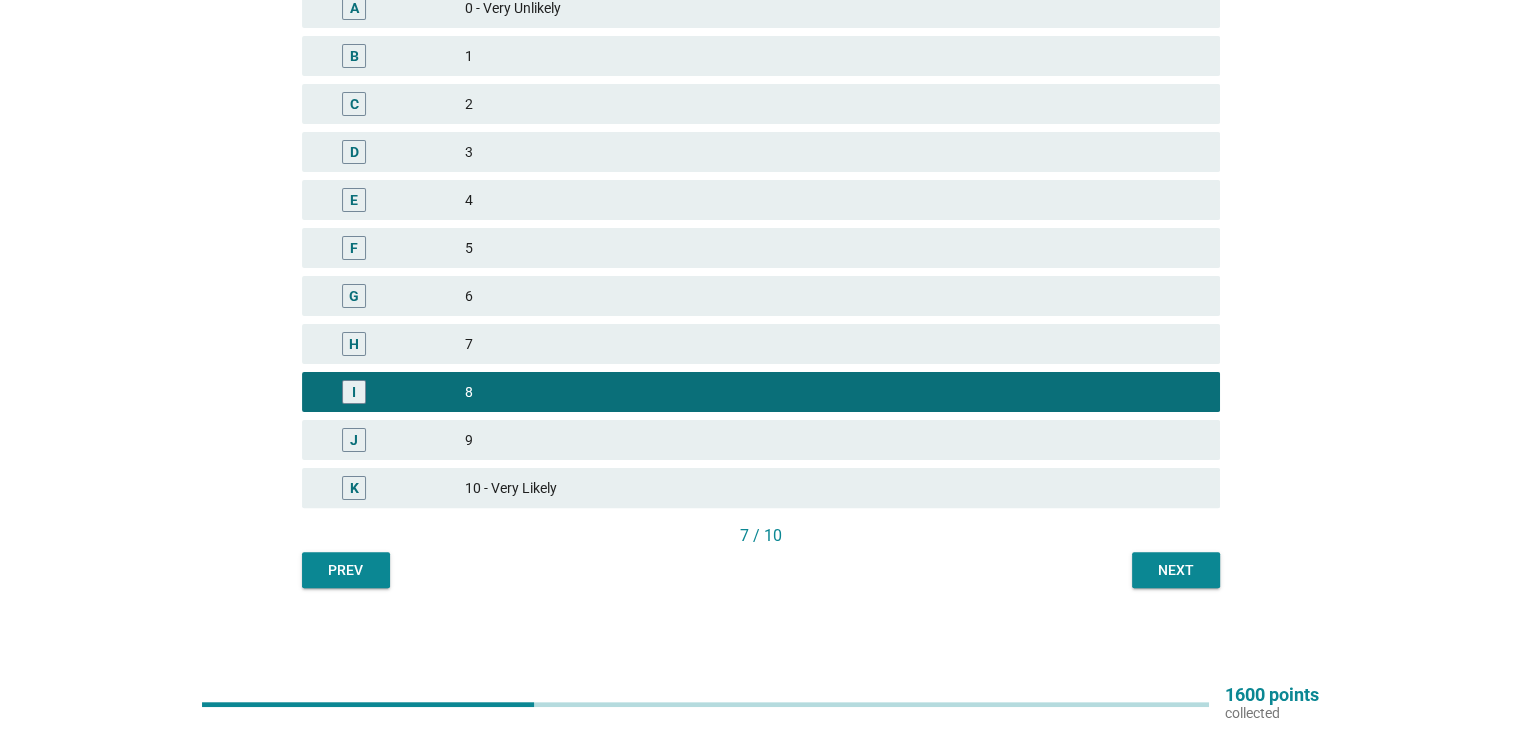 click on "Next" at bounding box center [1176, 570] 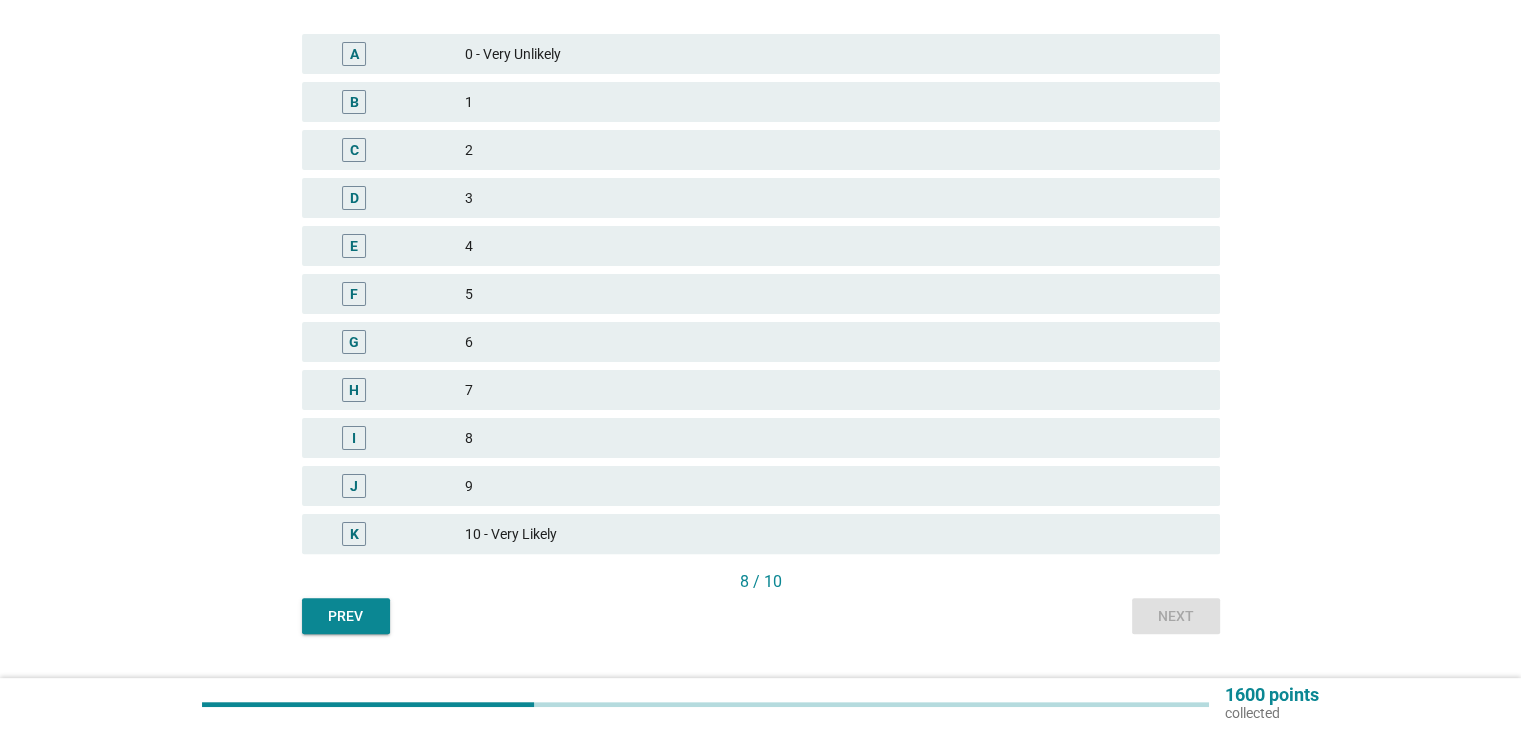 scroll, scrollTop: 400, scrollLeft: 0, axis: vertical 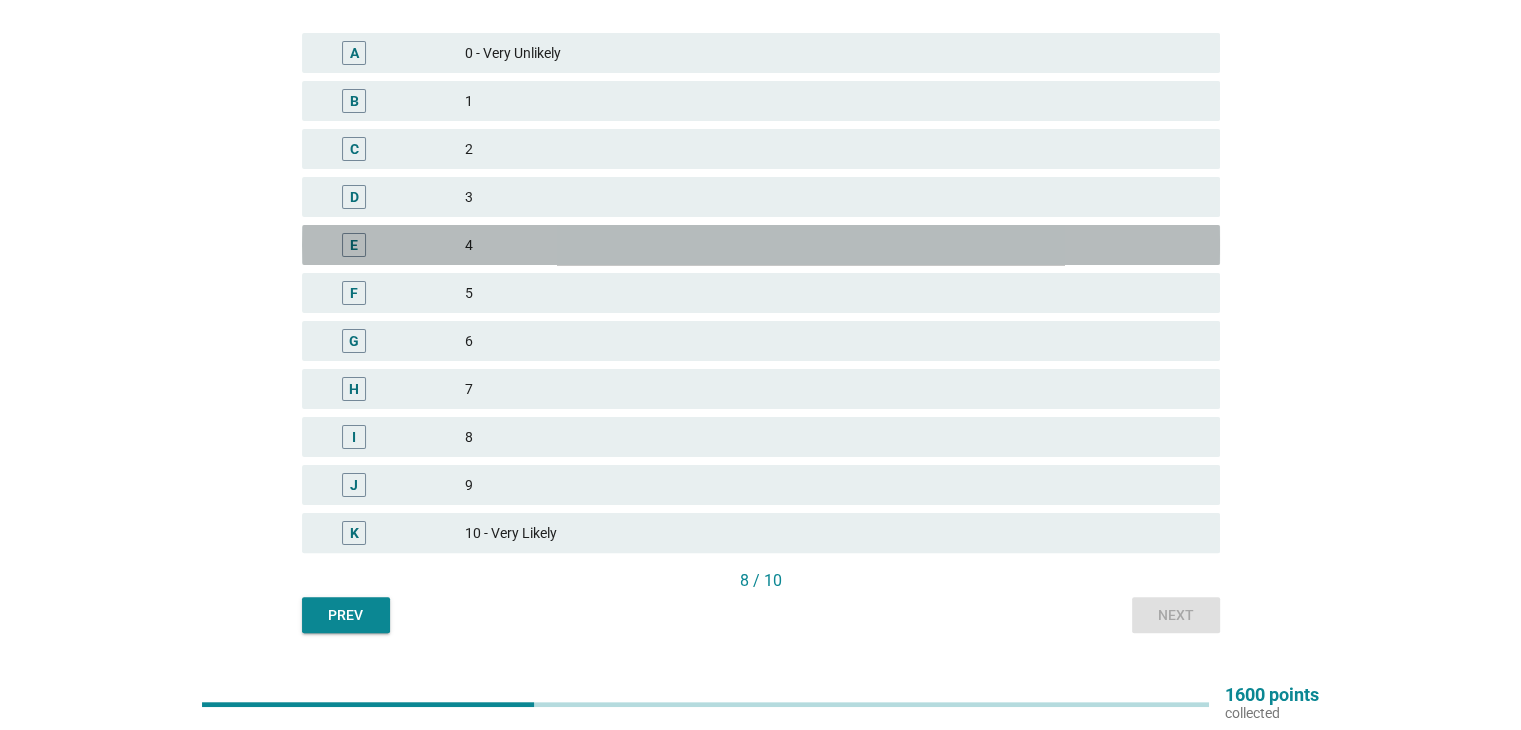 click on "4" at bounding box center [834, 245] 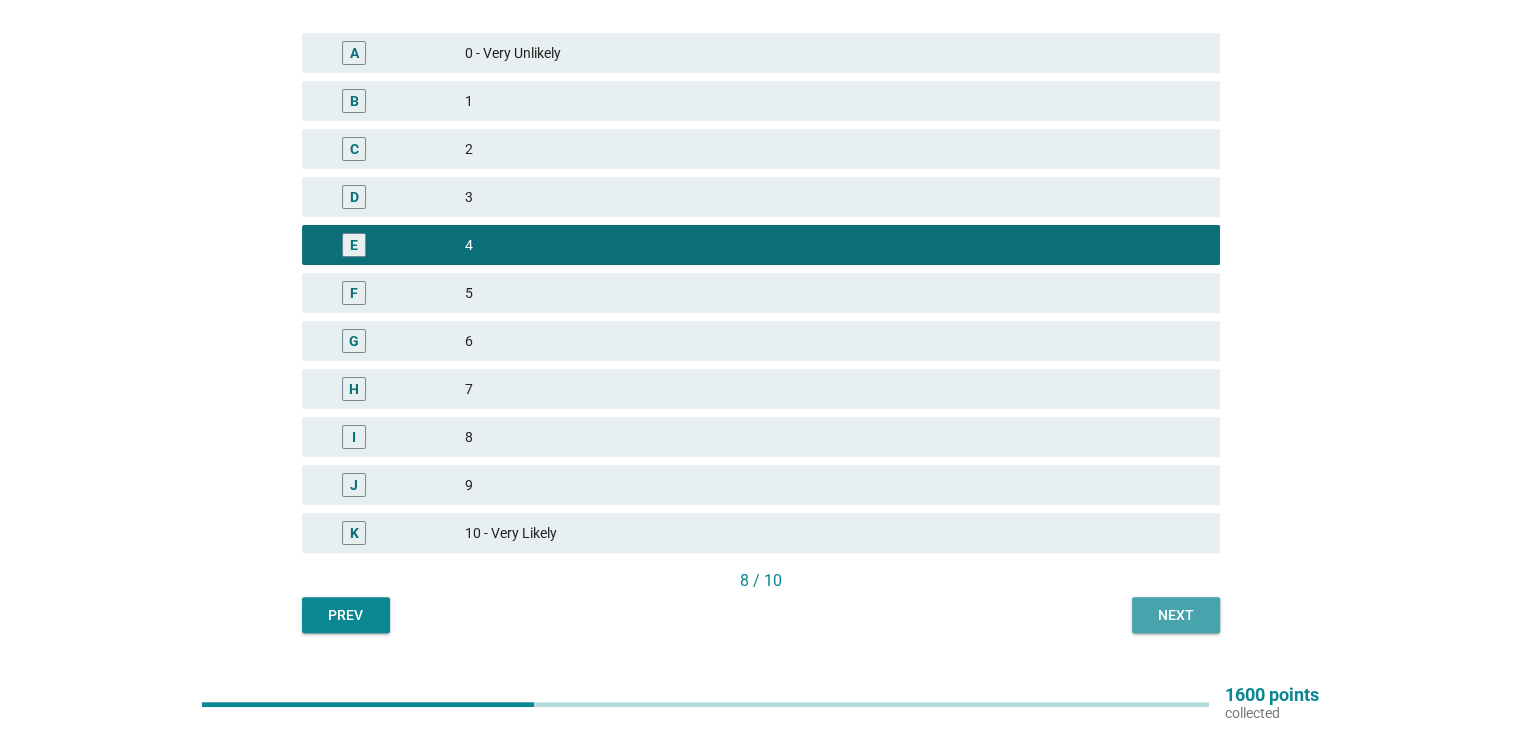 click on "Next" at bounding box center (1176, 615) 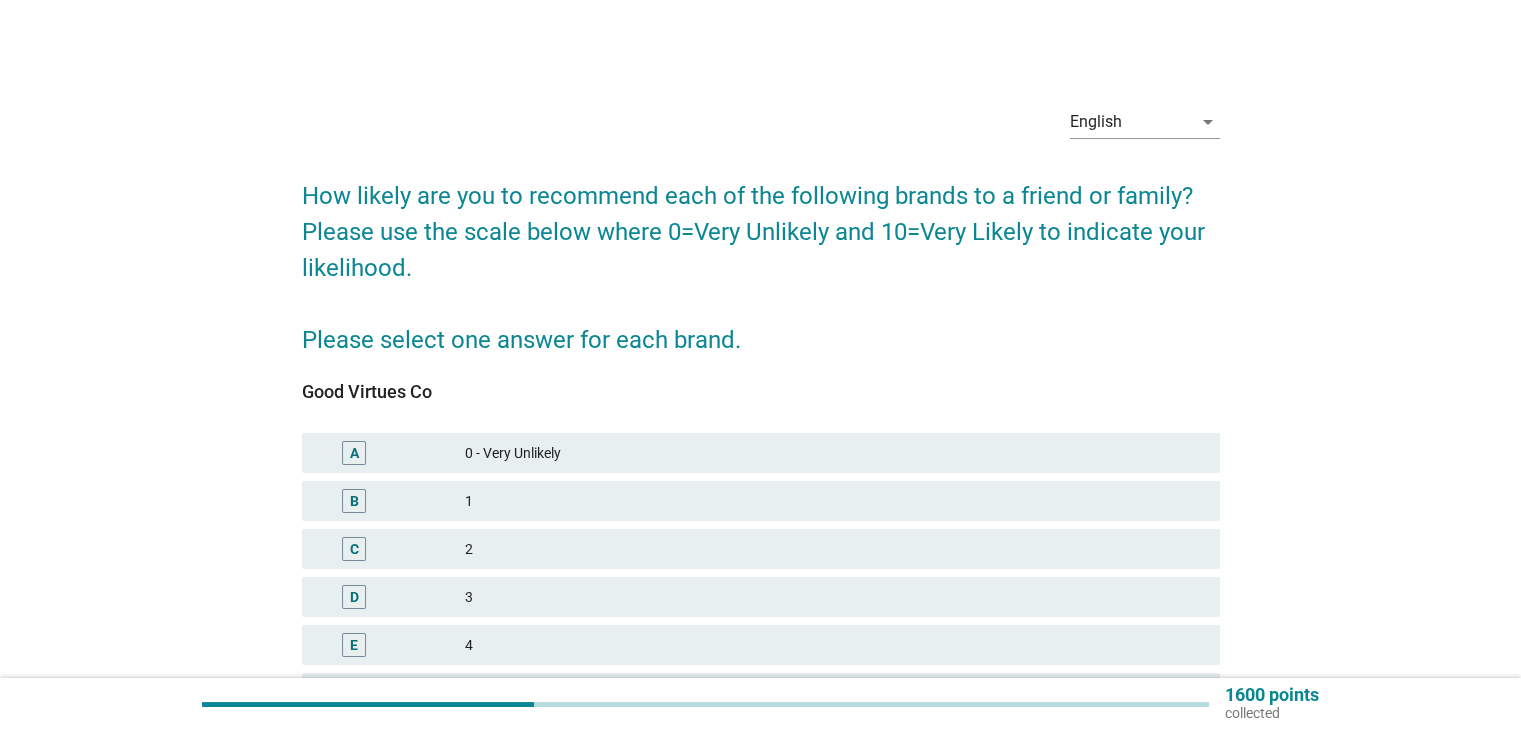 click on "4" at bounding box center [834, 645] 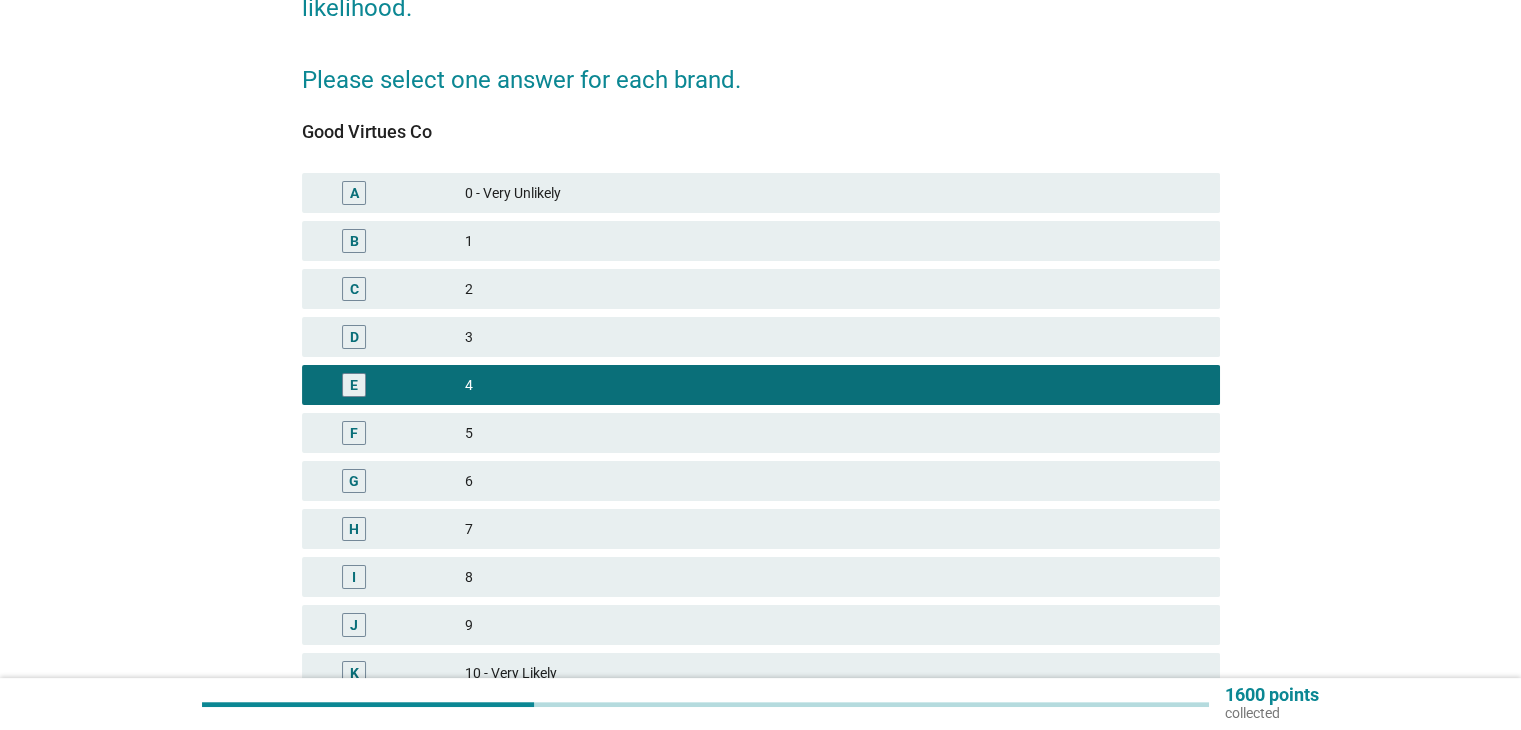 scroll, scrollTop: 400, scrollLeft: 0, axis: vertical 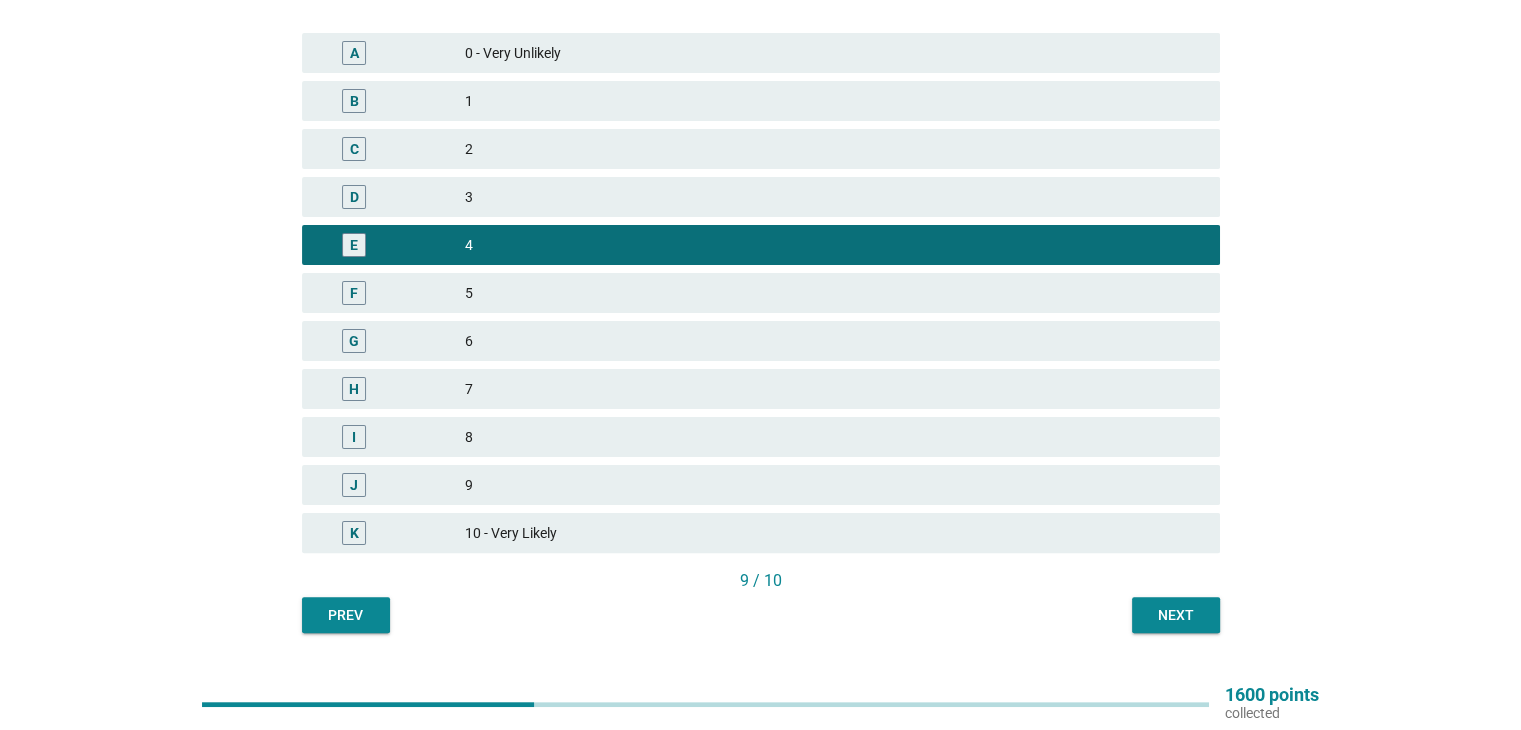 click on "Next" at bounding box center [1176, 615] 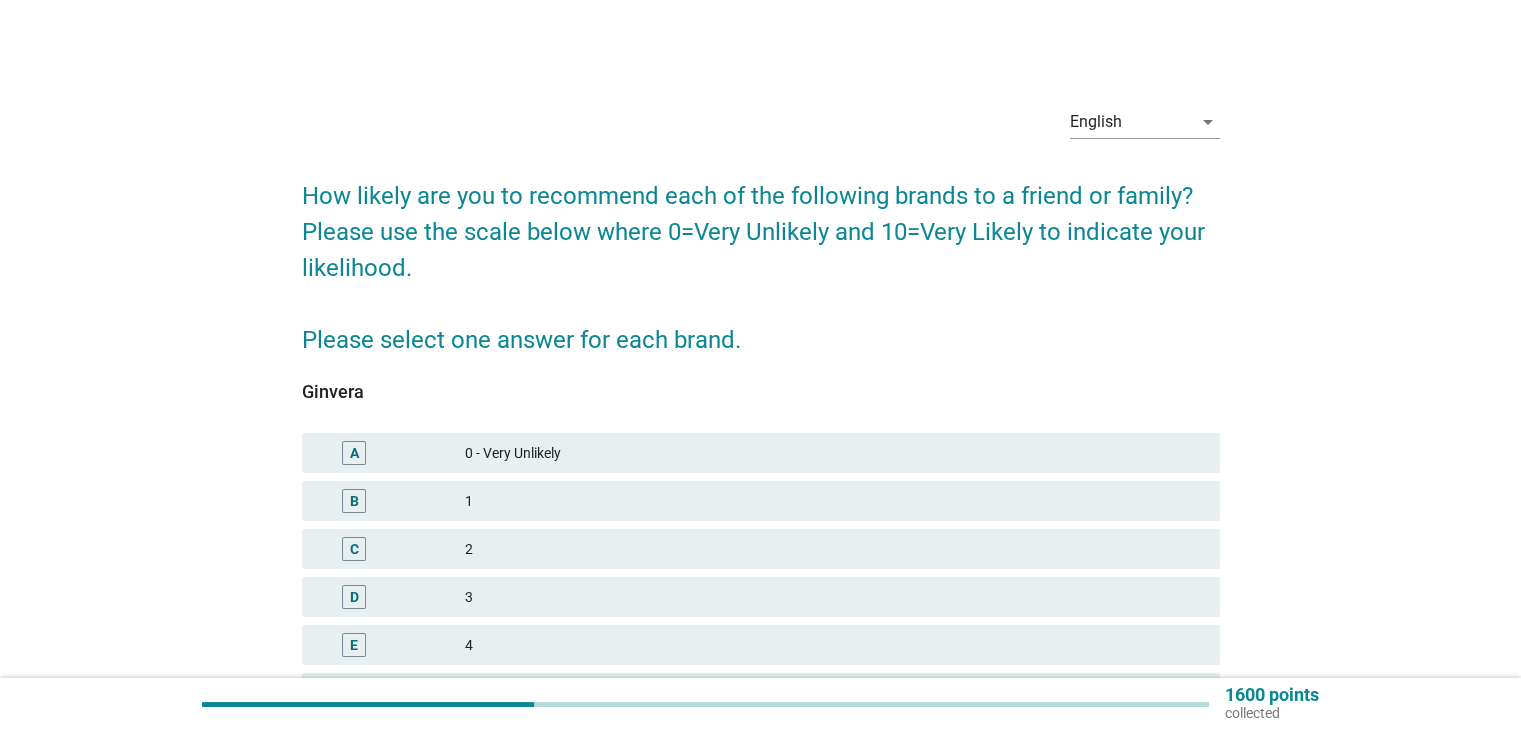 scroll, scrollTop: 200, scrollLeft: 0, axis: vertical 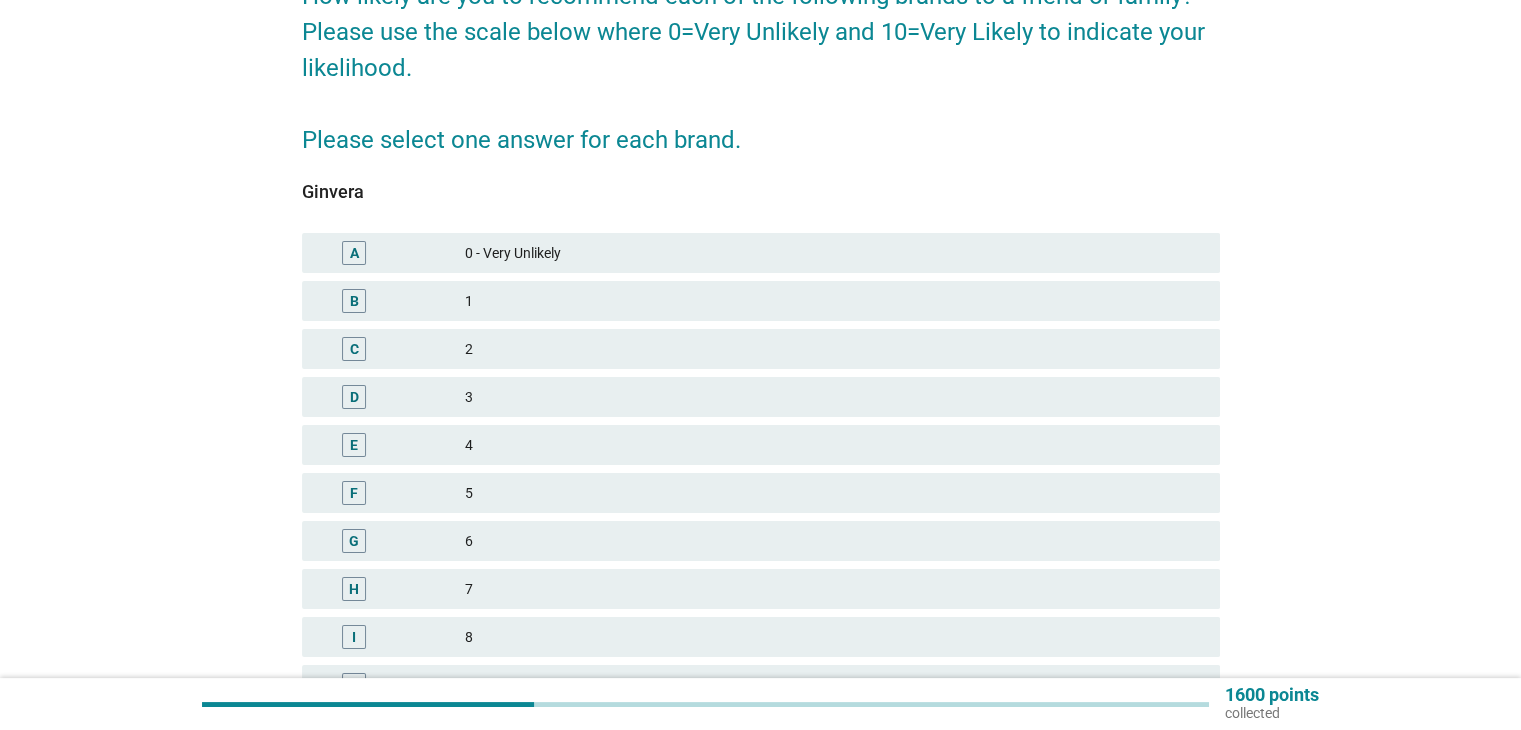 click on "4" at bounding box center (834, 445) 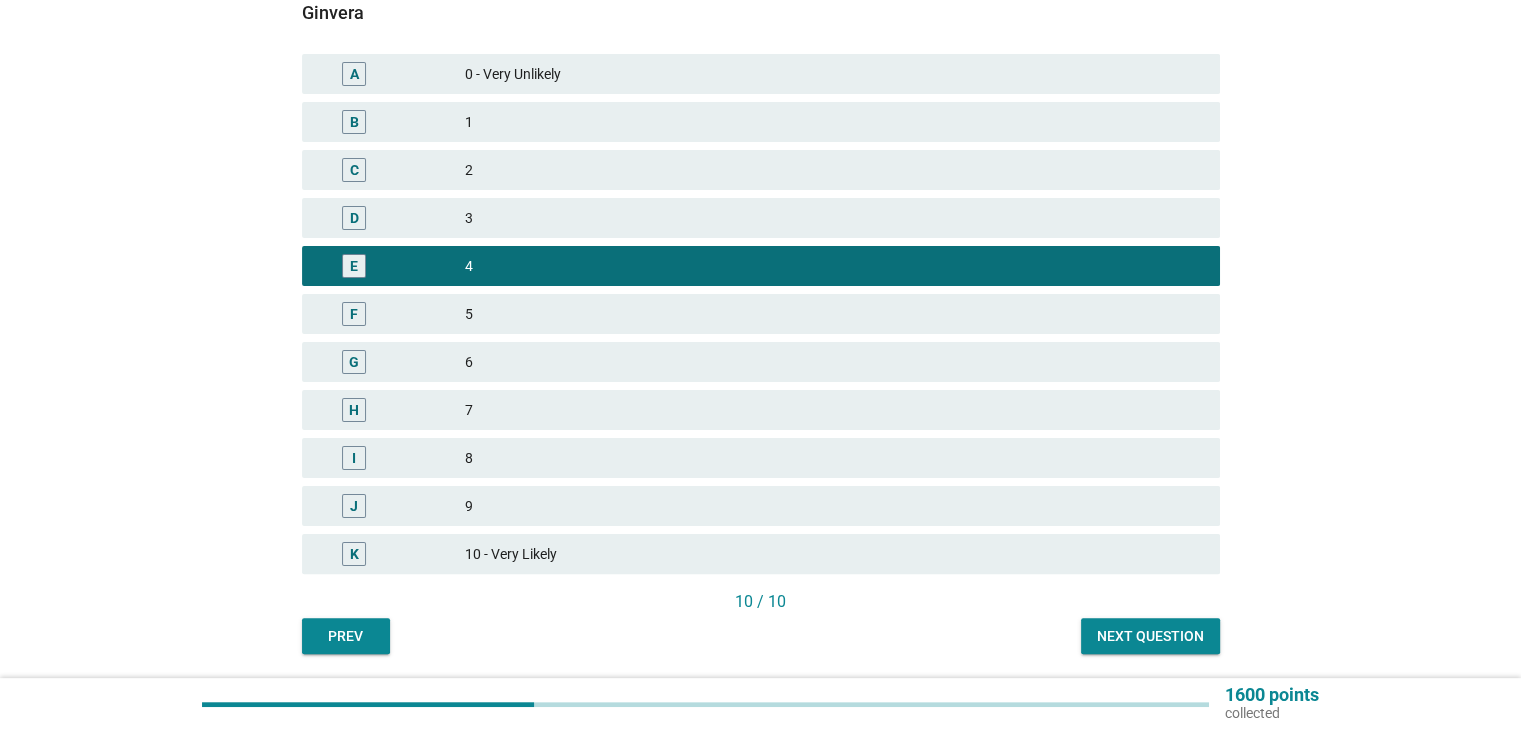 scroll, scrollTop: 445, scrollLeft: 0, axis: vertical 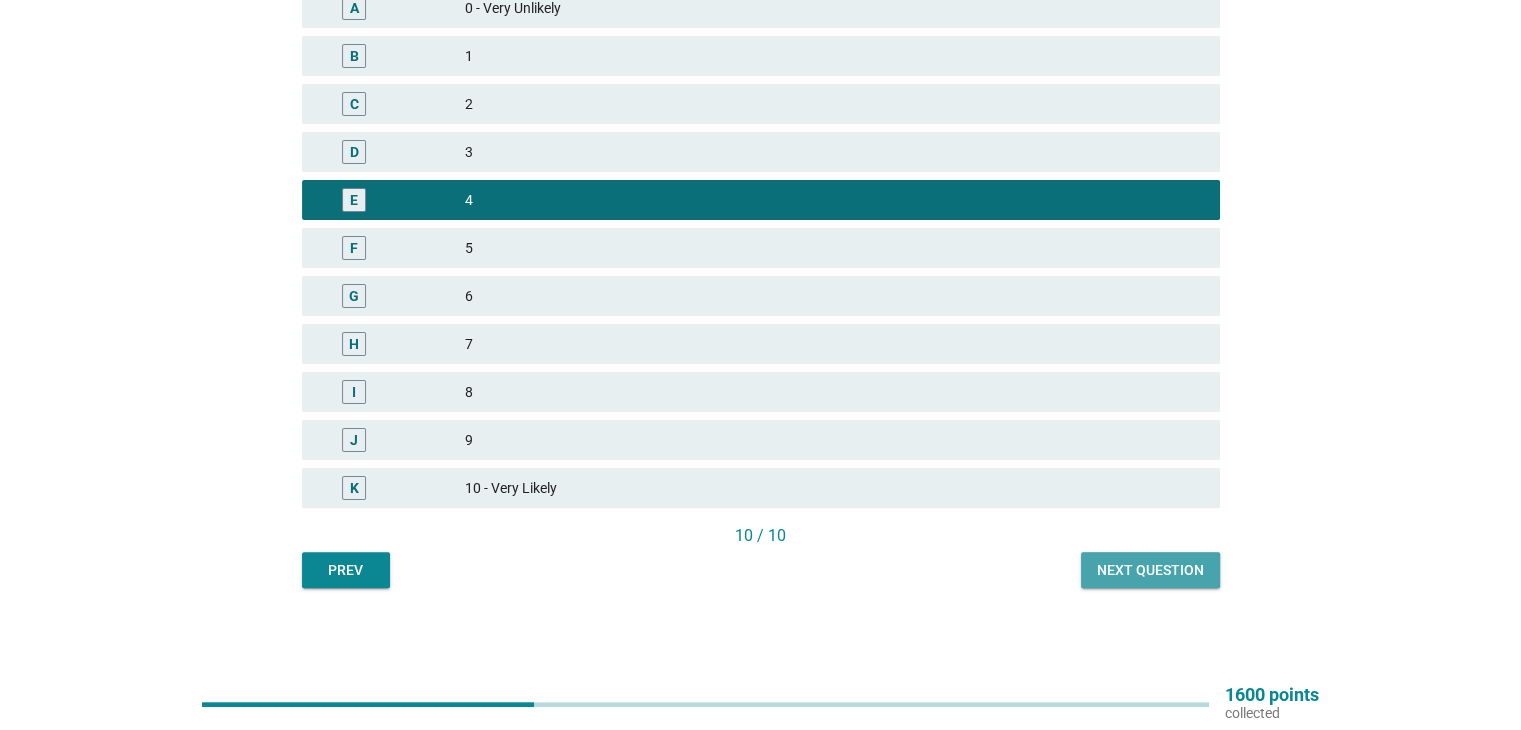 click on "Next question" at bounding box center [1150, 570] 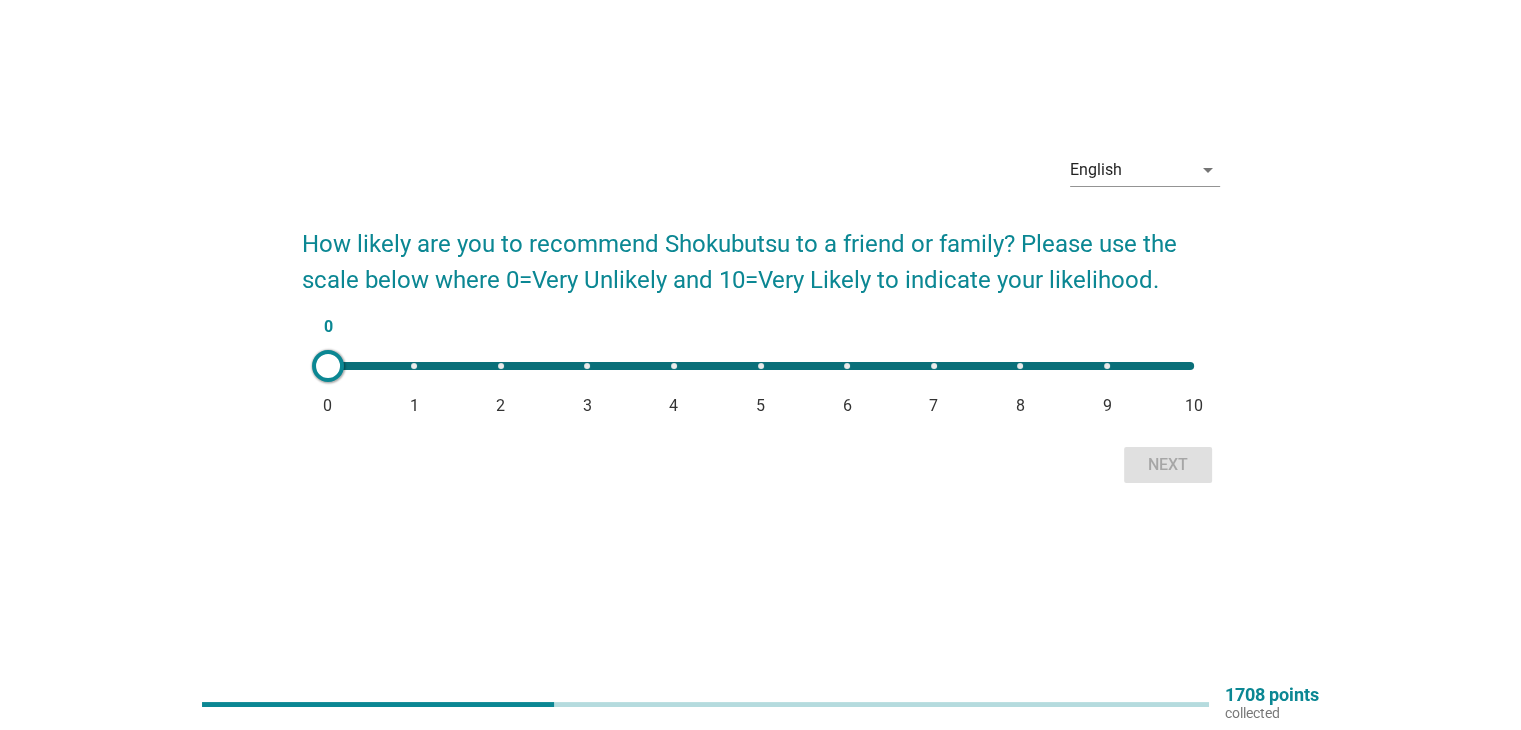 scroll, scrollTop: 0, scrollLeft: 0, axis: both 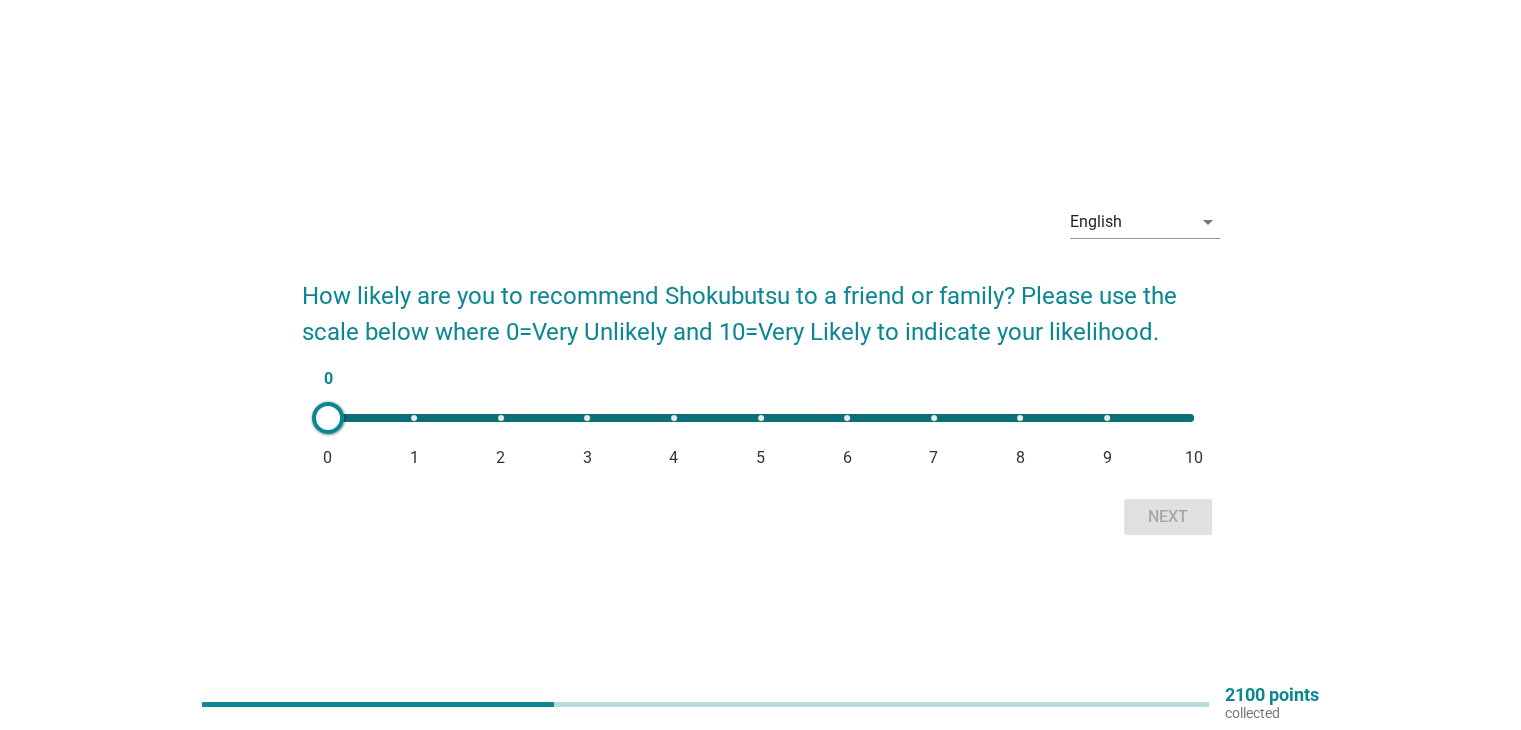click on "0
0
1
2
3
4
5
6
7
8
9
10" at bounding box center [761, 418] 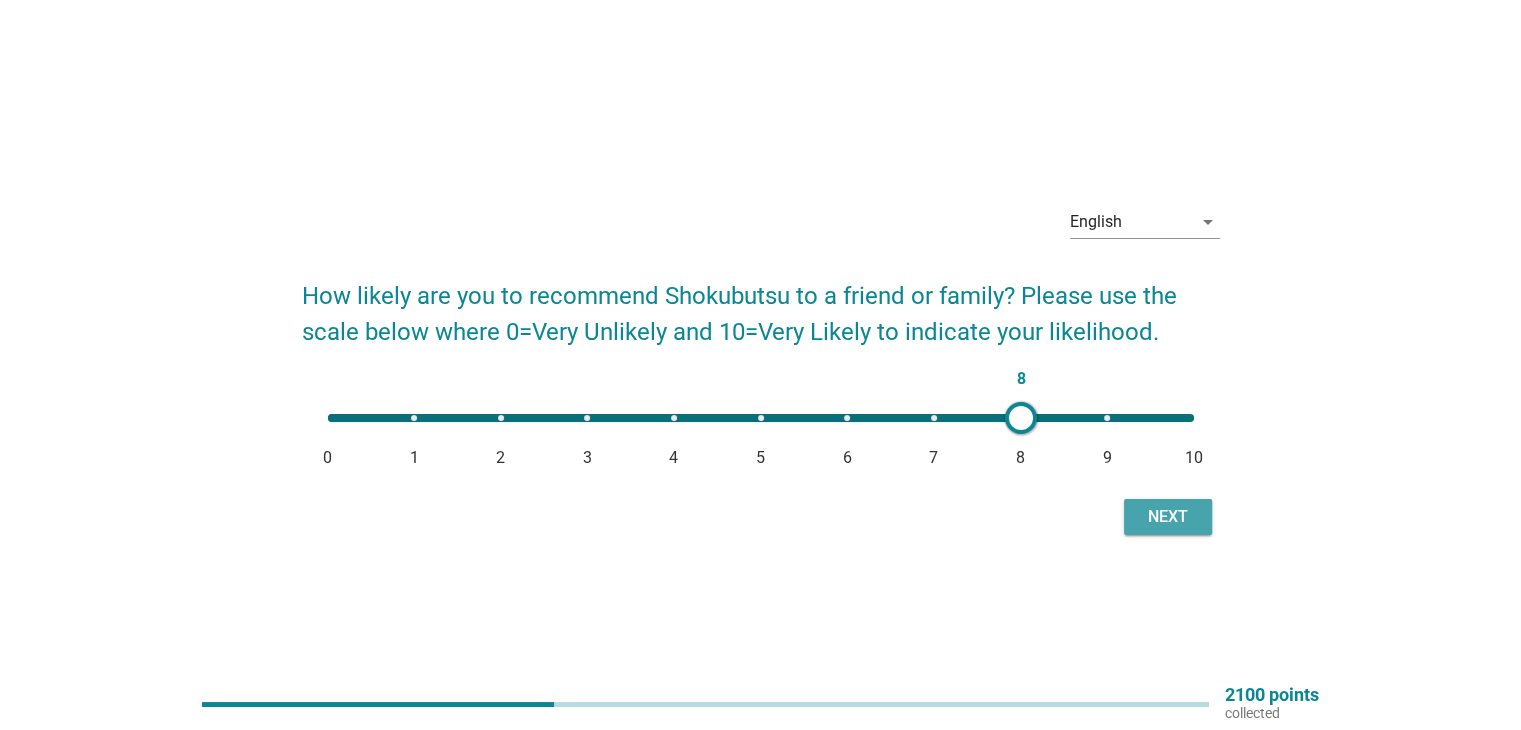 click on "Next" at bounding box center [1168, 517] 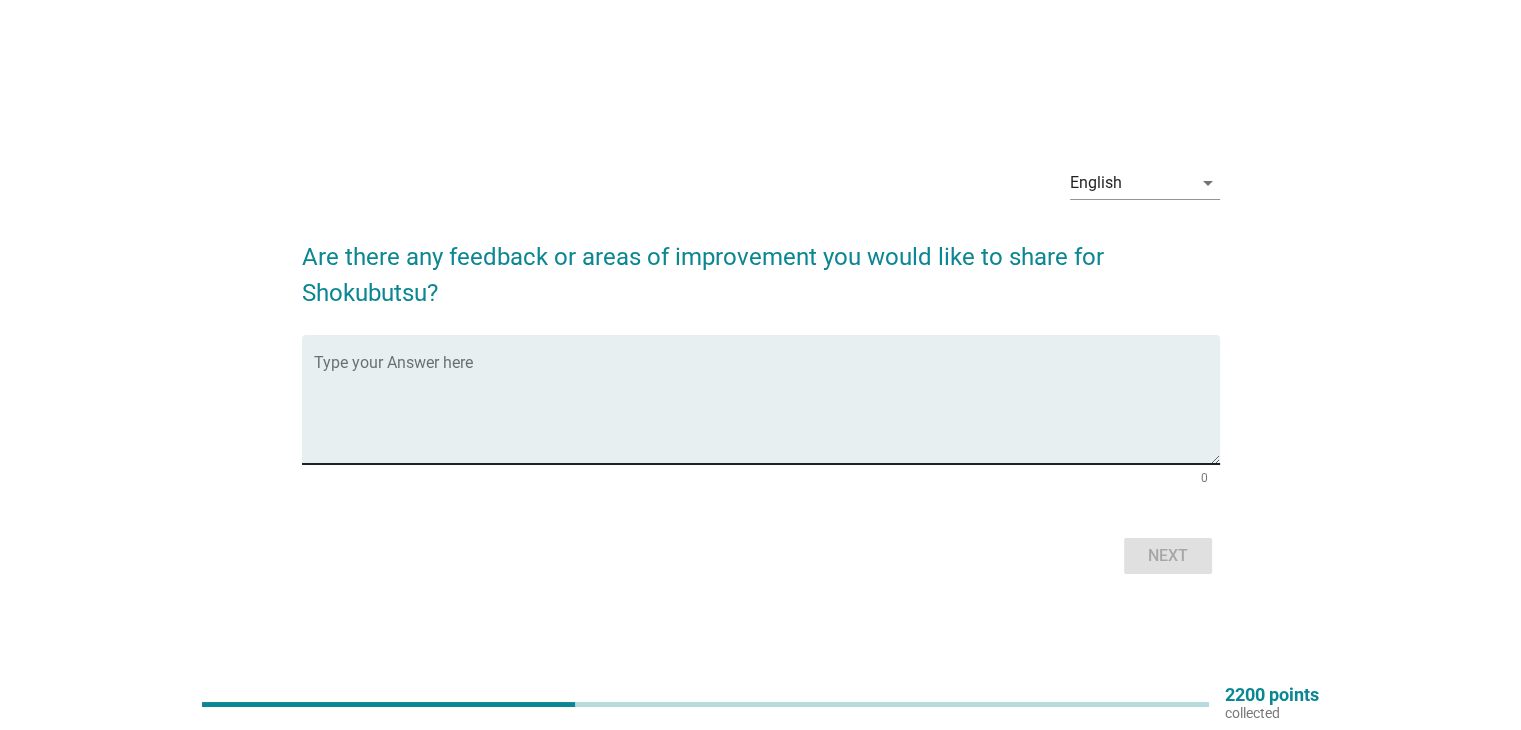 click at bounding box center [767, 411] 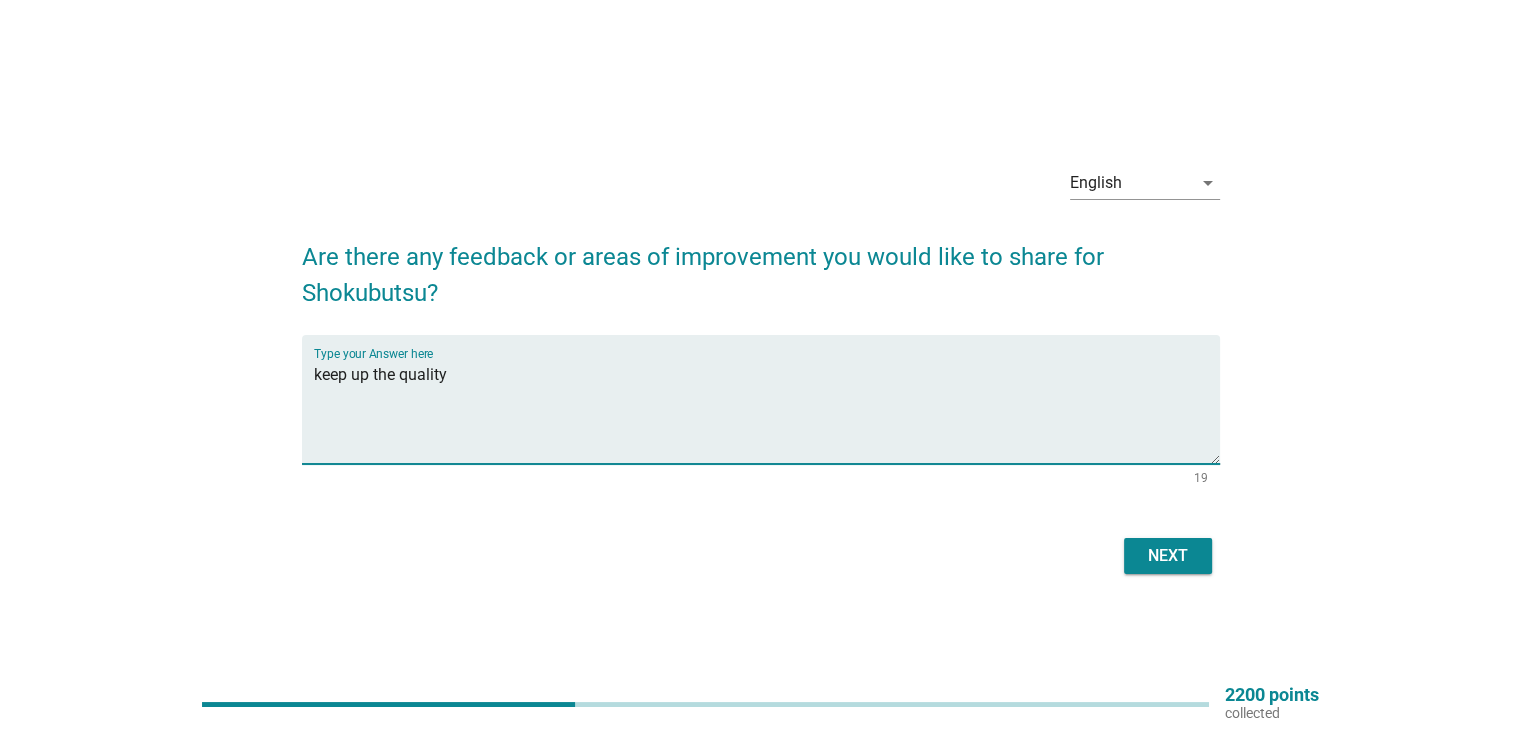 type on "keep up the quality" 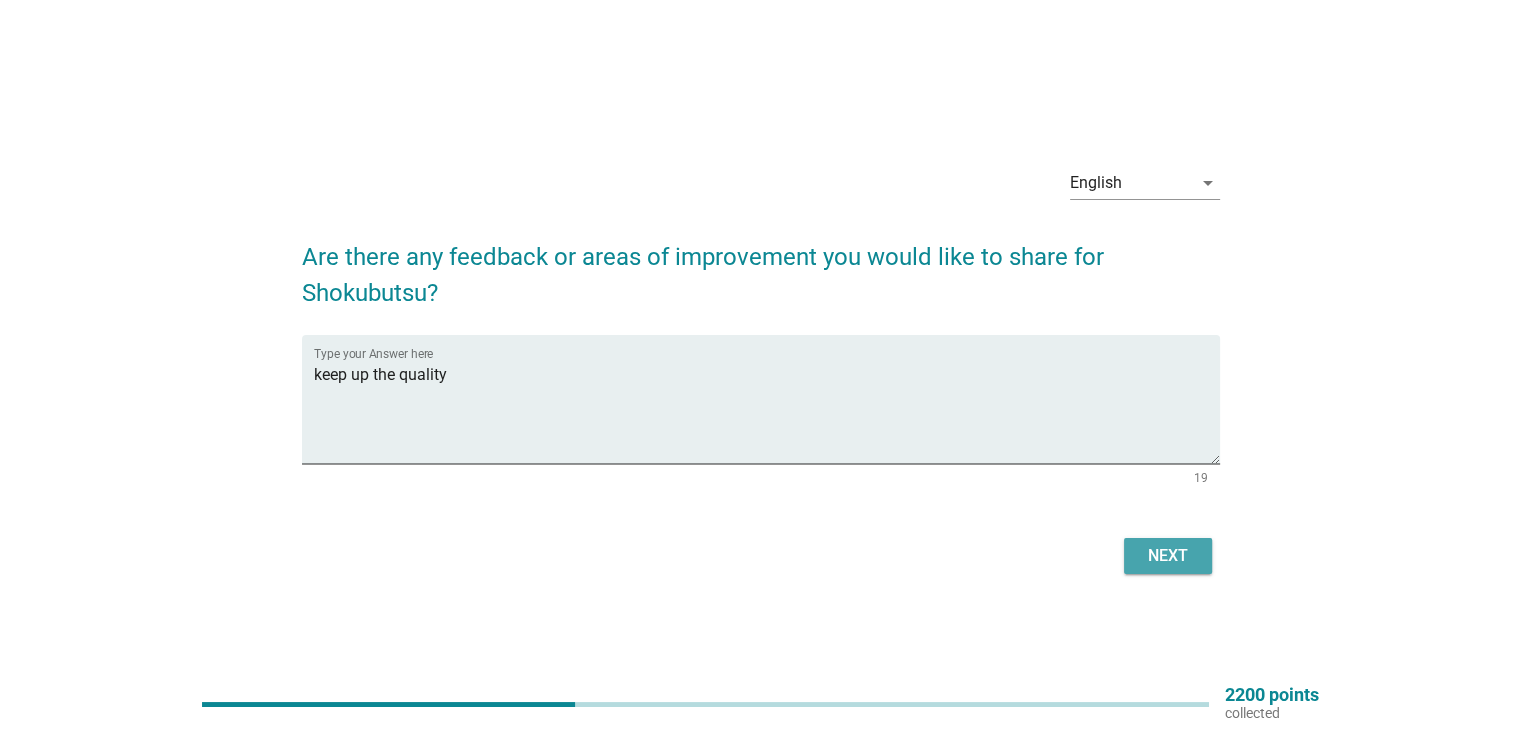 click on "Next" at bounding box center [1168, 556] 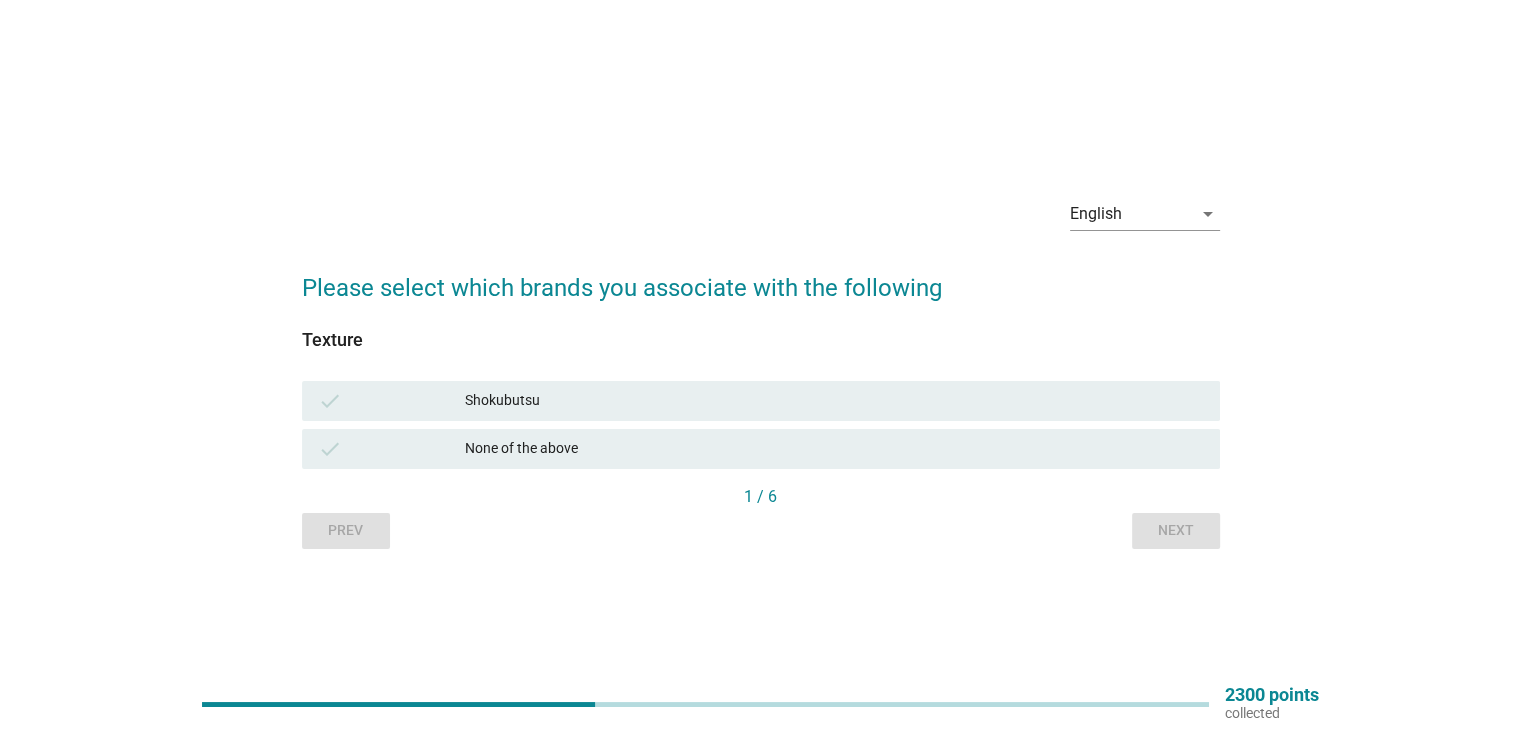 click on "Shokubutsu" at bounding box center [834, 401] 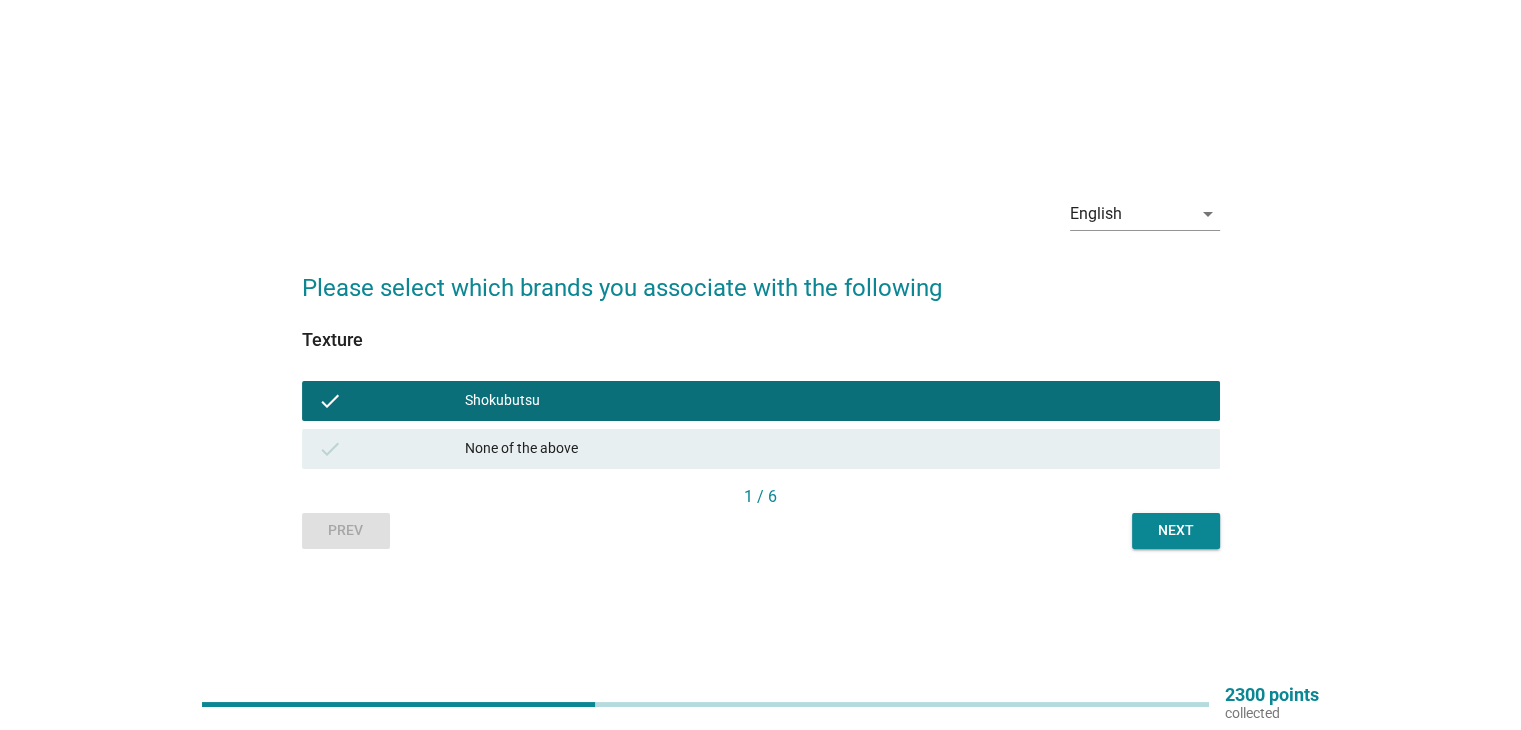 click on "Next" at bounding box center [1176, 530] 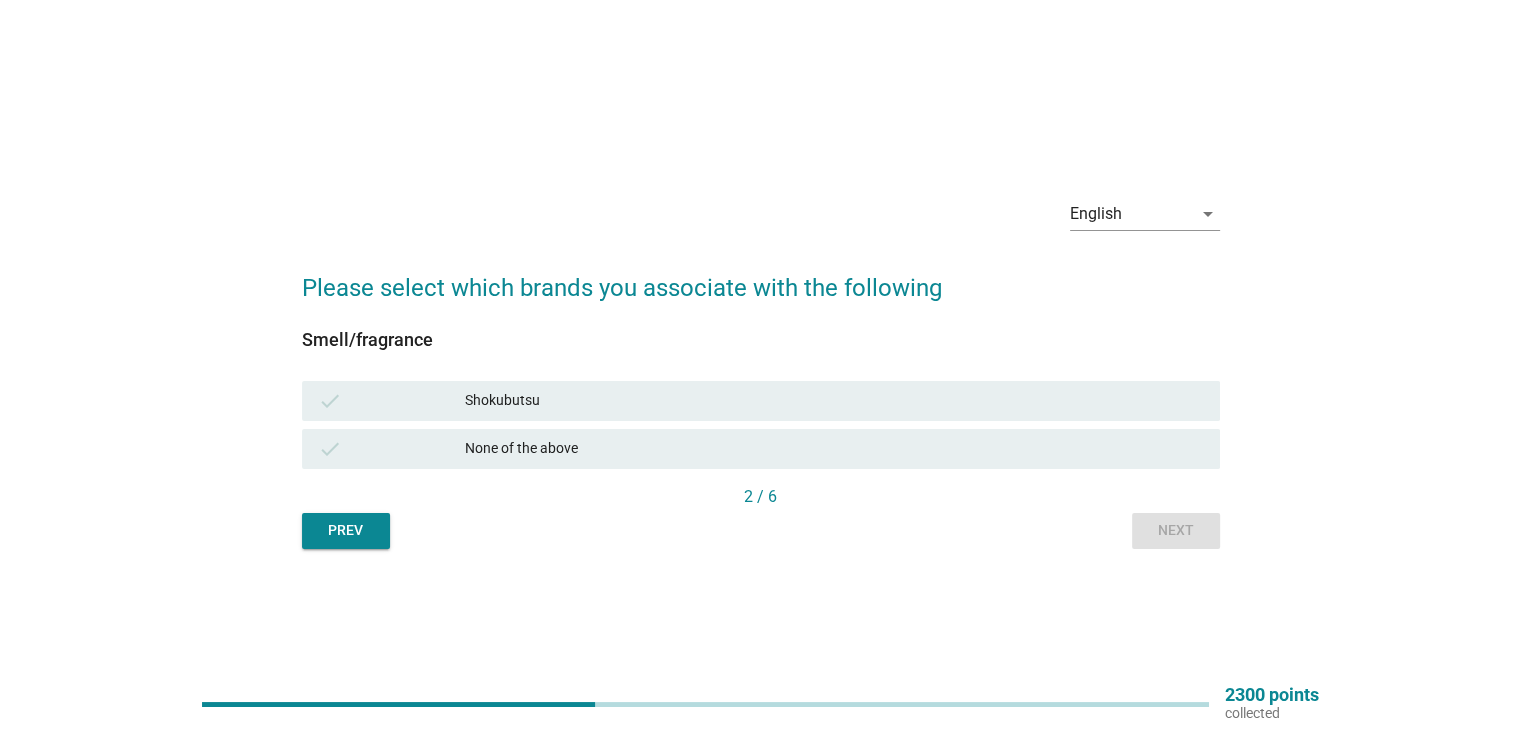 click on "check   Shokubutsu" at bounding box center [761, 401] 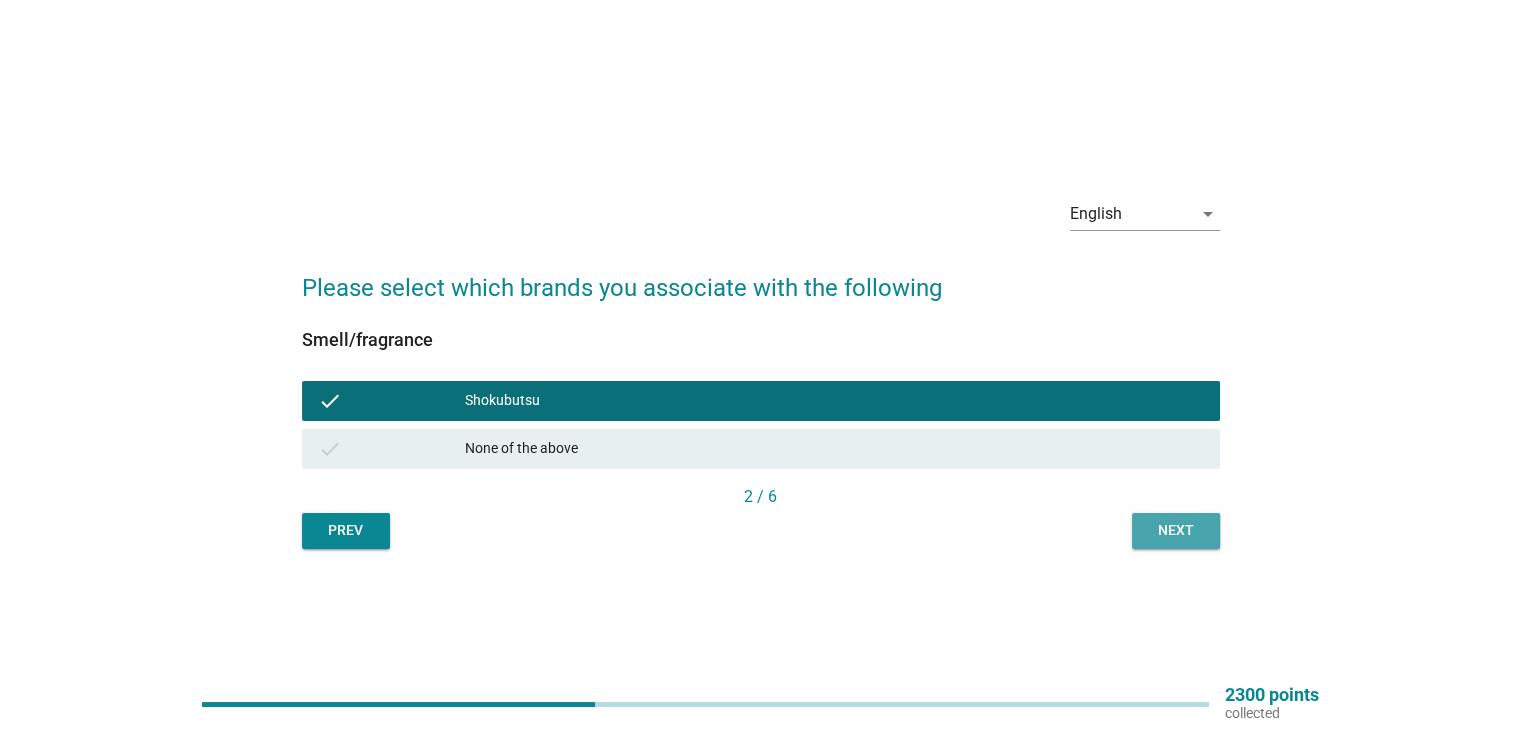 click on "Next" at bounding box center (1176, 531) 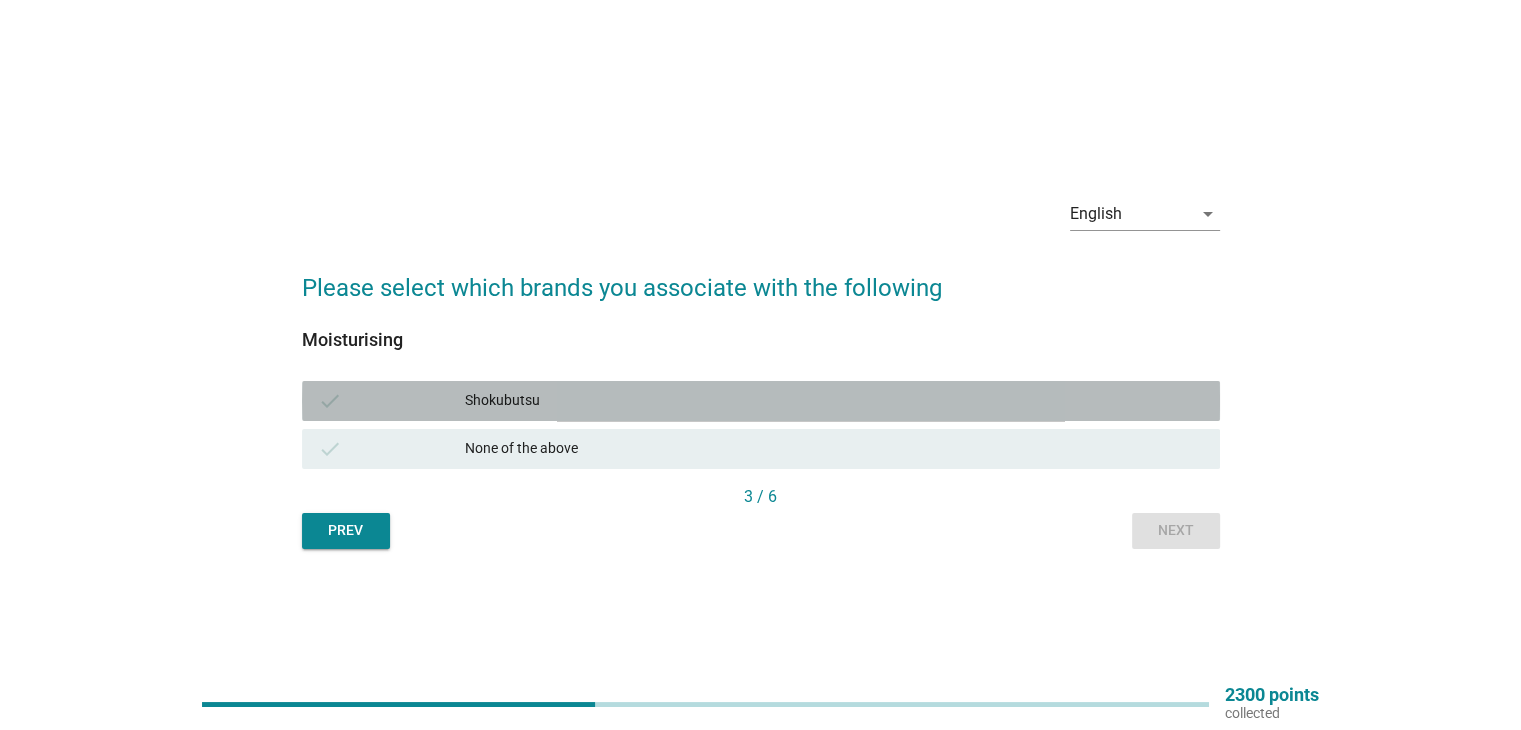 click on "Shokubutsu" at bounding box center [834, 401] 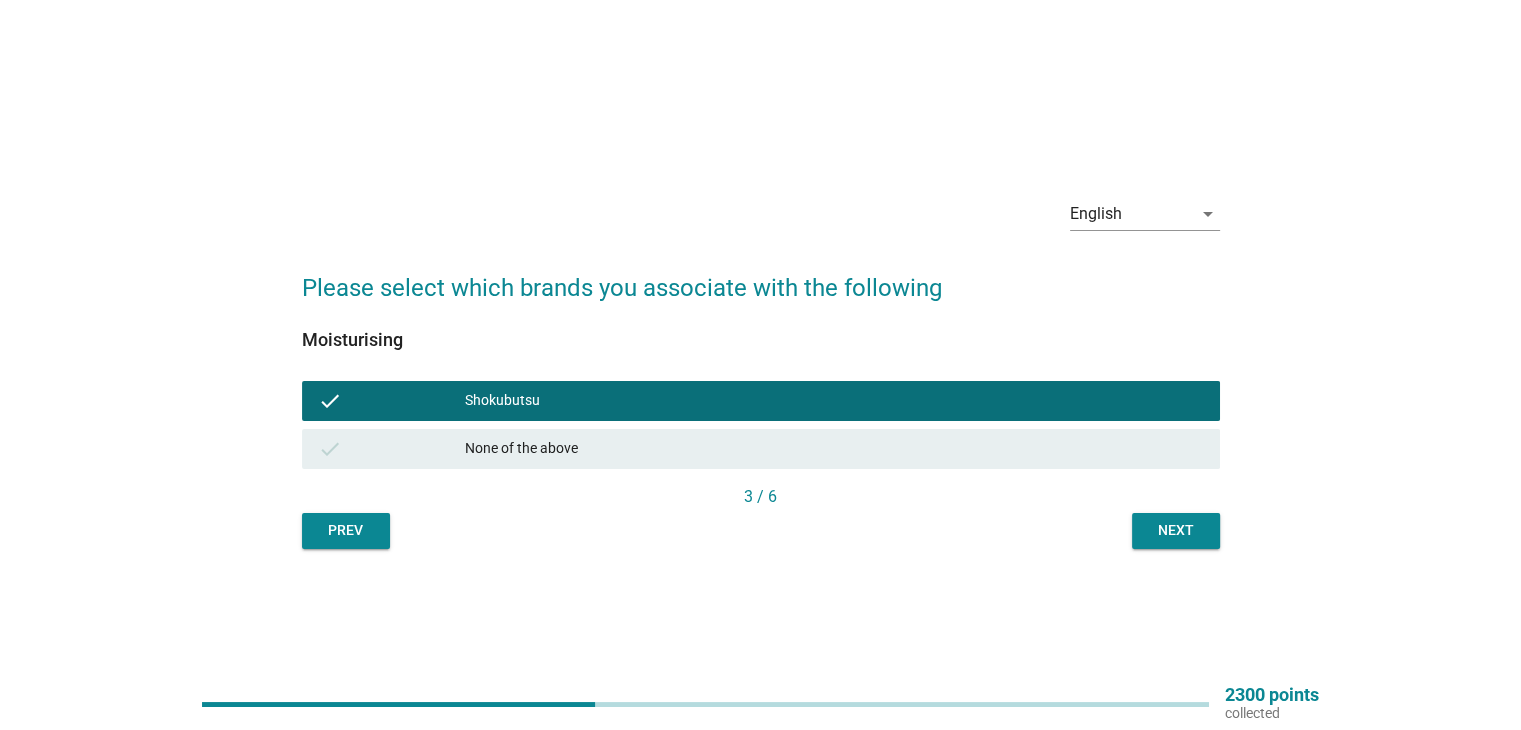 click on "Next" at bounding box center [1176, 530] 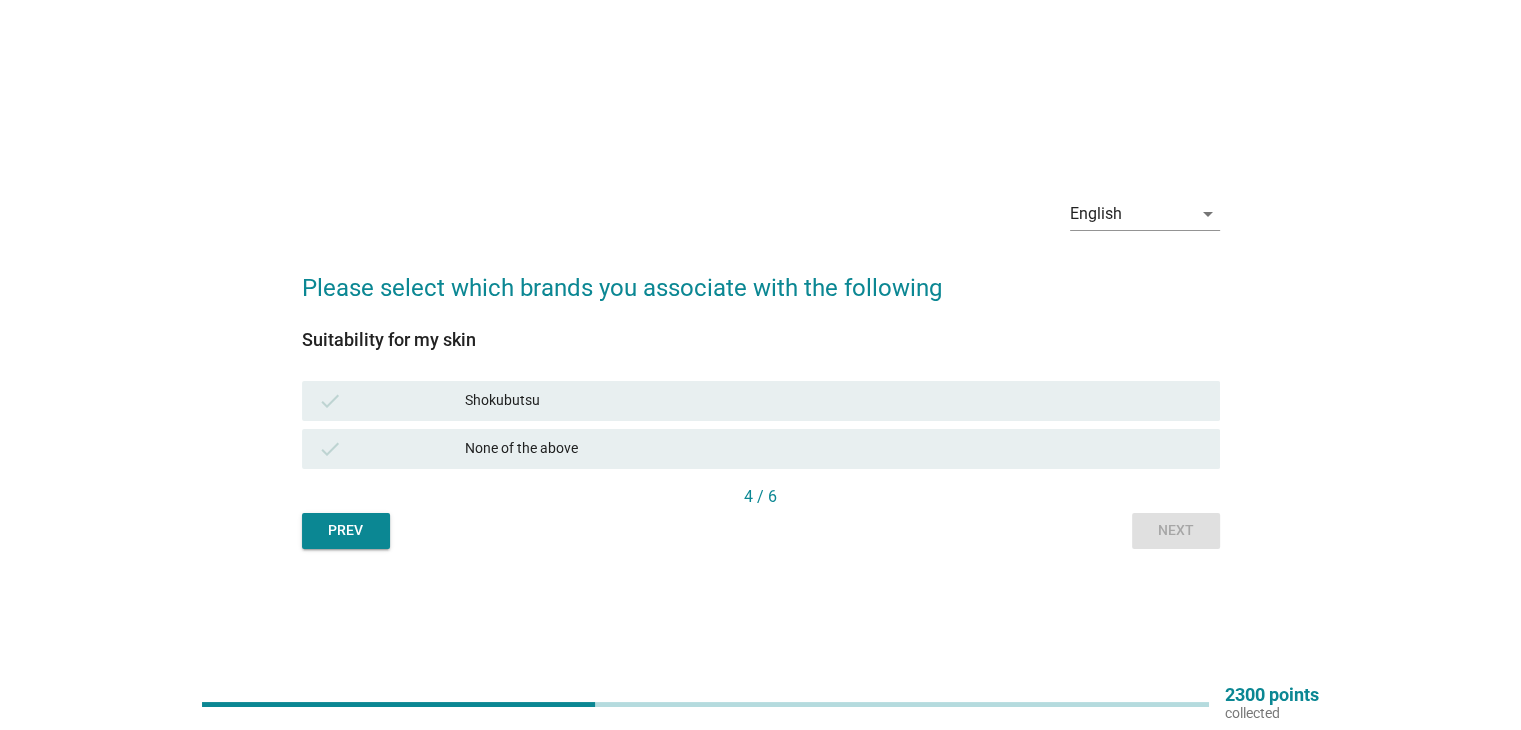 click on "Shokubutsu" at bounding box center [834, 401] 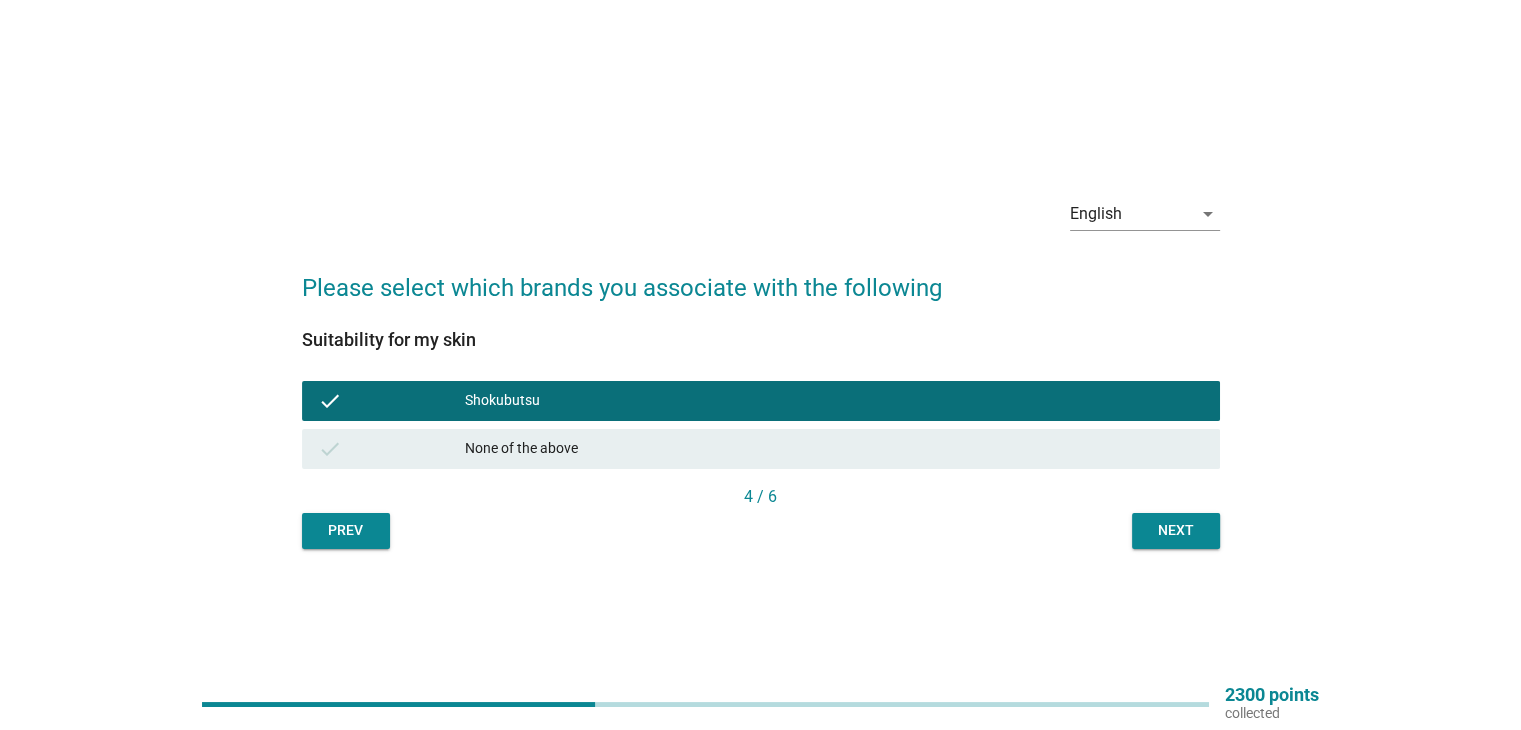 click on "Next" at bounding box center [1176, 530] 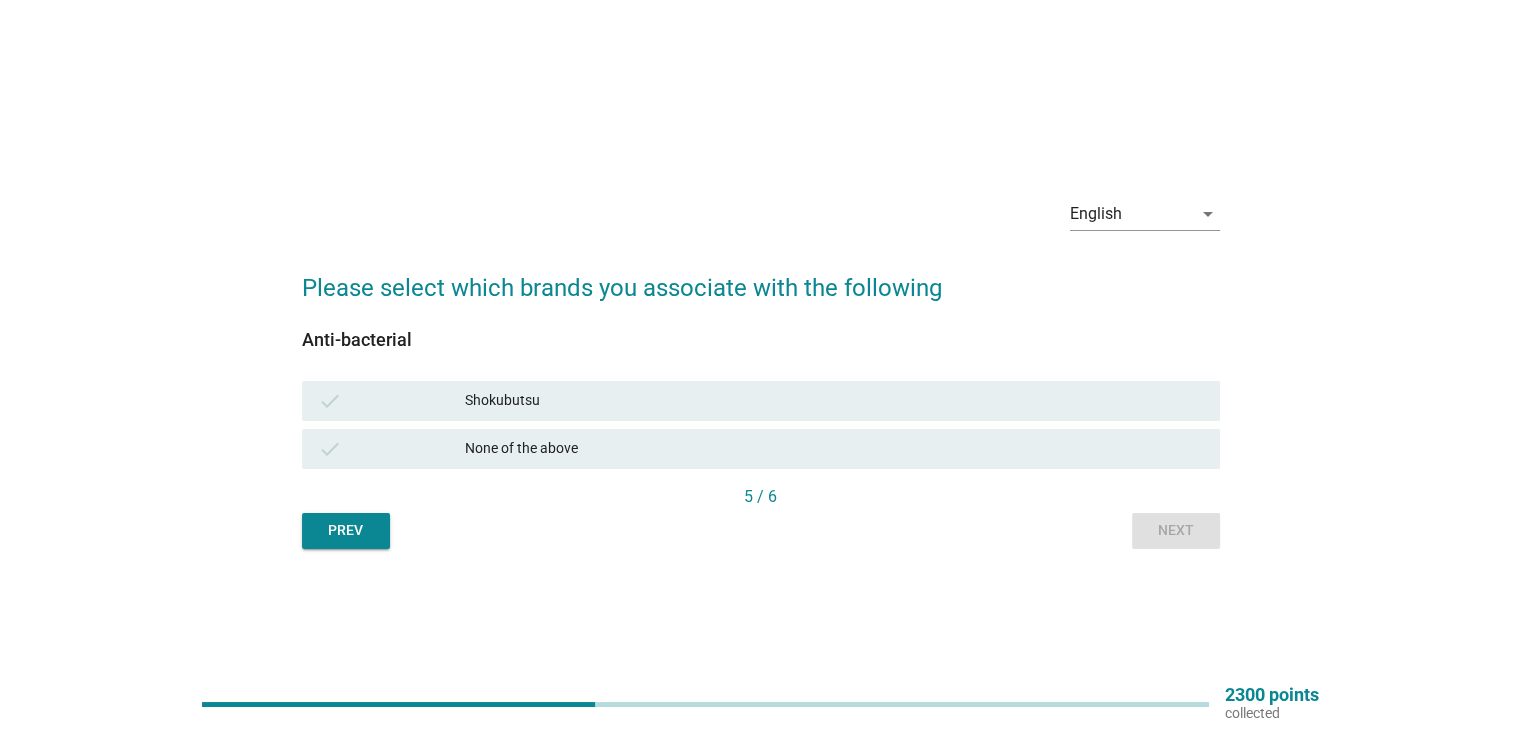 click on "Shokubutsu" at bounding box center [834, 401] 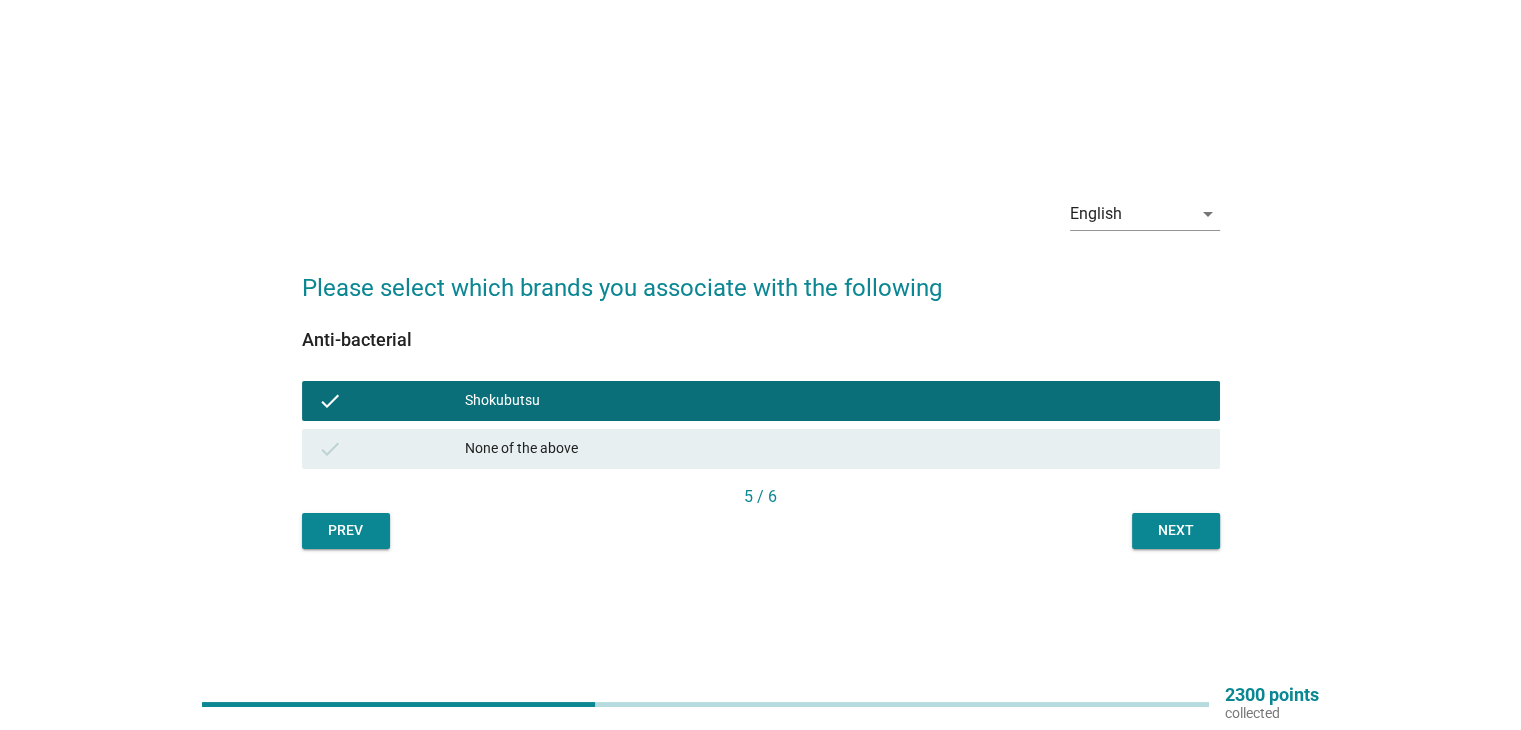 click on "Next" at bounding box center [1176, 530] 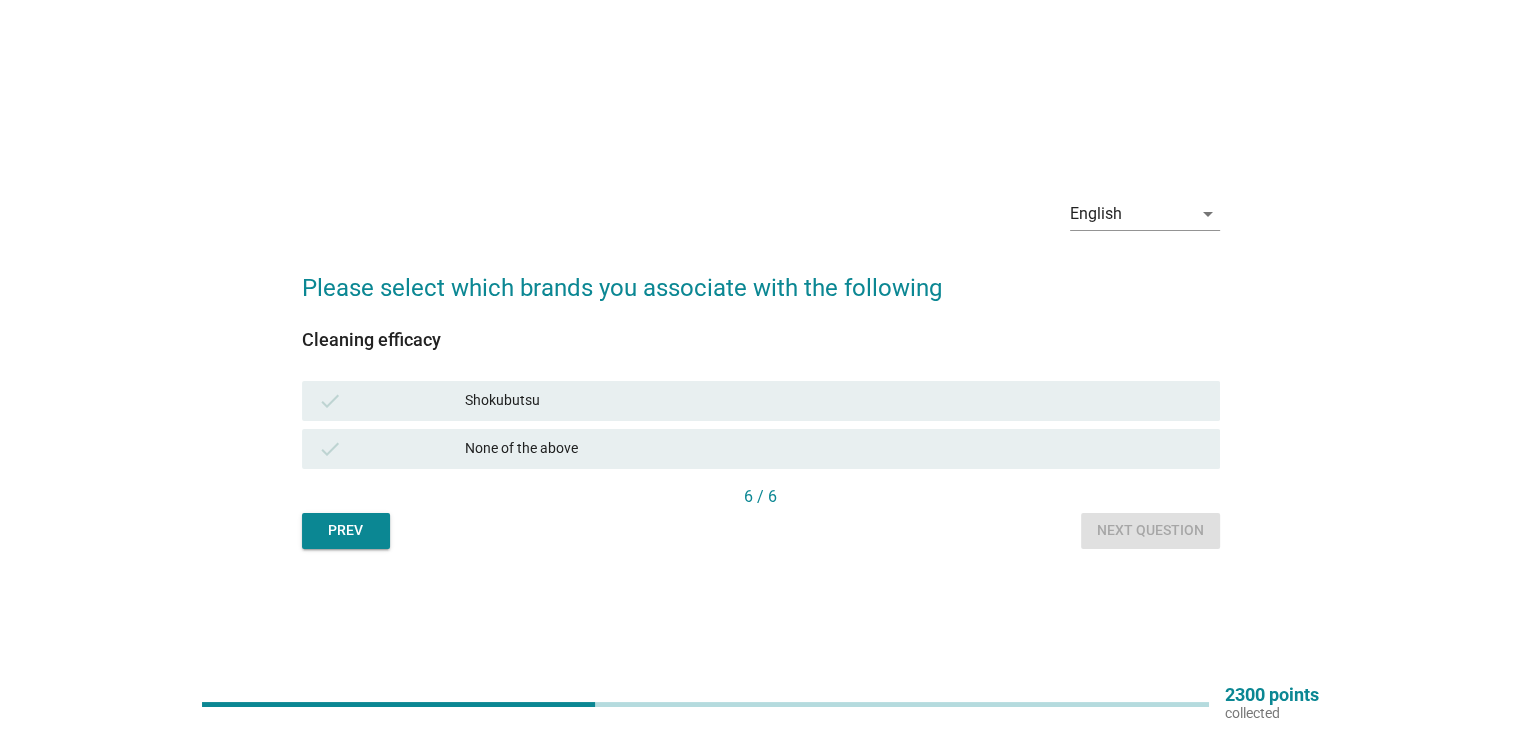 click on "check" at bounding box center (392, 401) 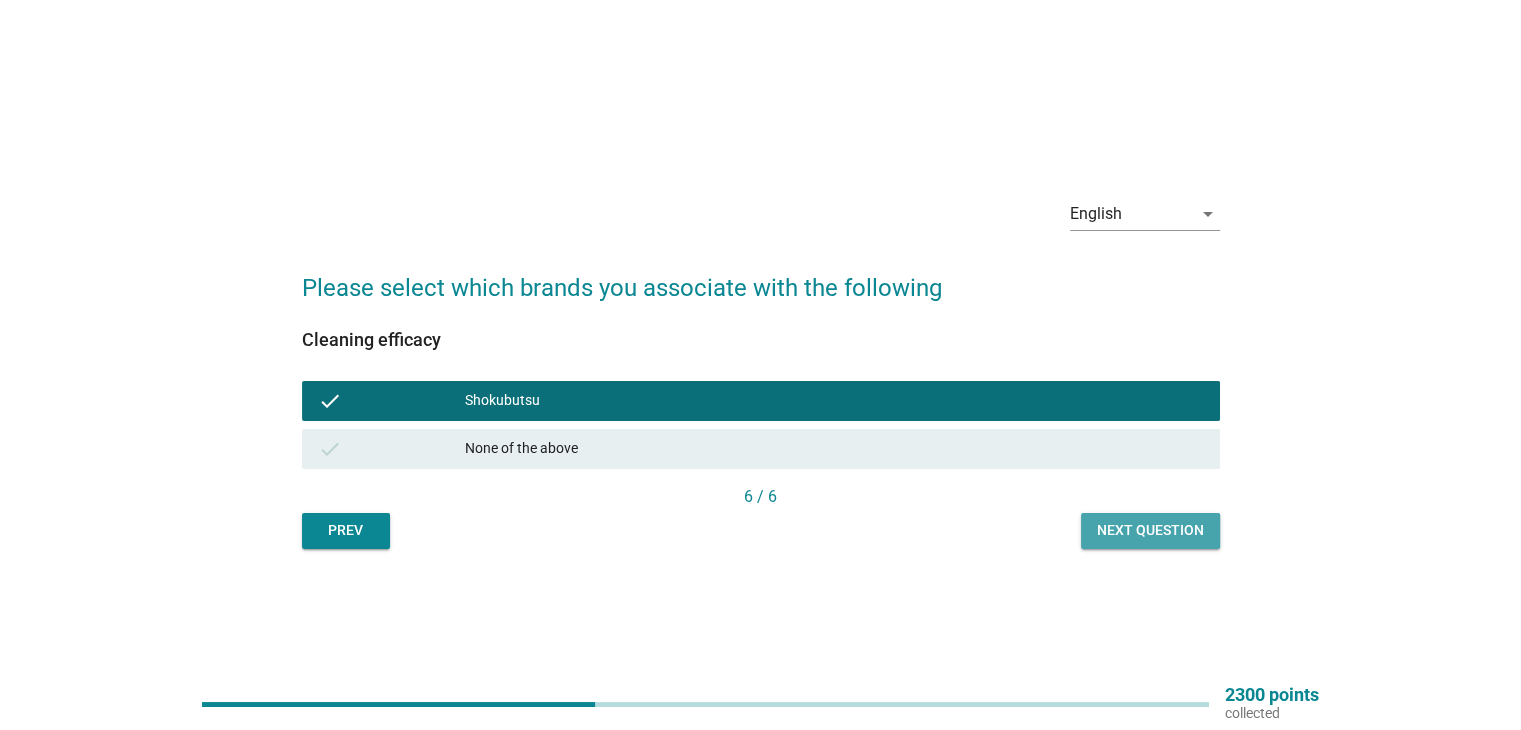 click on "Next question" at bounding box center (1150, 530) 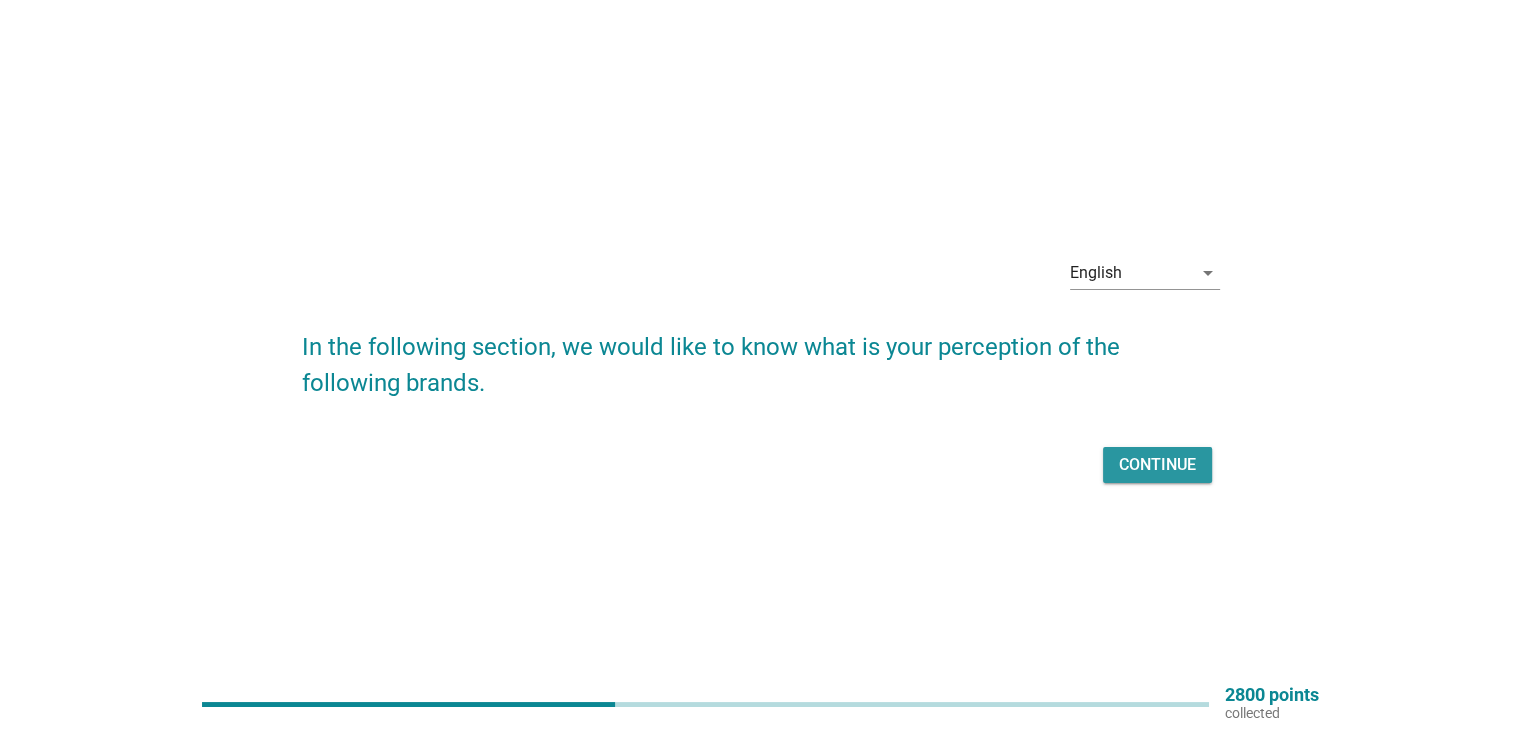 click on "Continue" at bounding box center [1157, 465] 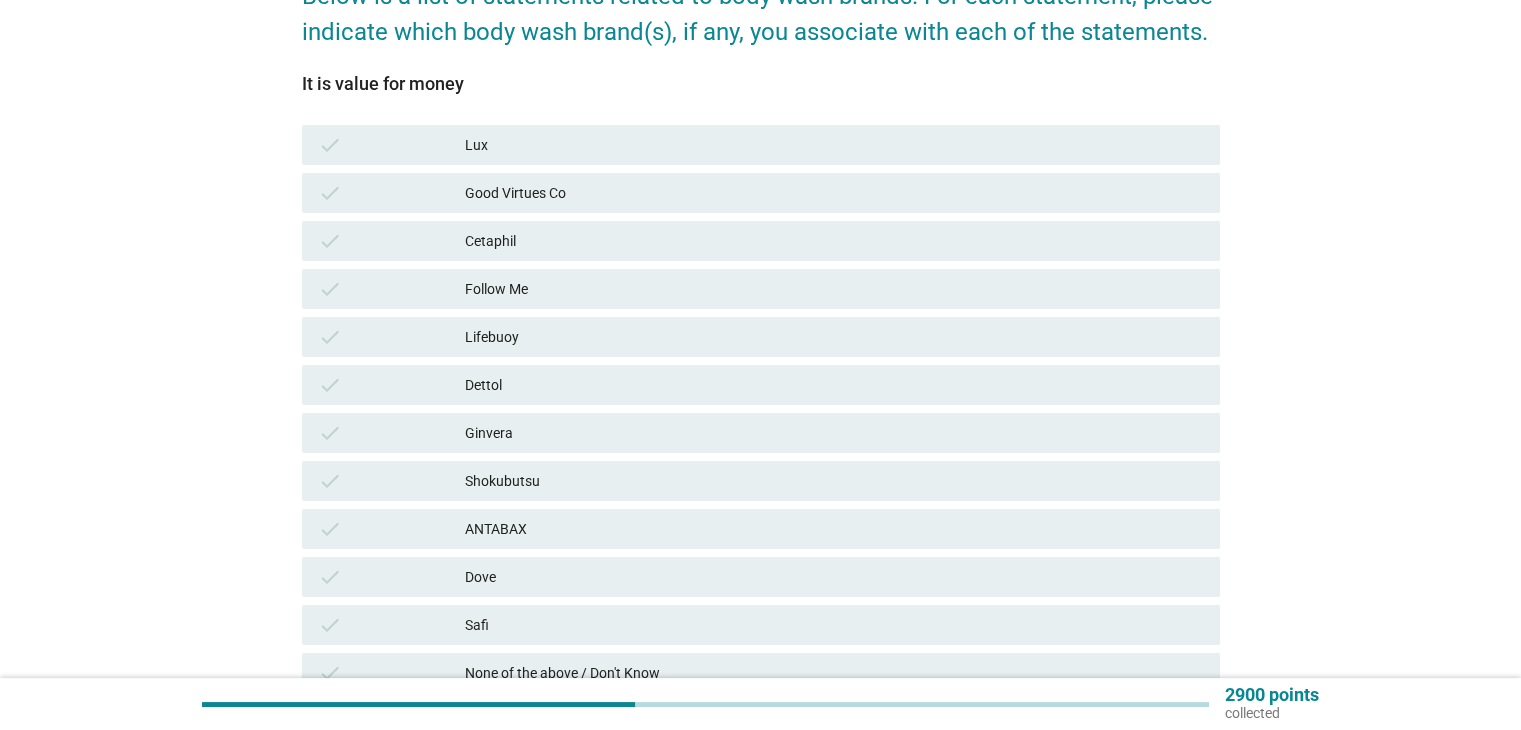 scroll, scrollTop: 300, scrollLeft: 0, axis: vertical 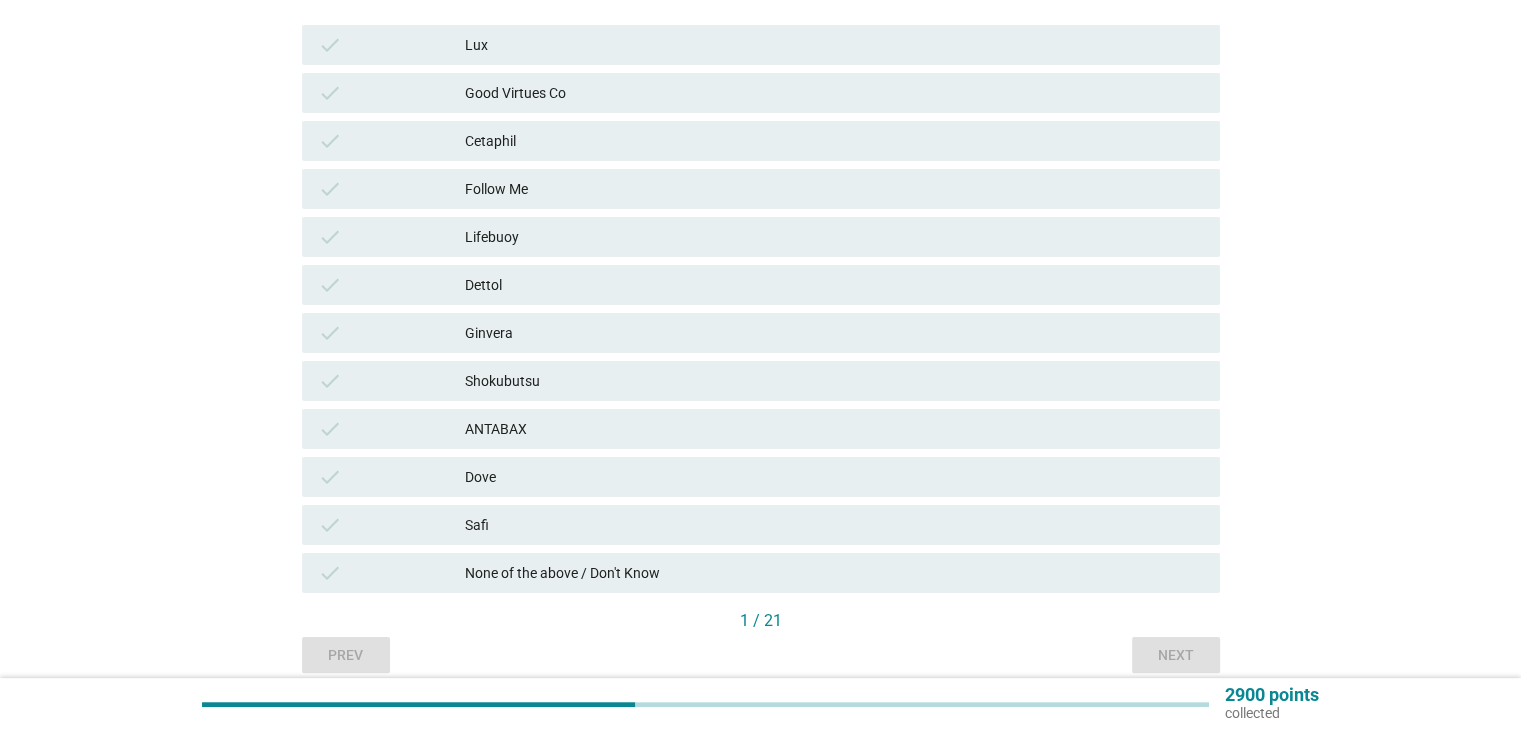 click on "Safi" at bounding box center (834, 525) 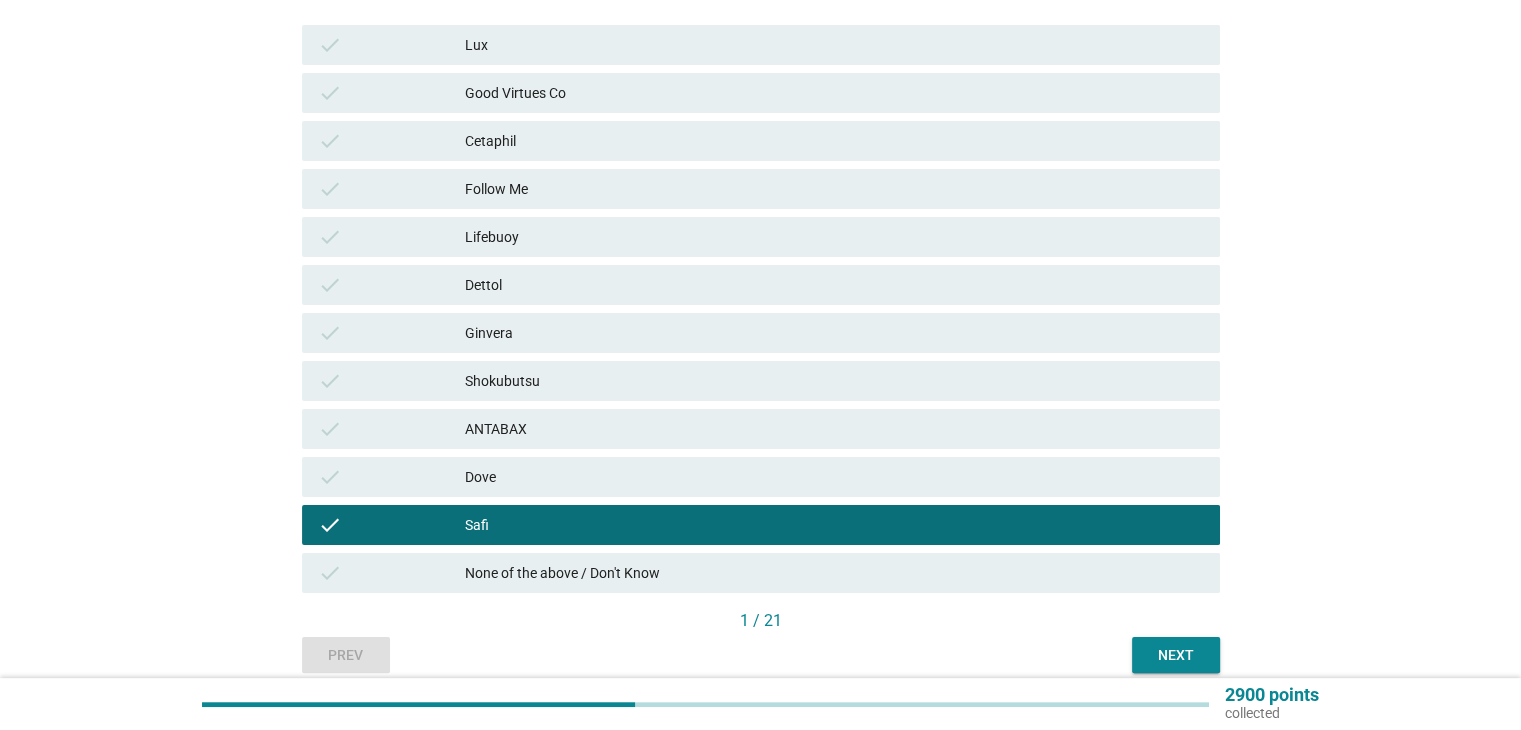 click on "Good Virtues Co" at bounding box center [834, 93] 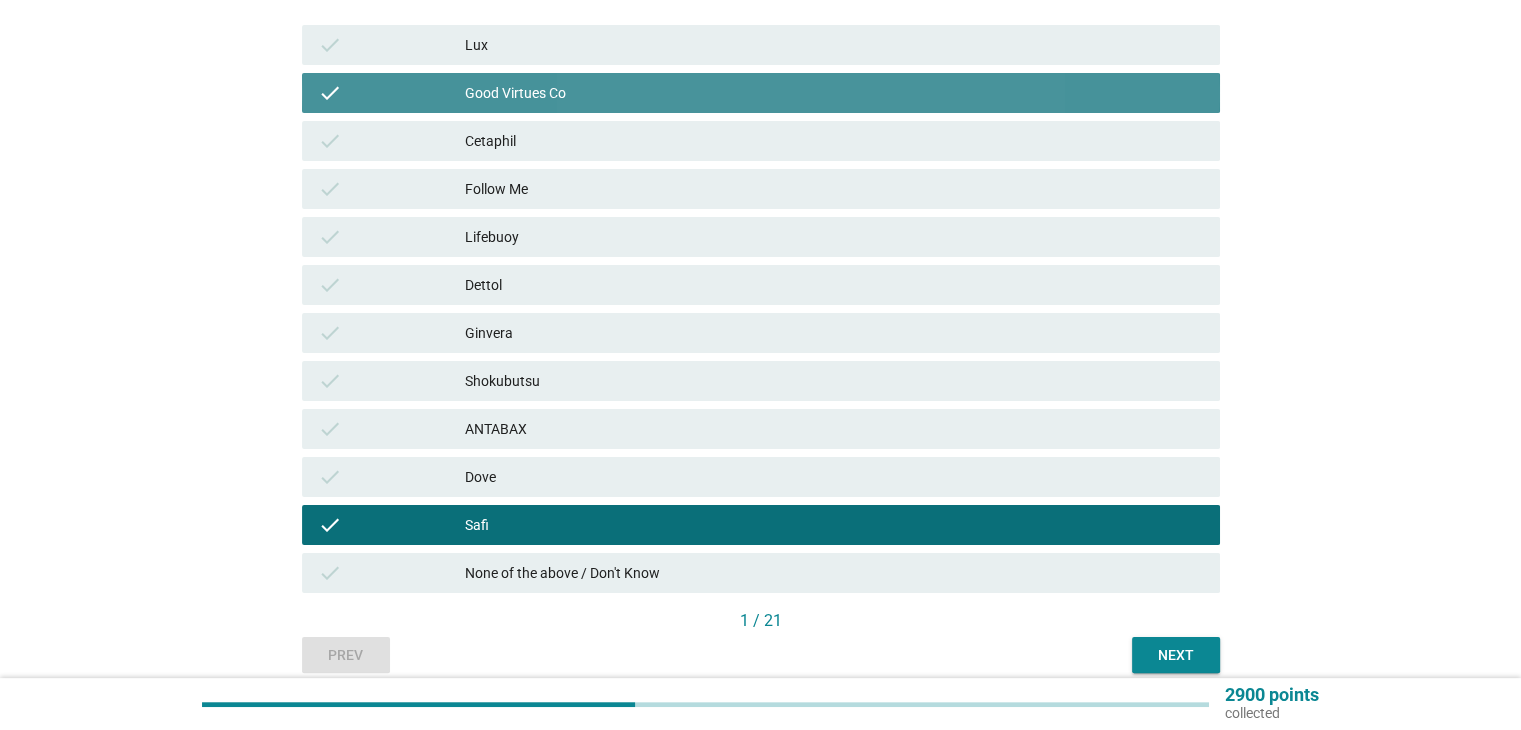 click on "Good Virtues Co" at bounding box center (834, 93) 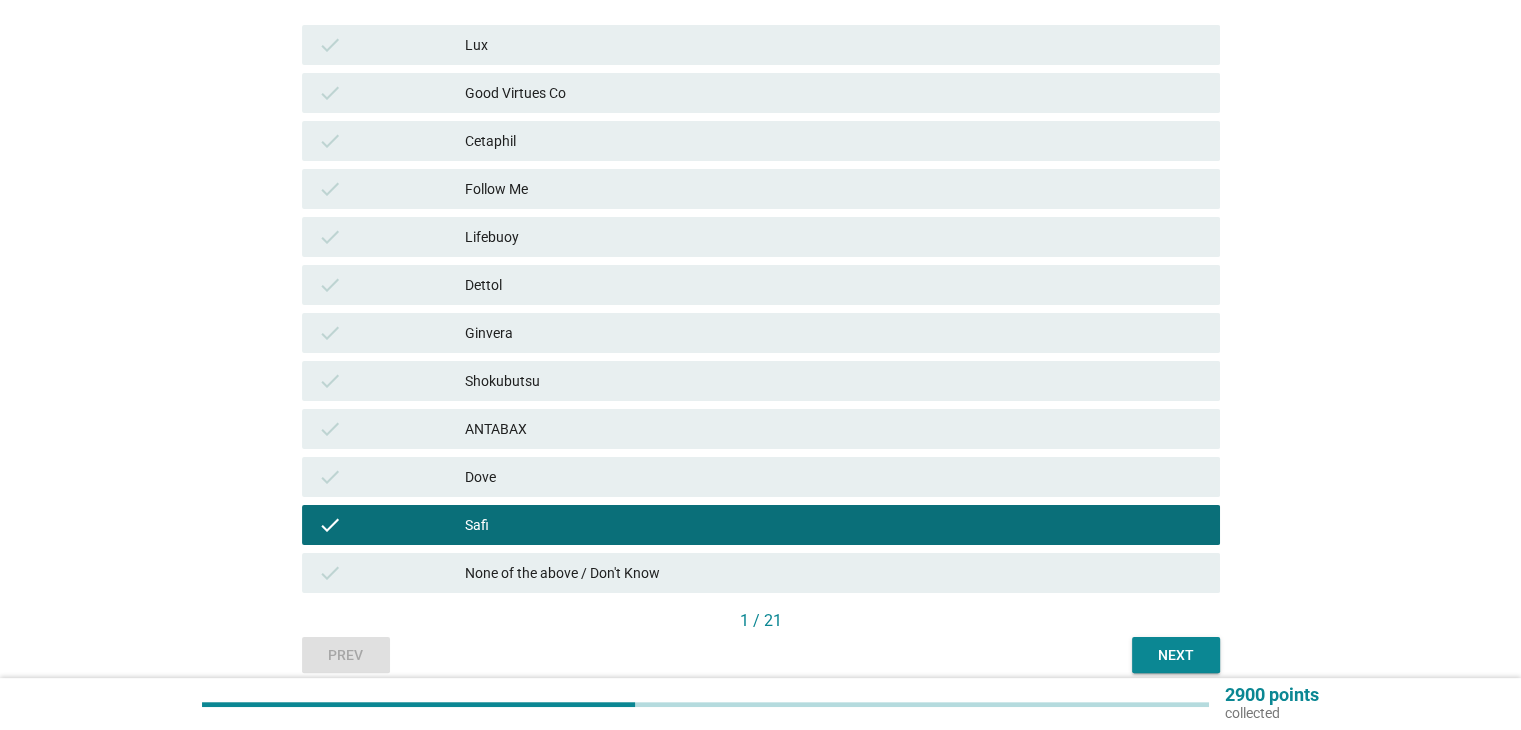 click on "Lux" at bounding box center [834, 45] 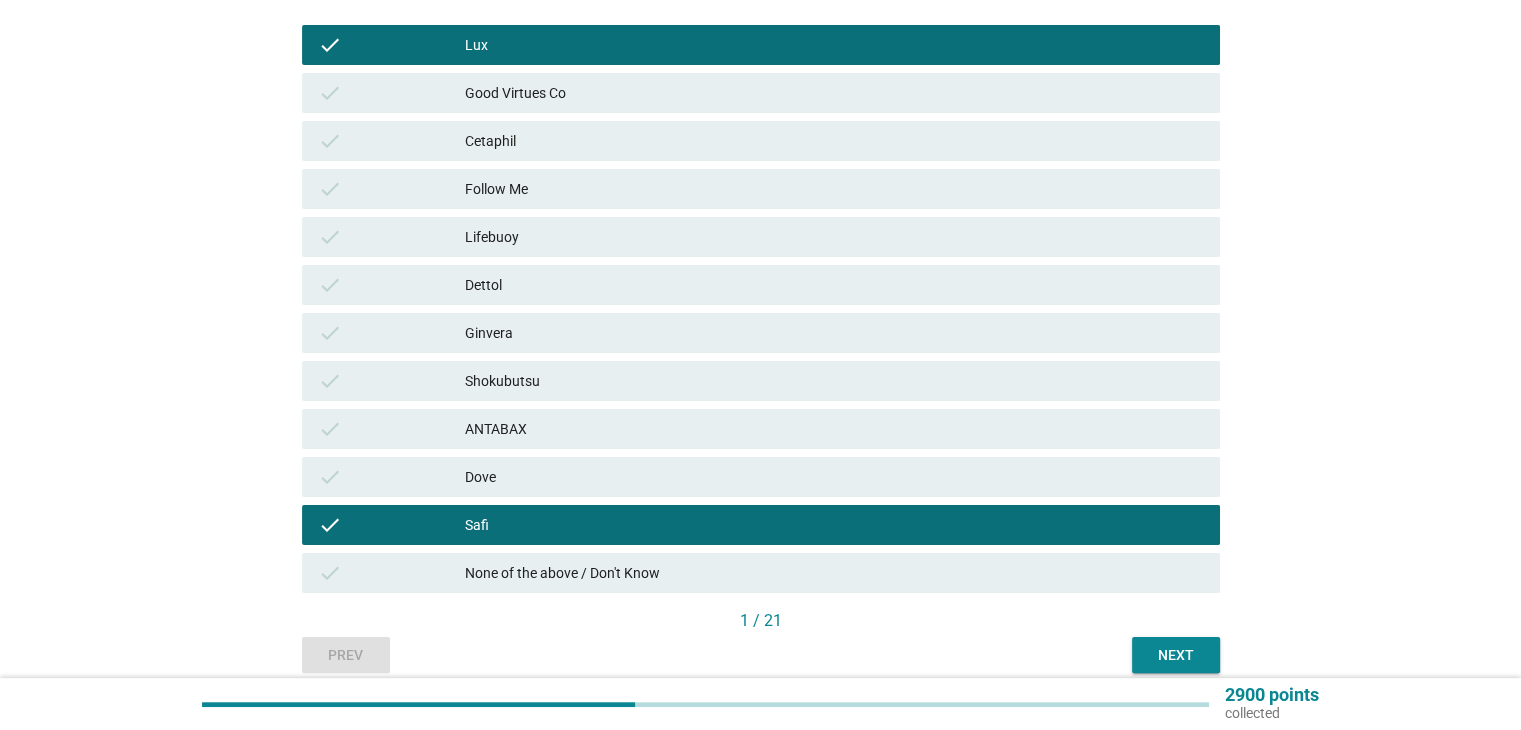 click on "Lux" at bounding box center [834, 45] 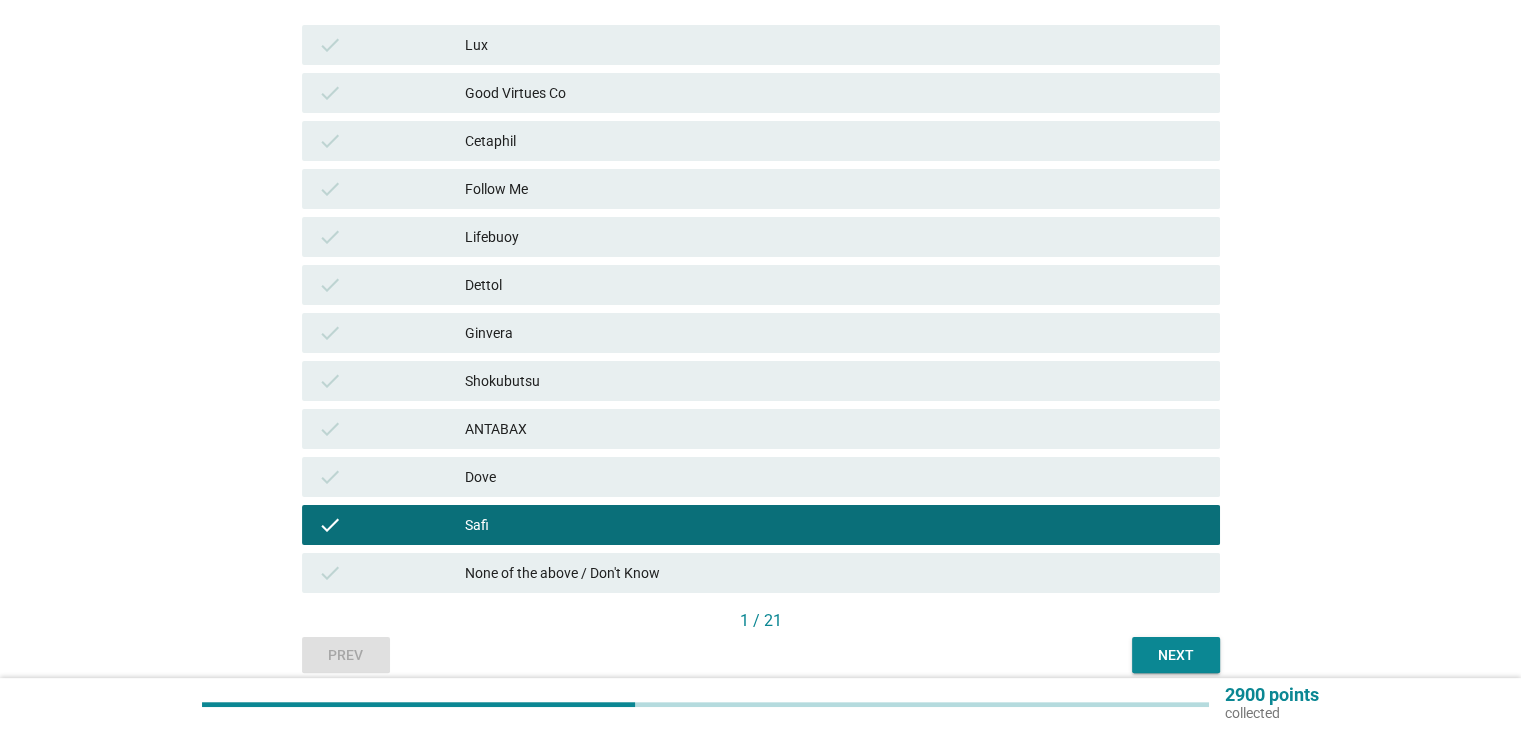 click on "Lux" at bounding box center (834, 45) 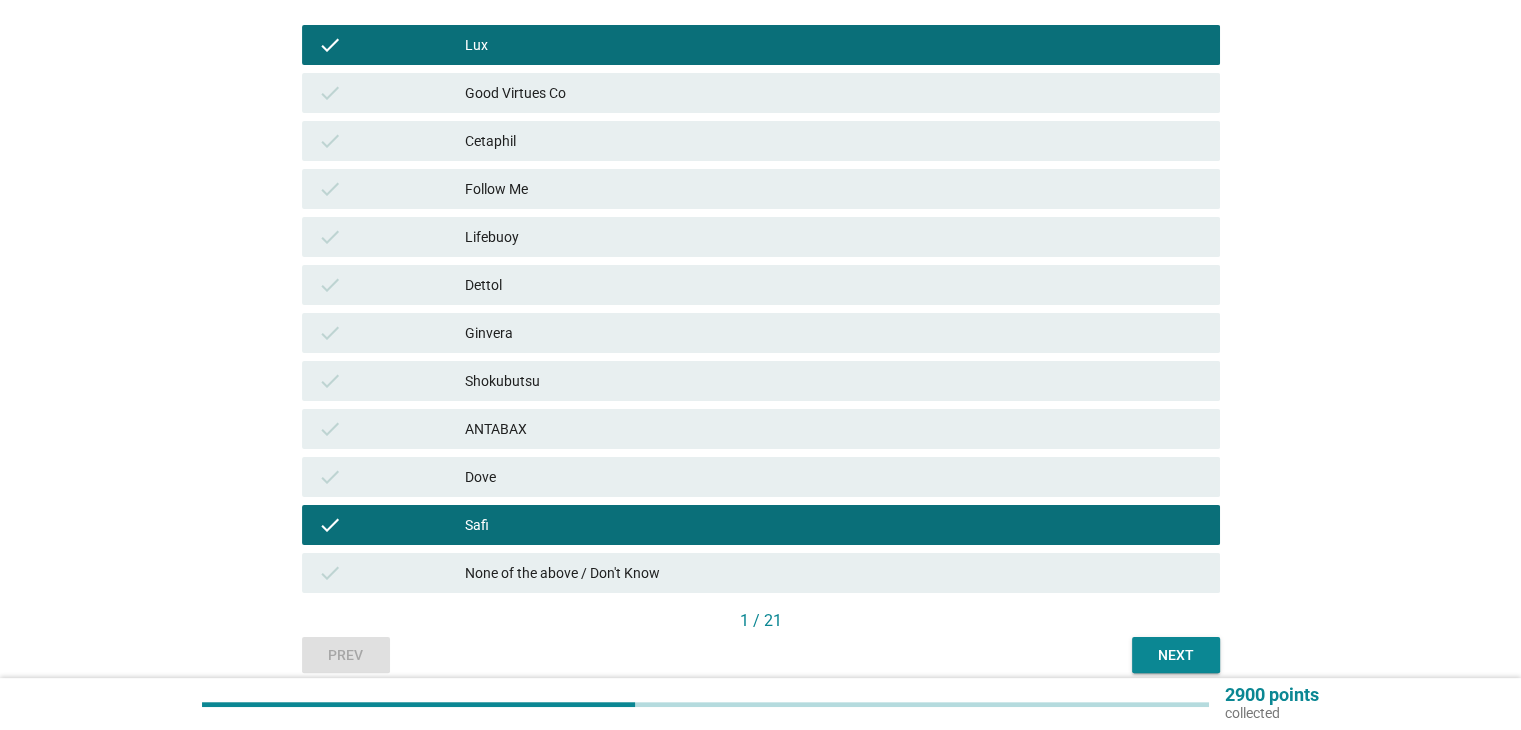 click on "check   ANTABAX" at bounding box center [761, 429] 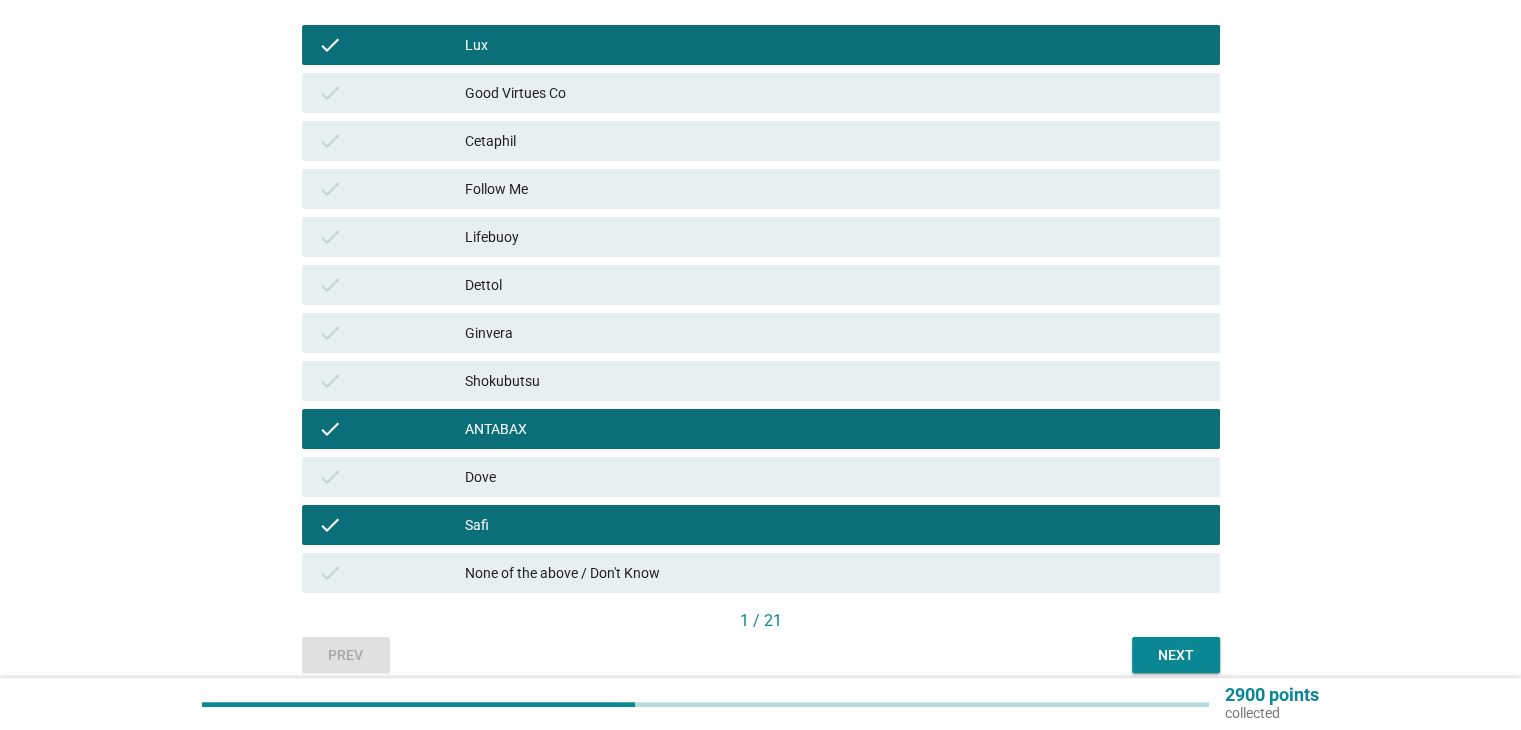 click on "Next" at bounding box center [1176, 655] 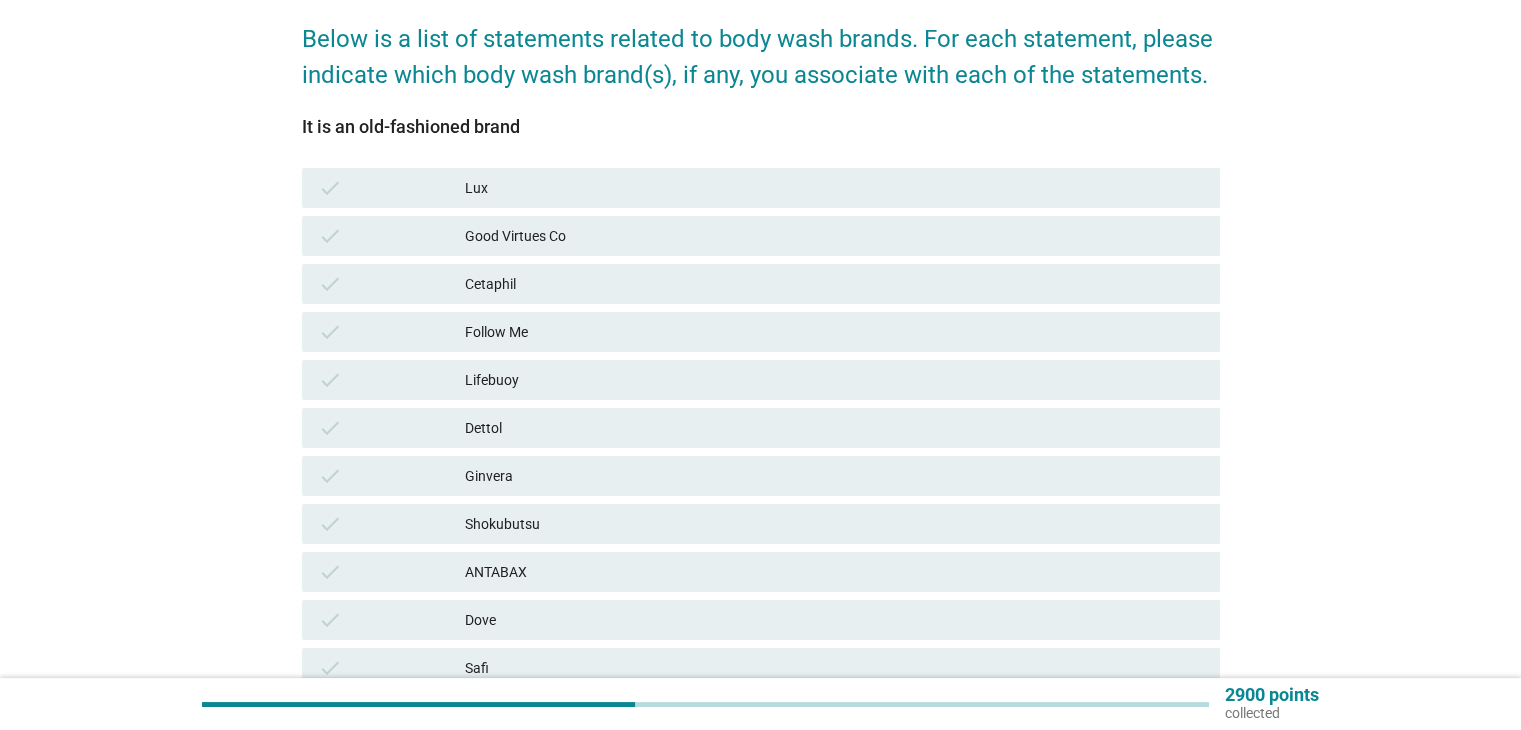 scroll, scrollTop: 200, scrollLeft: 0, axis: vertical 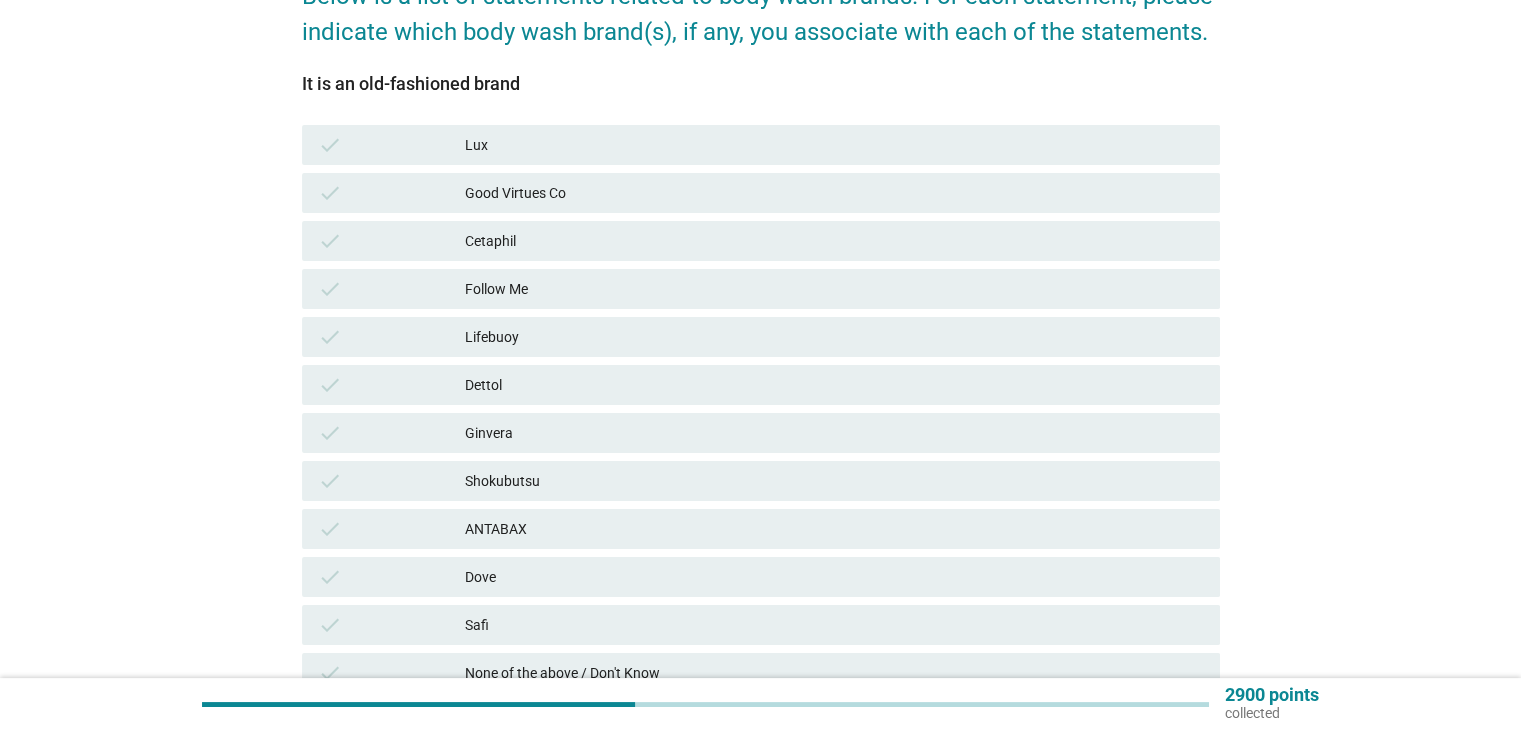 click on "Lux" at bounding box center (834, 145) 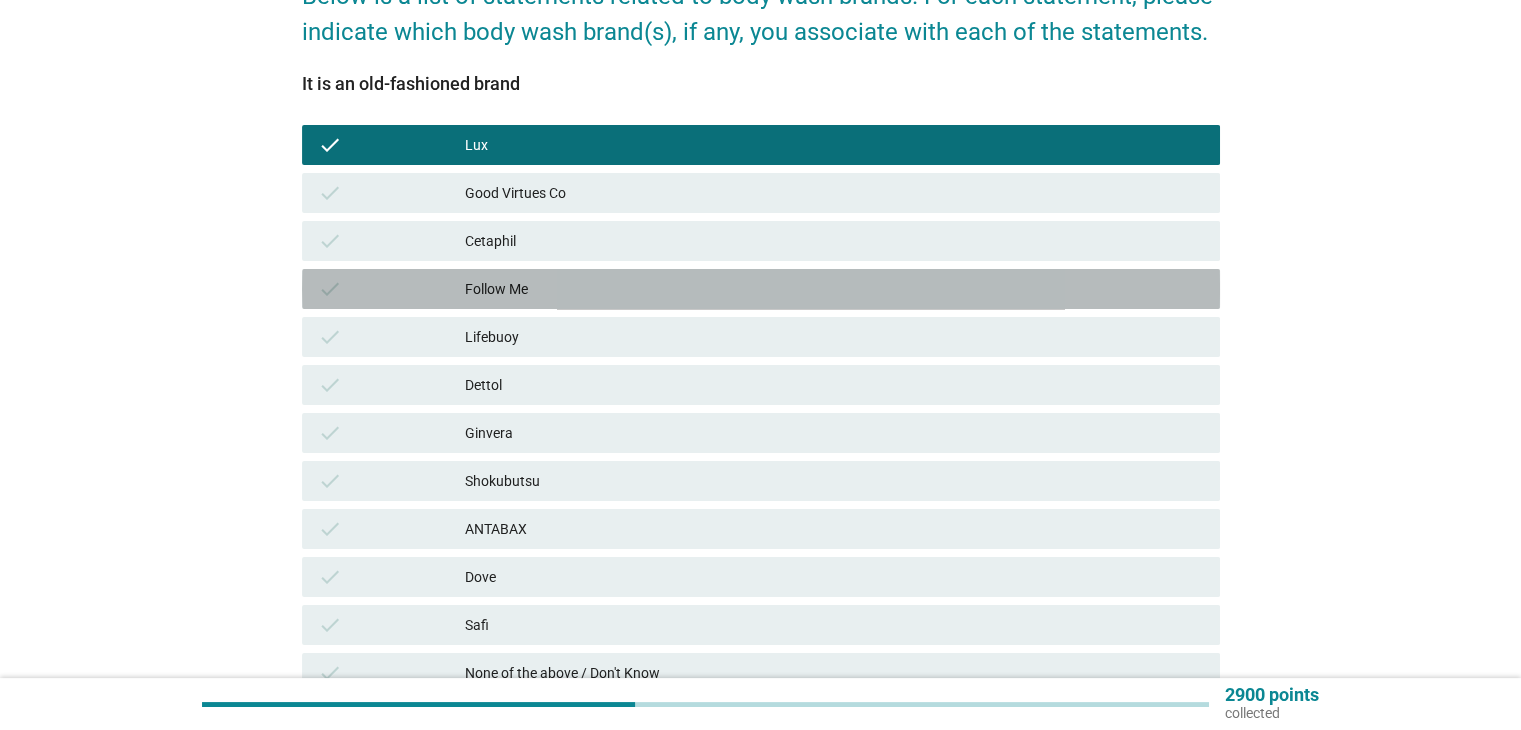 click on "Follow Me" at bounding box center [834, 289] 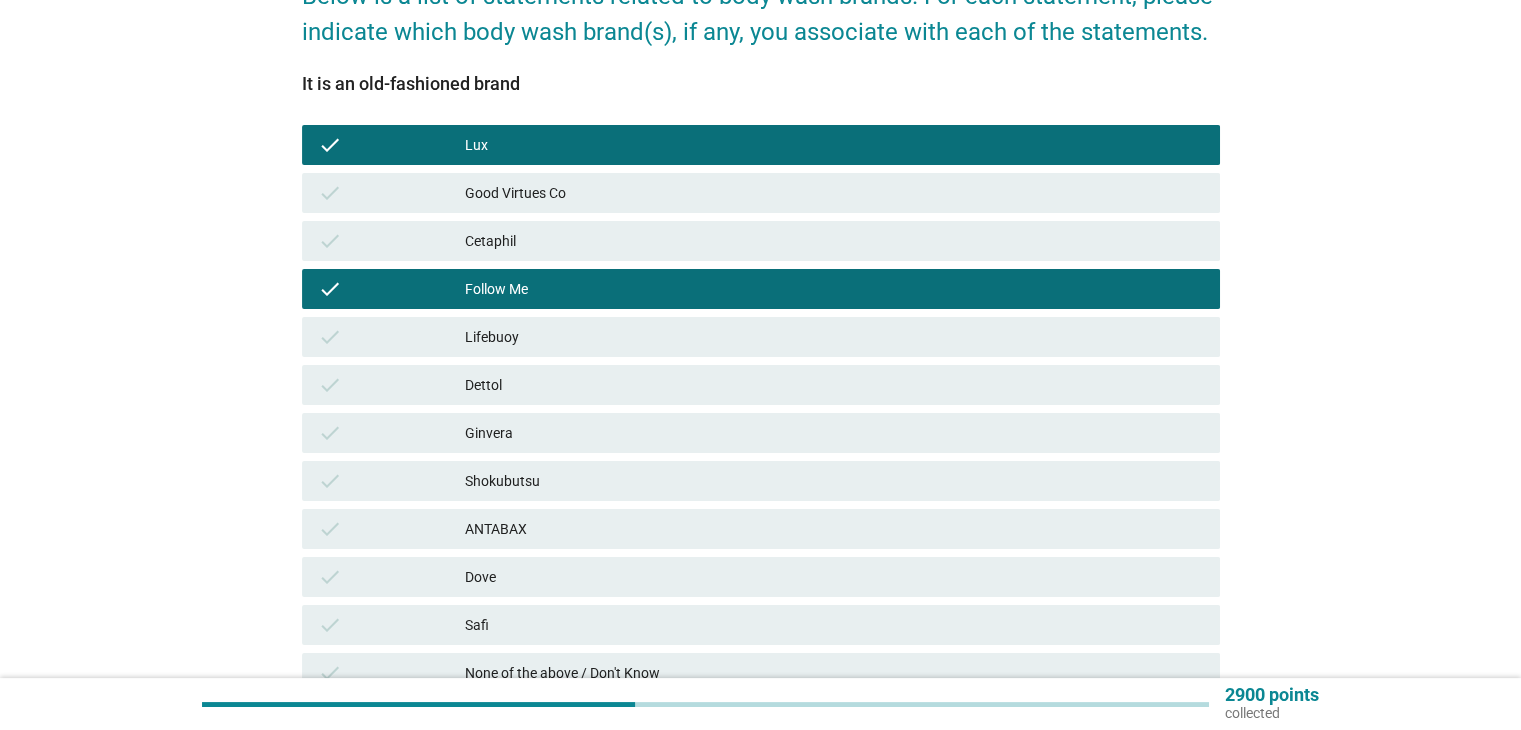 click on "Ginvera" at bounding box center (834, 433) 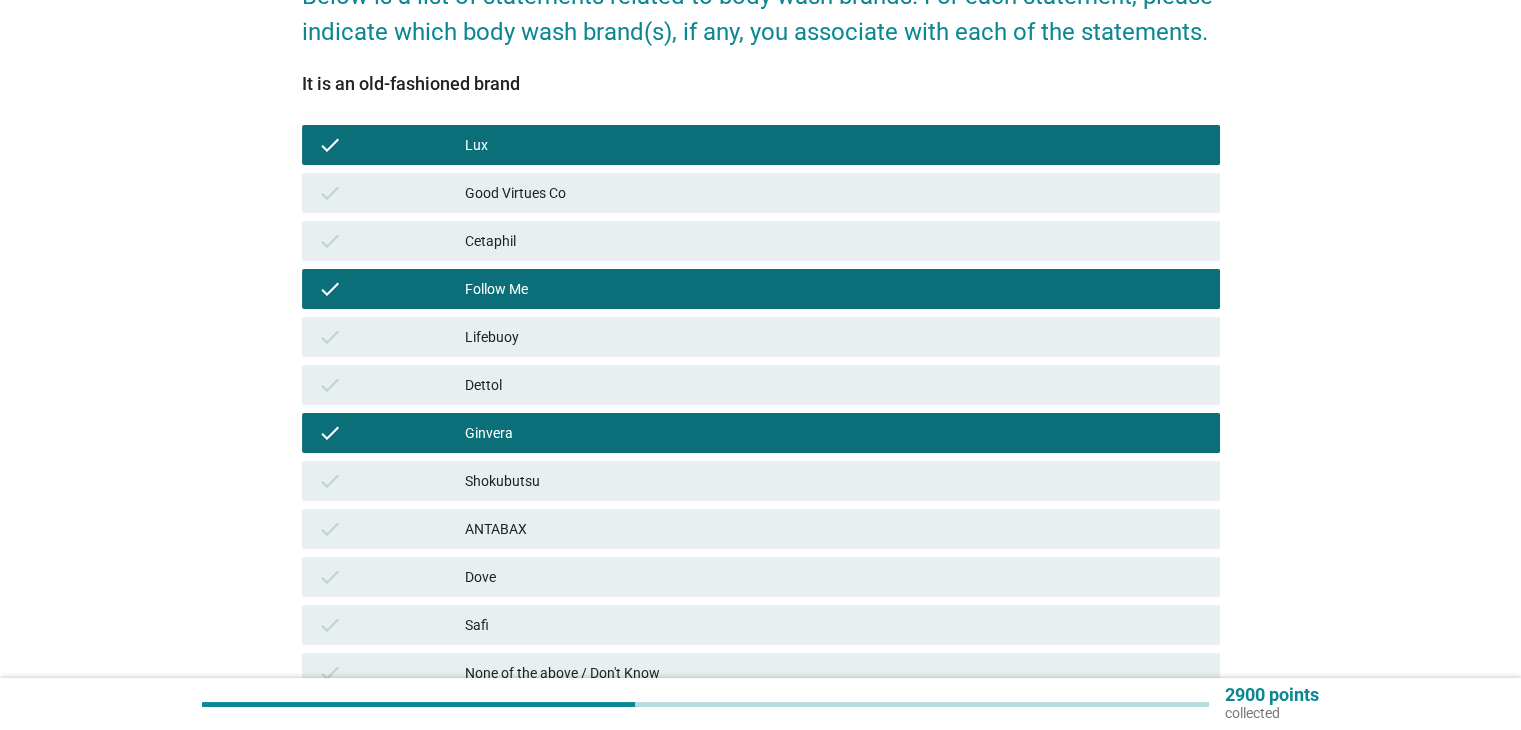 scroll, scrollTop: 300, scrollLeft: 0, axis: vertical 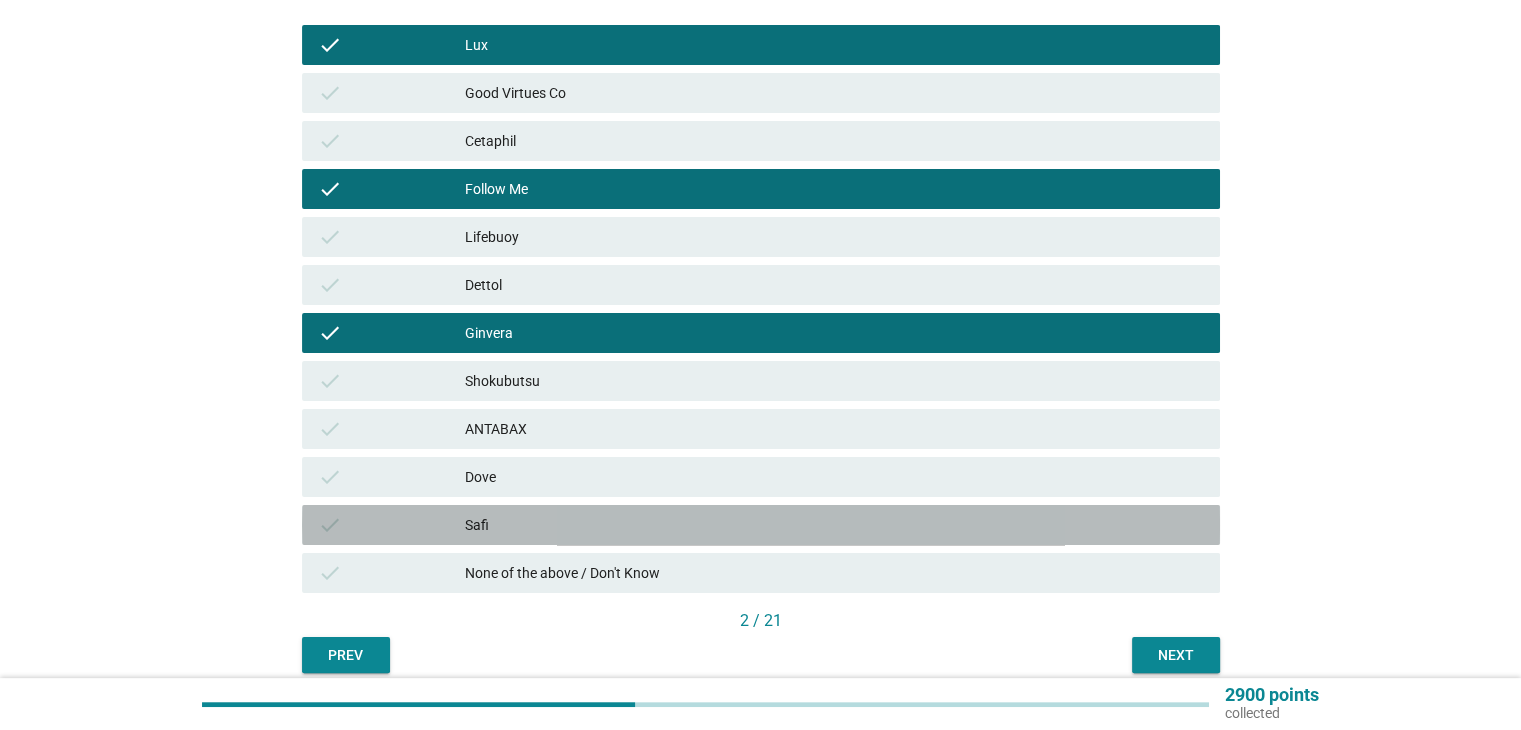 click on "Safi" at bounding box center [834, 525] 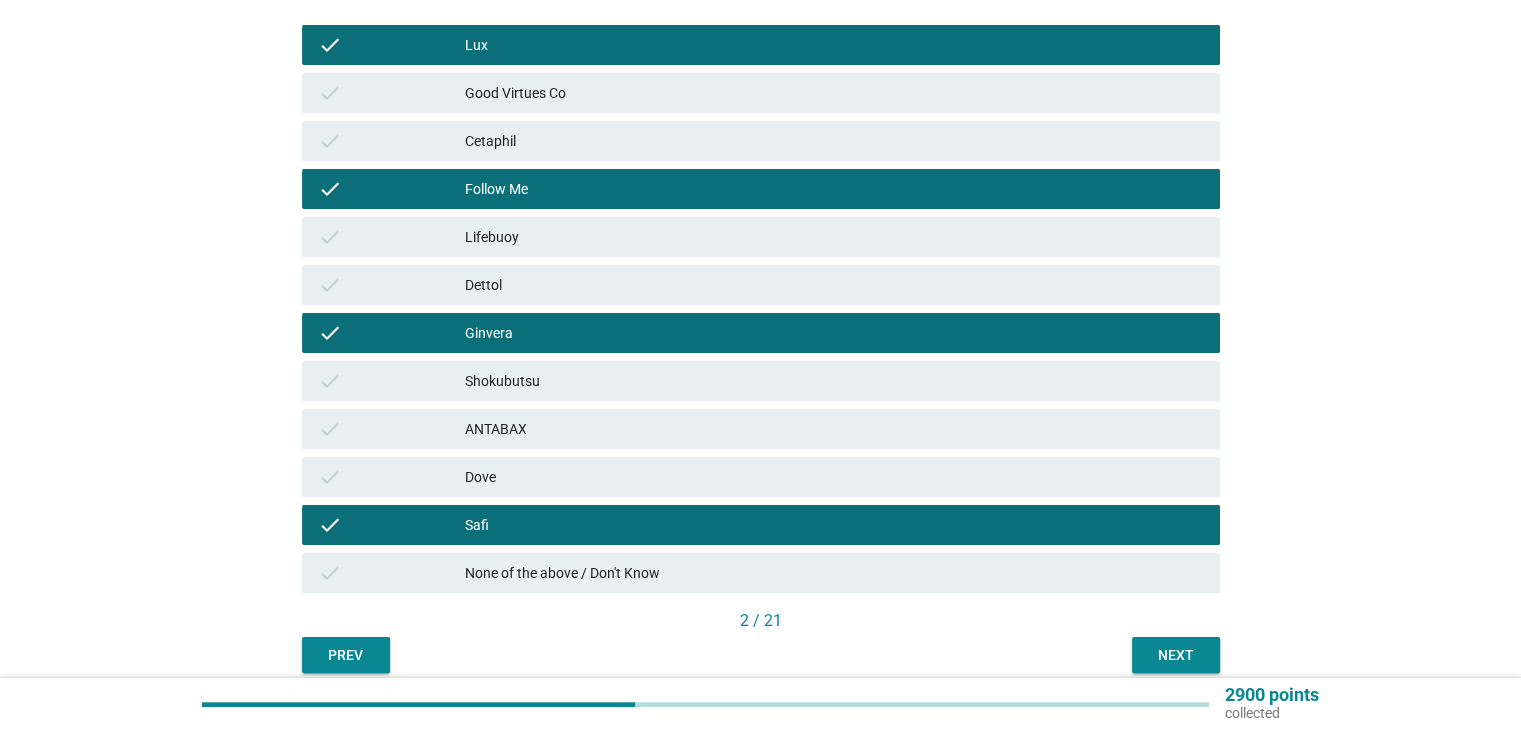 click on "Dove" at bounding box center (834, 477) 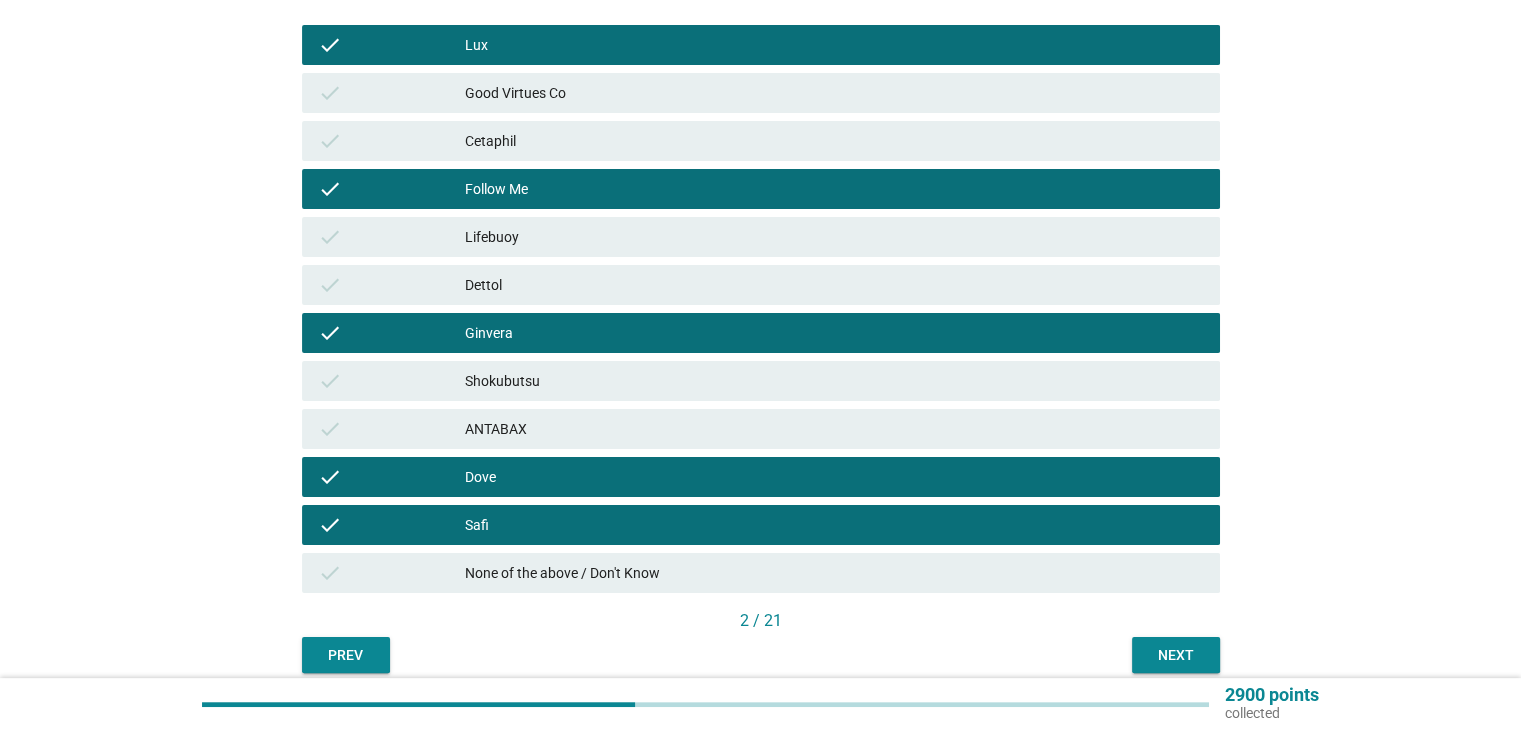 click on "Next" at bounding box center (1176, 655) 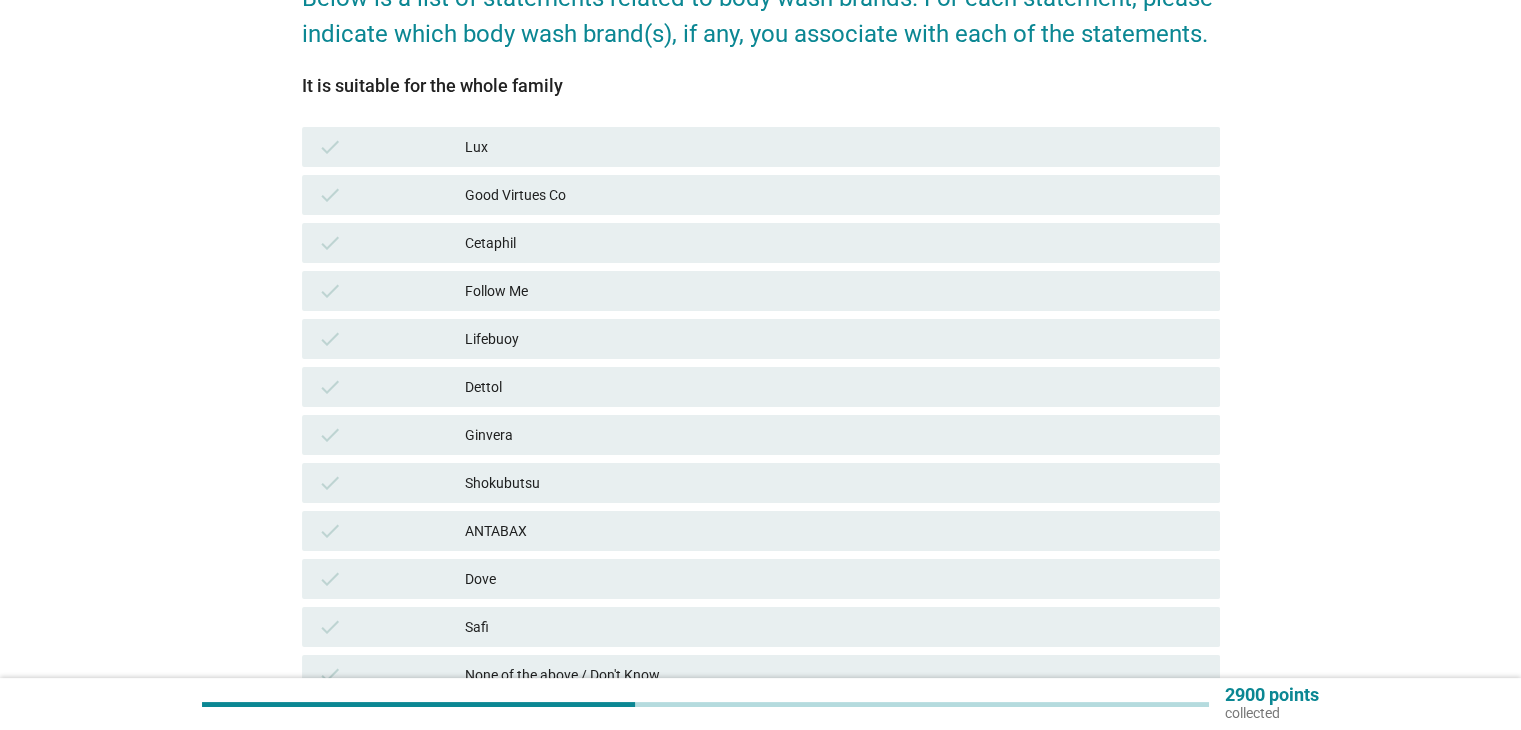 scroll, scrollTop: 200, scrollLeft: 0, axis: vertical 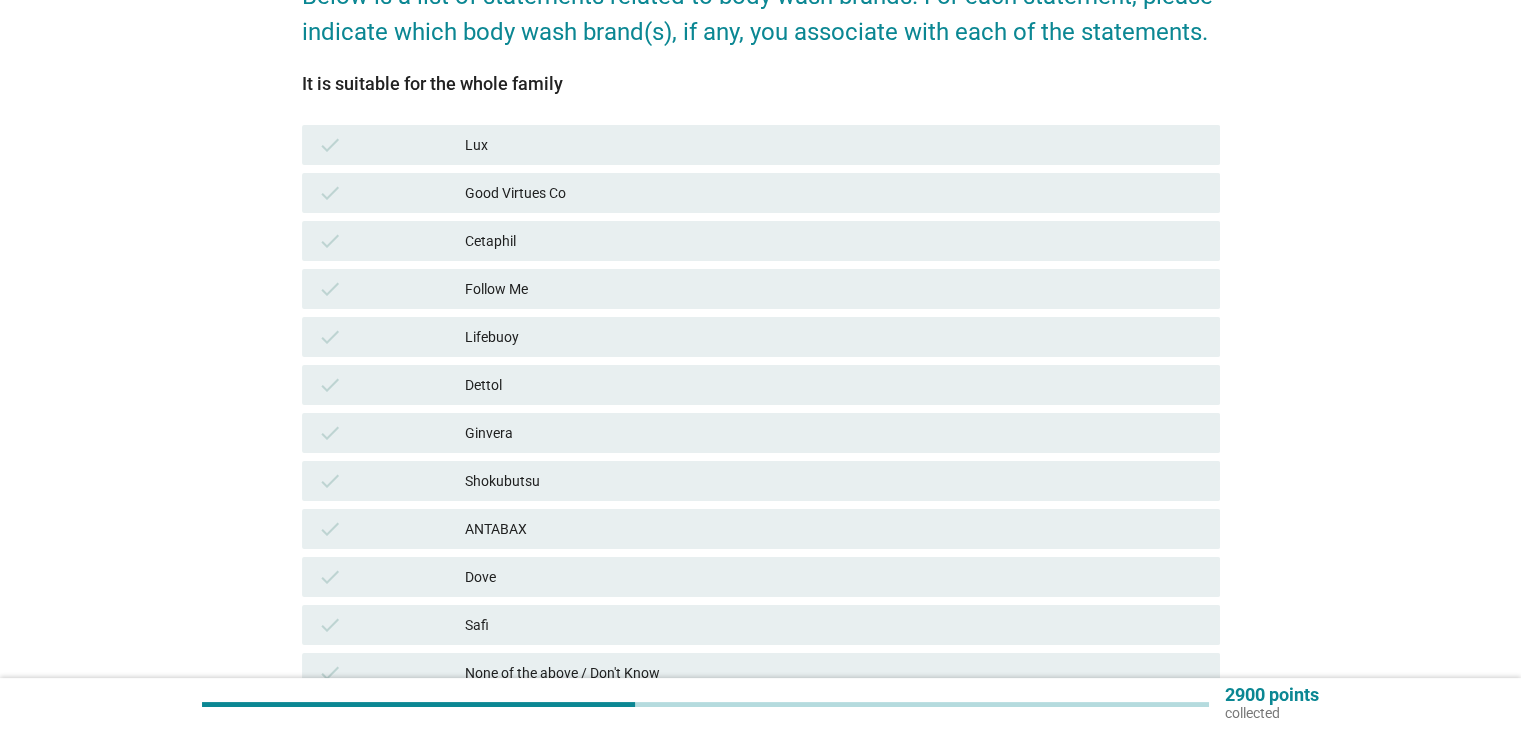 click on "Lifebuoy" at bounding box center [834, 337] 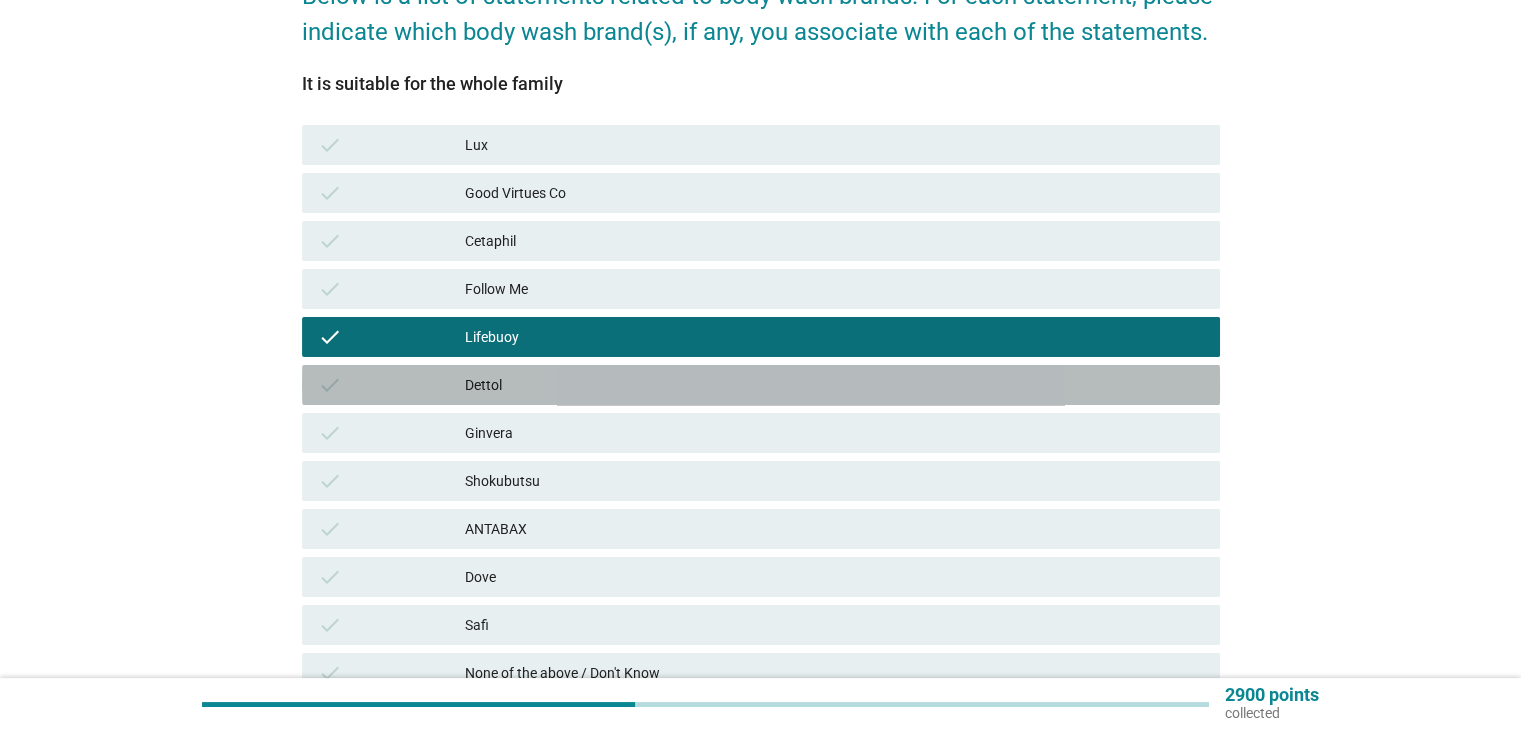 click on "Dettol" at bounding box center [834, 385] 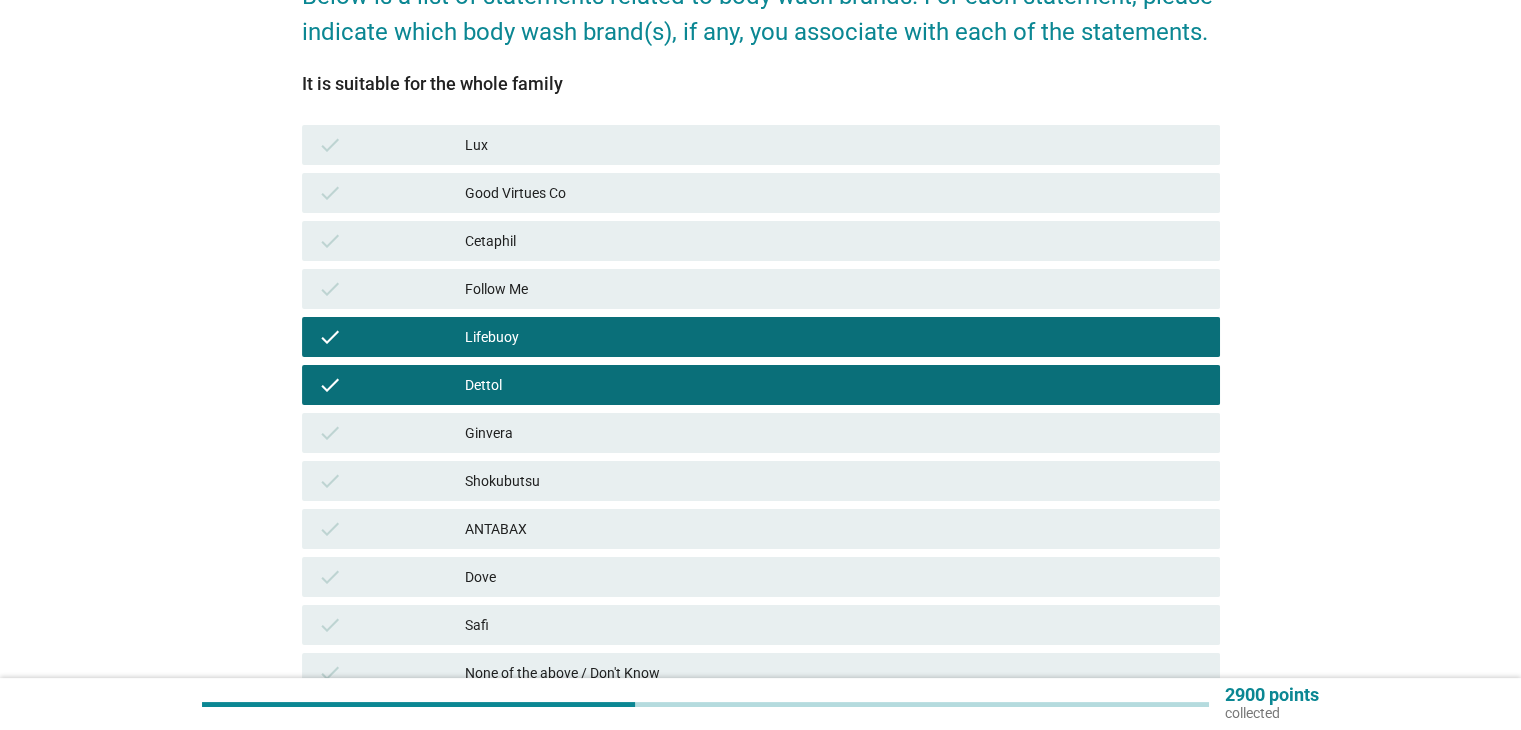 click on "Shokubutsu" at bounding box center [834, 481] 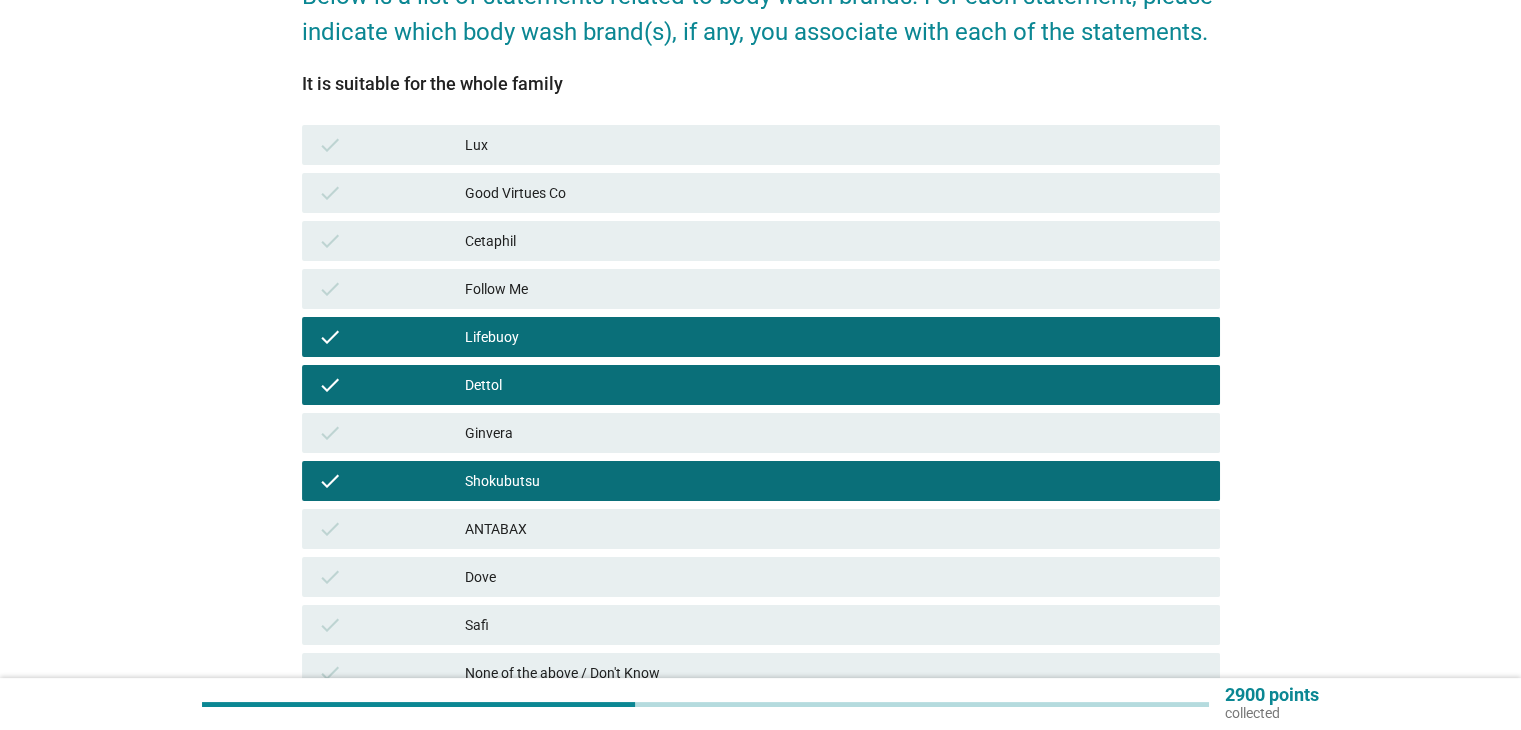 click on "ANTABAX" at bounding box center [834, 529] 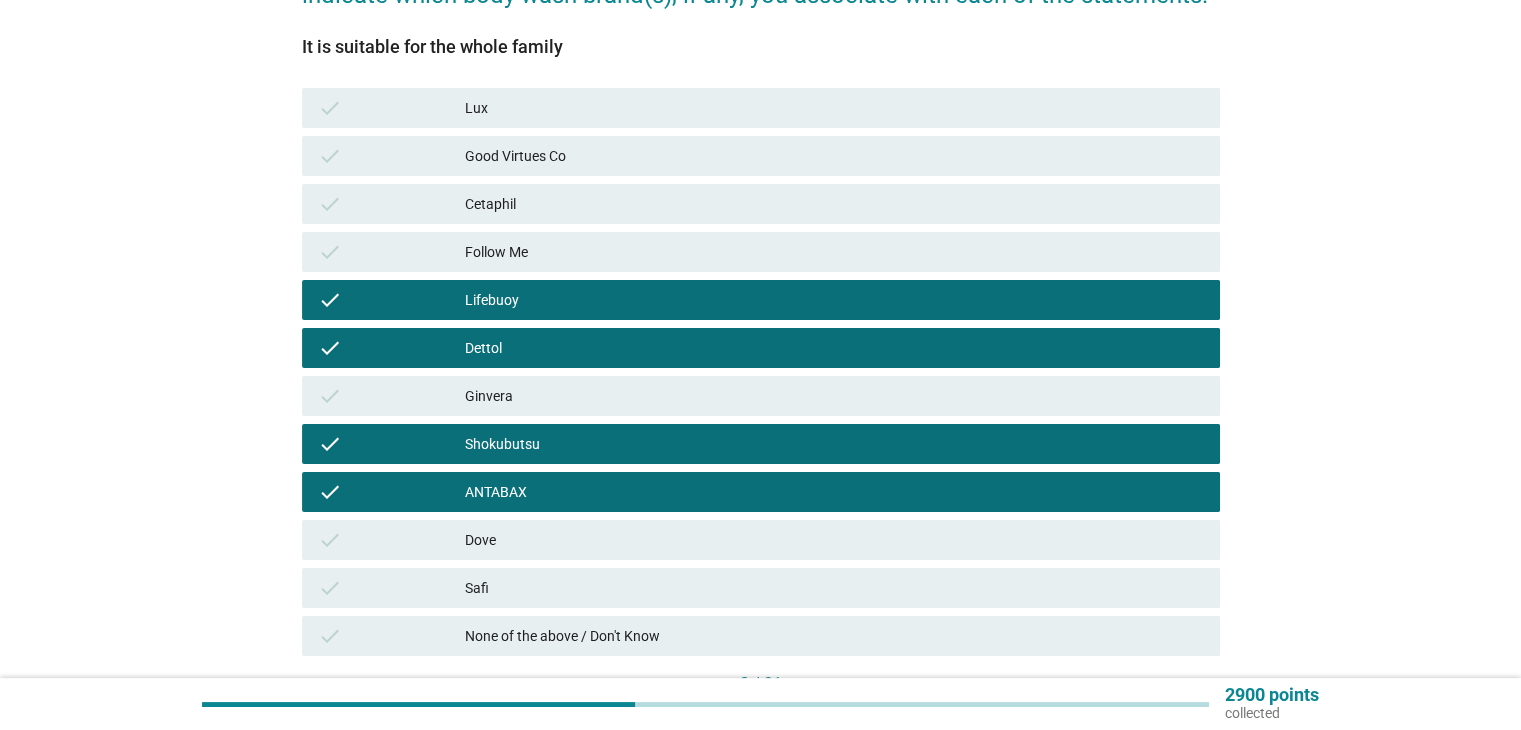 scroll, scrollTop: 300, scrollLeft: 0, axis: vertical 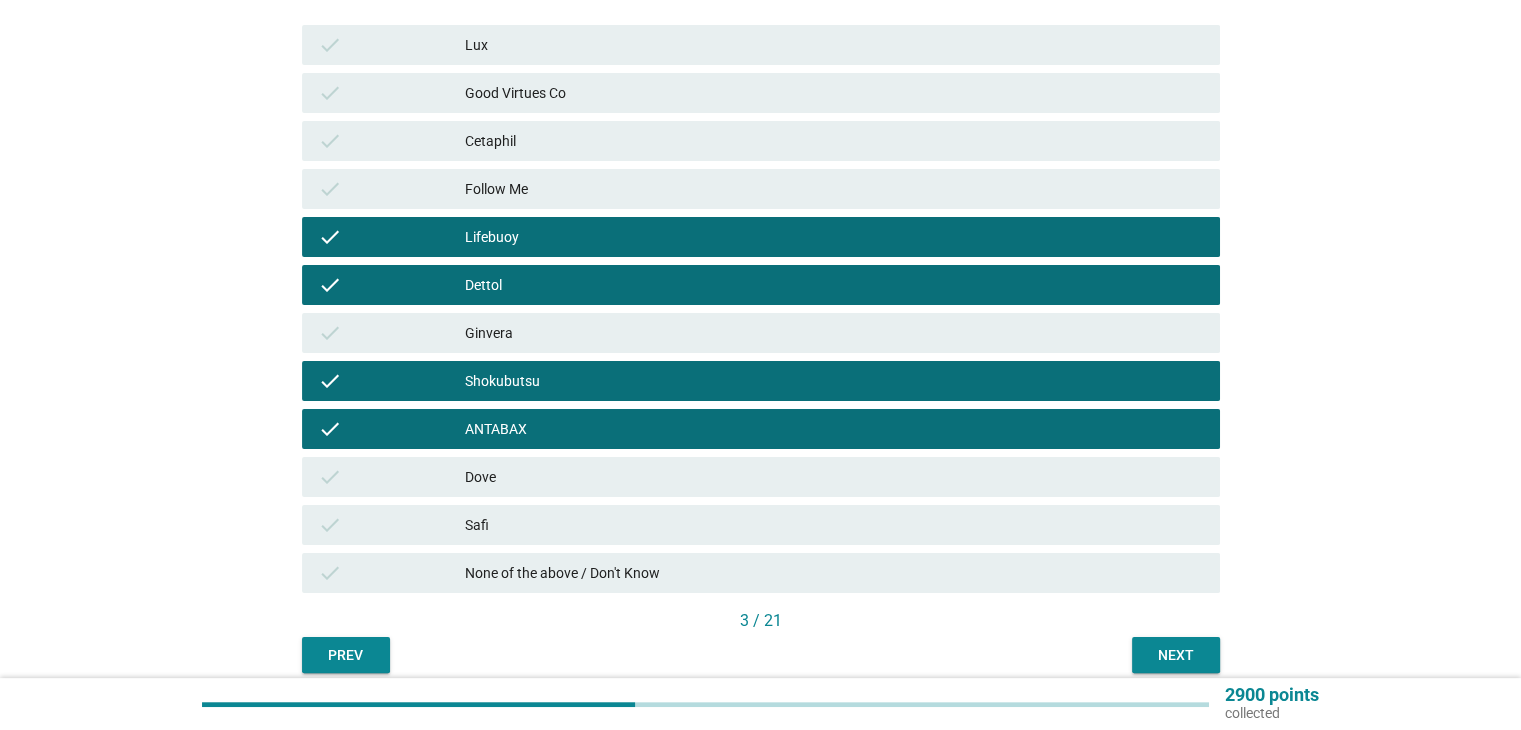 click on "Next" at bounding box center (1176, 655) 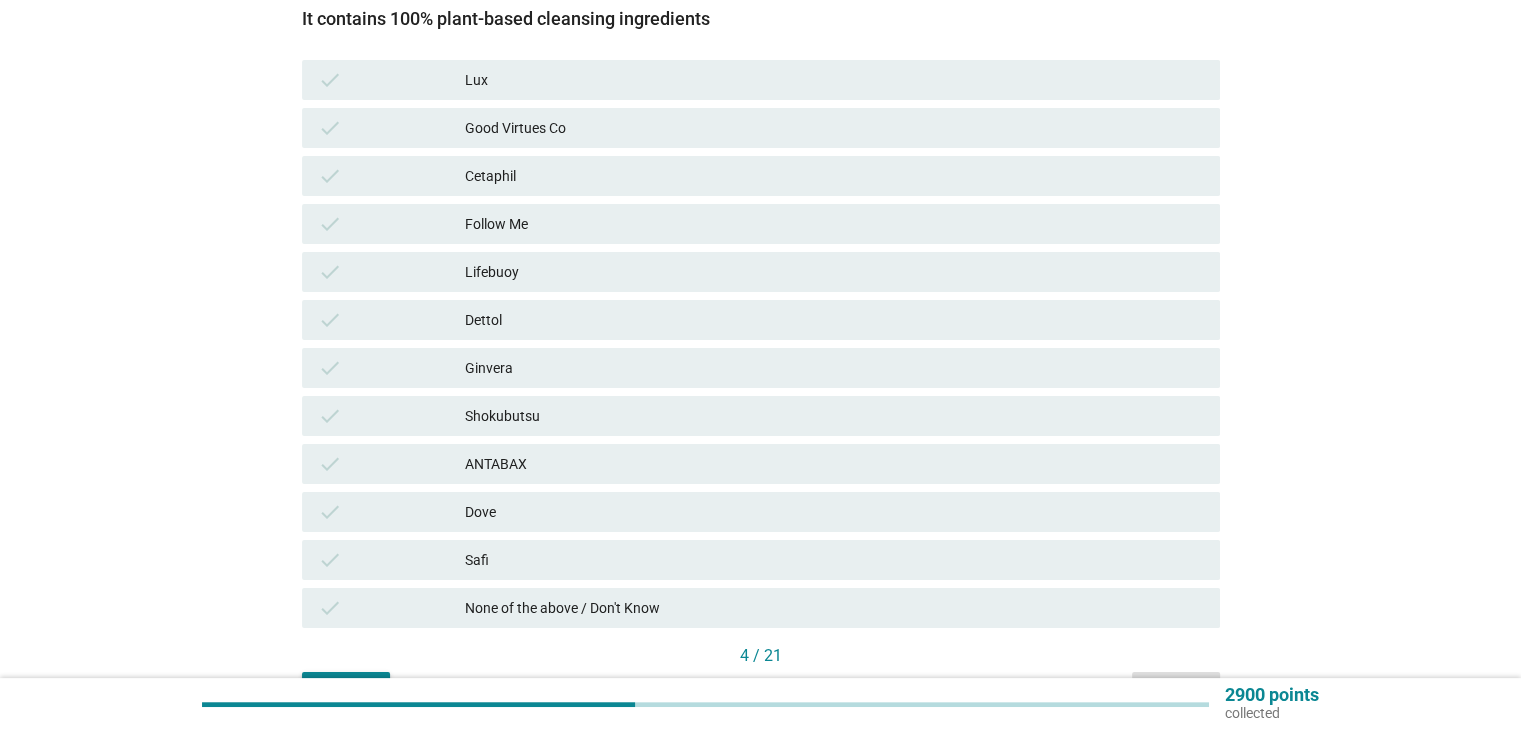 scroll, scrollTop: 300, scrollLeft: 0, axis: vertical 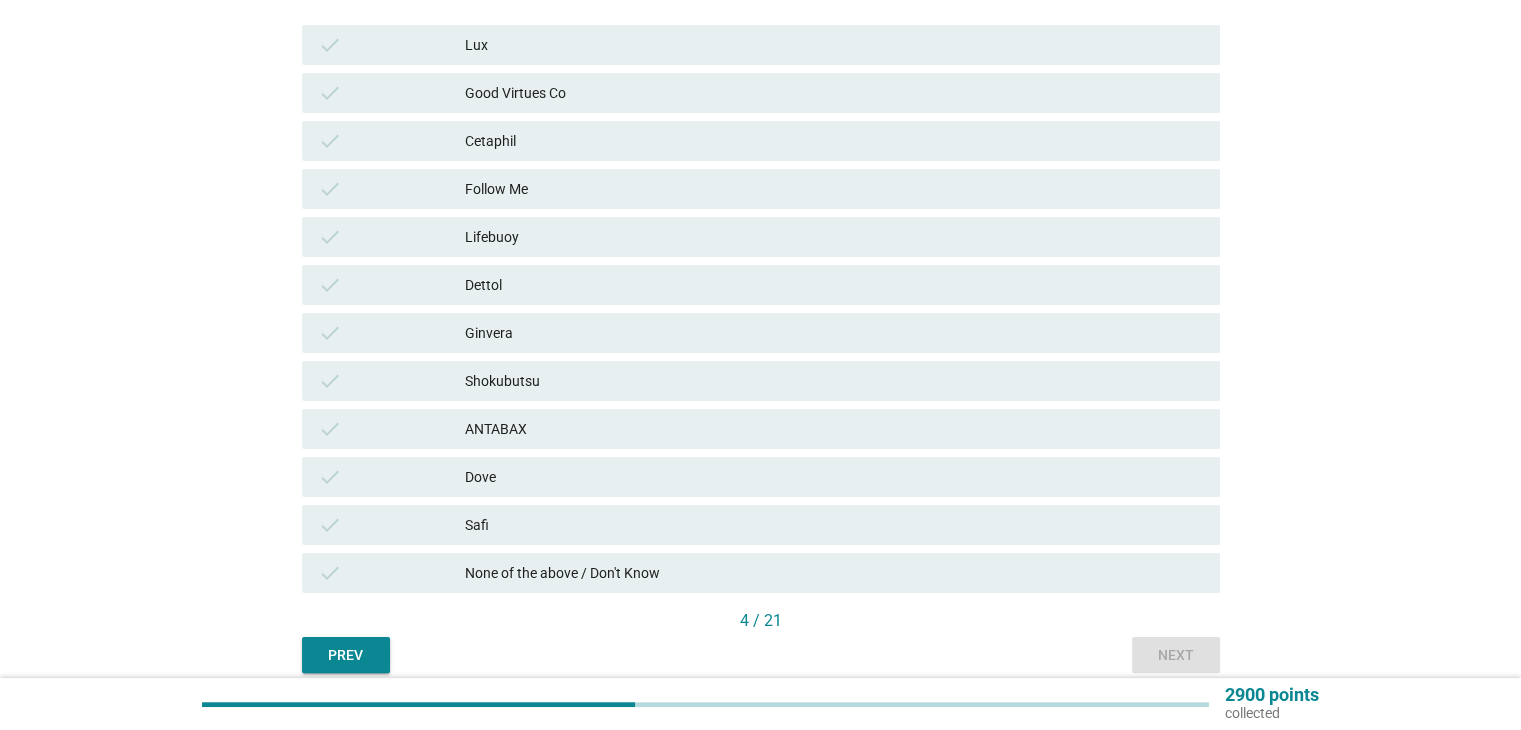click on "Shokubutsu" at bounding box center [834, 381] 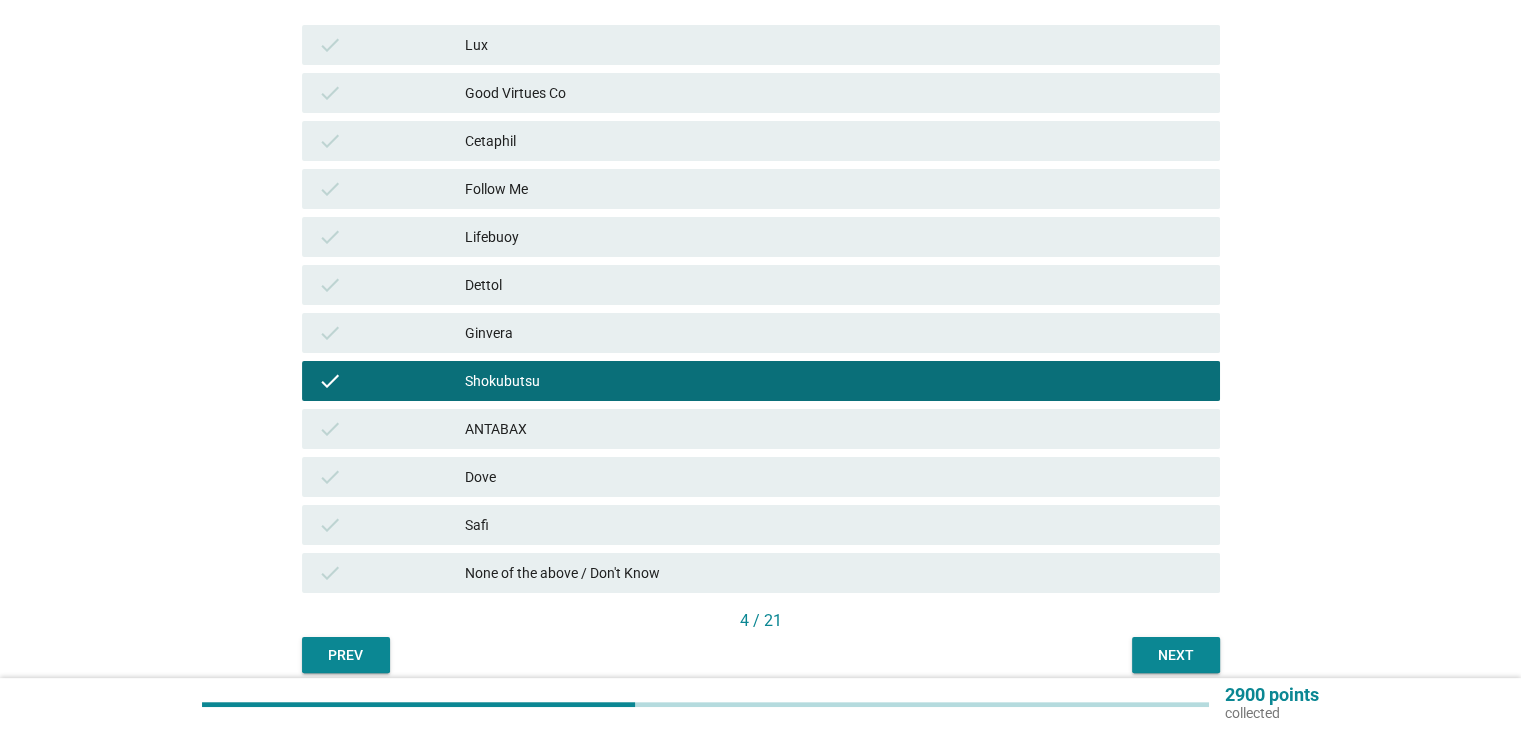 click on "ANTABAX" at bounding box center [834, 429] 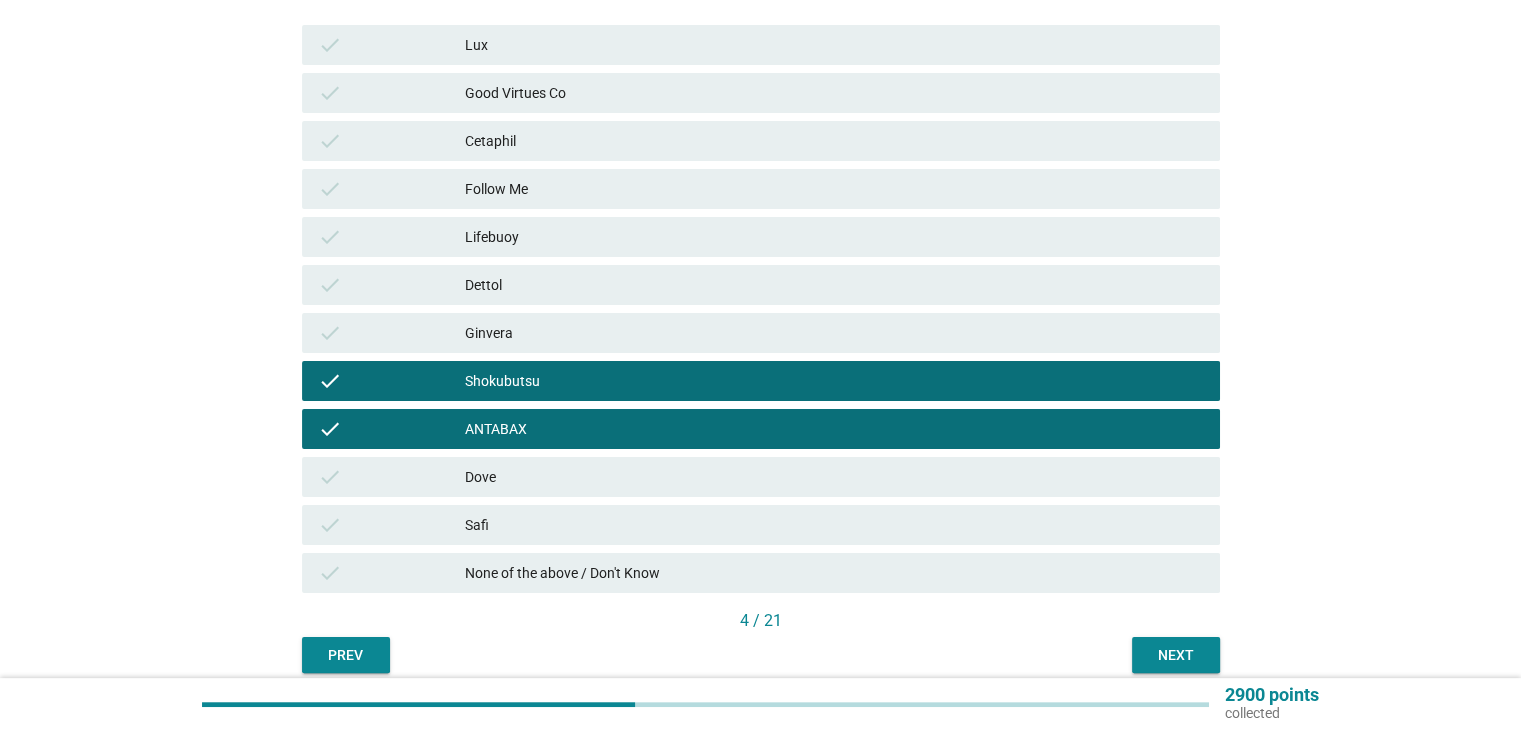 click on "Lifebuoy" at bounding box center [834, 237] 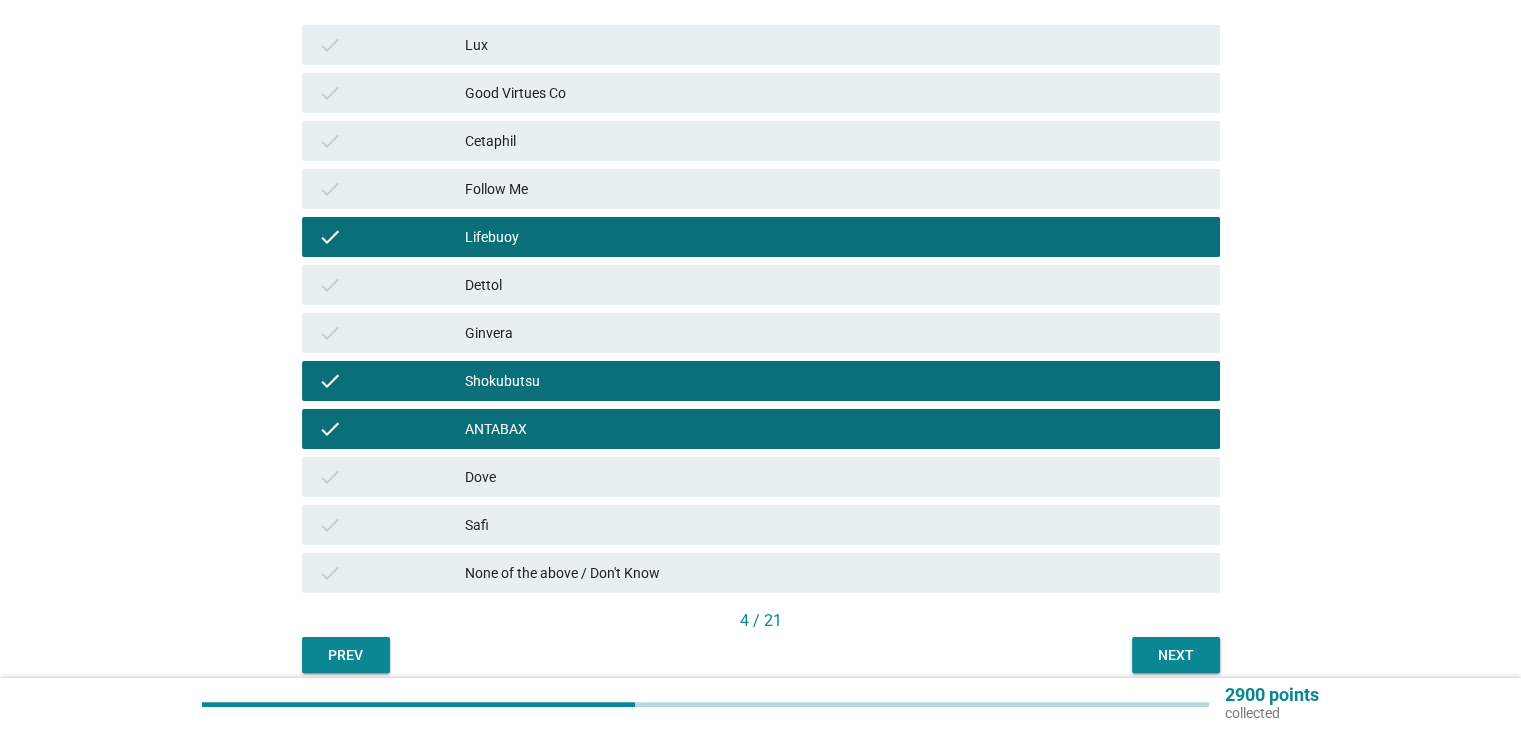 click on "Next" at bounding box center (1176, 655) 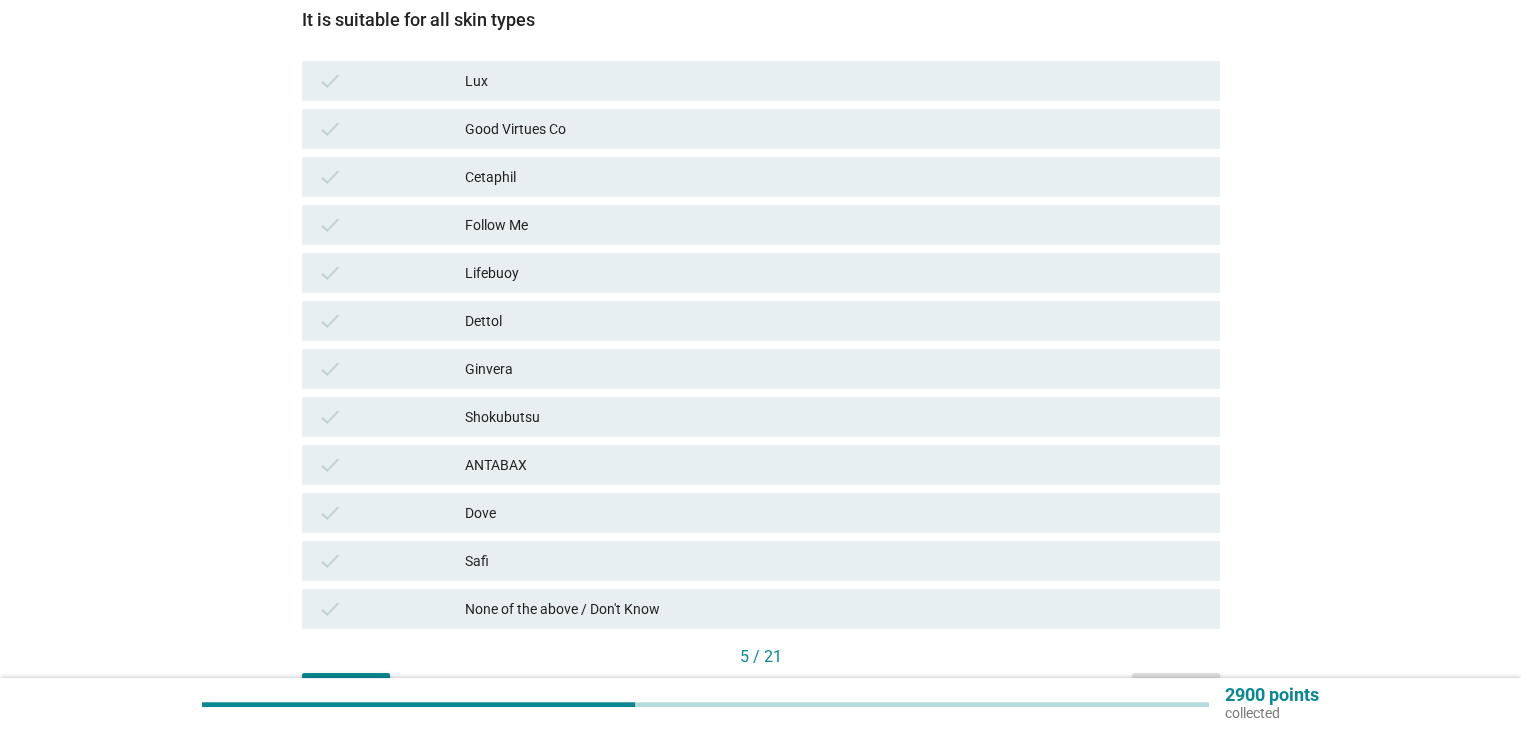scroll, scrollTop: 300, scrollLeft: 0, axis: vertical 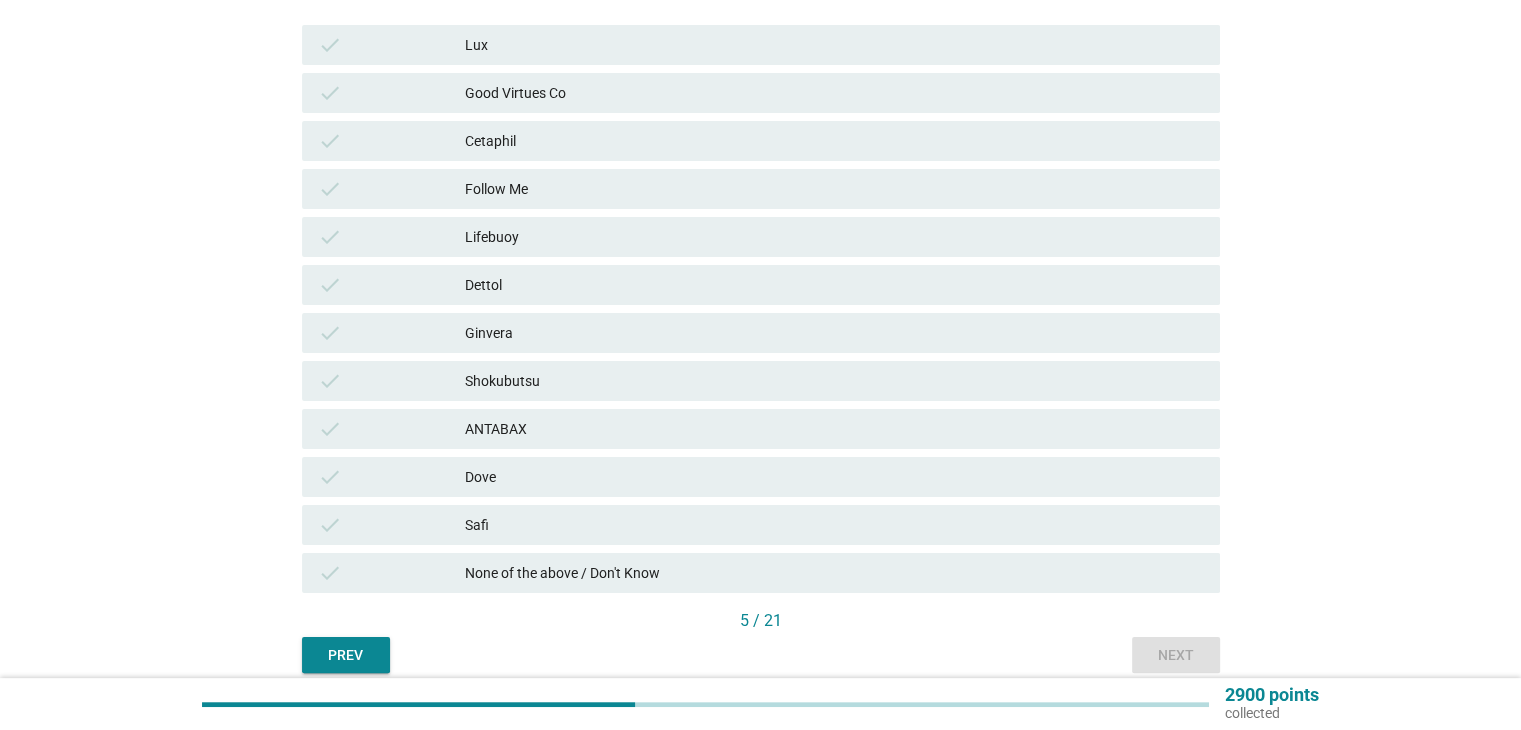 click on "Shokubutsu" at bounding box center [834, 381] 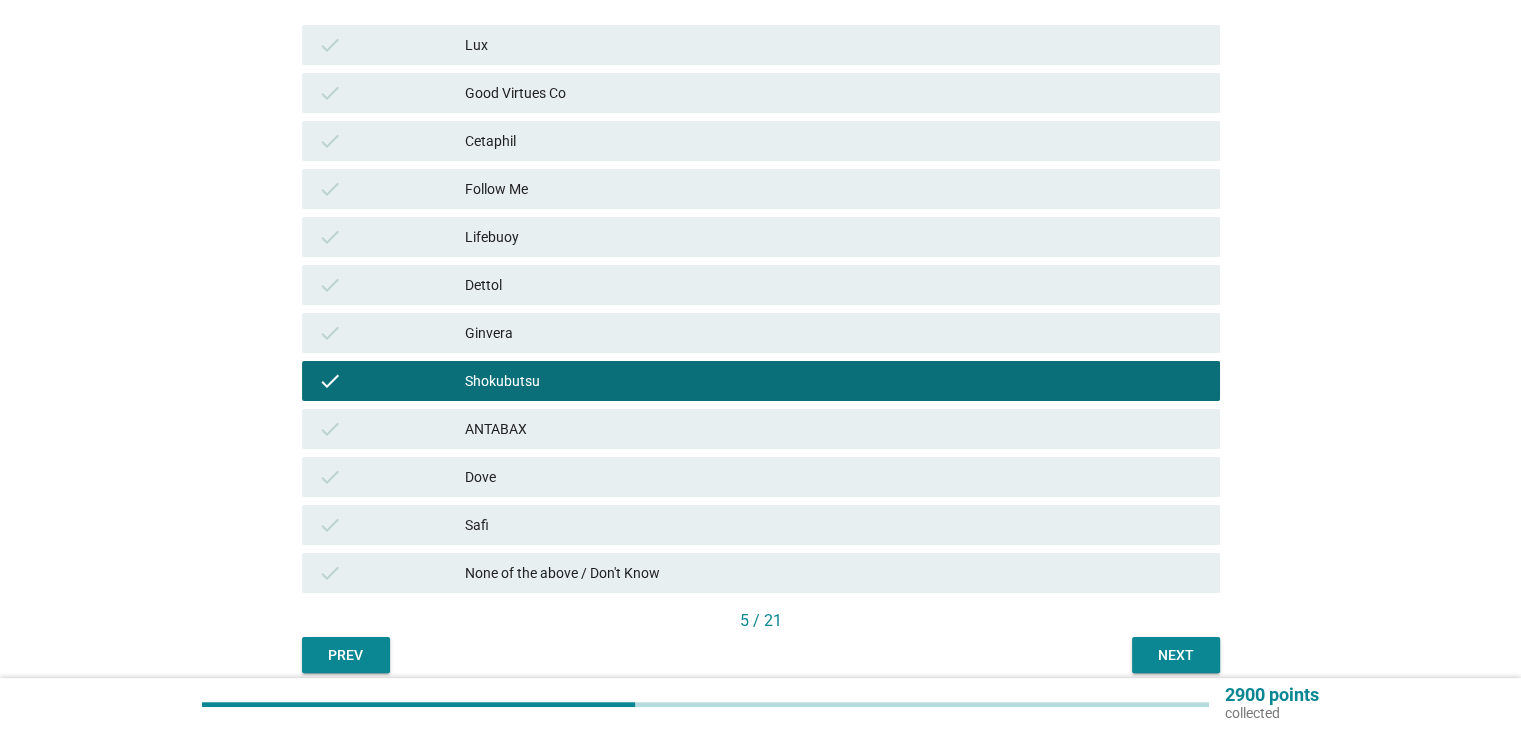 click on "check   ANTABAX" at bounding box center (761, 429) 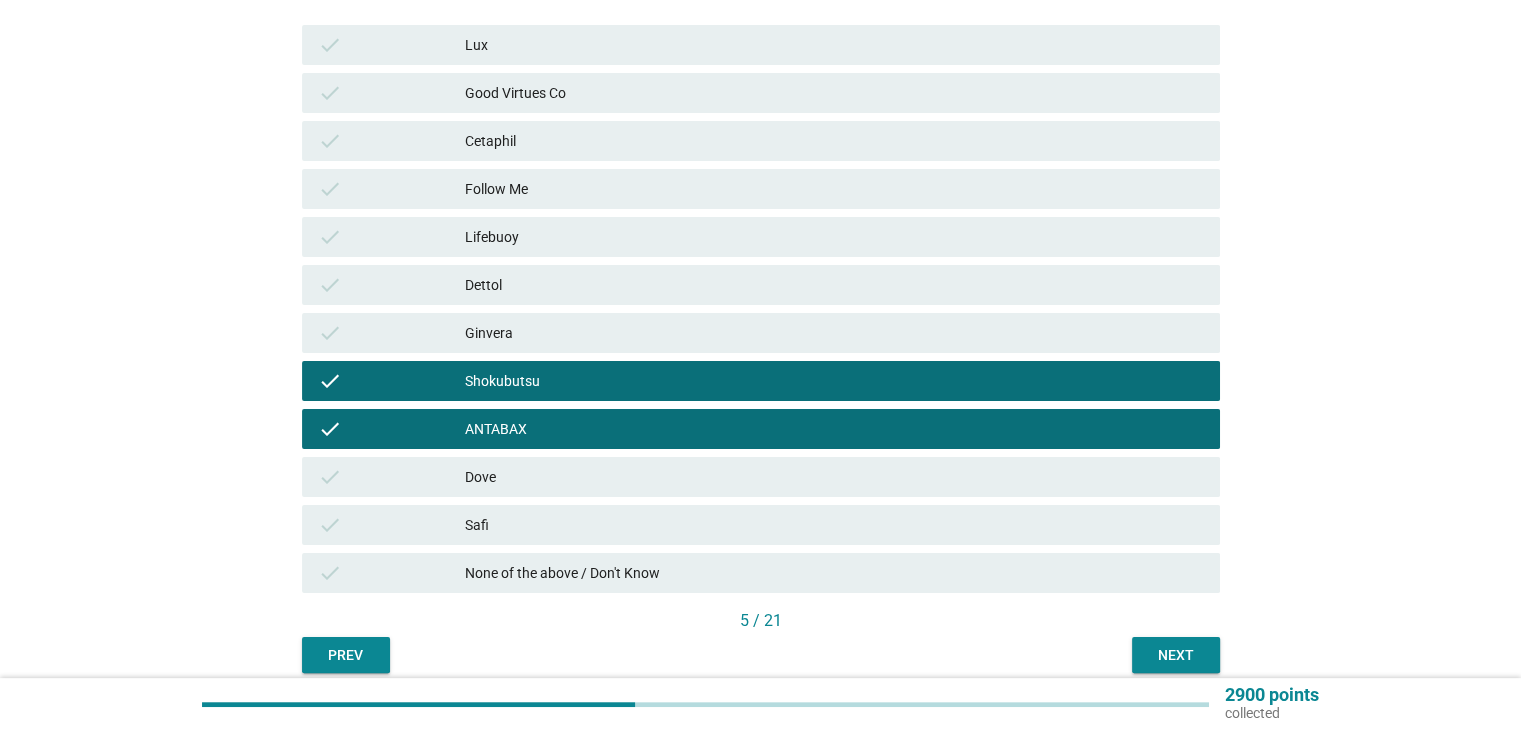 click on "Lifebuoy" at bounding box center (834, 237) 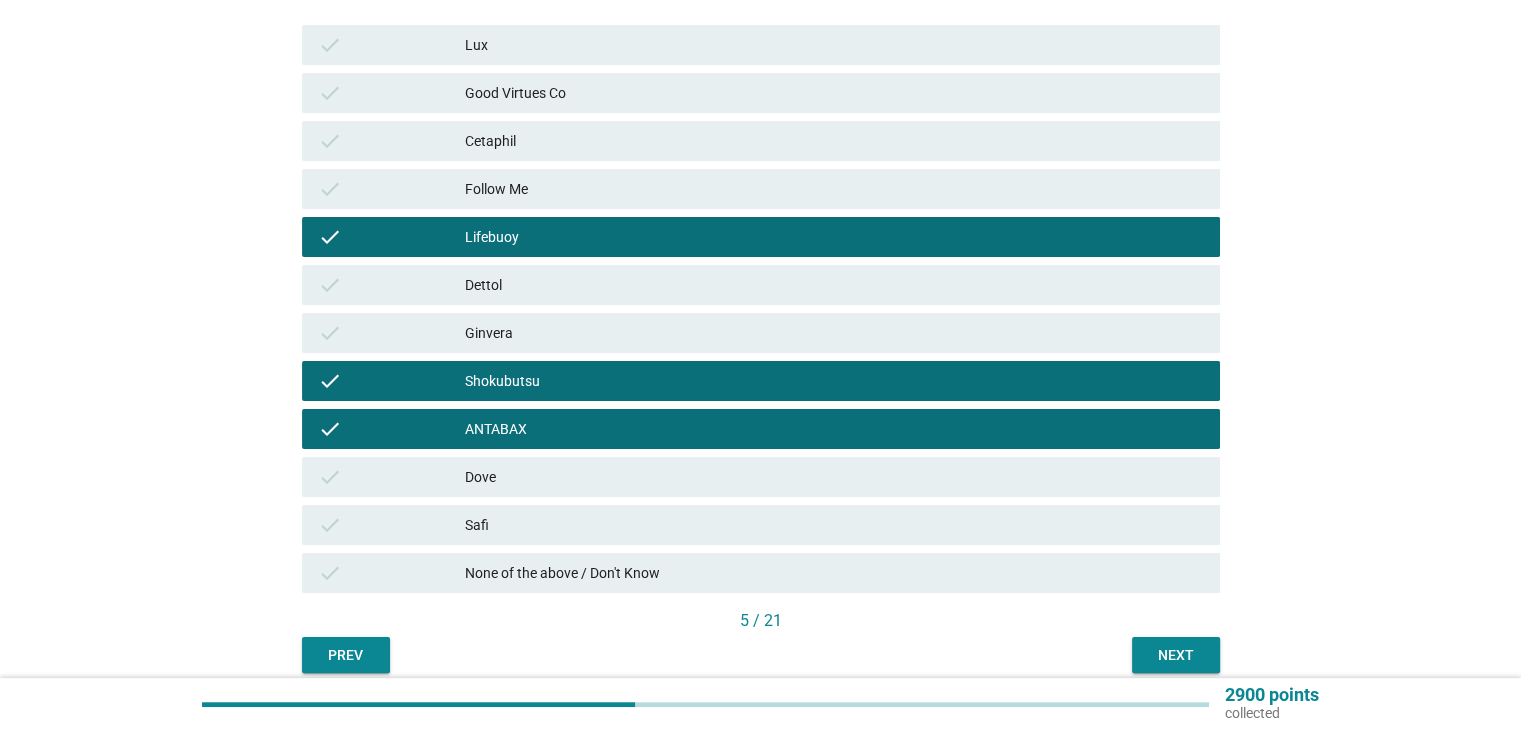 click on "Dettol" at bounding box center (834, 285) 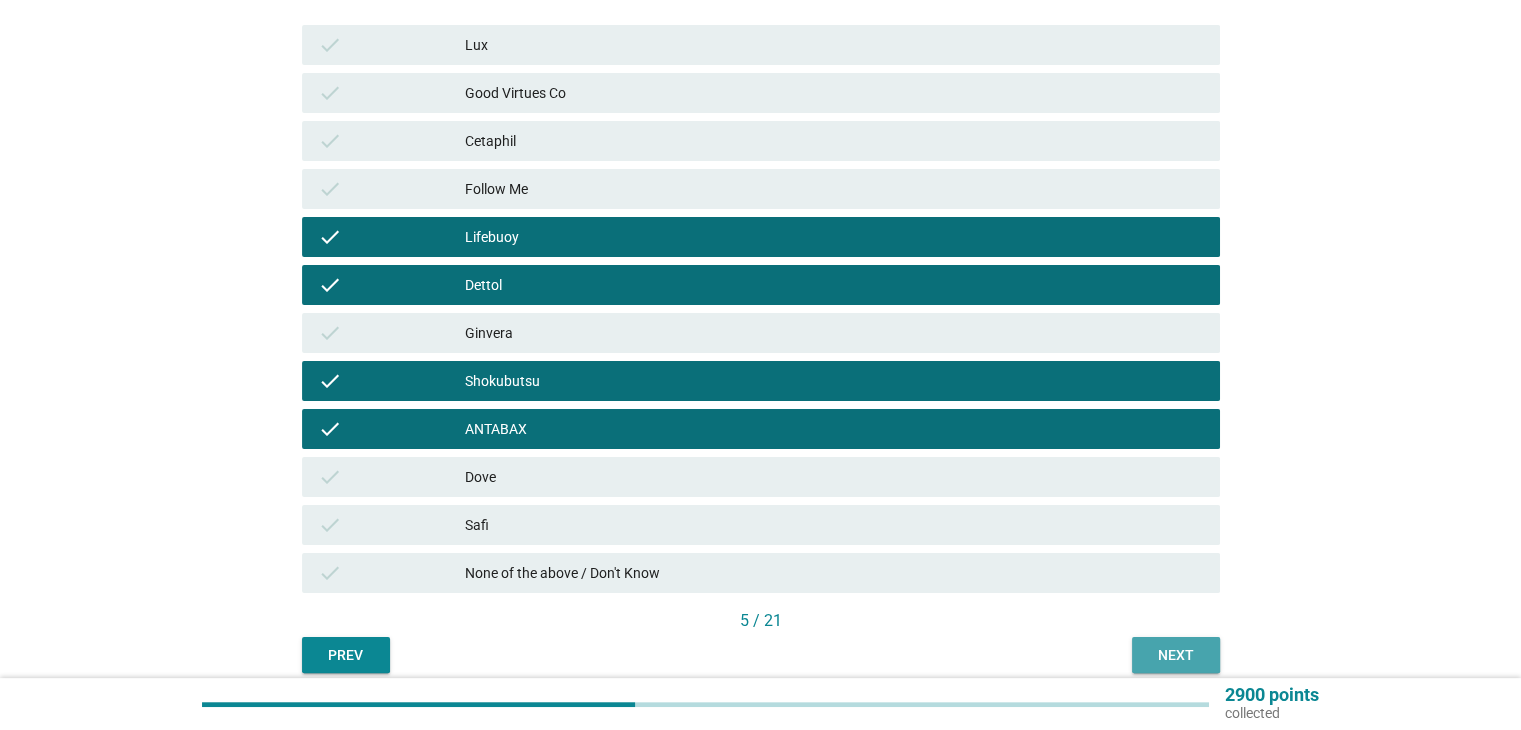 click on "Next" at bounding box center (1176, 655) 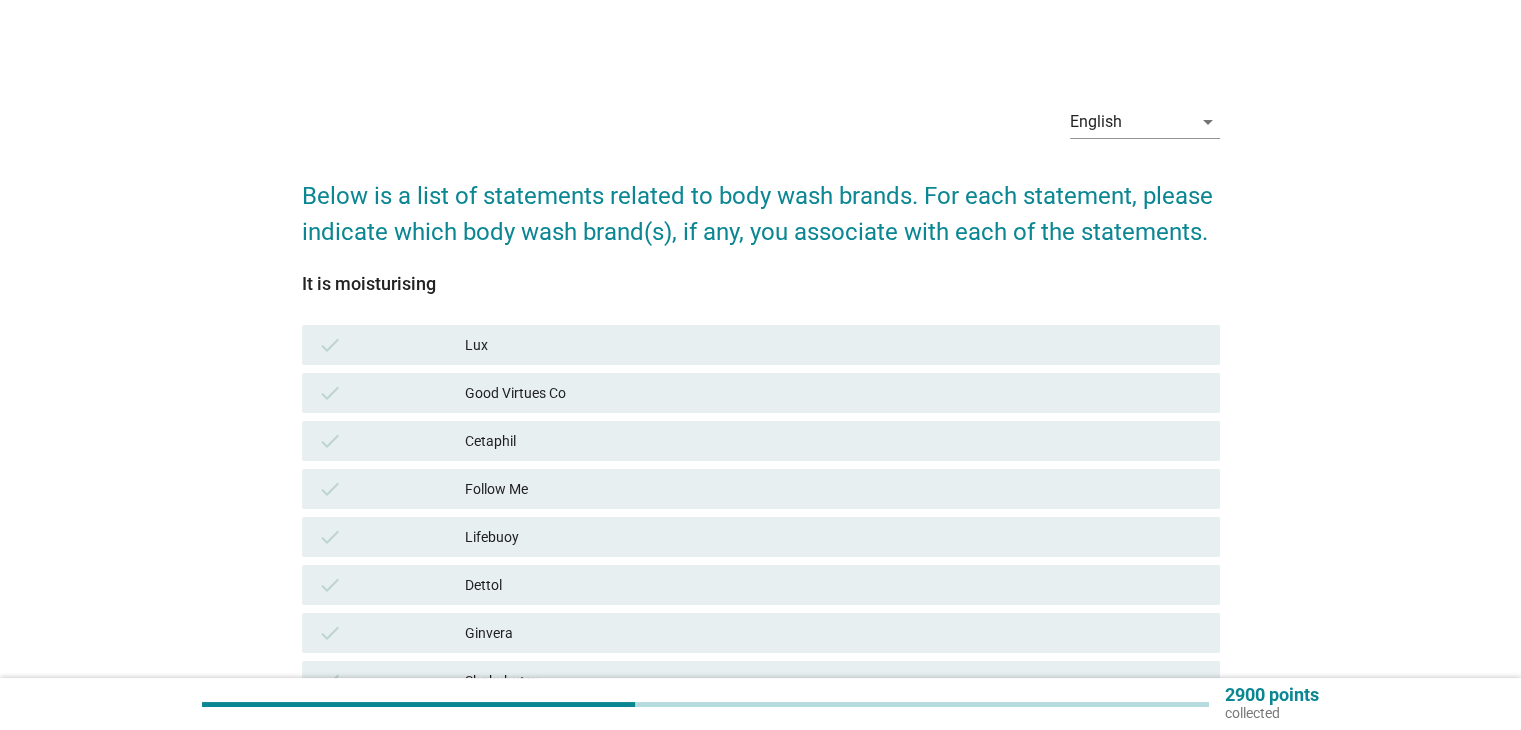 scroll, scrollTop: 200, scrollLeft: 0, axis: vertical 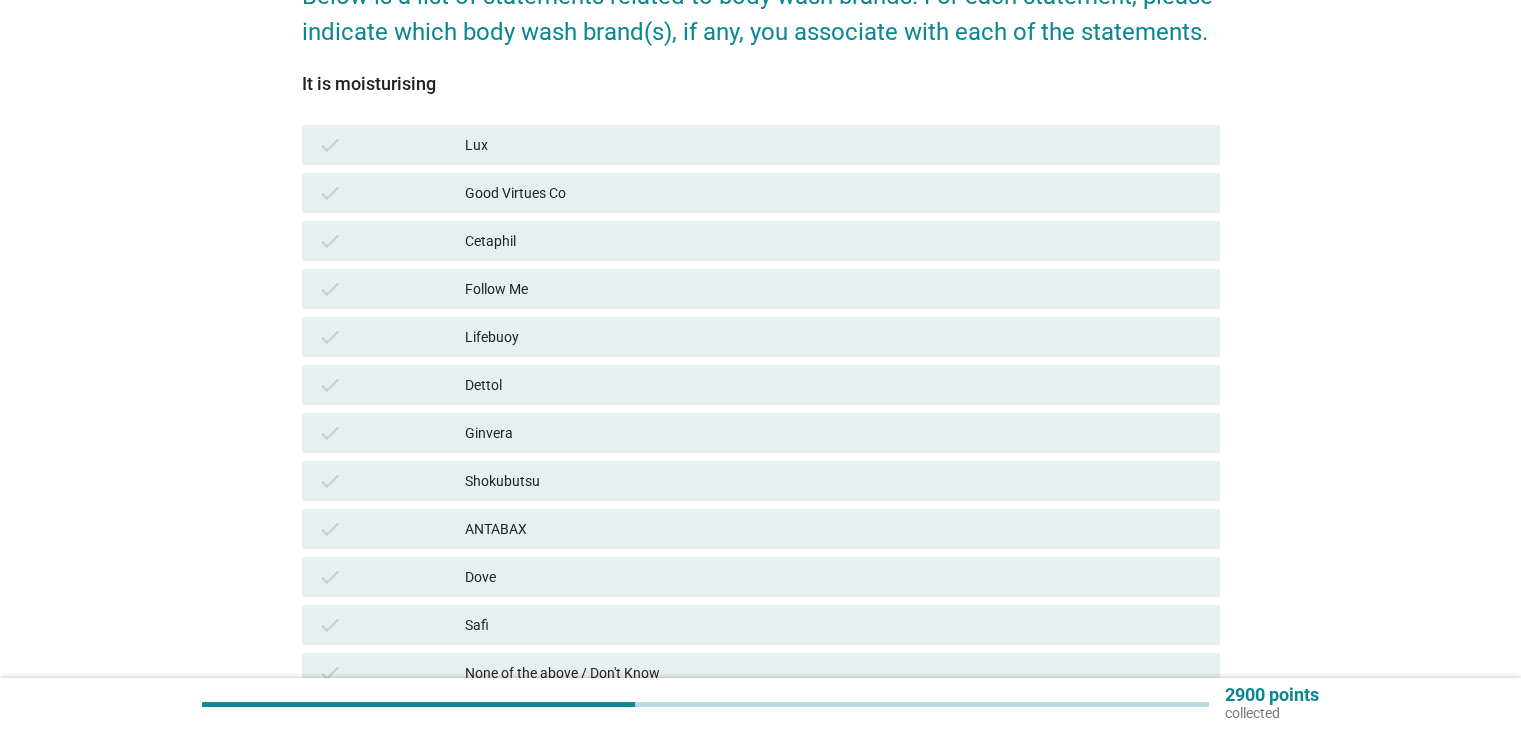 click on "Shokubutsu" at bounding box center (834, 481) 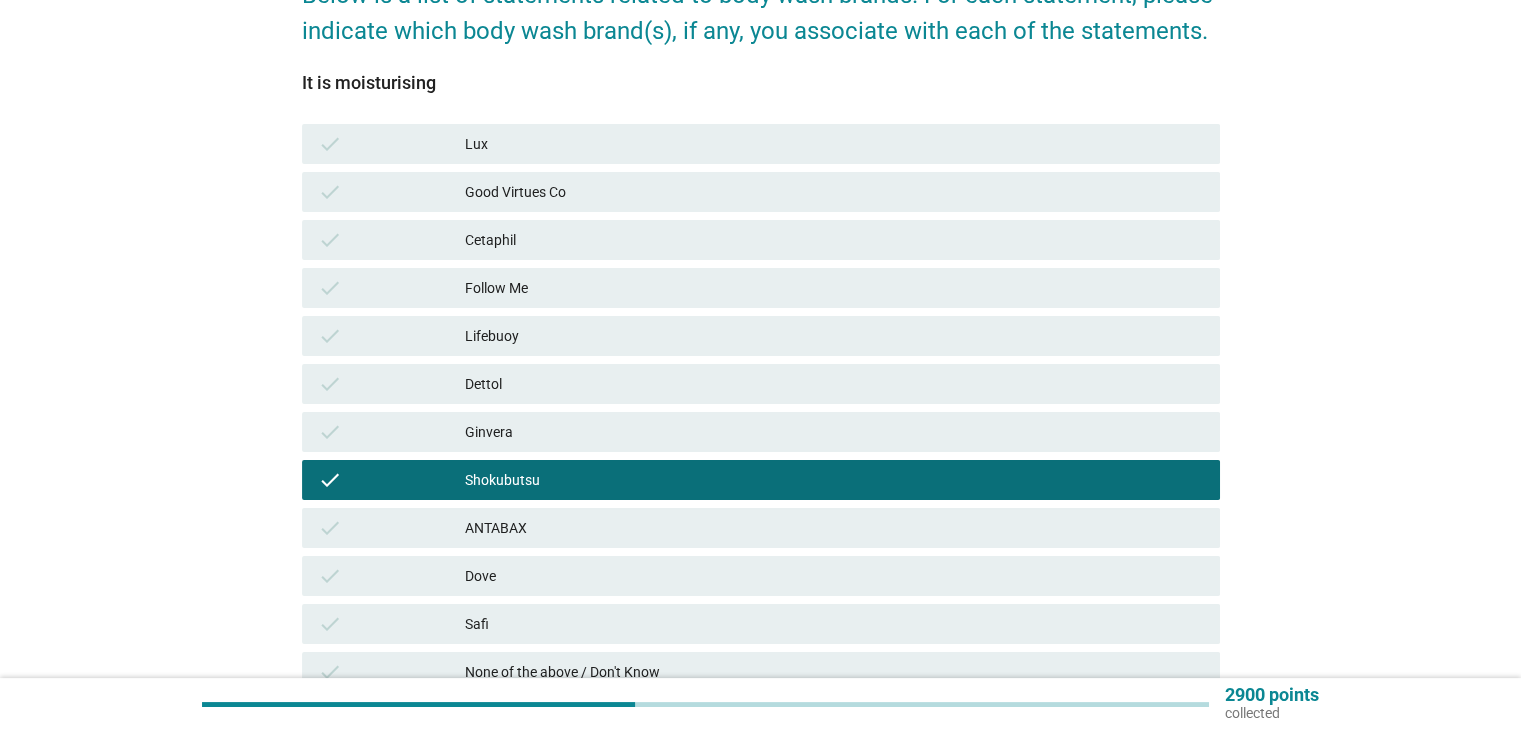 scroll, scrollTop: 300, scrollLeft: 0, axis: vertical 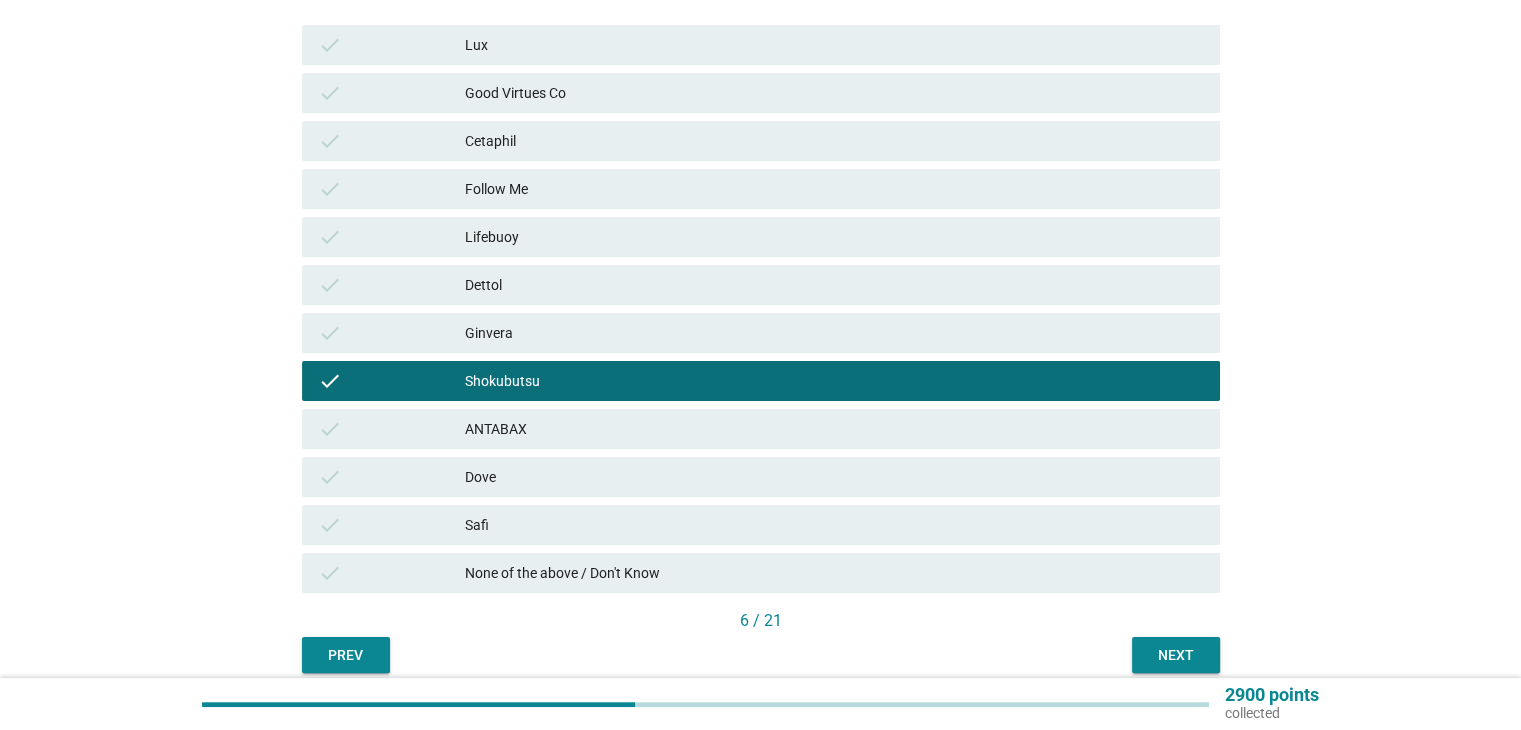 click on "Dove" at bounding box center (834, 477) 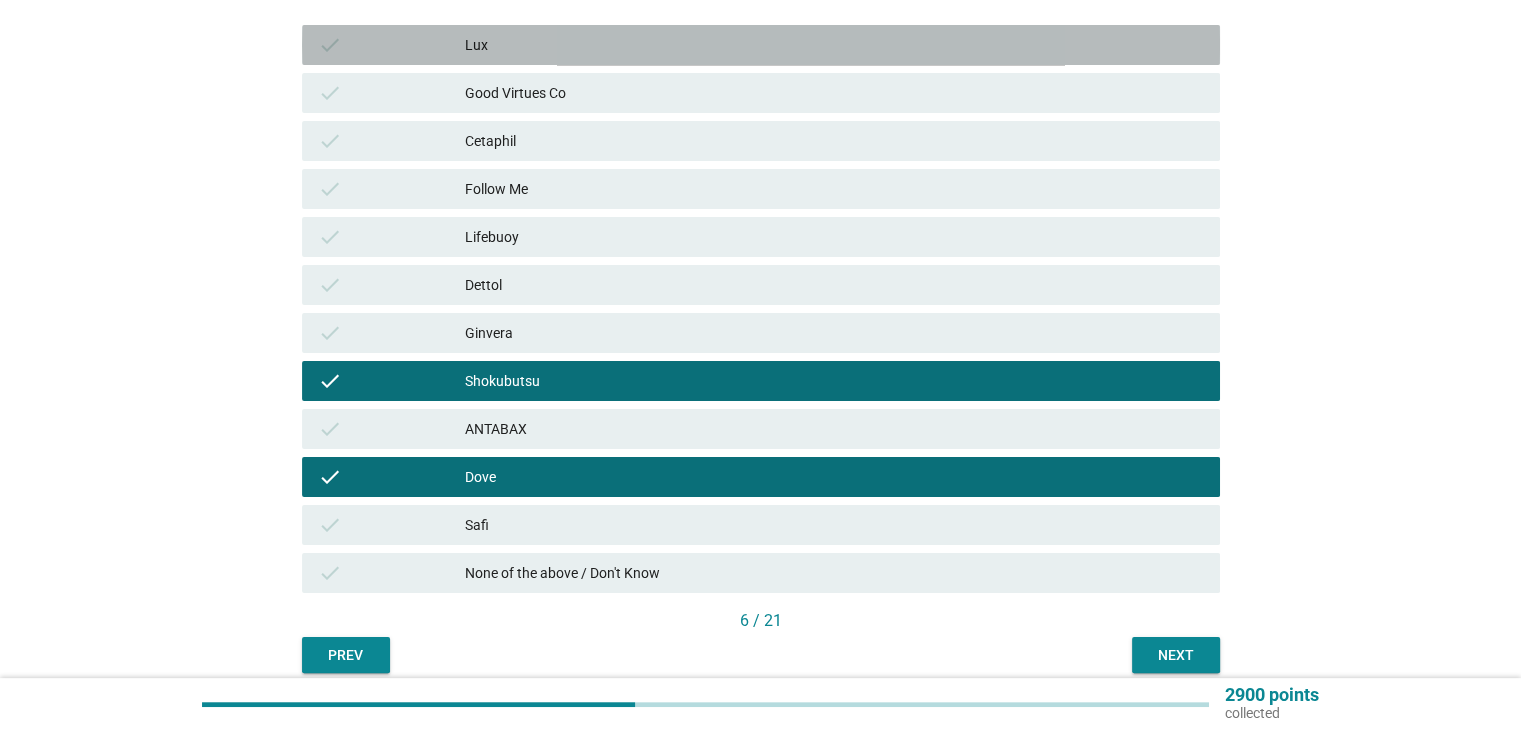 click on "Lux" at bounding box center (834, 45) 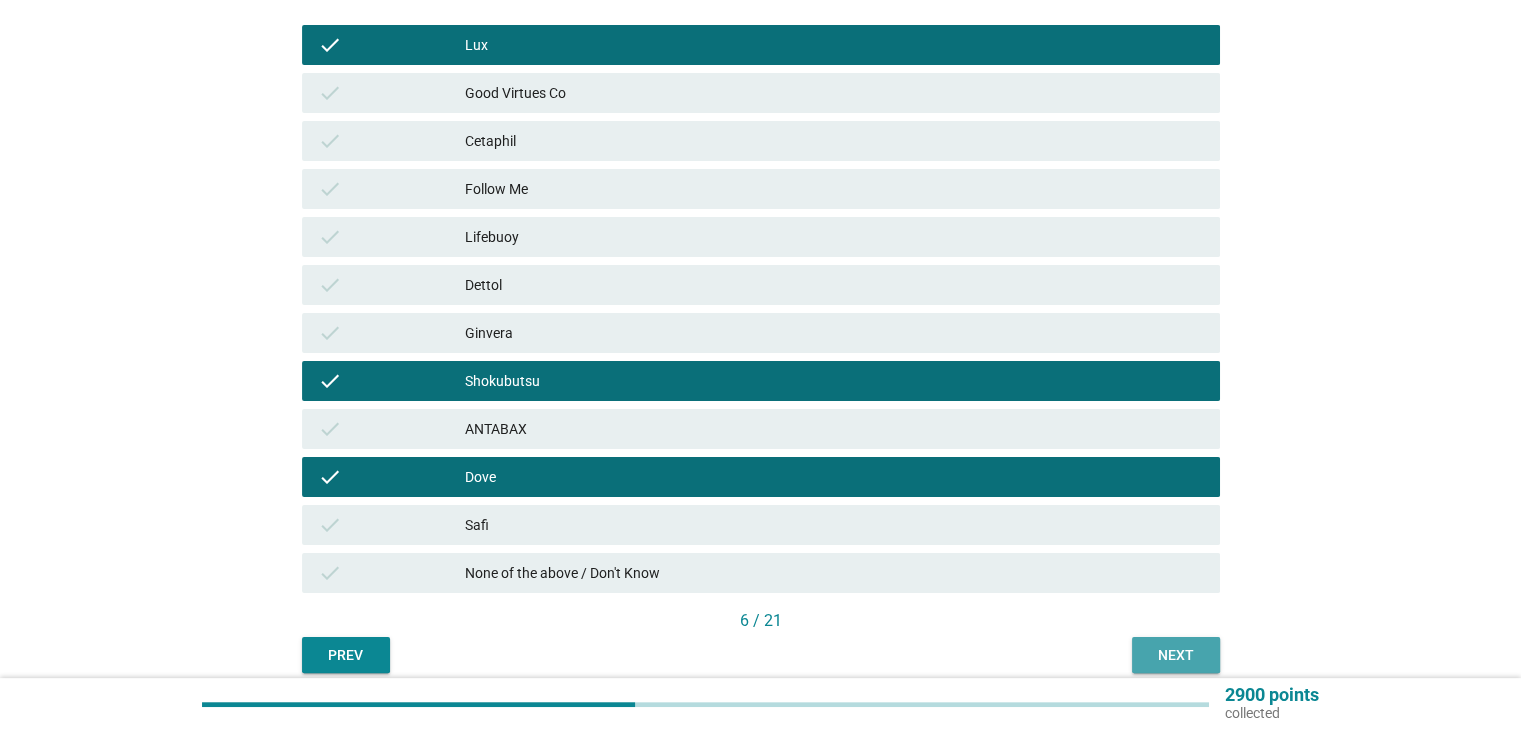 click on "Next" at bounding box center (1176, 655) 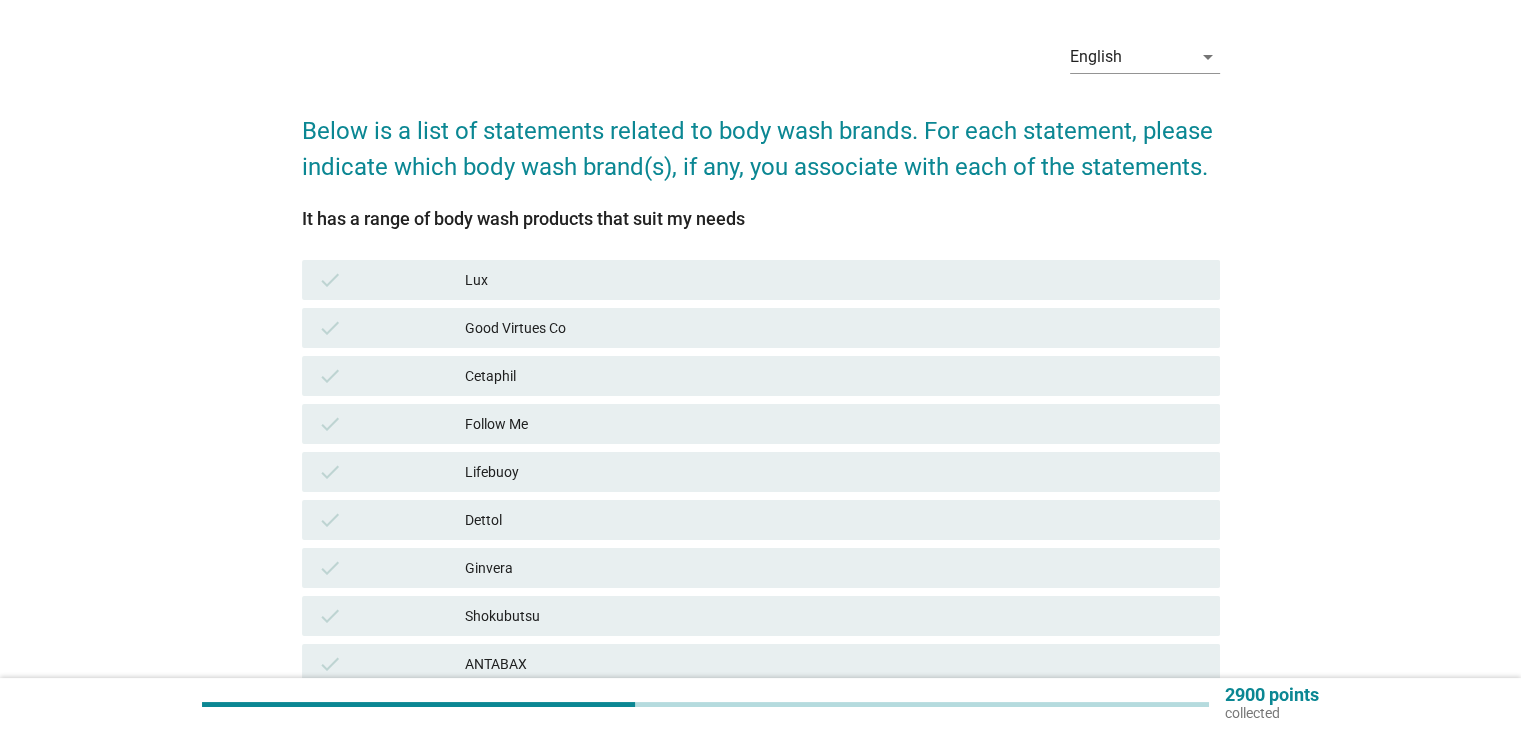 scroll, scrollTop: 200, scrollLeft: 0, axis: vertical 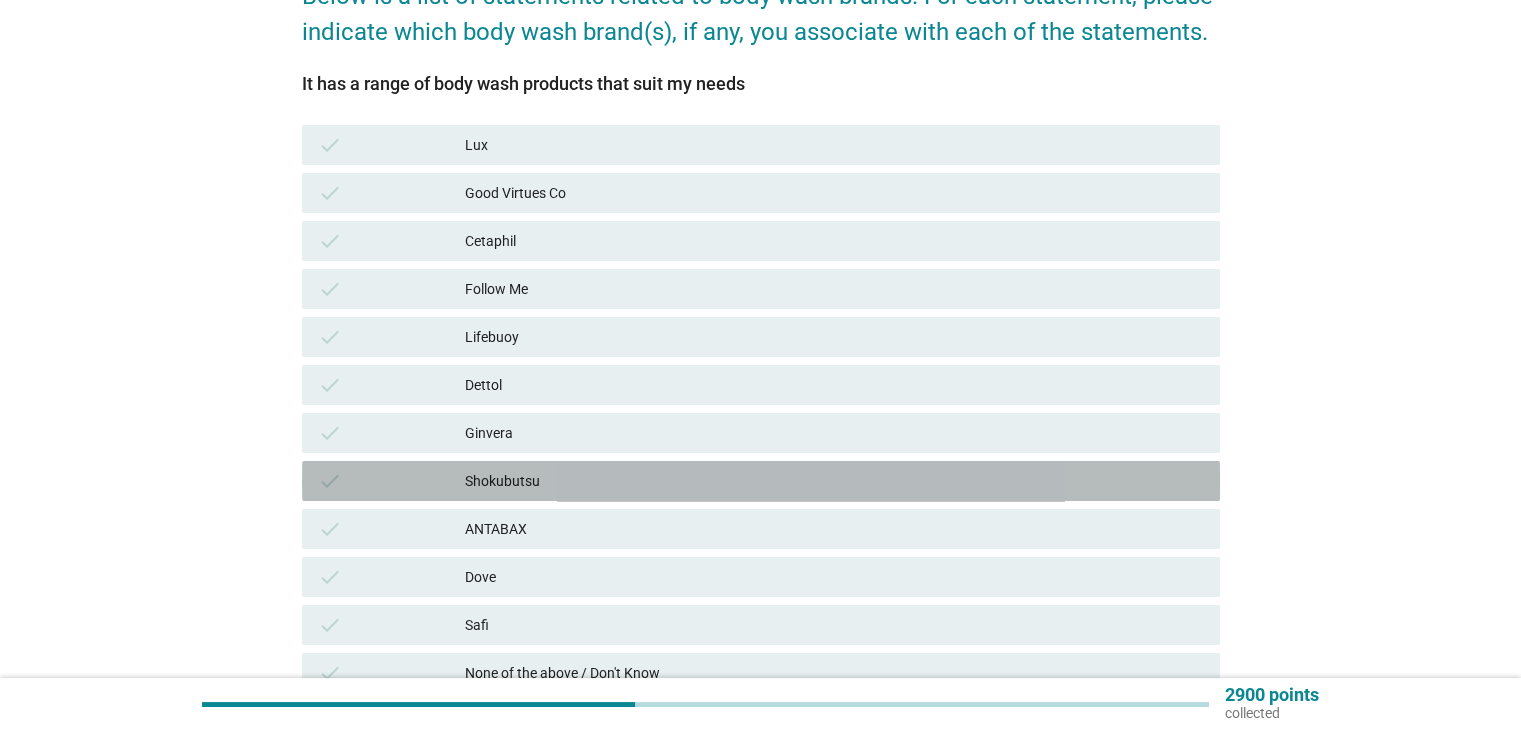 click on "Shokubutsu" at bounding box center (834, 481) 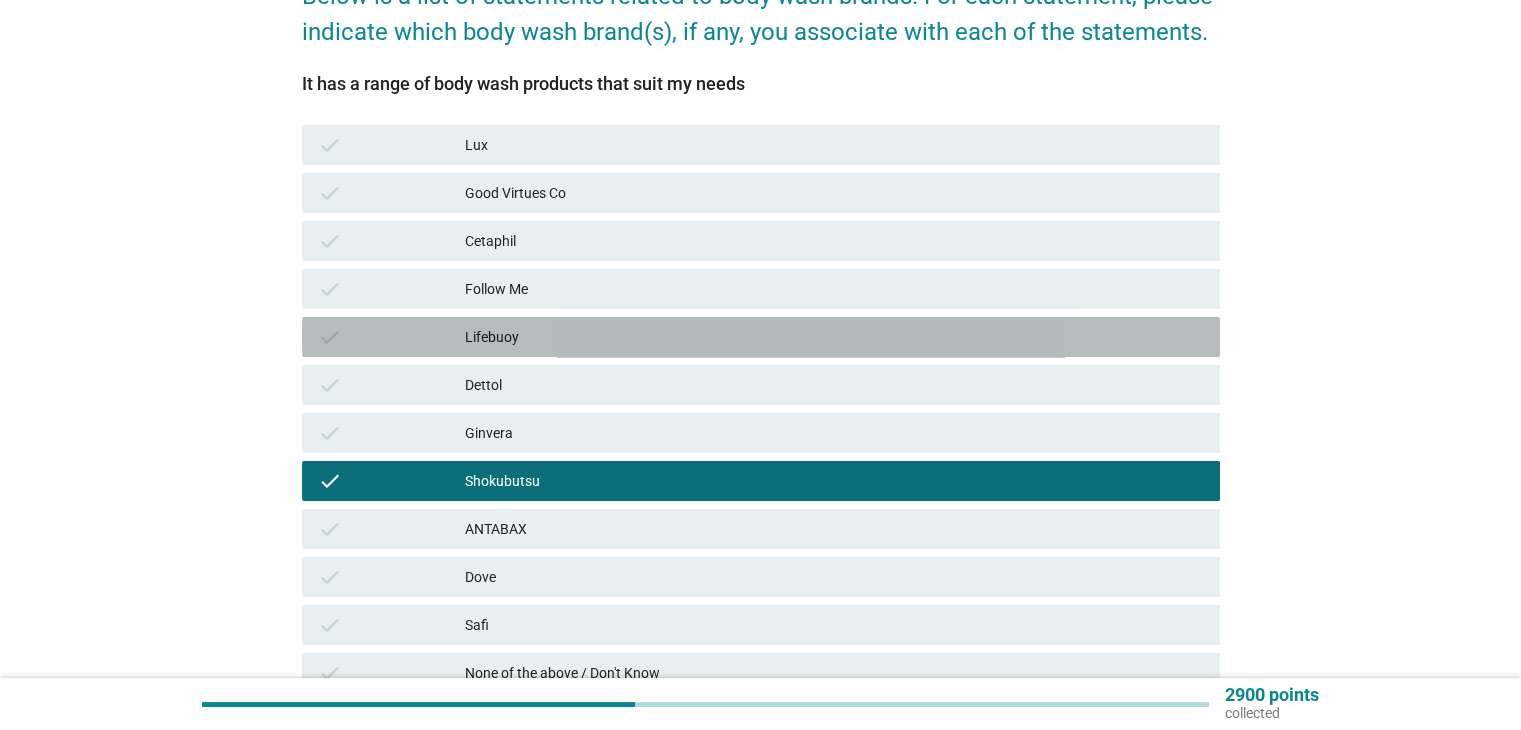 click on "Lifebuoy" at bounding box center [834, 337] 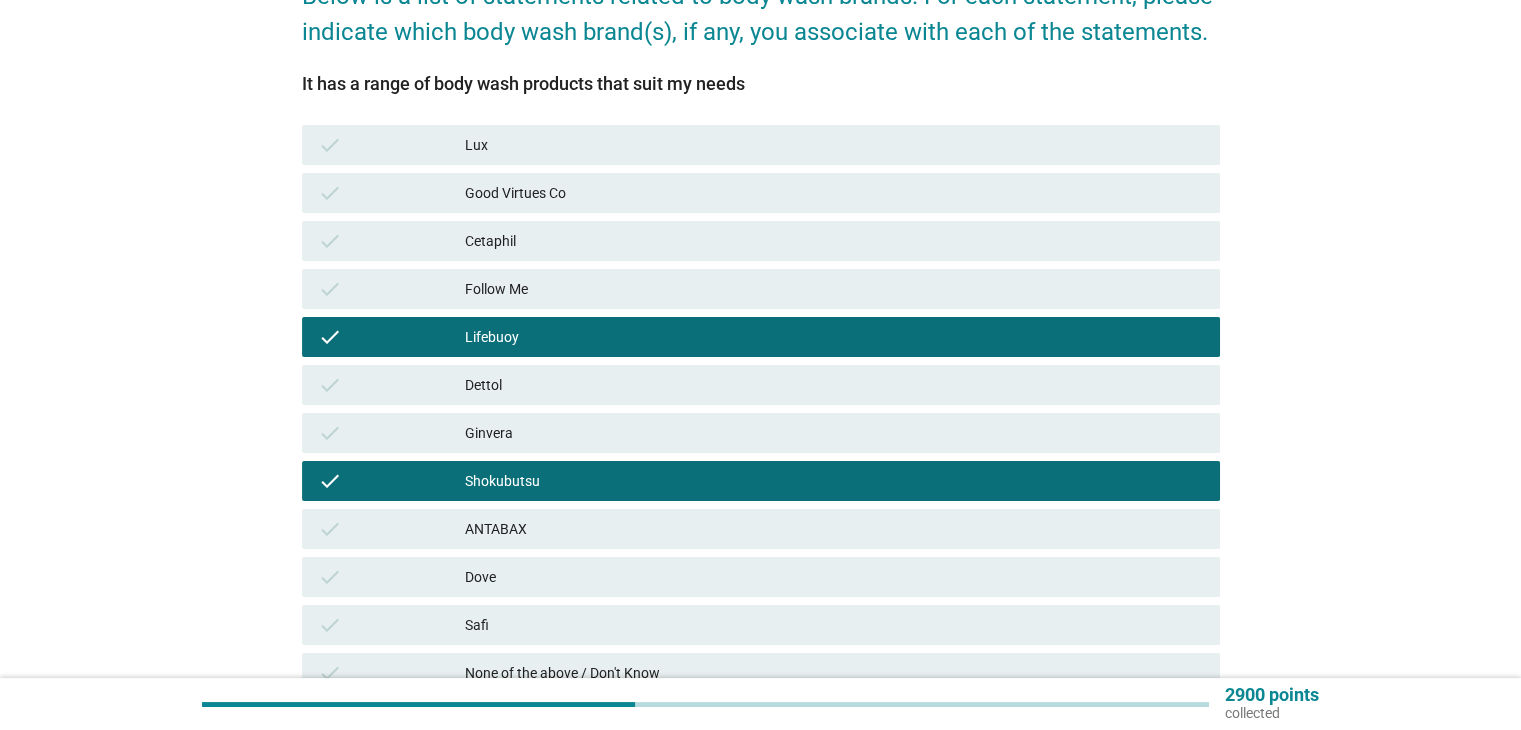 click on "ANTABAX" at bounding box center (834, 529) 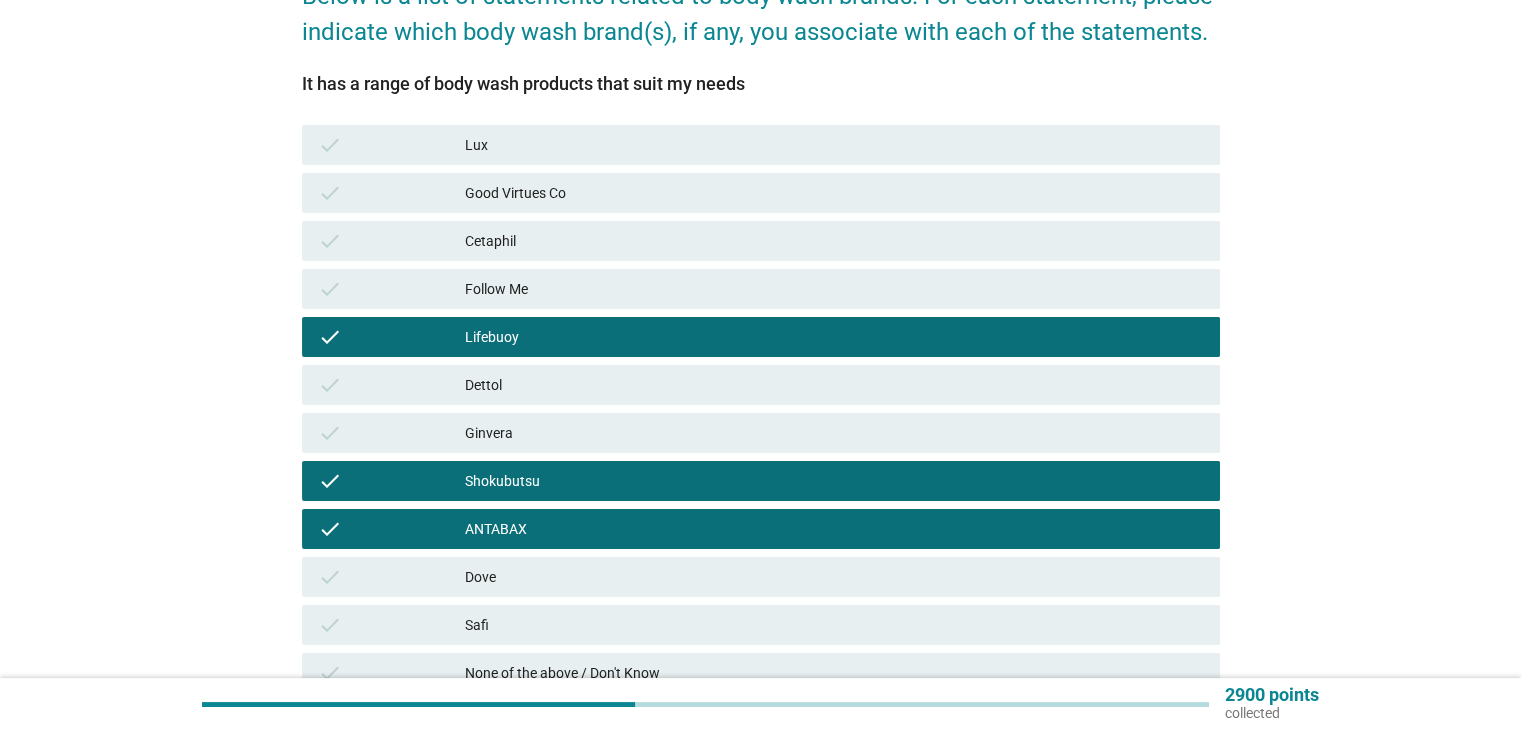 click on "Dettol" at bounding box center (834, 385) 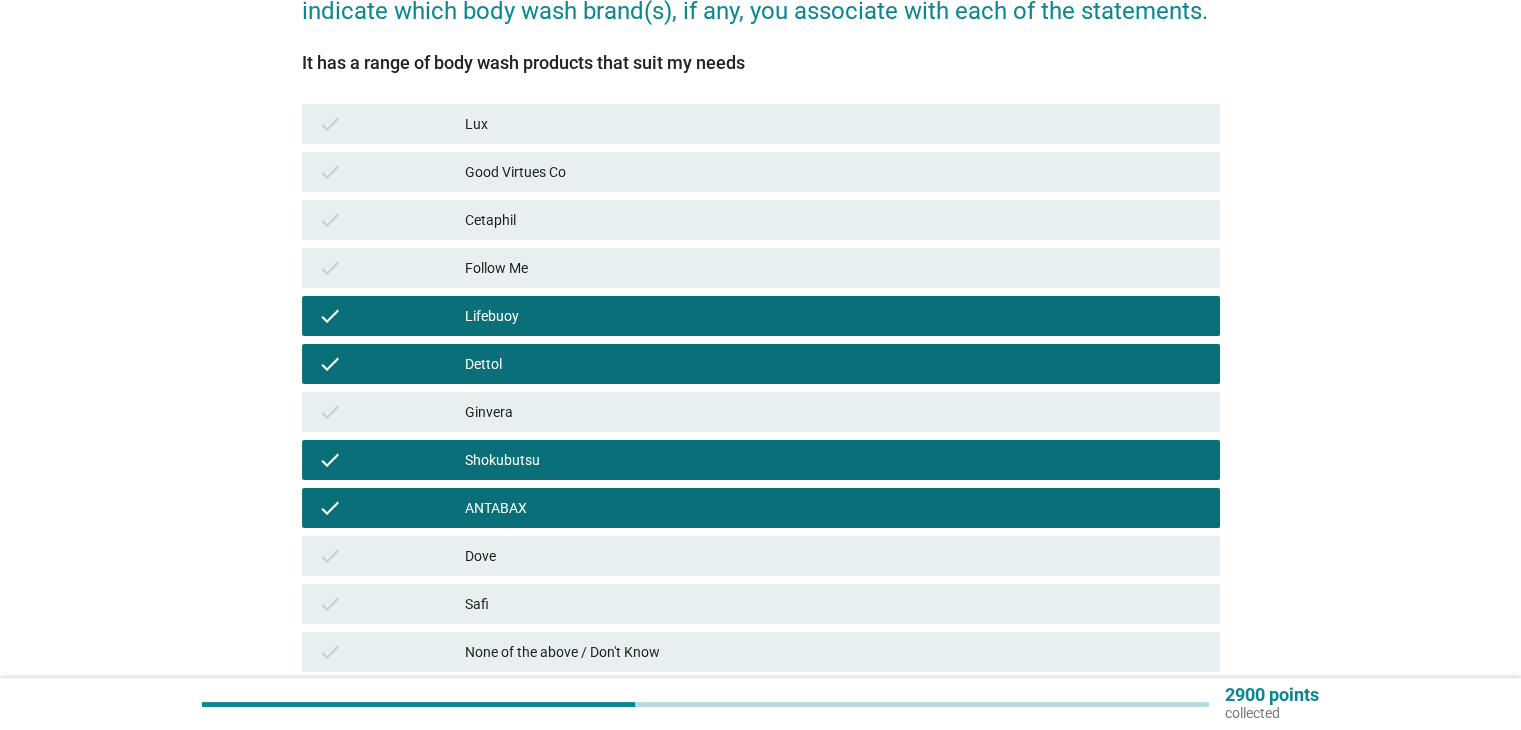 scroll, scrollTop: 200, scrollLeft: 0, axis: vertical 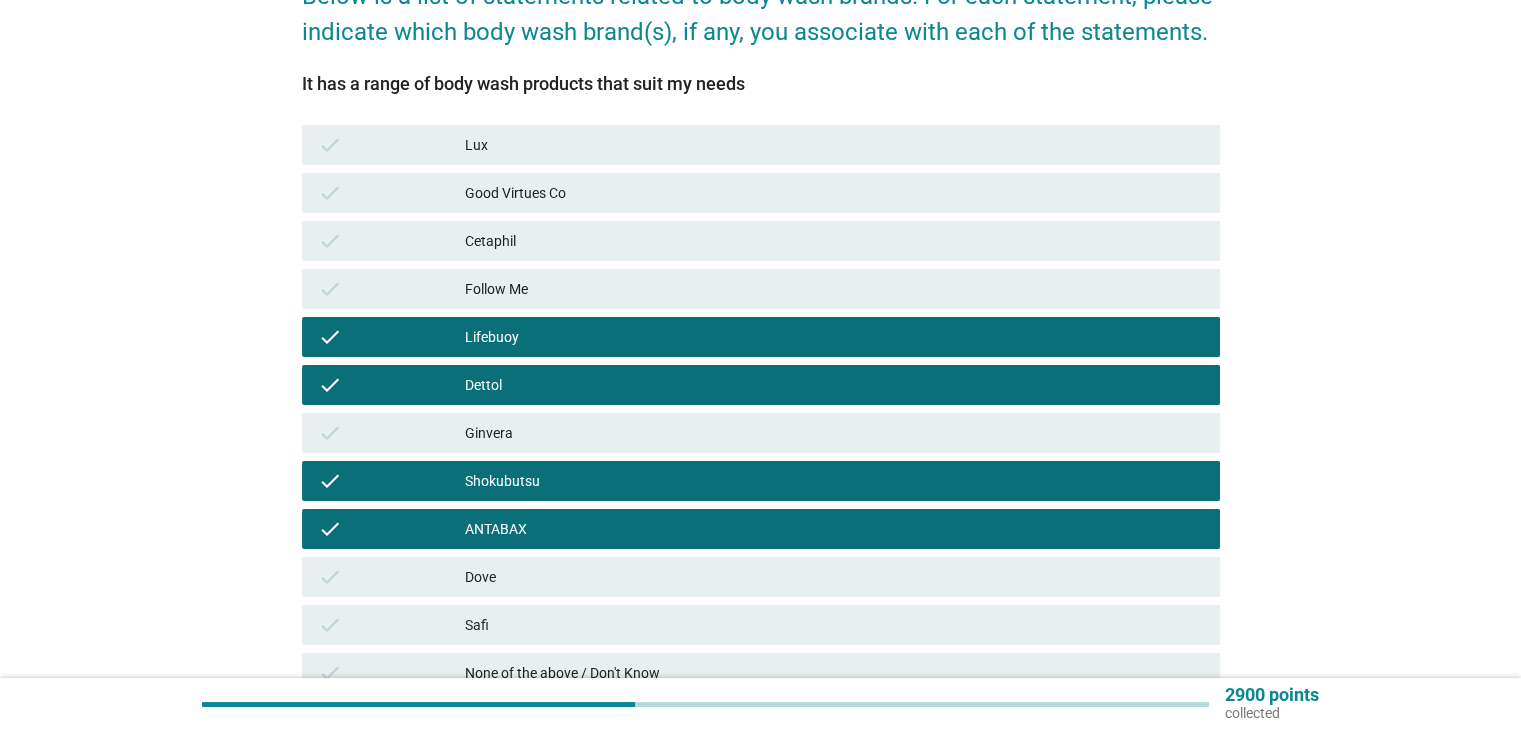 click on "Cetaphil" at bounding box center [834, 241] 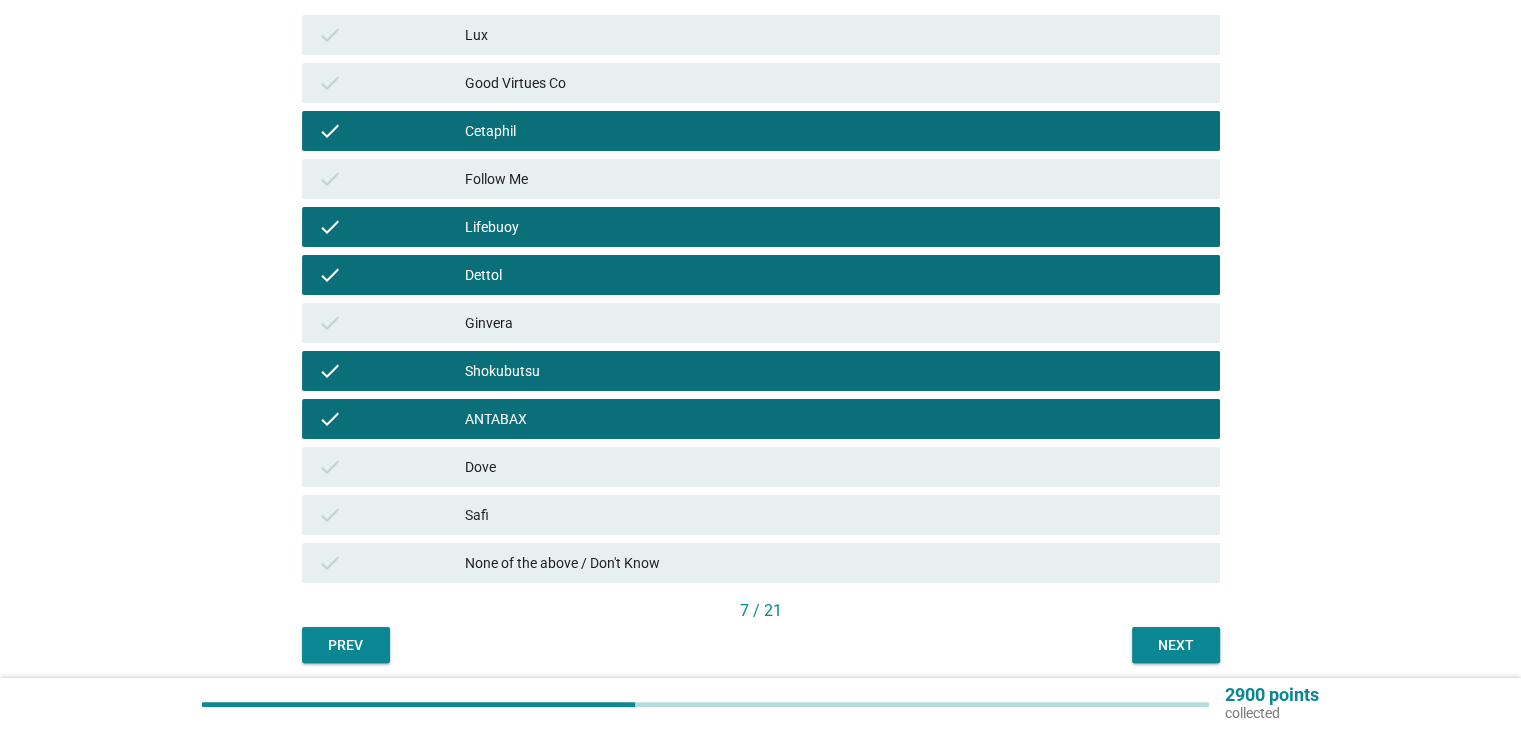 scroll, scrollTop: 385, scrollLeft: 0, axis: vertical 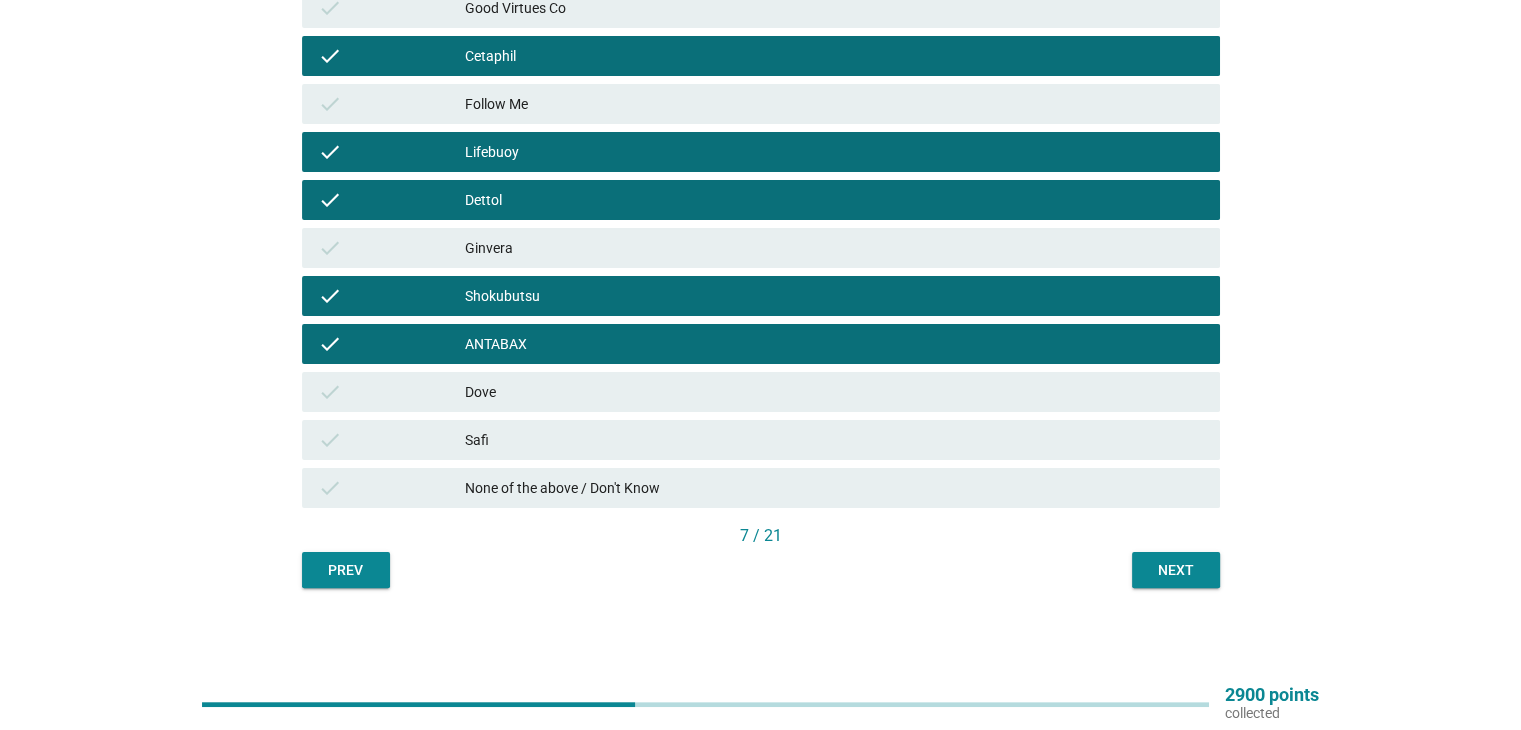 click on "Next" at bounding box center (1176, 570) 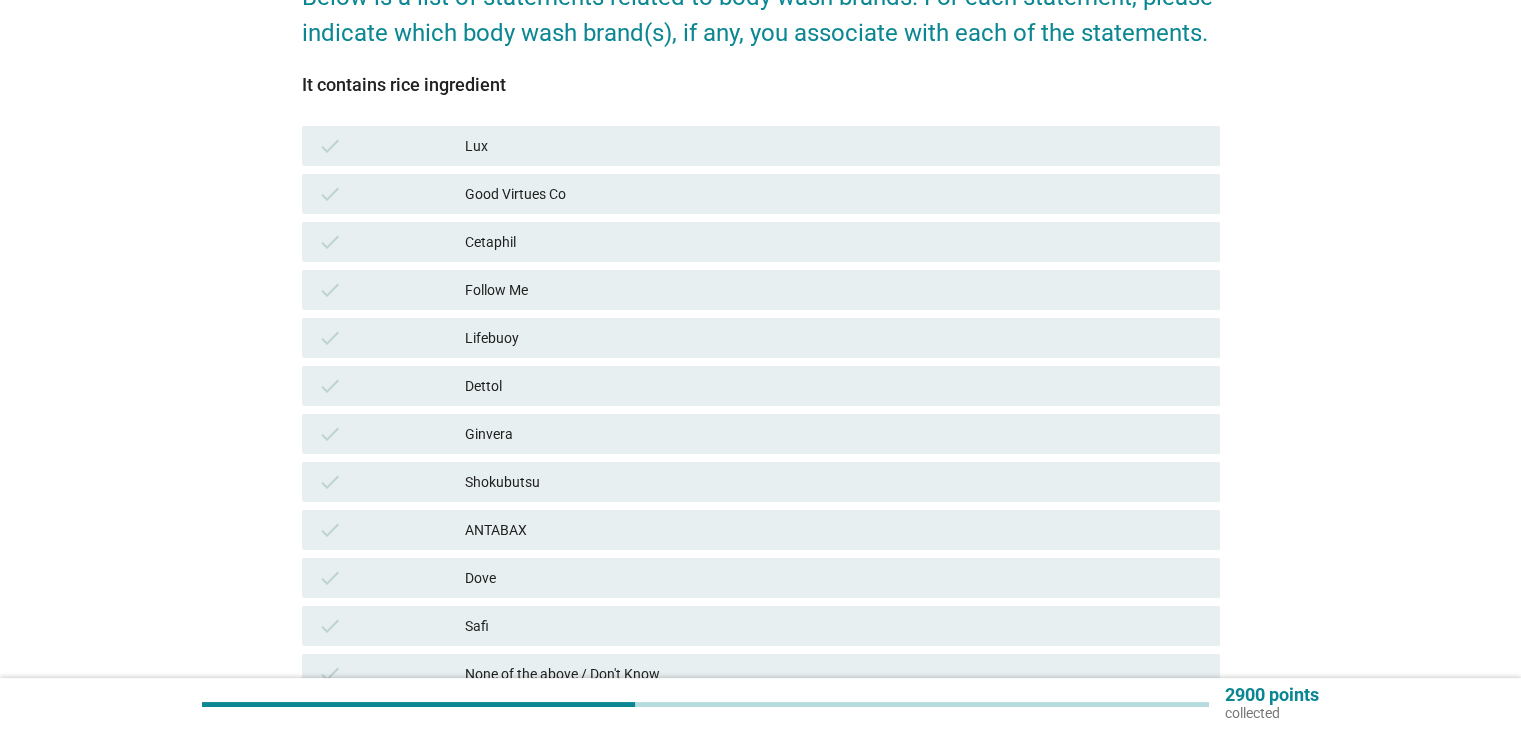 scroll, scrollTop: 200, scrollLeft: 0, axis: vertical 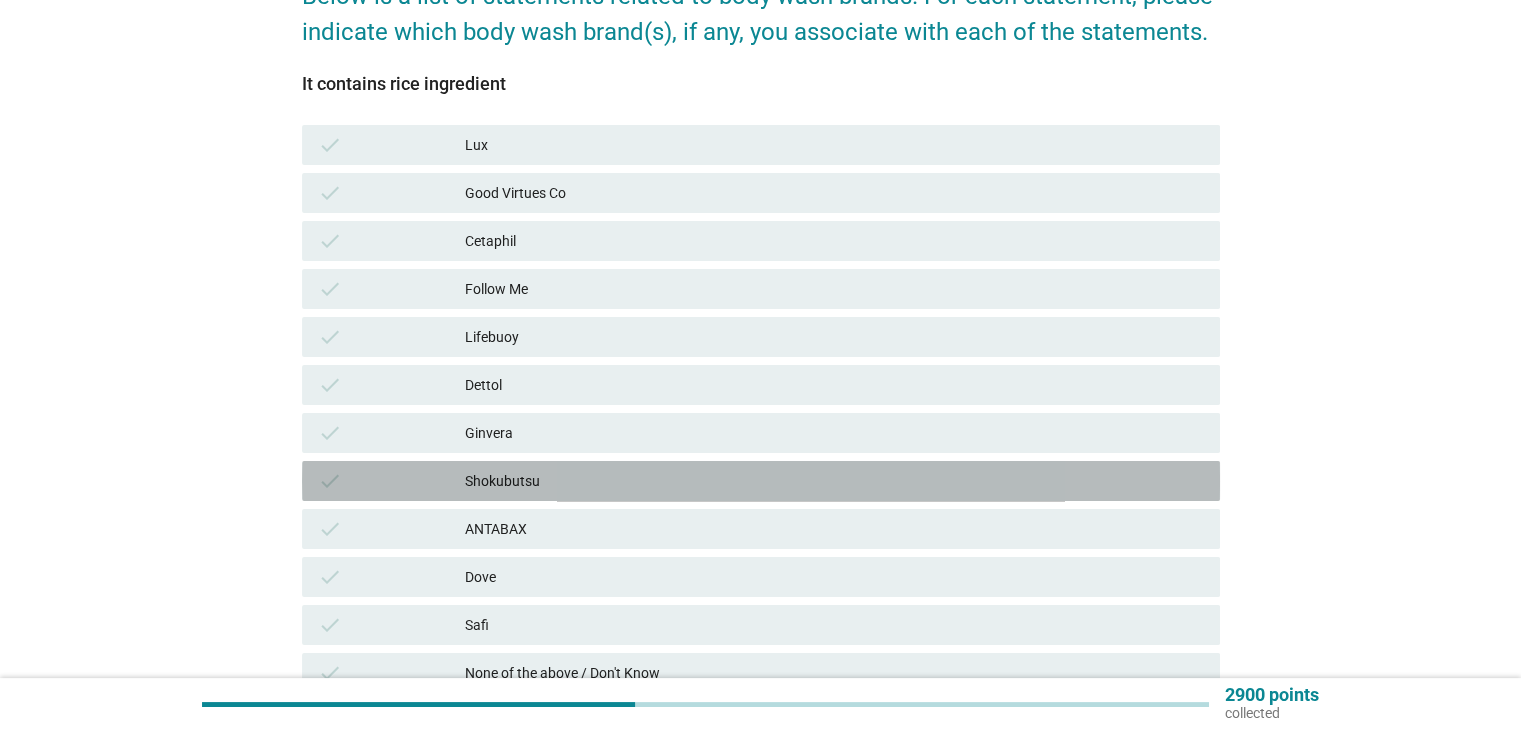 click on "Shokubutsu" at bounding box center [834, 481] 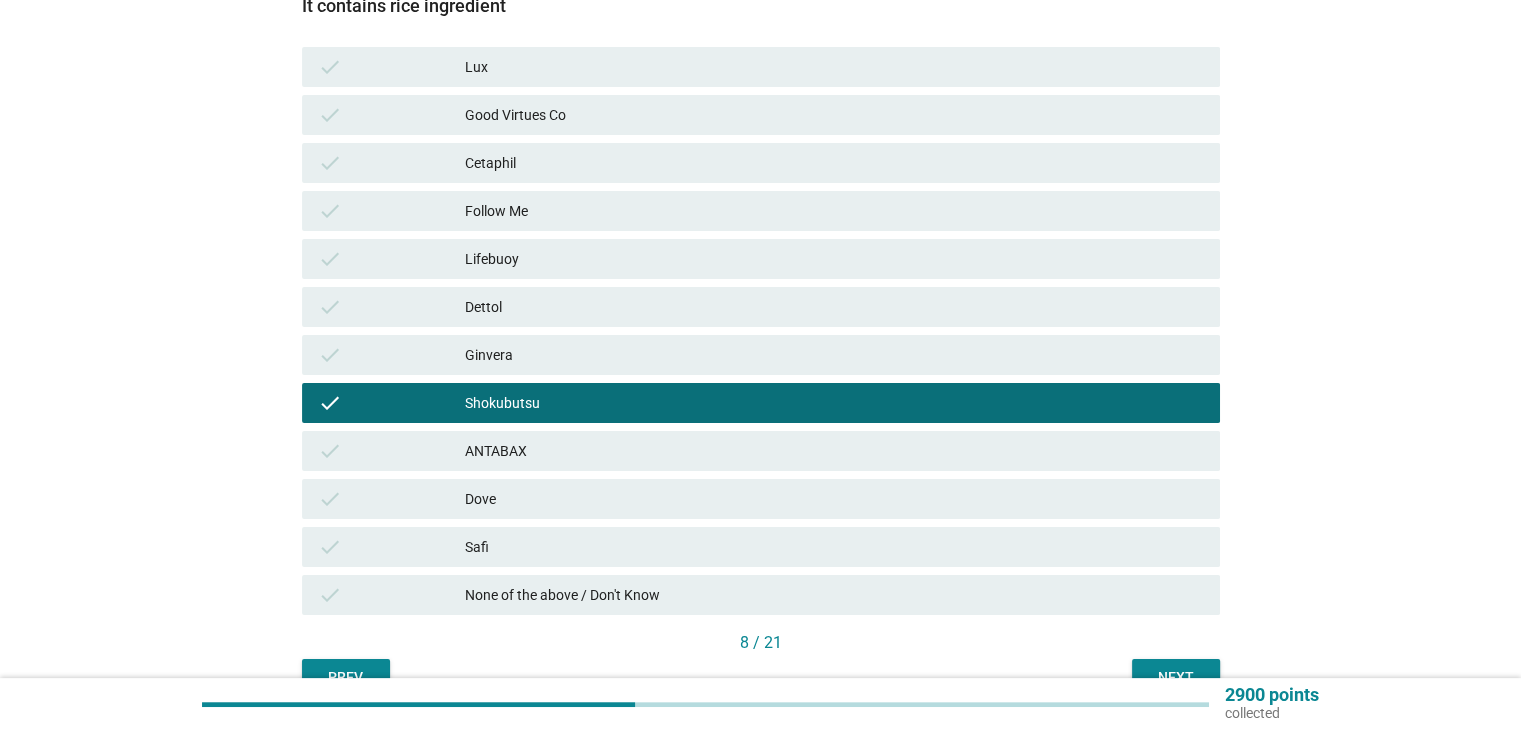 scroll, scrollTop: 300, scrollLeft: 0, axis: vertical 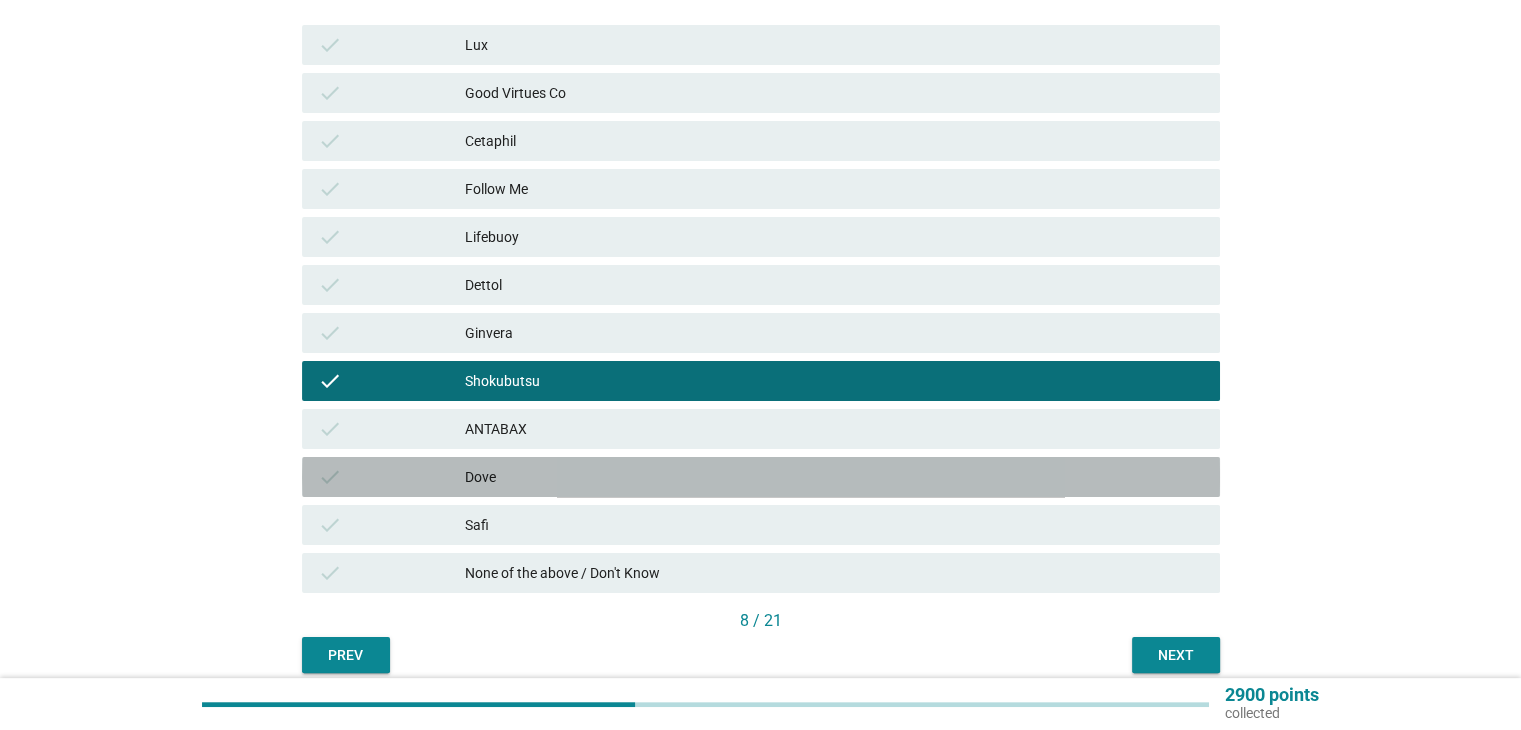click on "Dove" at bounding box center [834, 477] 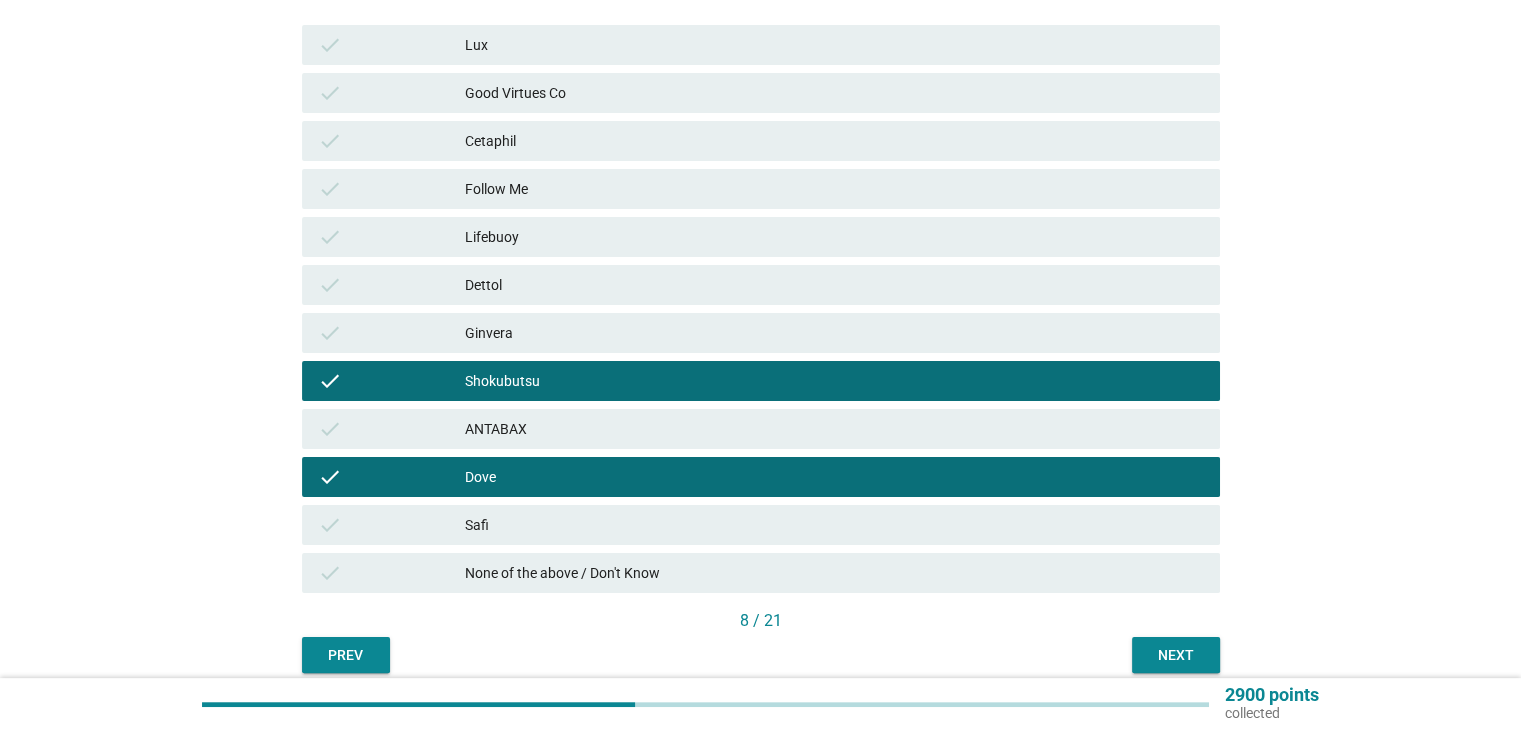 click on "Follow Me" at bounding box center [834, 189] 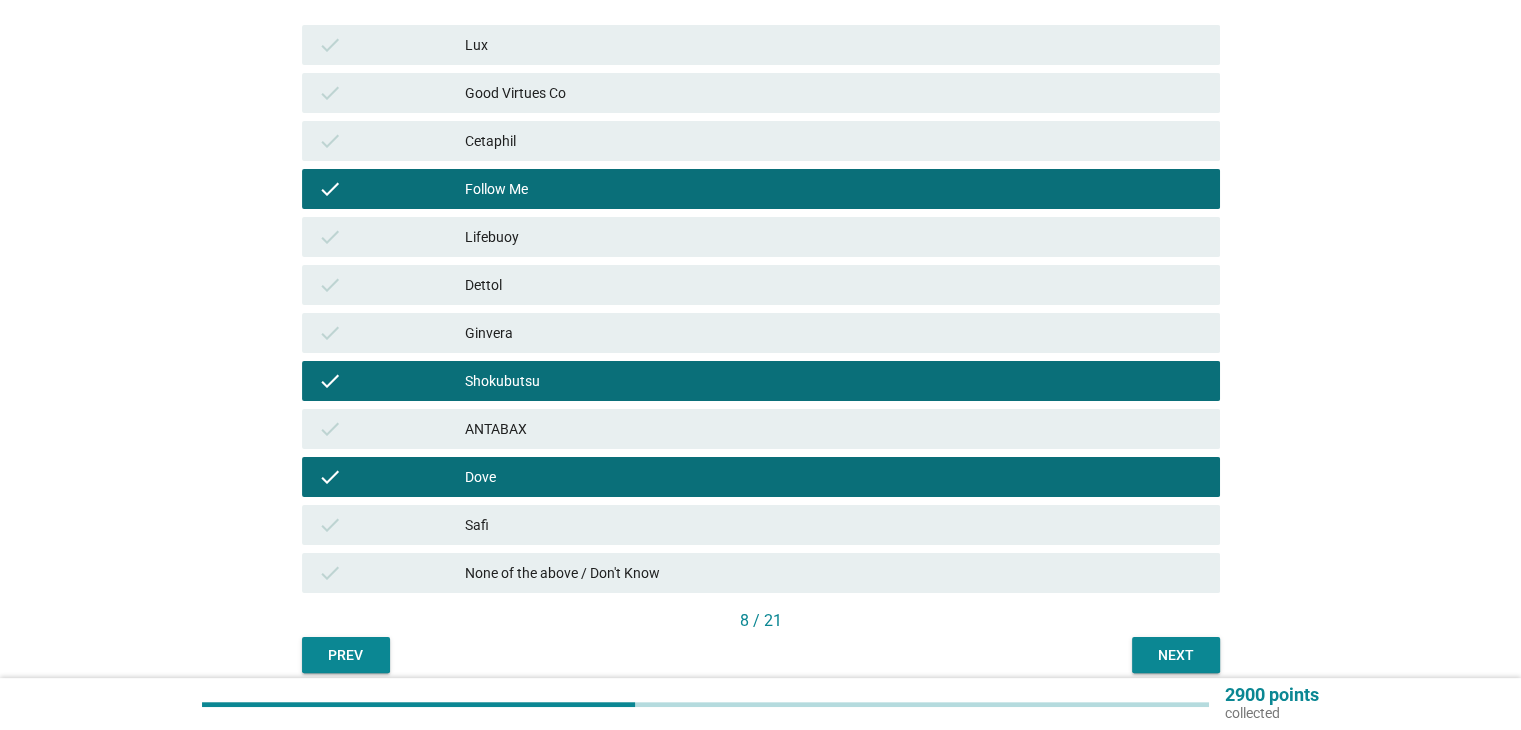 click on "Next" at bounding box center (1176, 655) 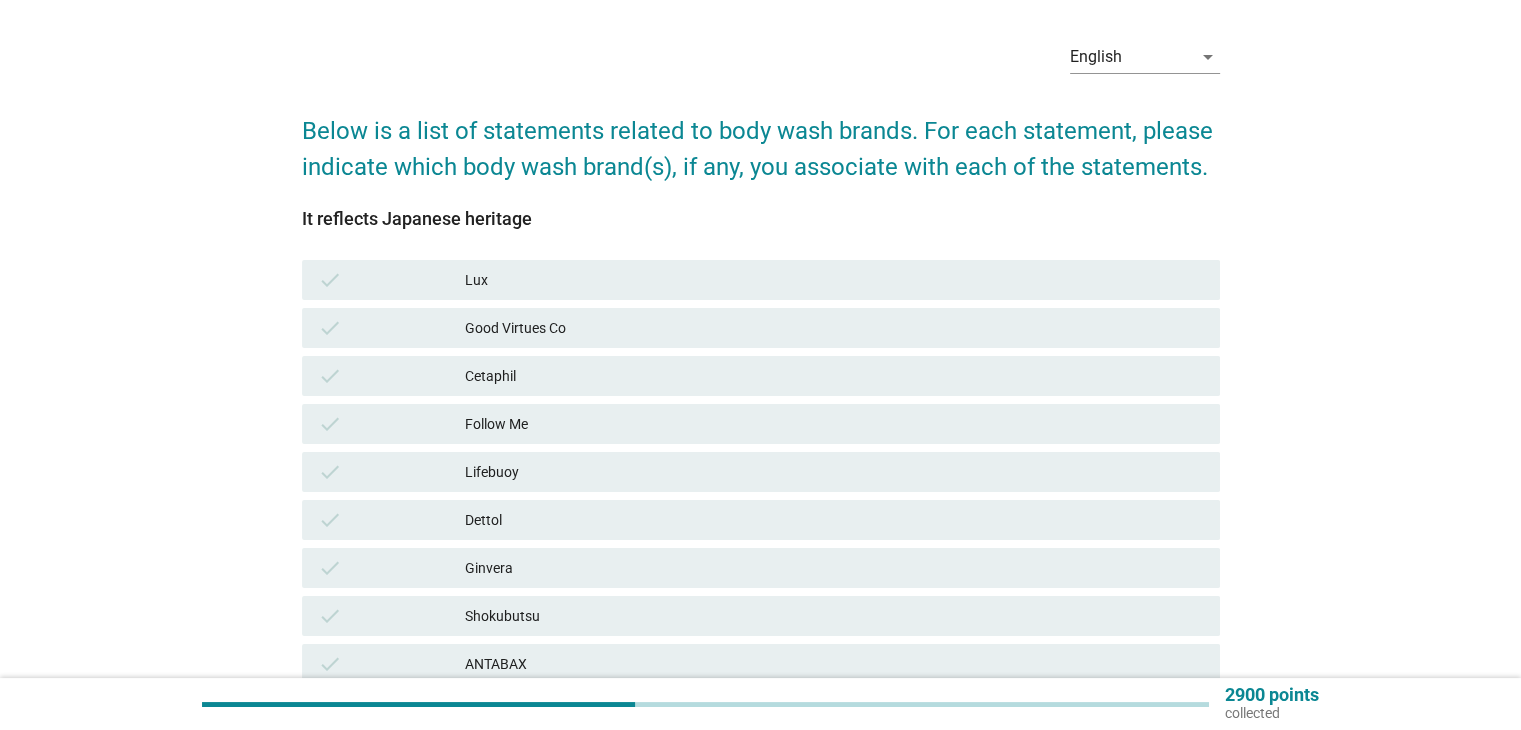 scroll, scrollTop: 100, scrollLeft: 0, axis: vertical 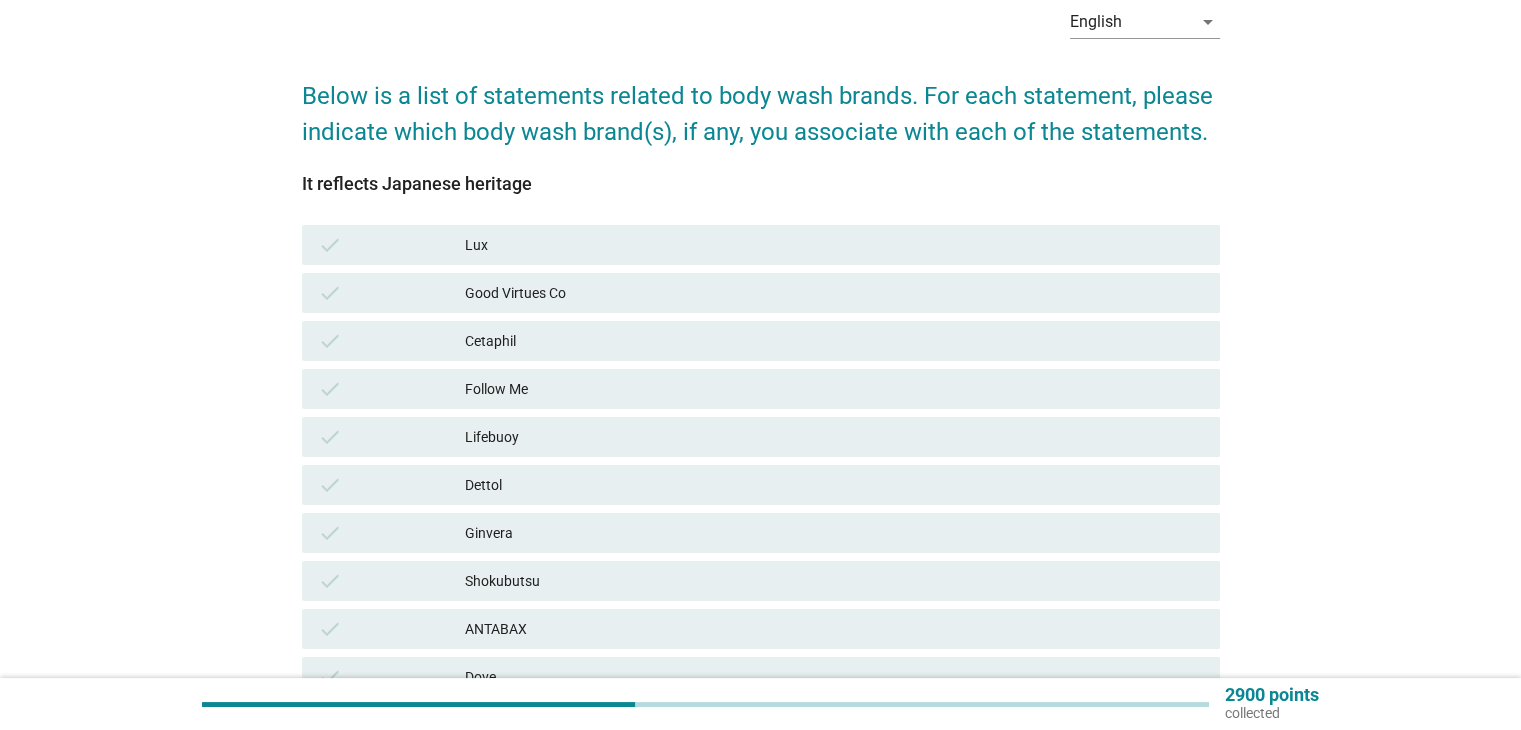 drag, startPoint x: 568, startPoint y: 586, endPoint x: 846, endPoint y: 513, distance: 287.42477 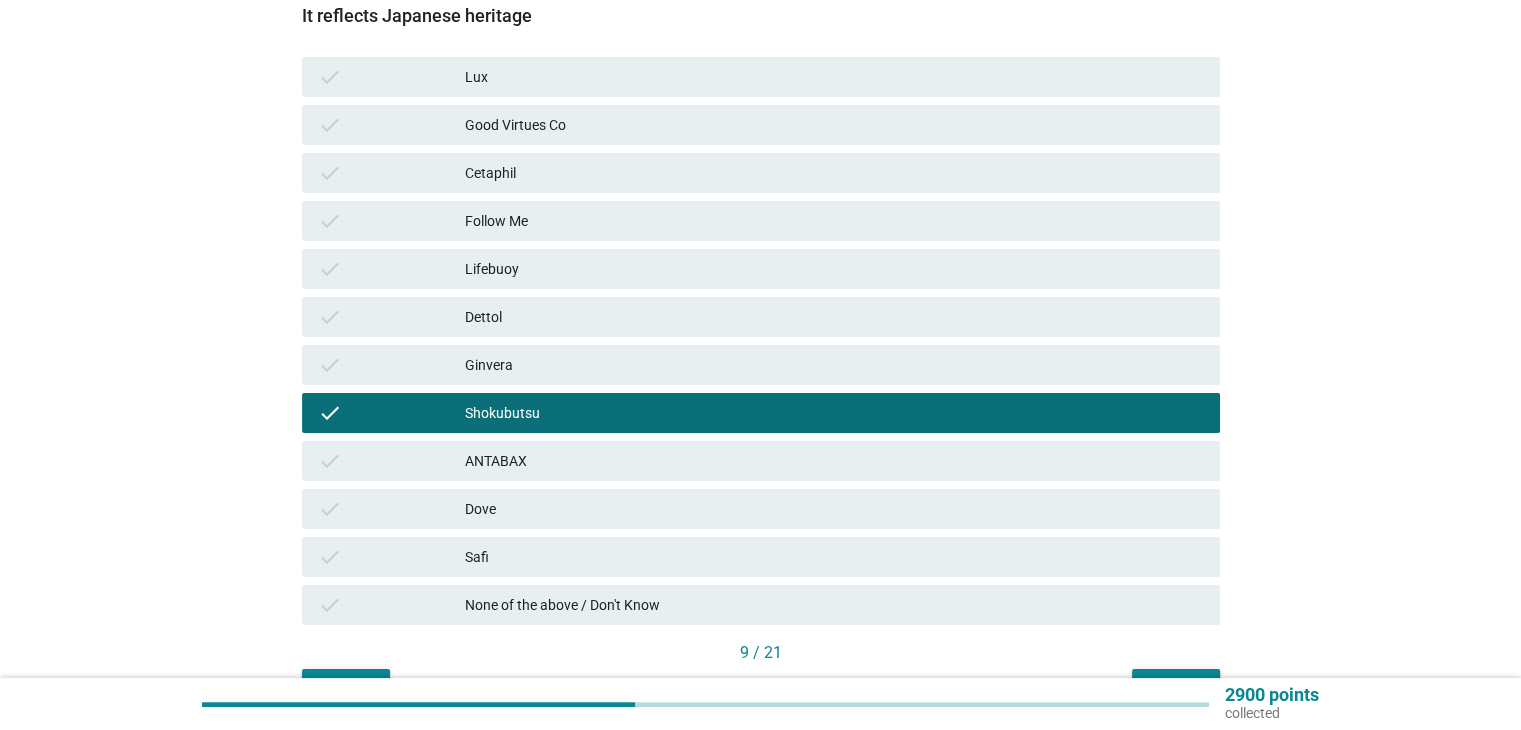 scroll, scrollTop: 385, scrollLeft: 0, axis: vertical 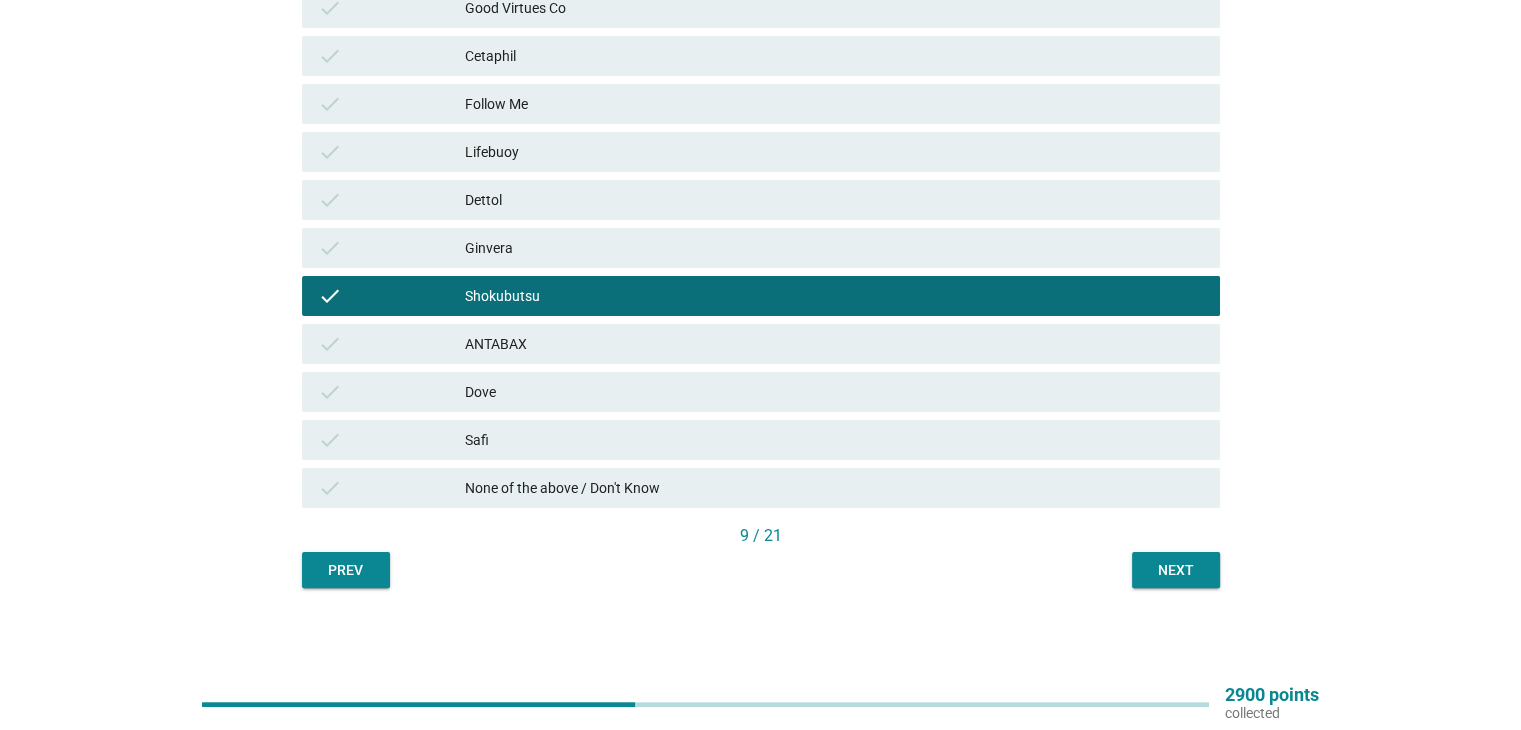 click on "Next" at bounding box center (1176, 570) 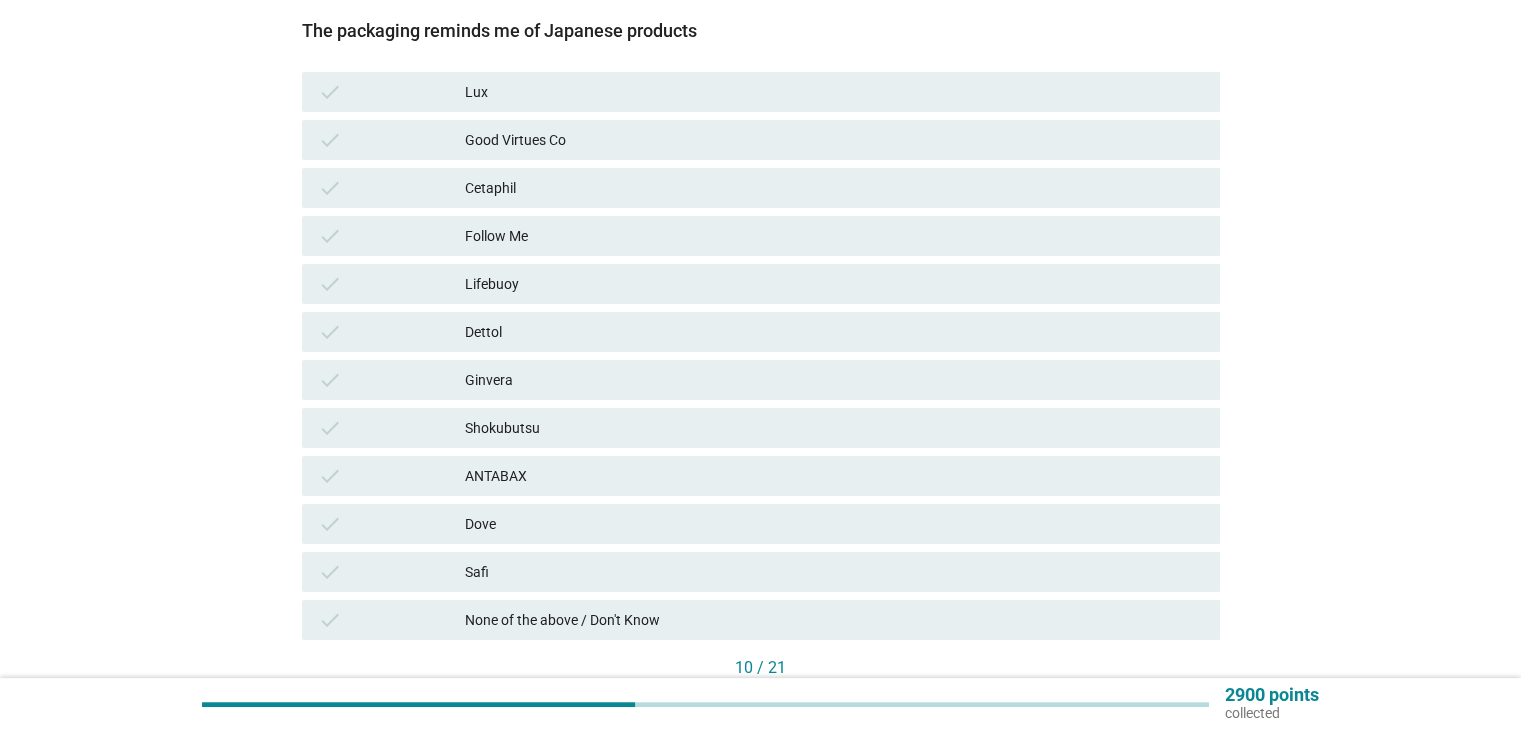 scroll, scrollTop: 300, scrollLeft: 0, axis: vertical 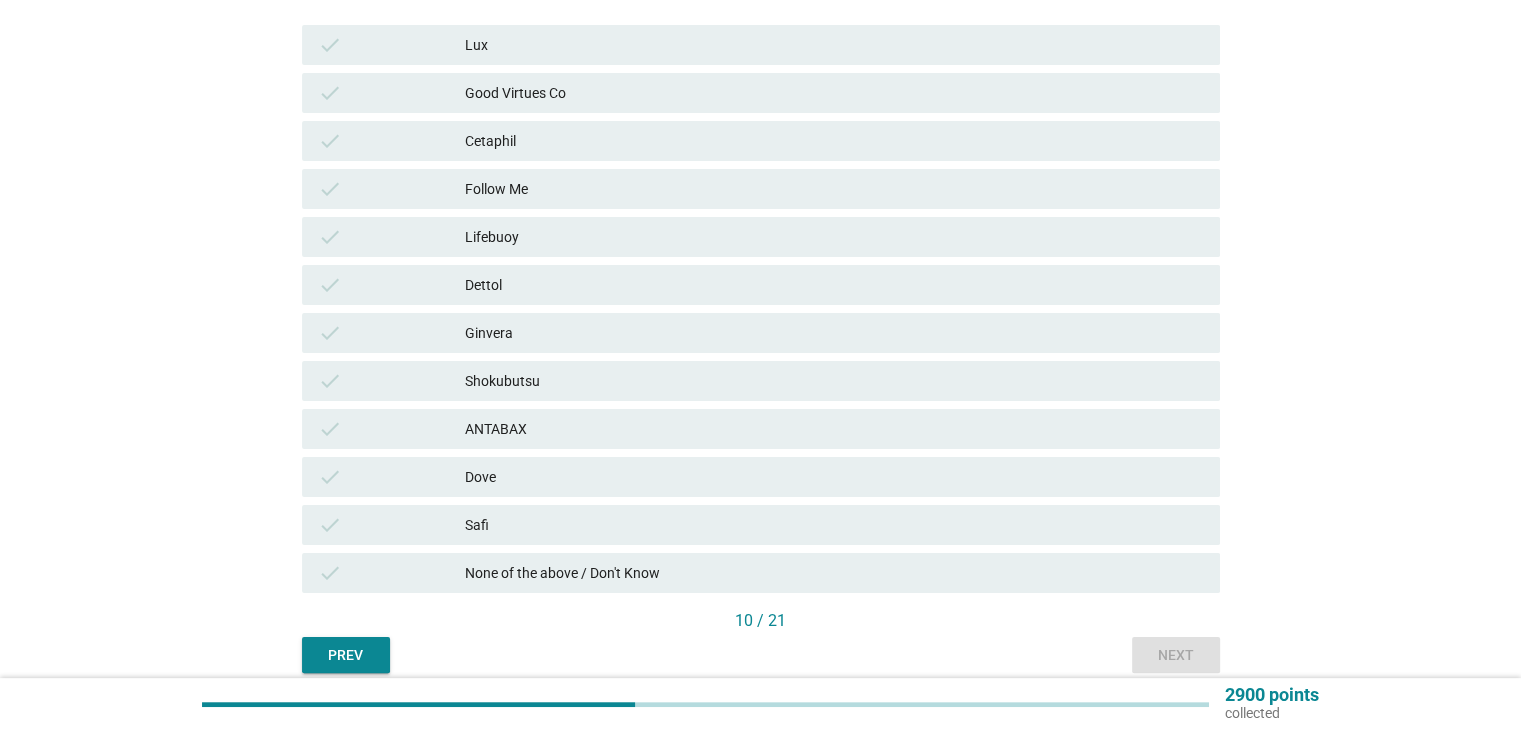 click on "Shokubutsu" at bounding box center [834, 381] 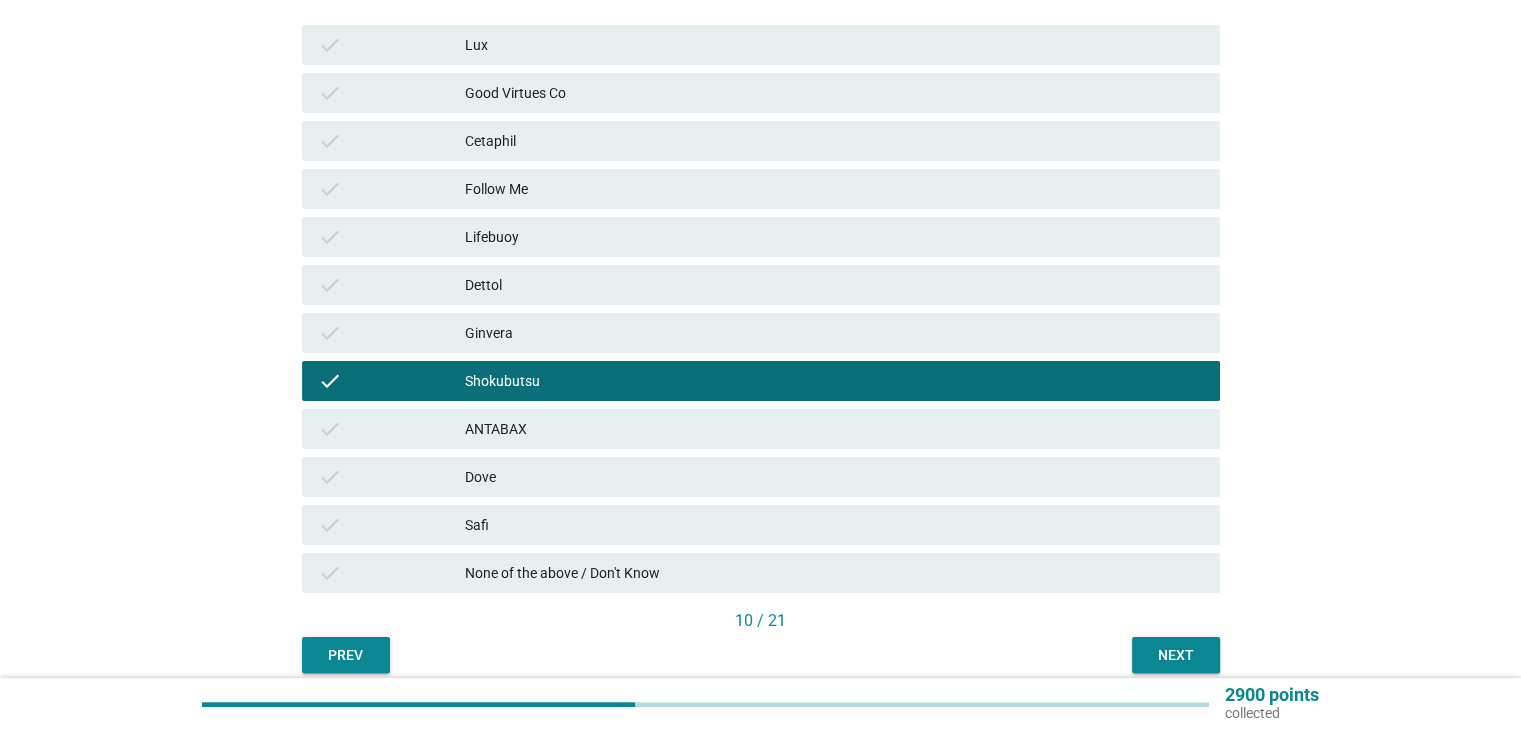 click on "Next" at bounding box center (1176, 655) 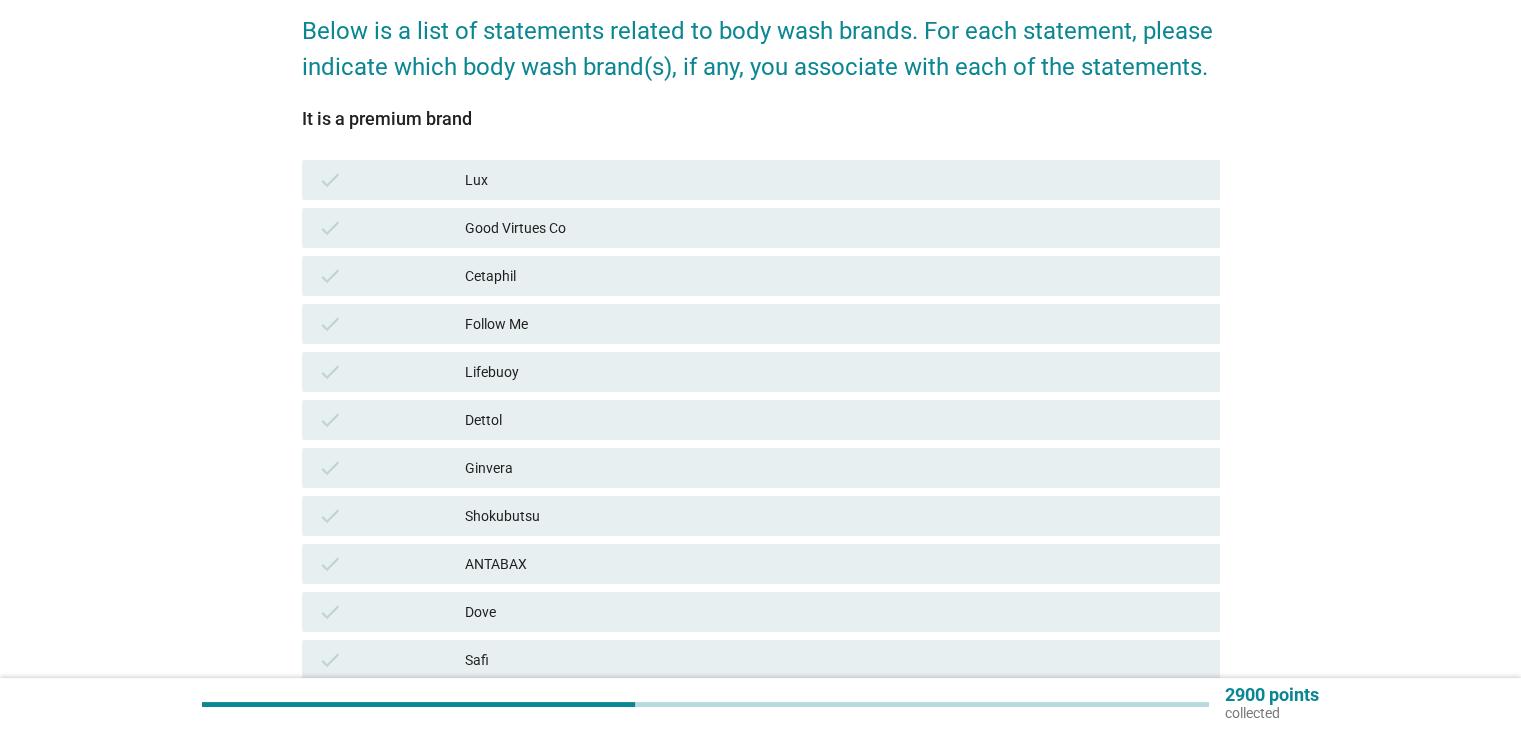 scroll, scrollTop: 200, scrollLeft: 0, axis: vertical 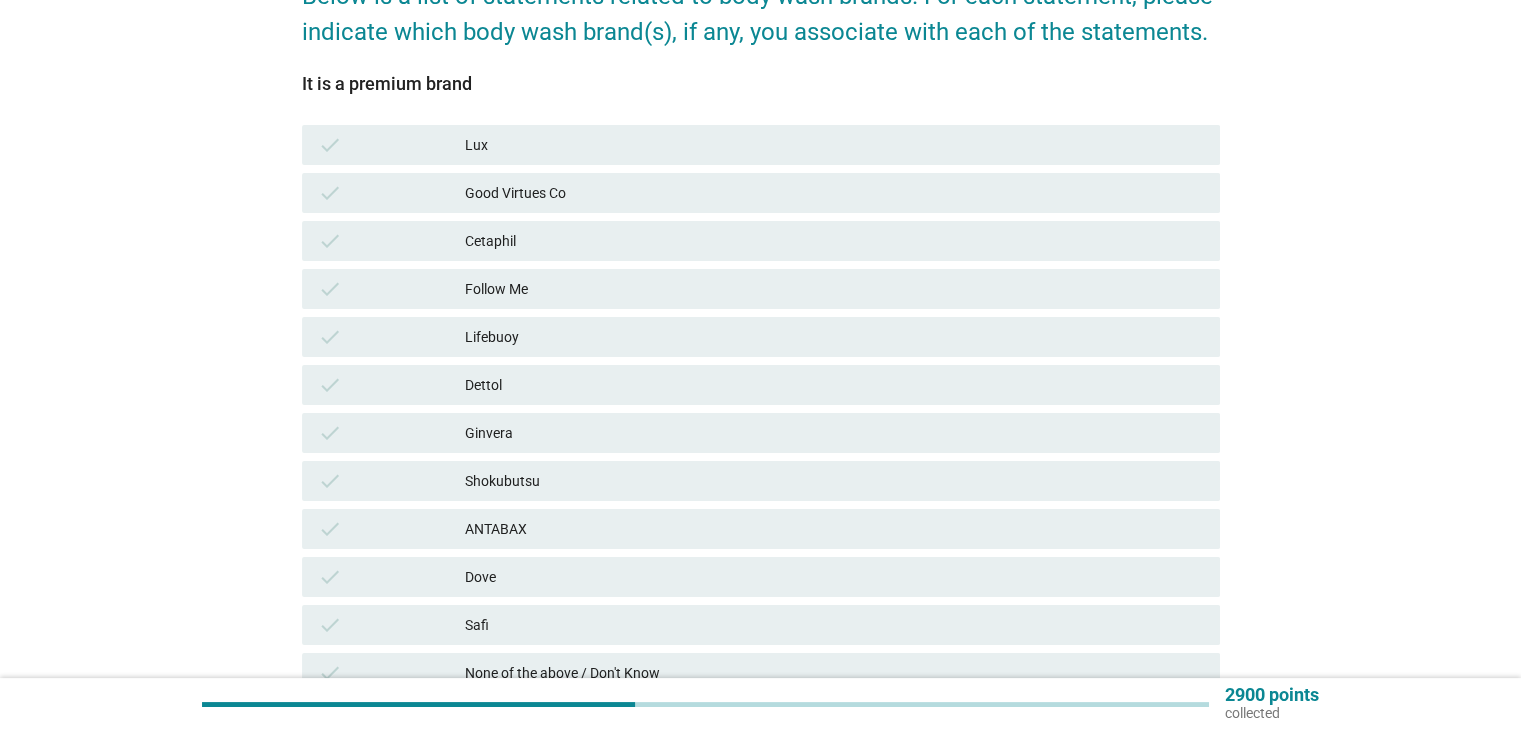 click on "check" at bounding box center (392, 241) 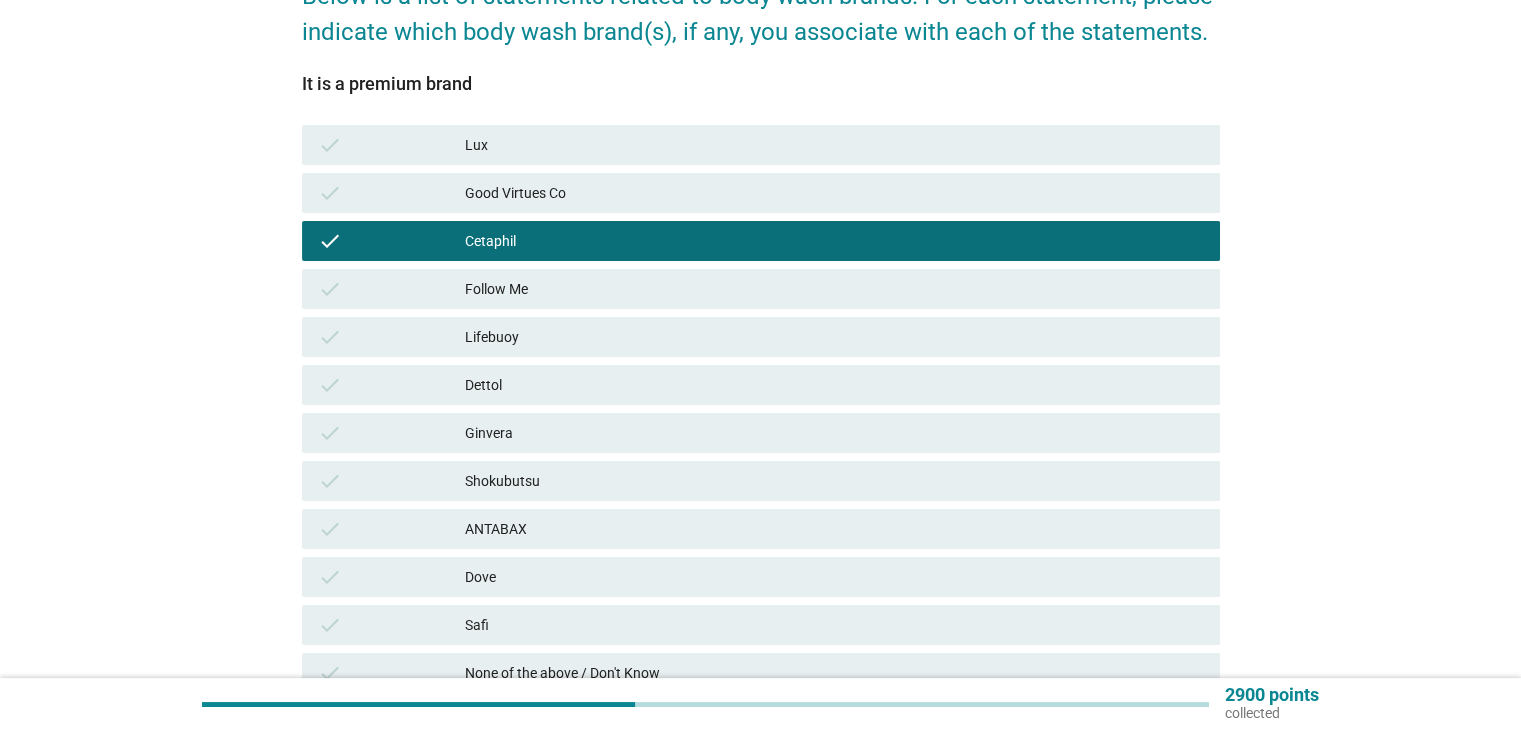 click on "check" at bounding box center [392, 385] 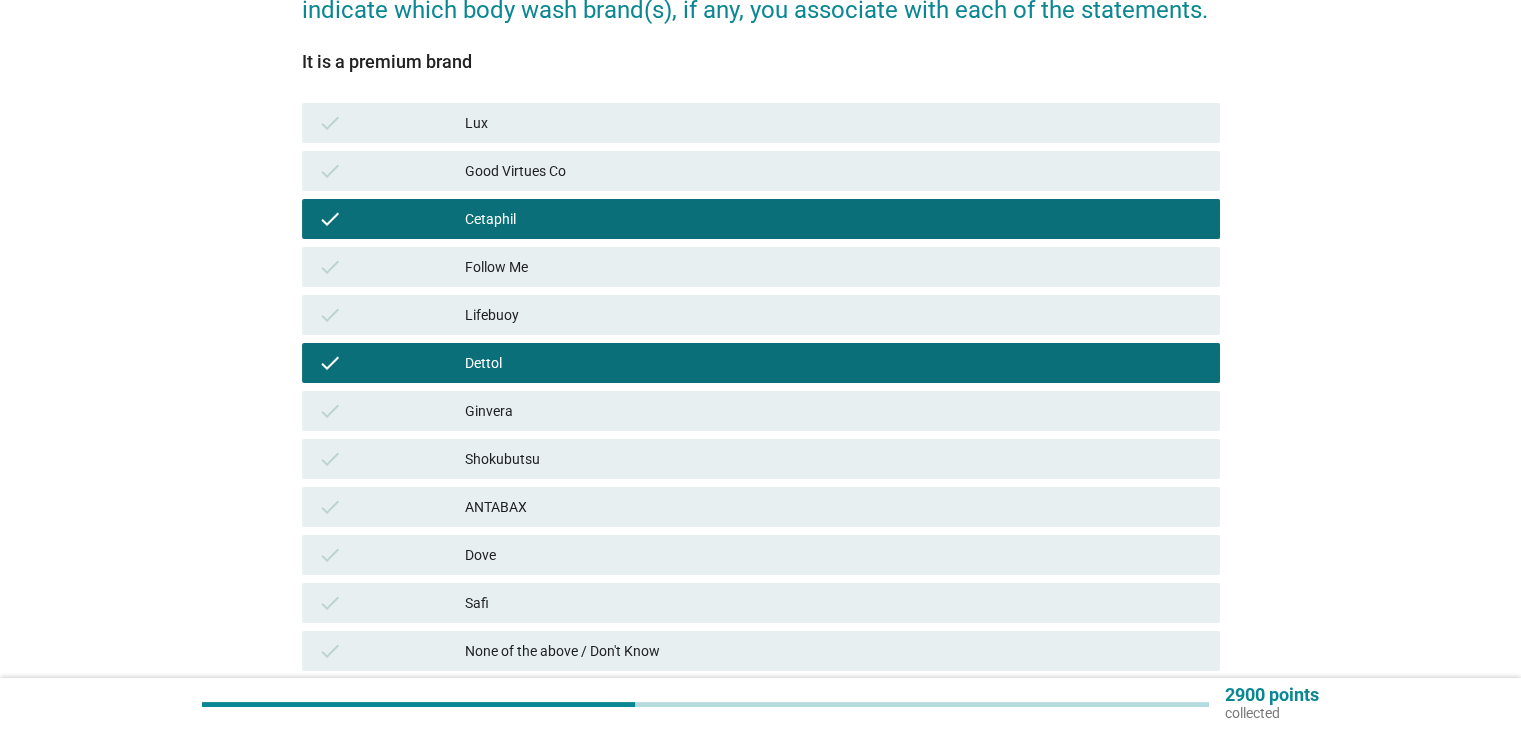scroll, scrollTop: 200, scrollLeft: 0, axis: vertical 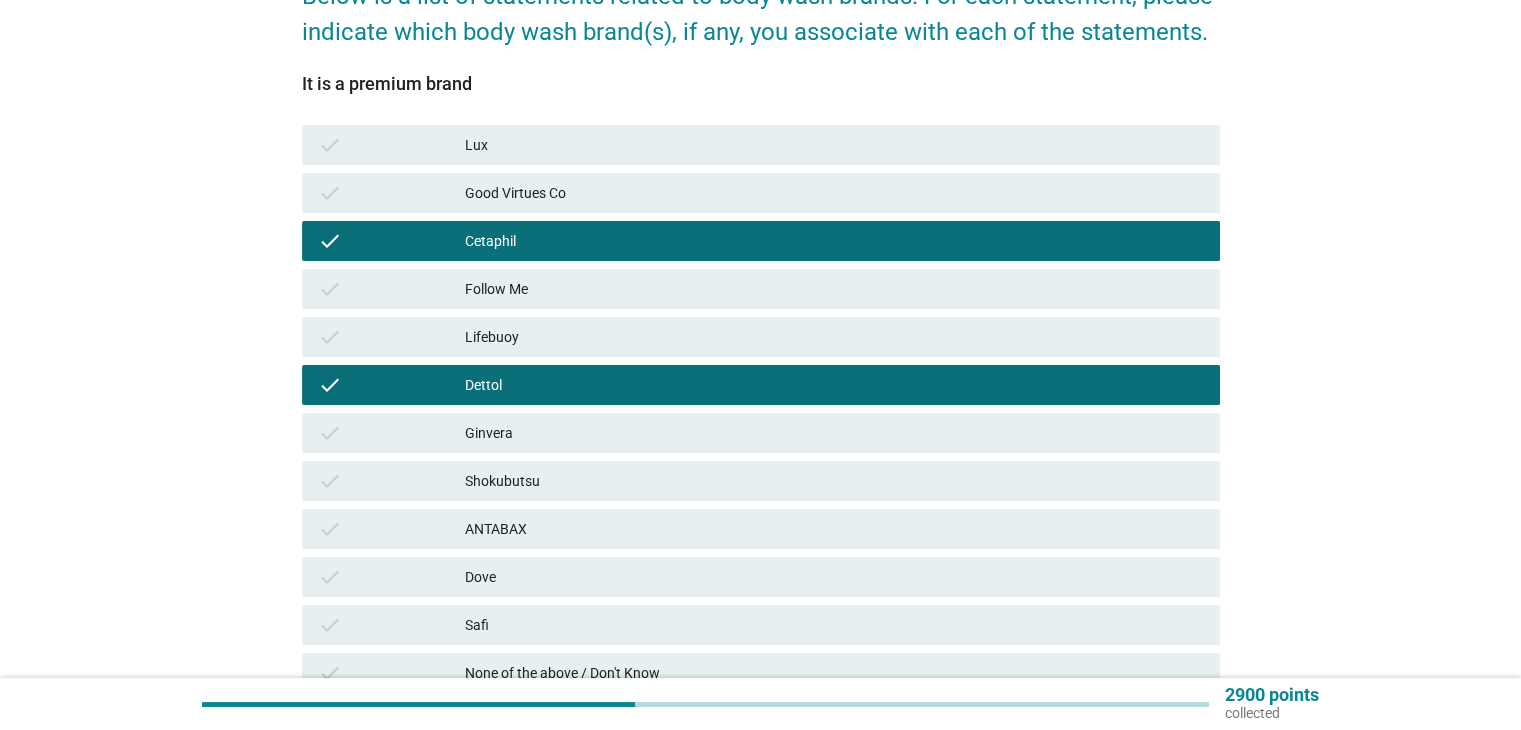 click on "check" at bounding box center (392, 385) 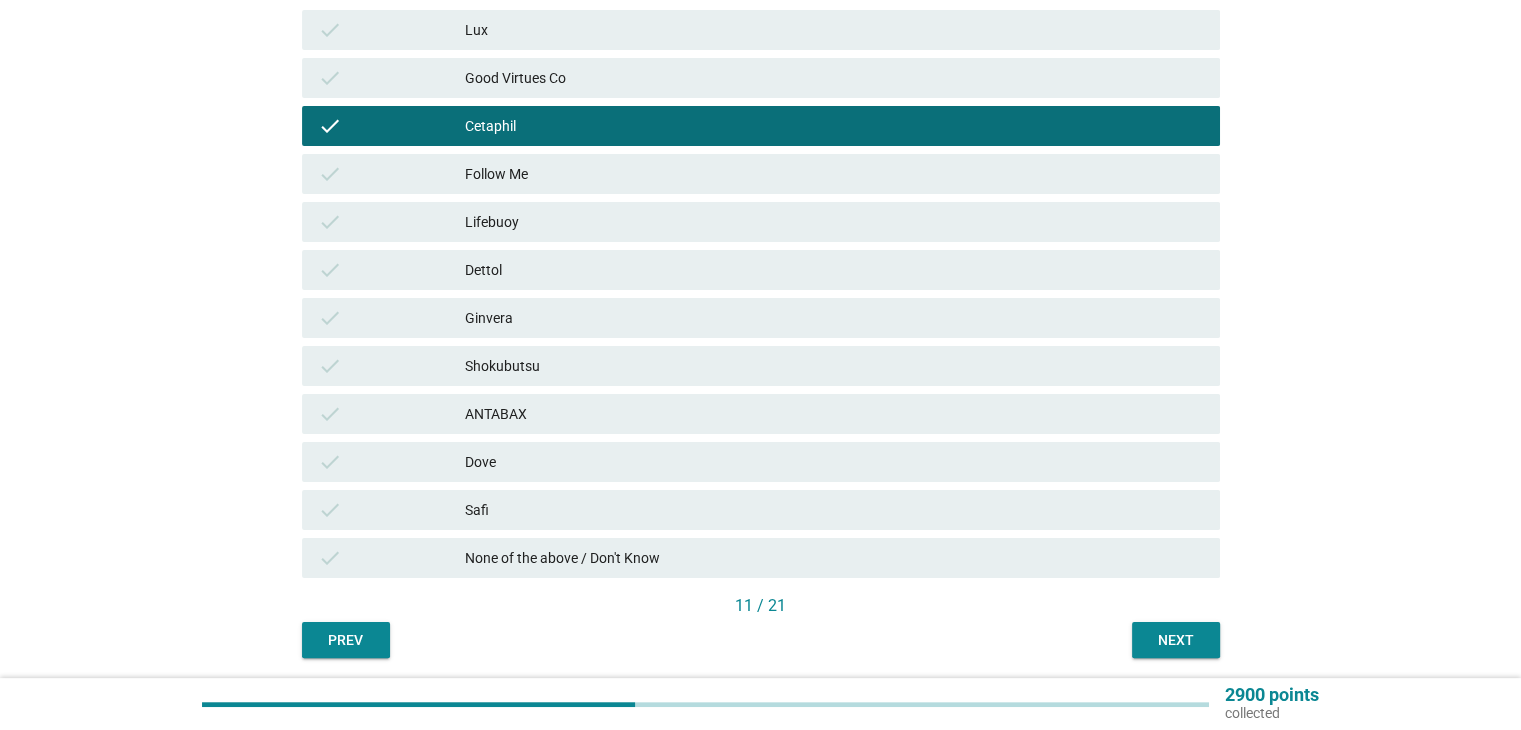 scroll, scrollTop: 385, scrollLeft: 0, axis: vertical 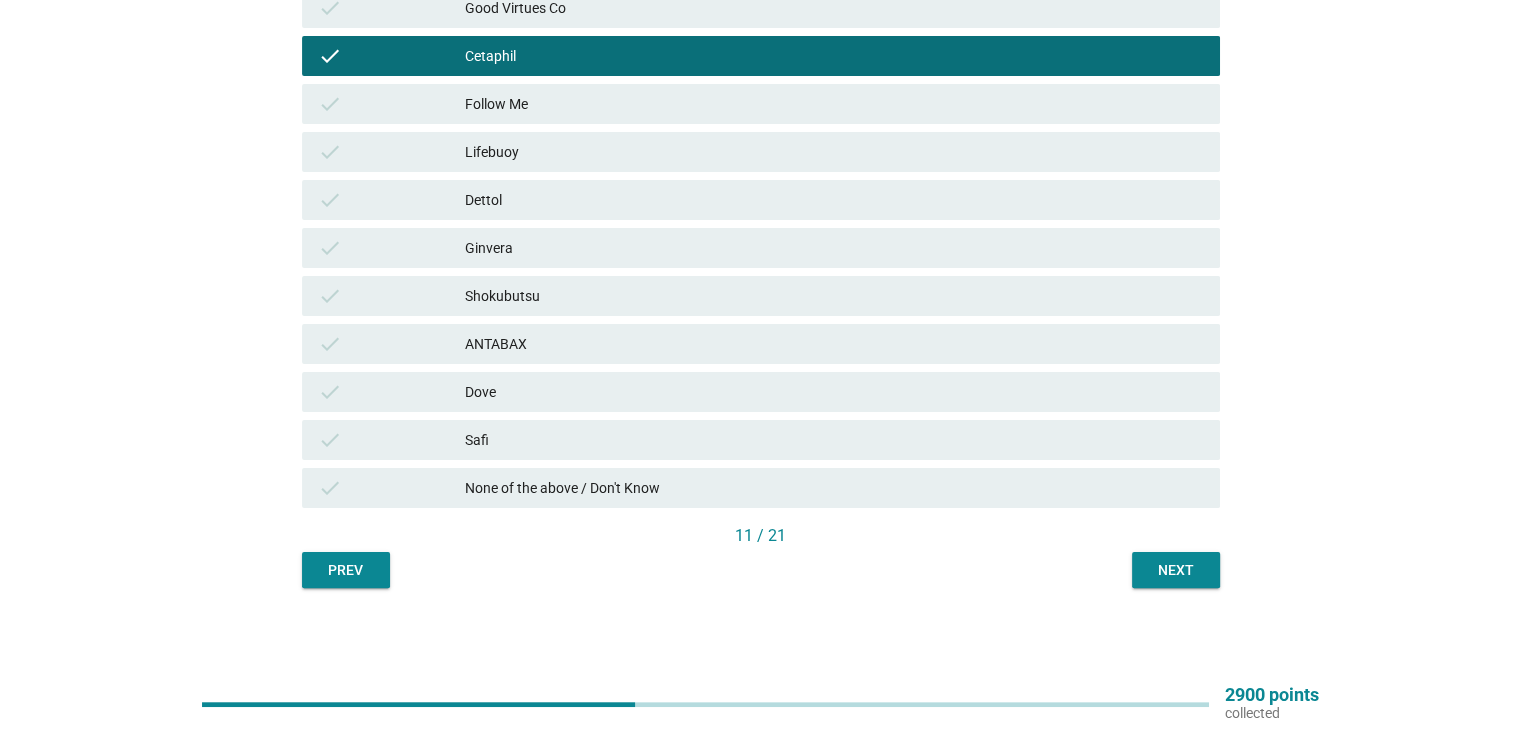 click on "Next" at bounding box center (1176, 570) 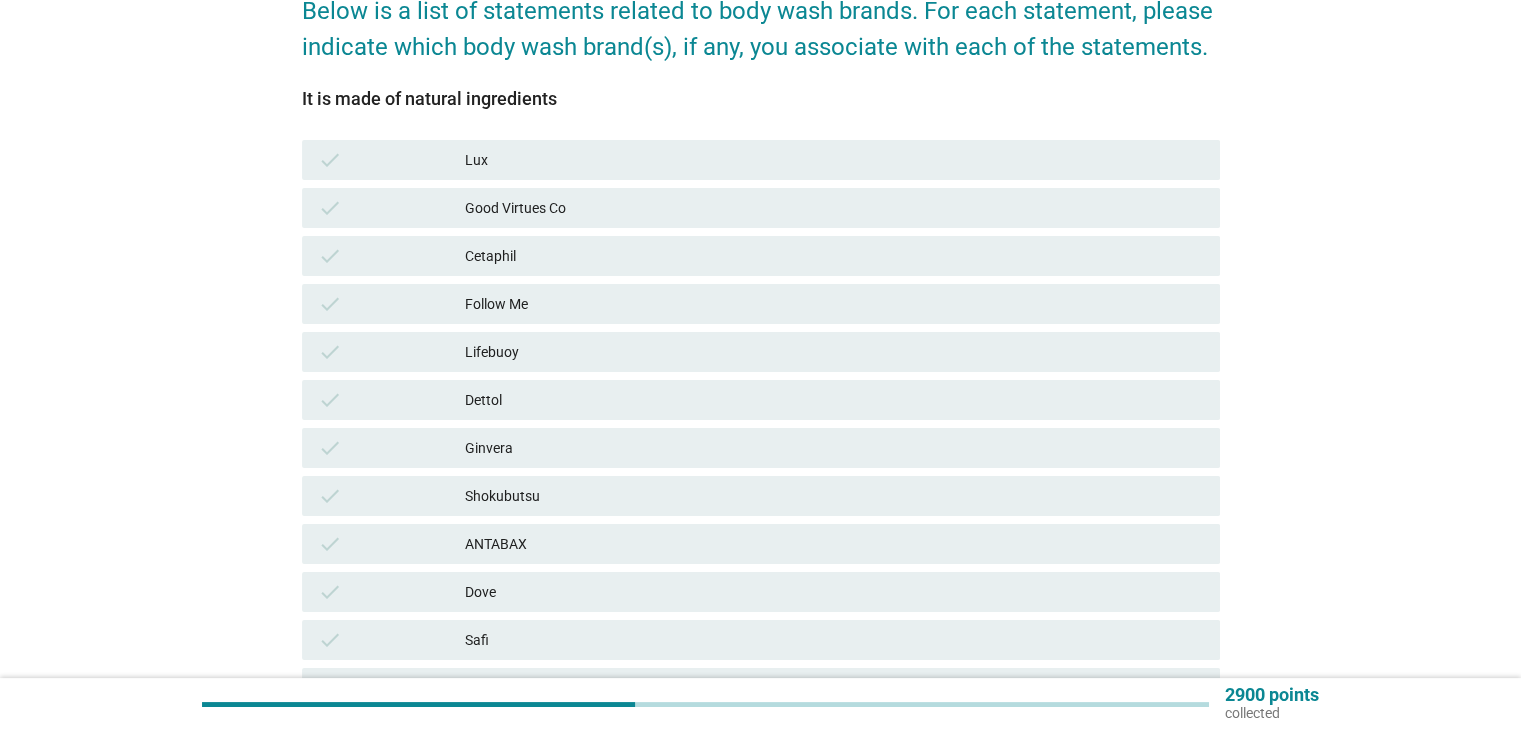 scroll, scrollTop: 285, scrollLeft: 0, axis: vertical 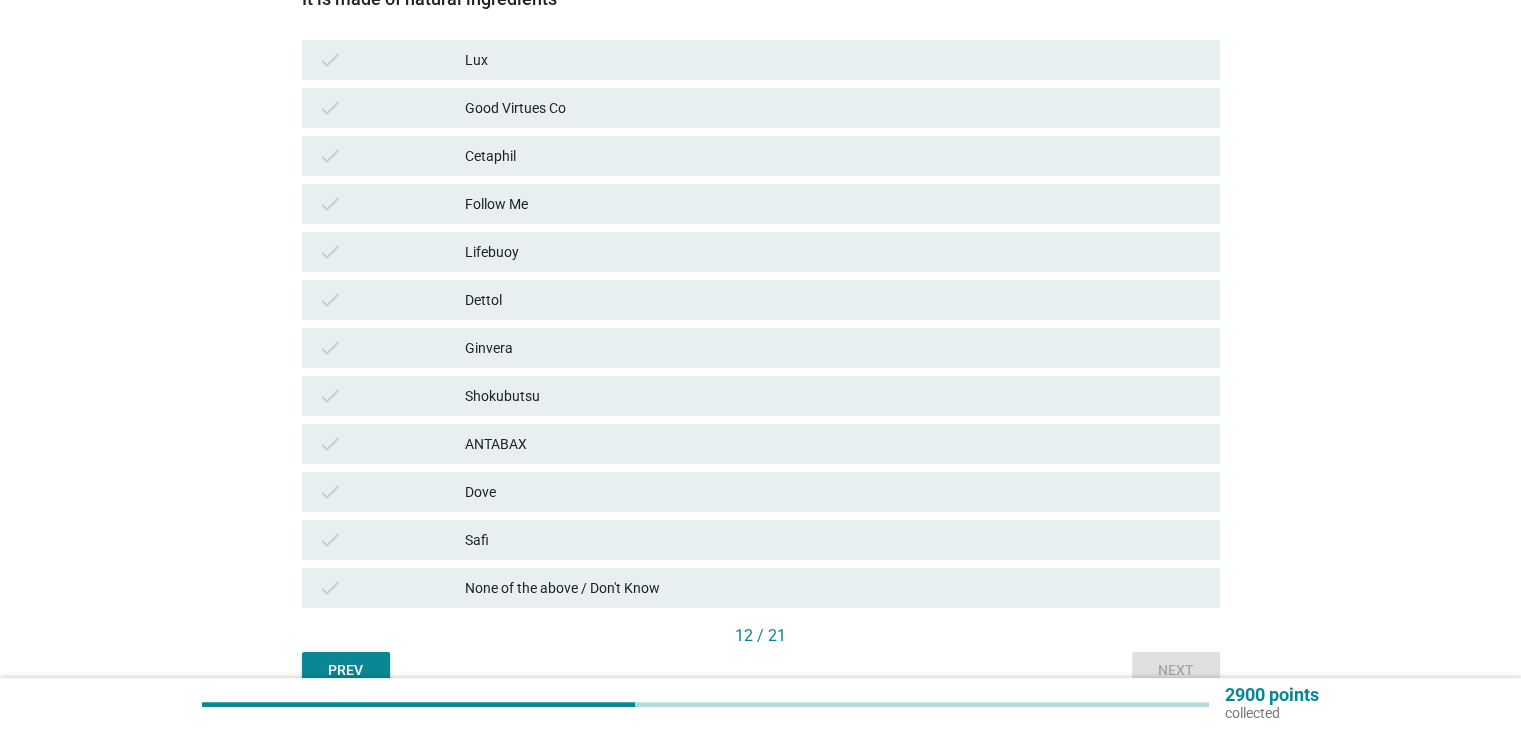 click on "Shokubutsu" at bounding box center [834, 396] 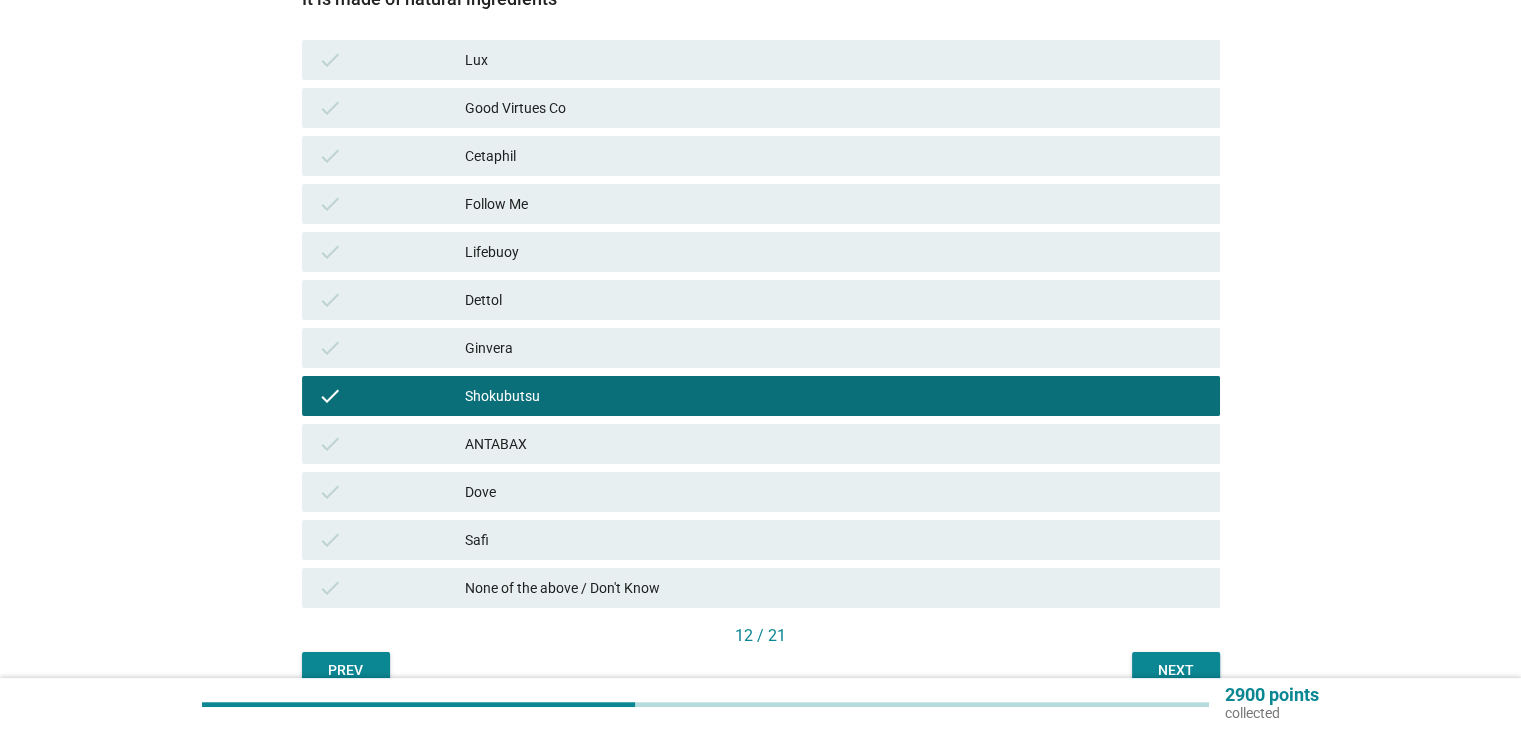 click on "Next" at bounding box center [1176, 670] 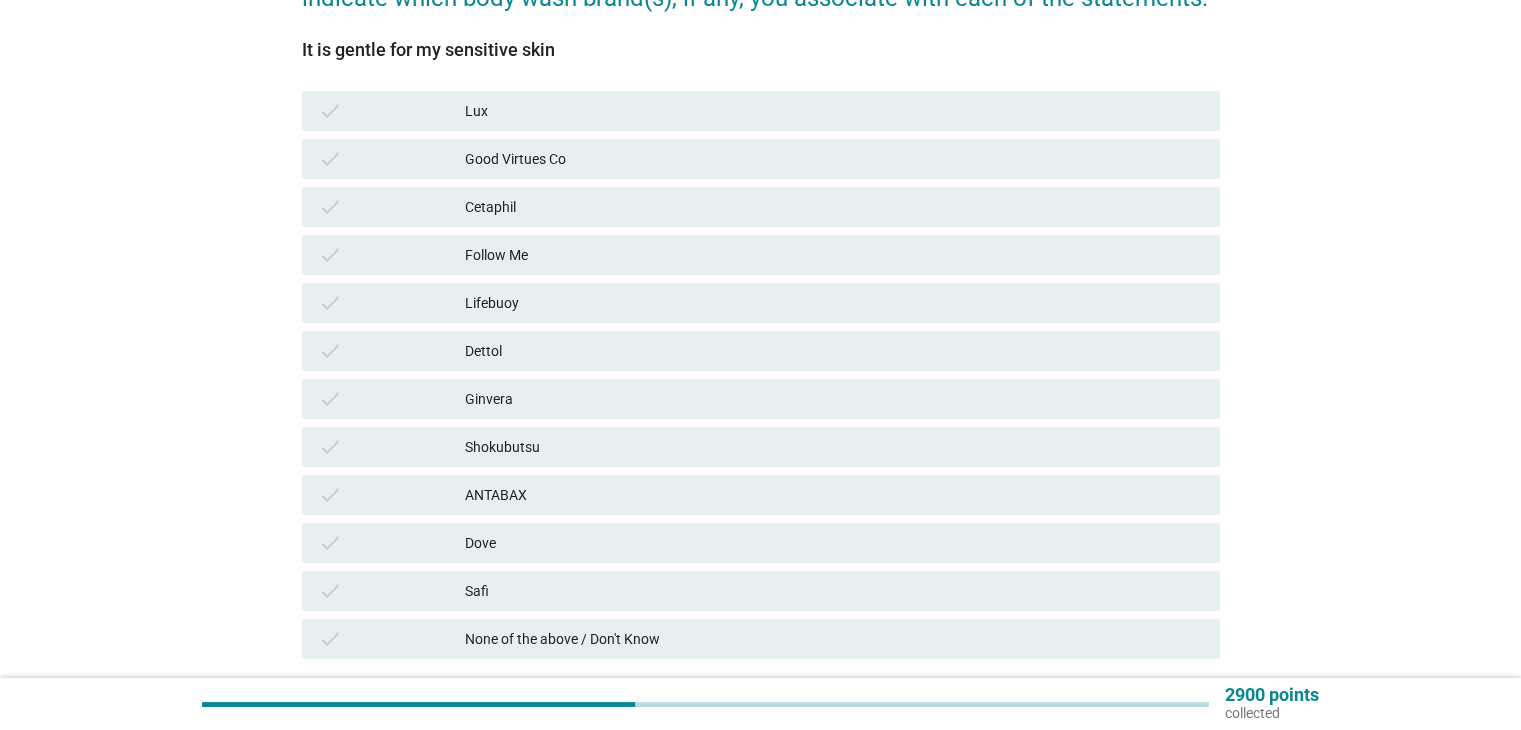 scroll, scrollTop: 200, scrollLeft: 0, axis: vertical 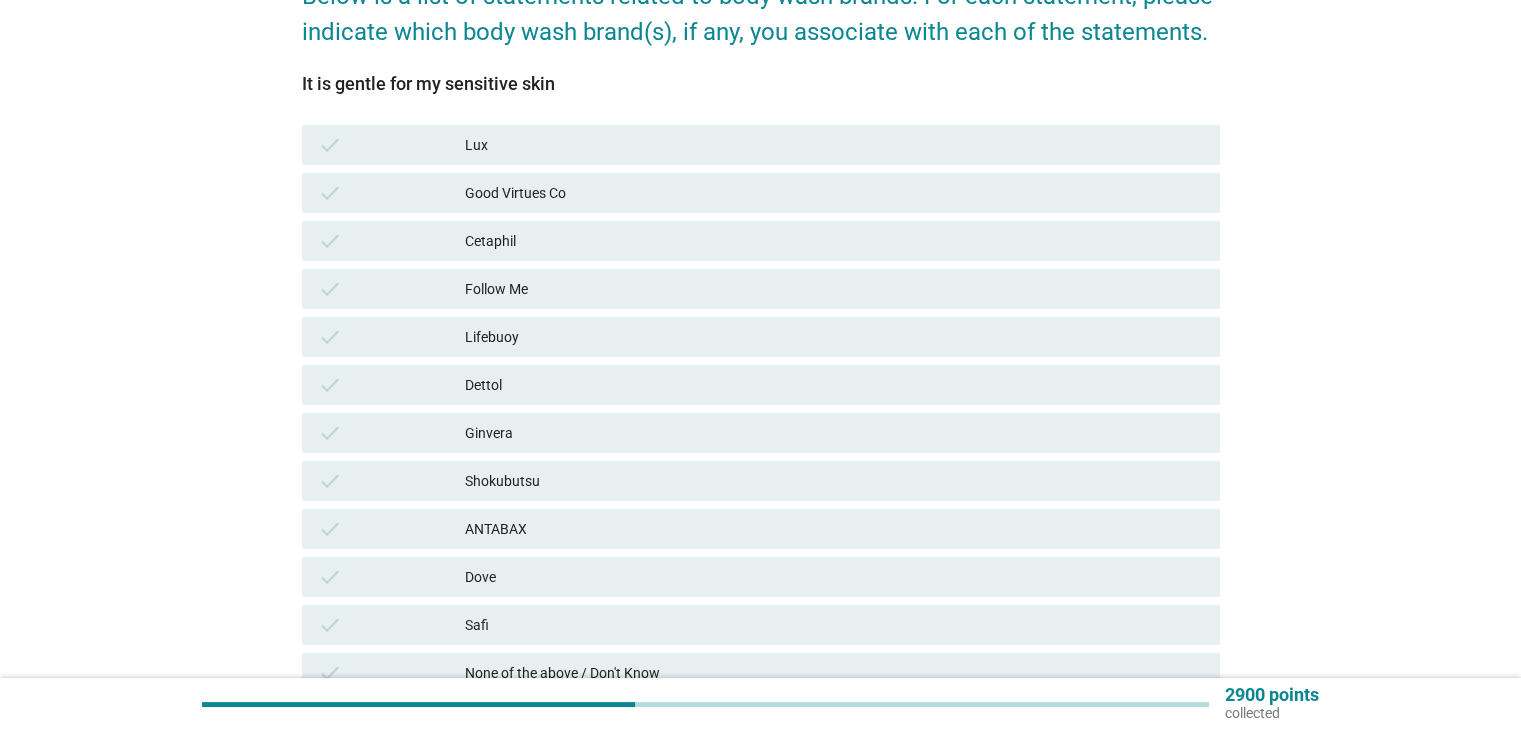 click on "check" at bounding box center (392, 241) 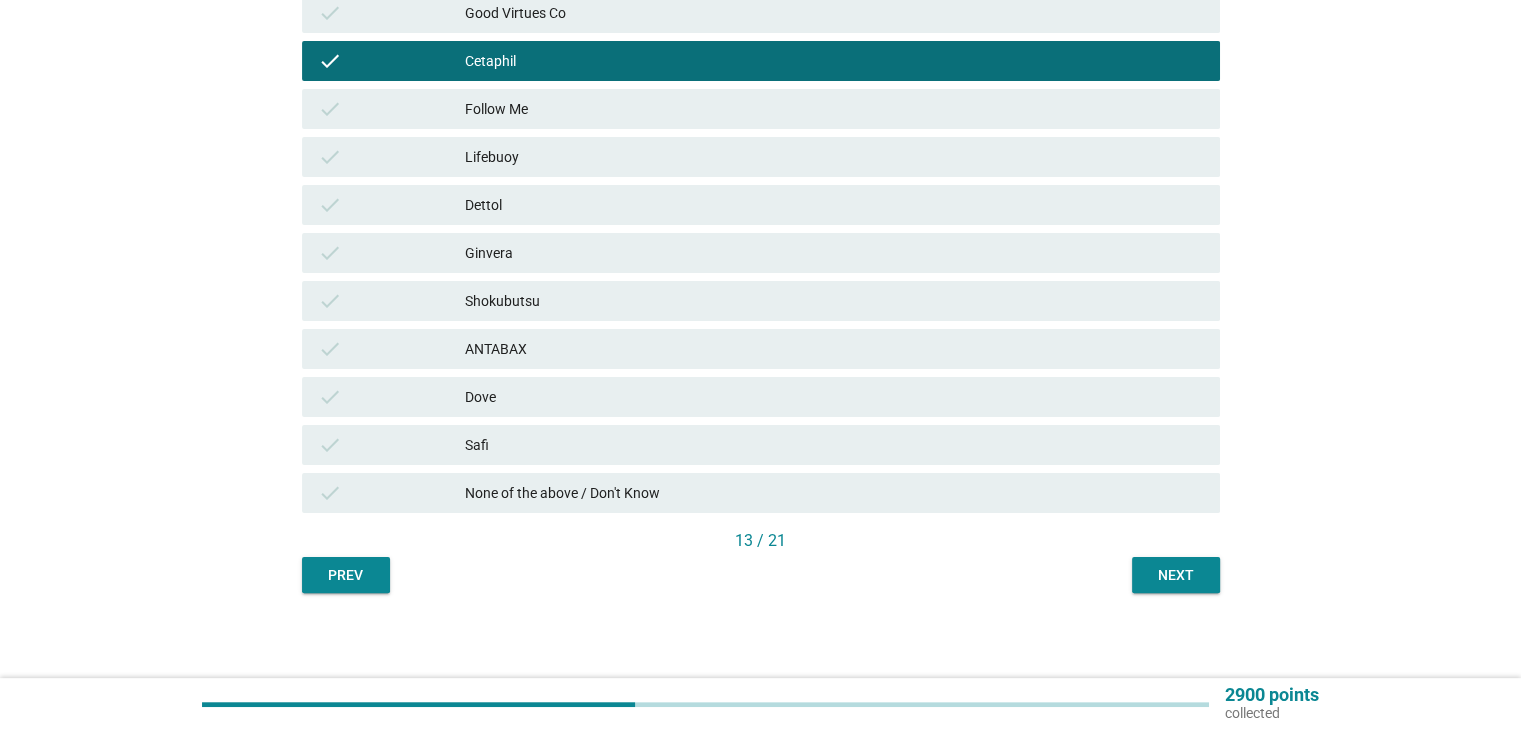 scroll, scrollTop: 385, scrollLeft: 0, axis: vertical 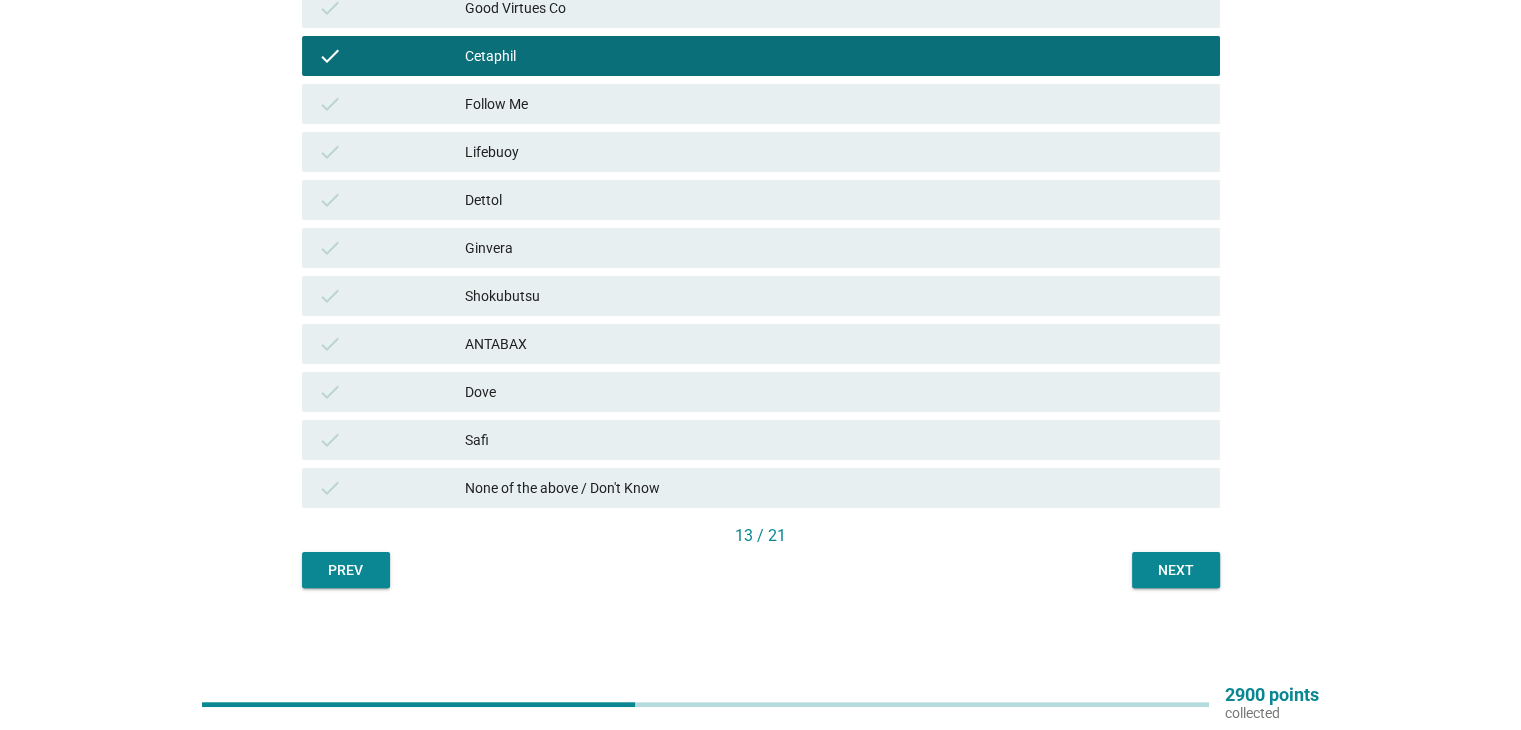 click on "Next" at bounding box center (1176, 570) 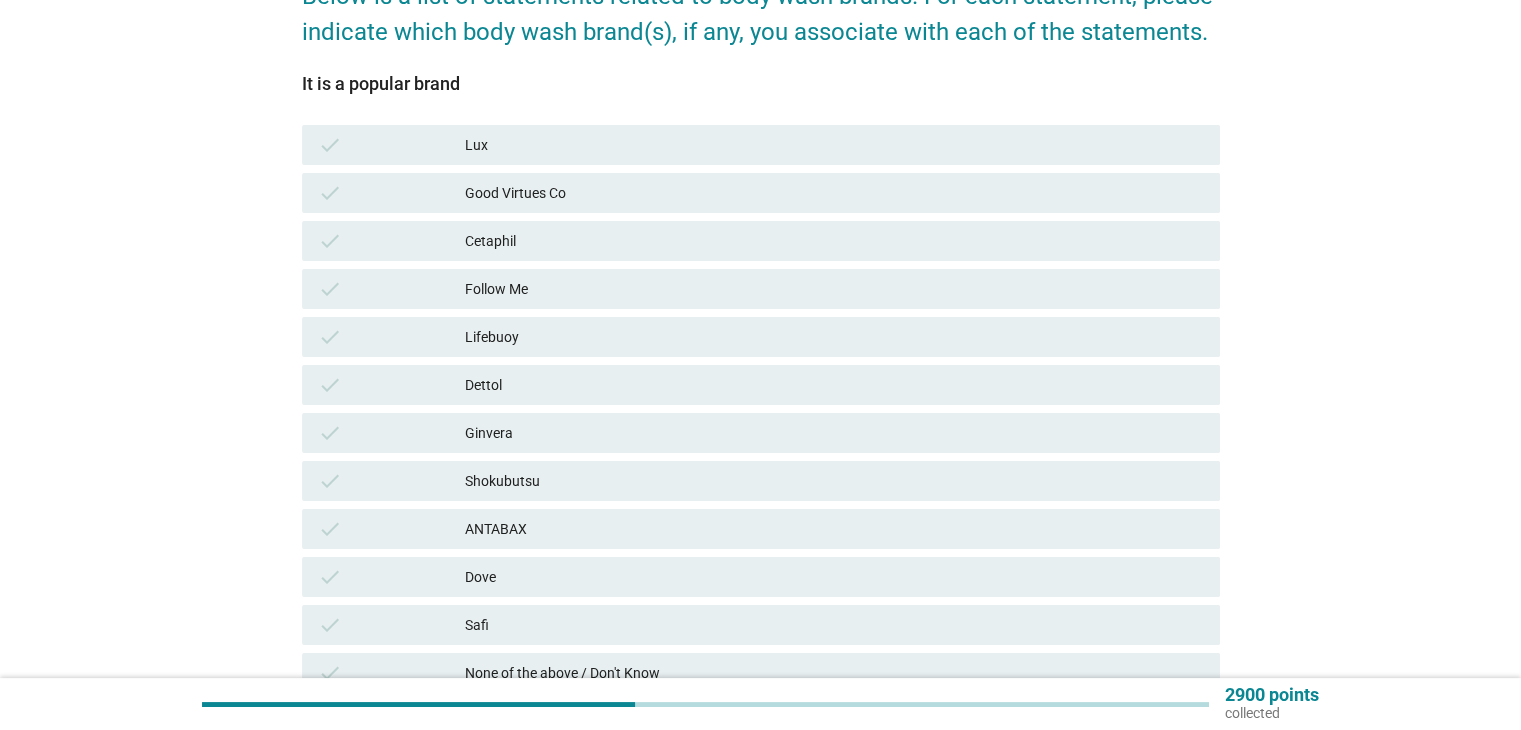 scroll, scrollTop: 300, scrollLeft: 0, axis: vertical 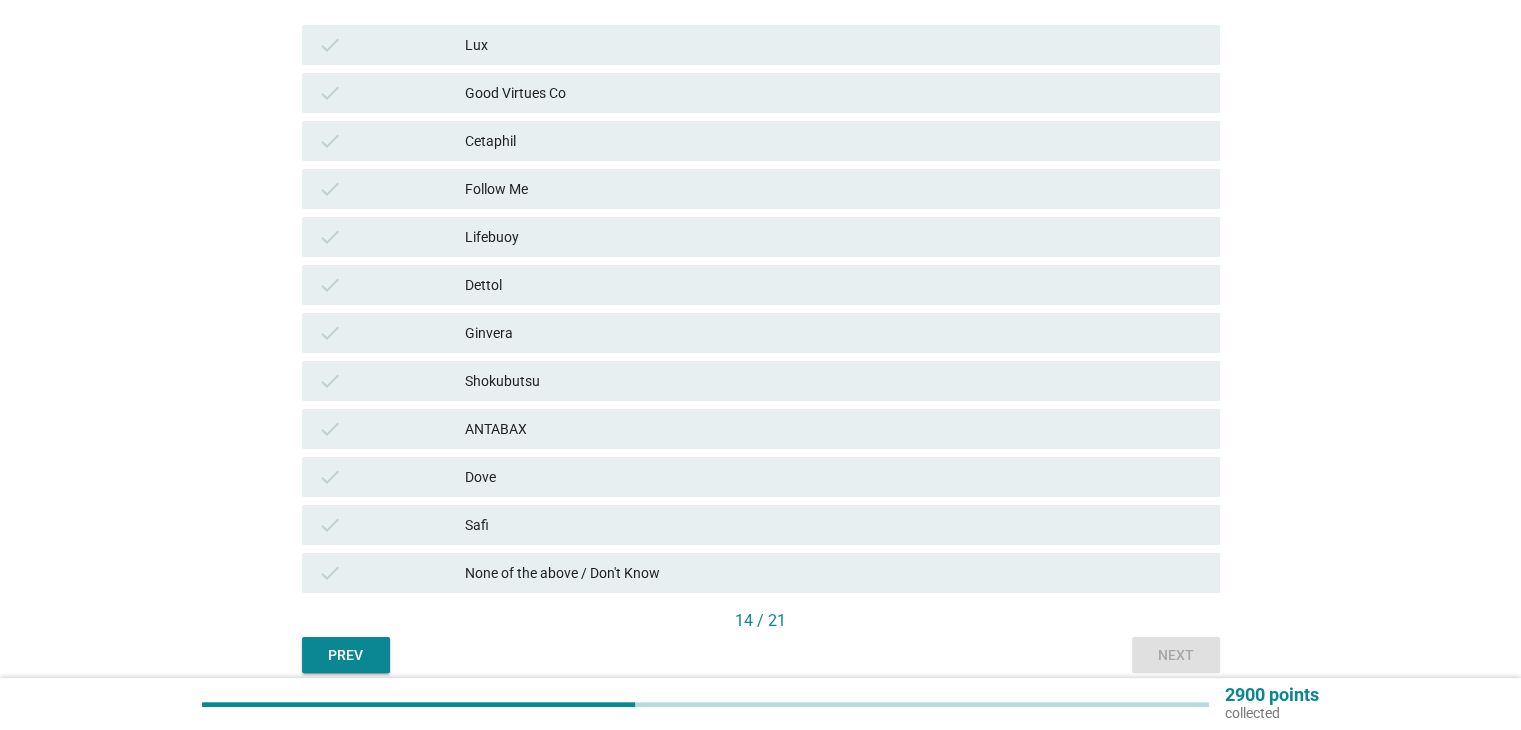 click on "check   Shokubutsu" at bounding box center [761, 381] 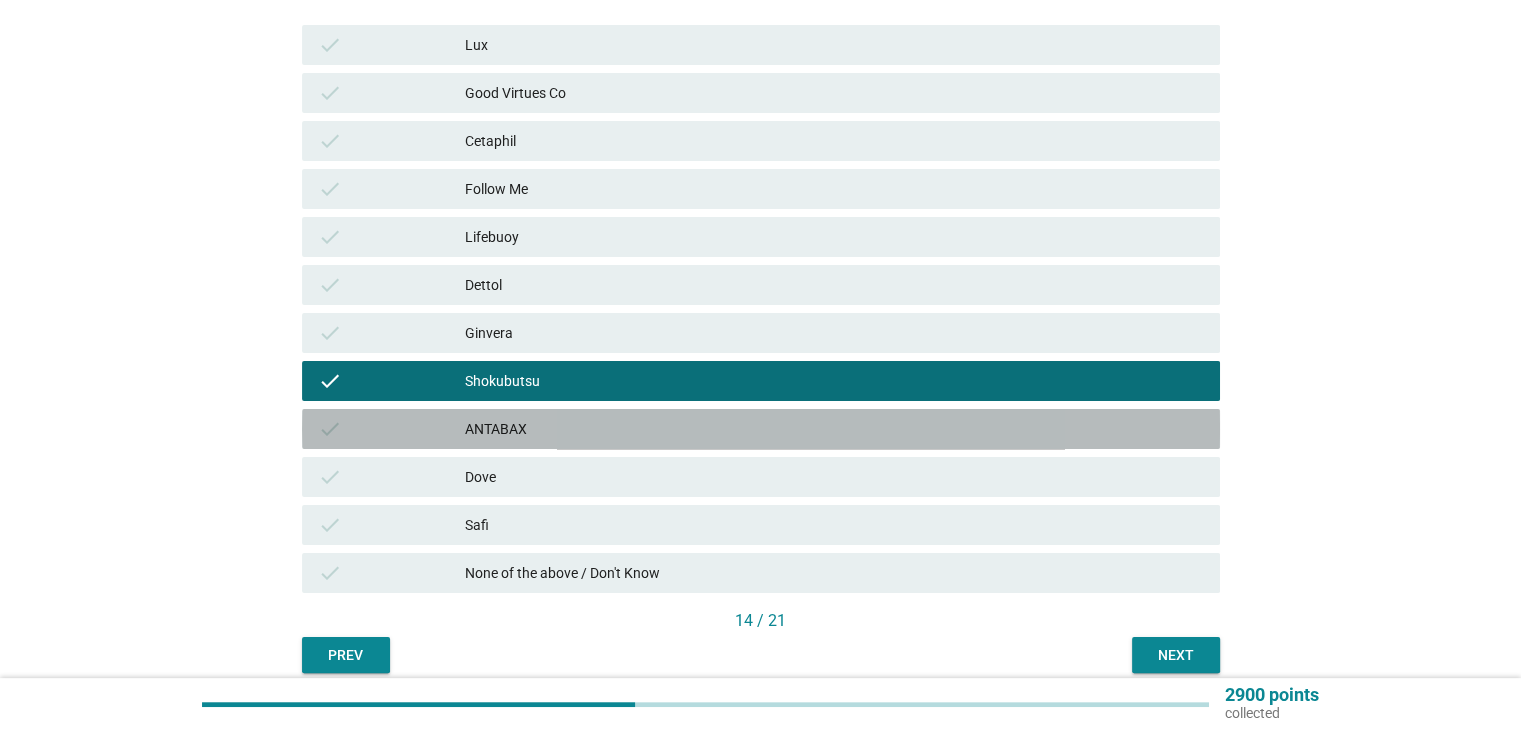 click on "check" at bounding box center (392, 429) 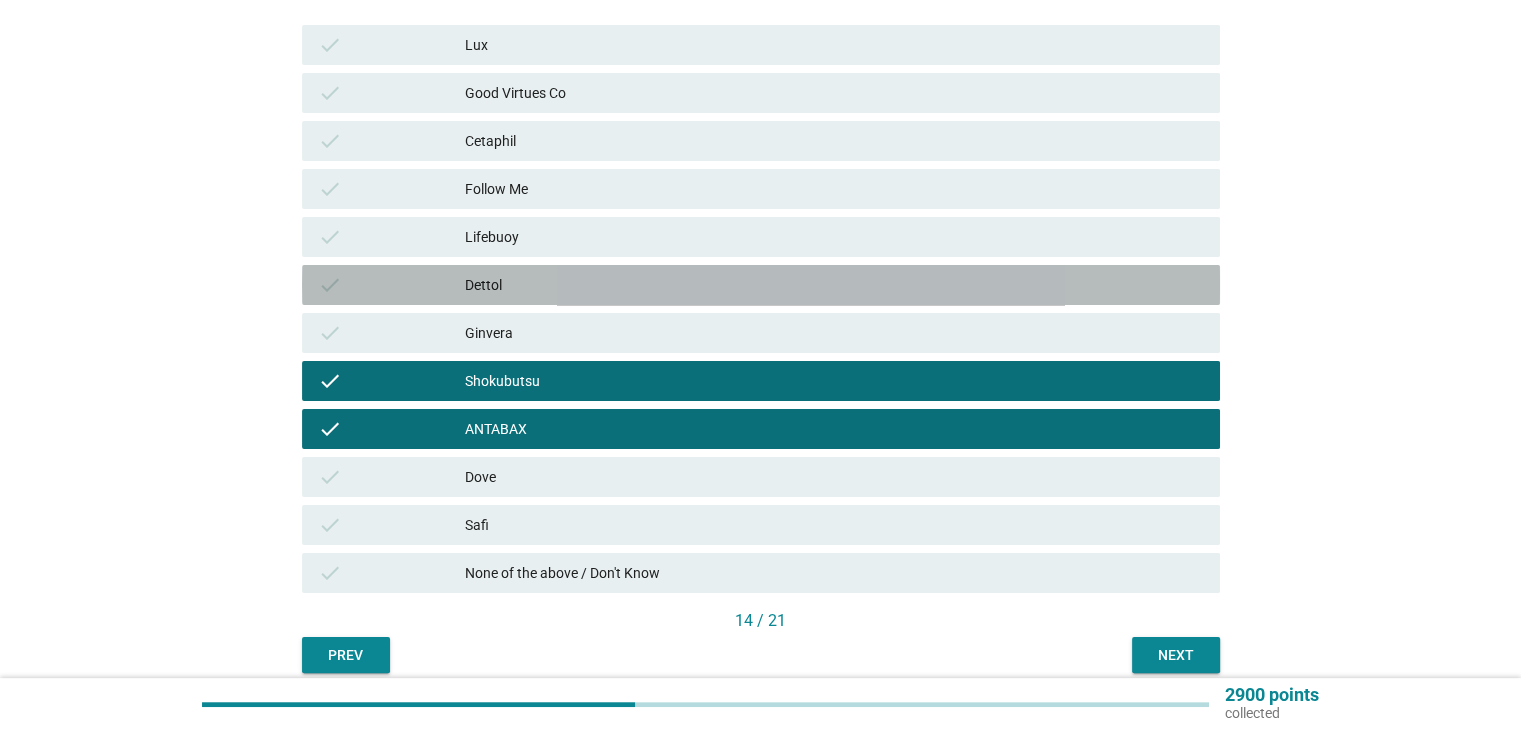 click on "check" at bounding box center [392, 285] 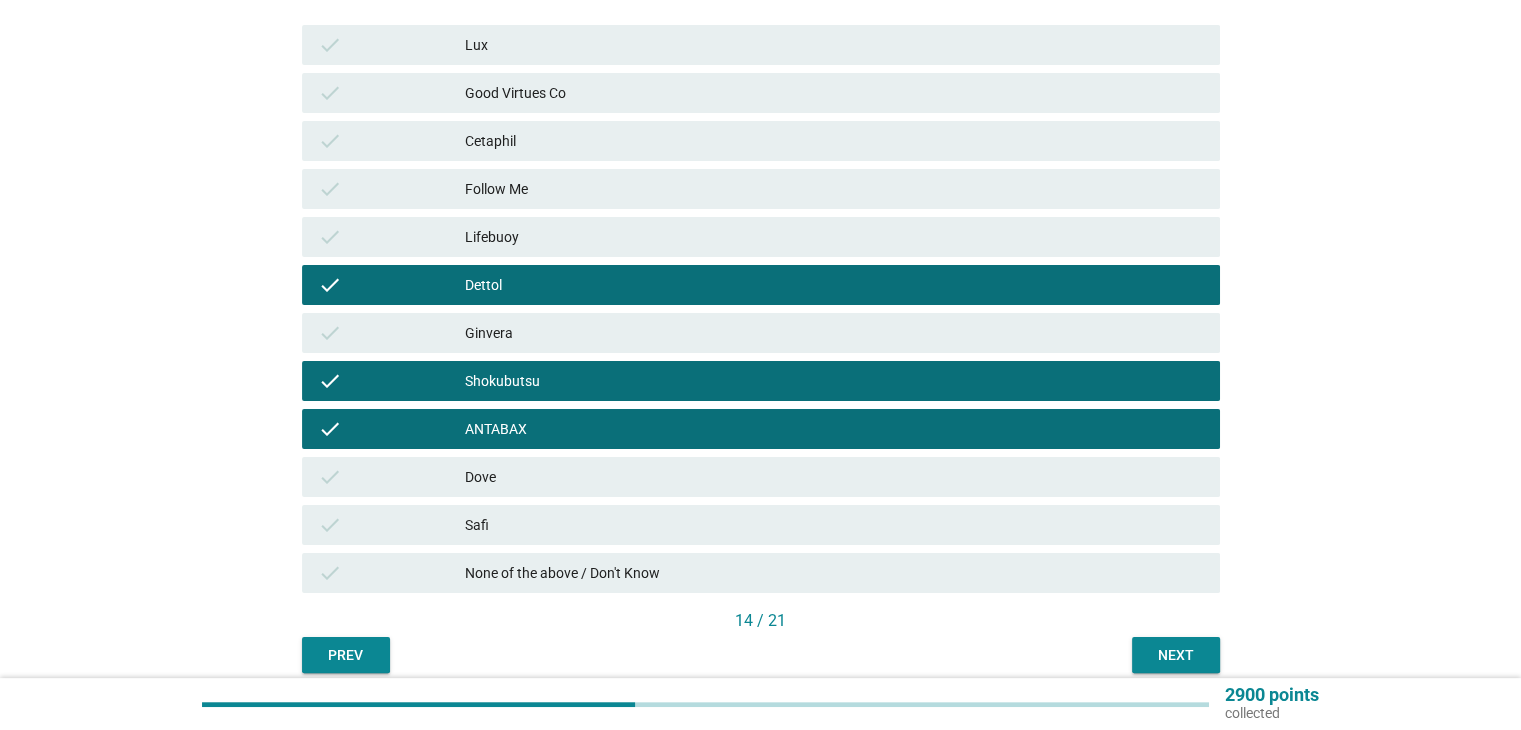 click on "check" at bounding box center (392, 237) 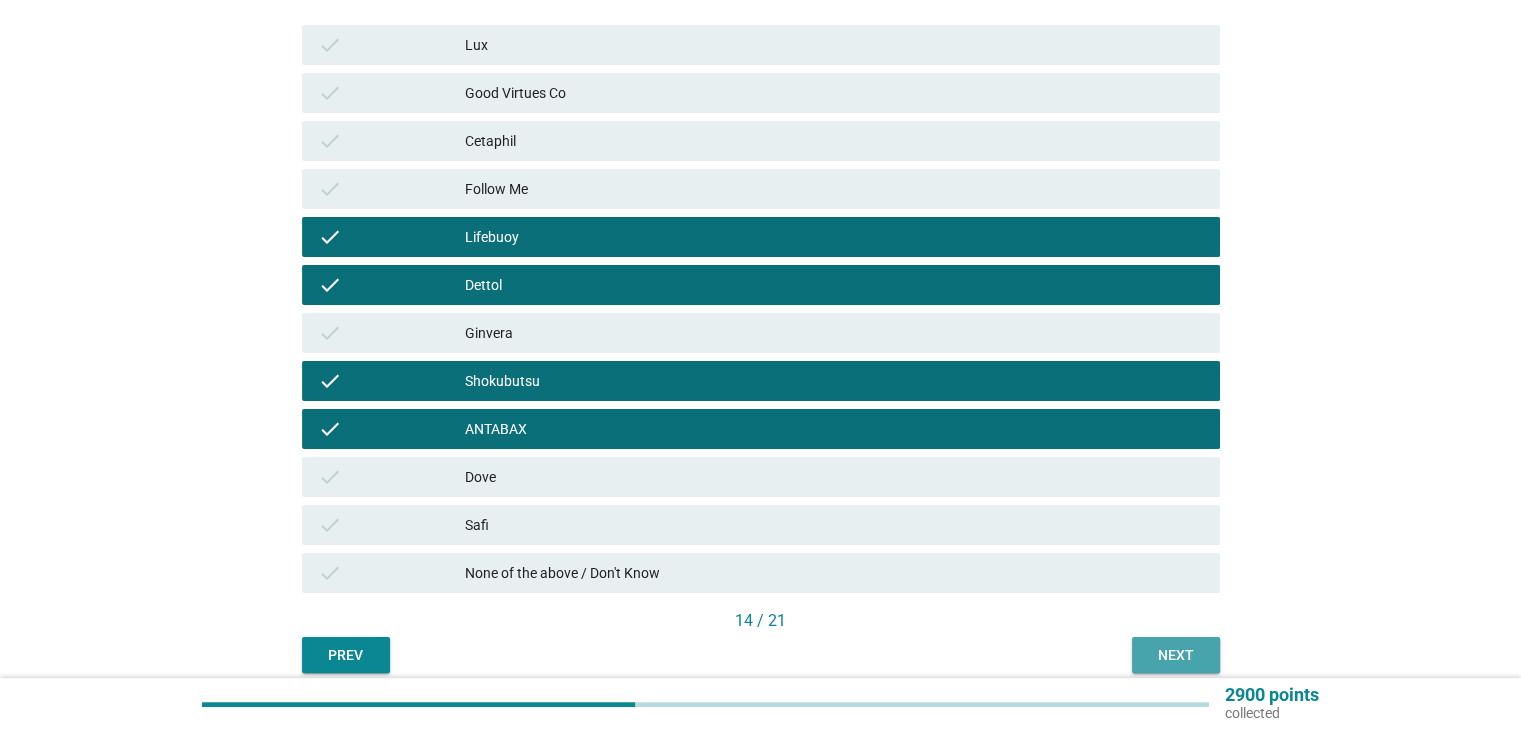 click on "Next" at bounding box center [1176, 655] 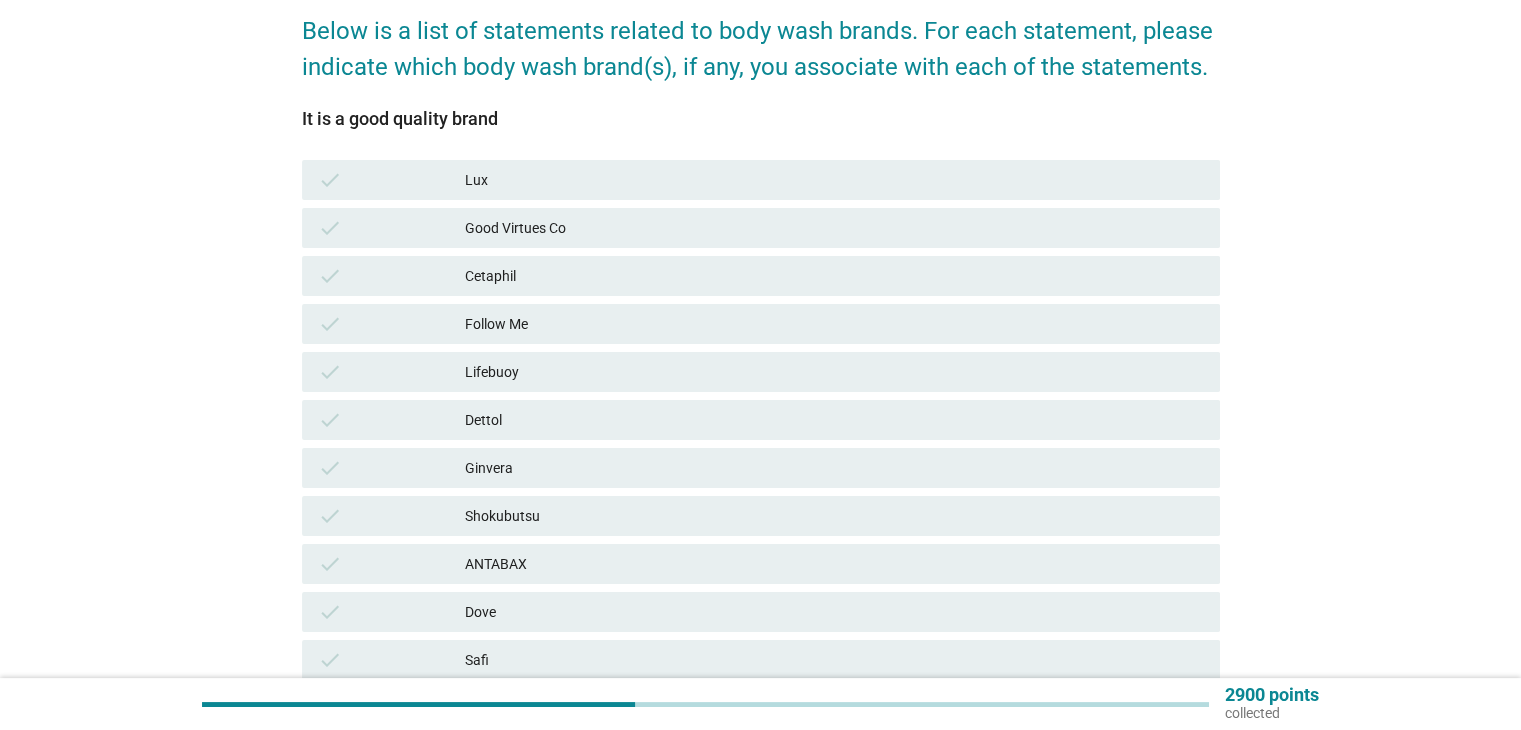 scroll, scrollTop: 200, scrollLeft: 0, axis: vertical 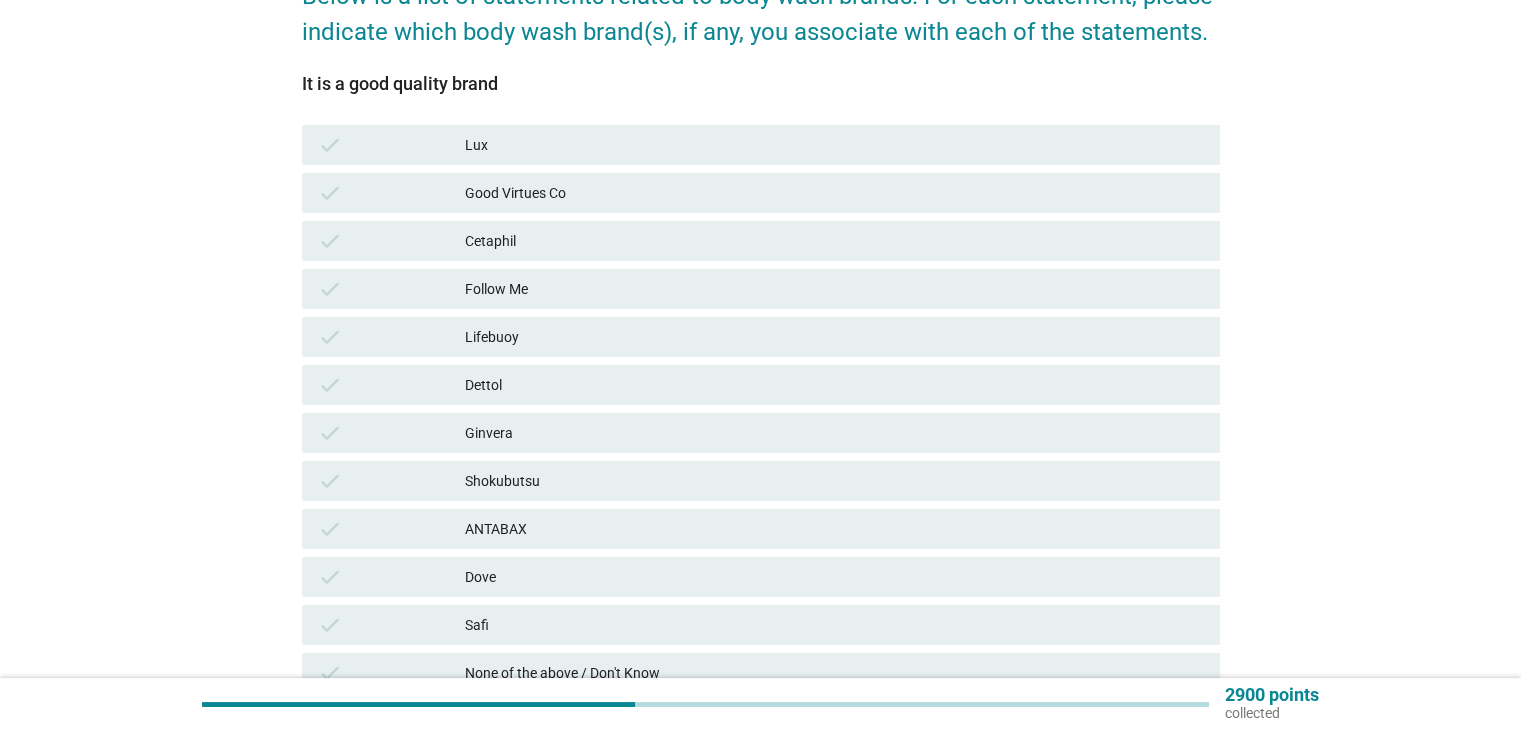 click on "Dettol" at bounding box center [834, 385] 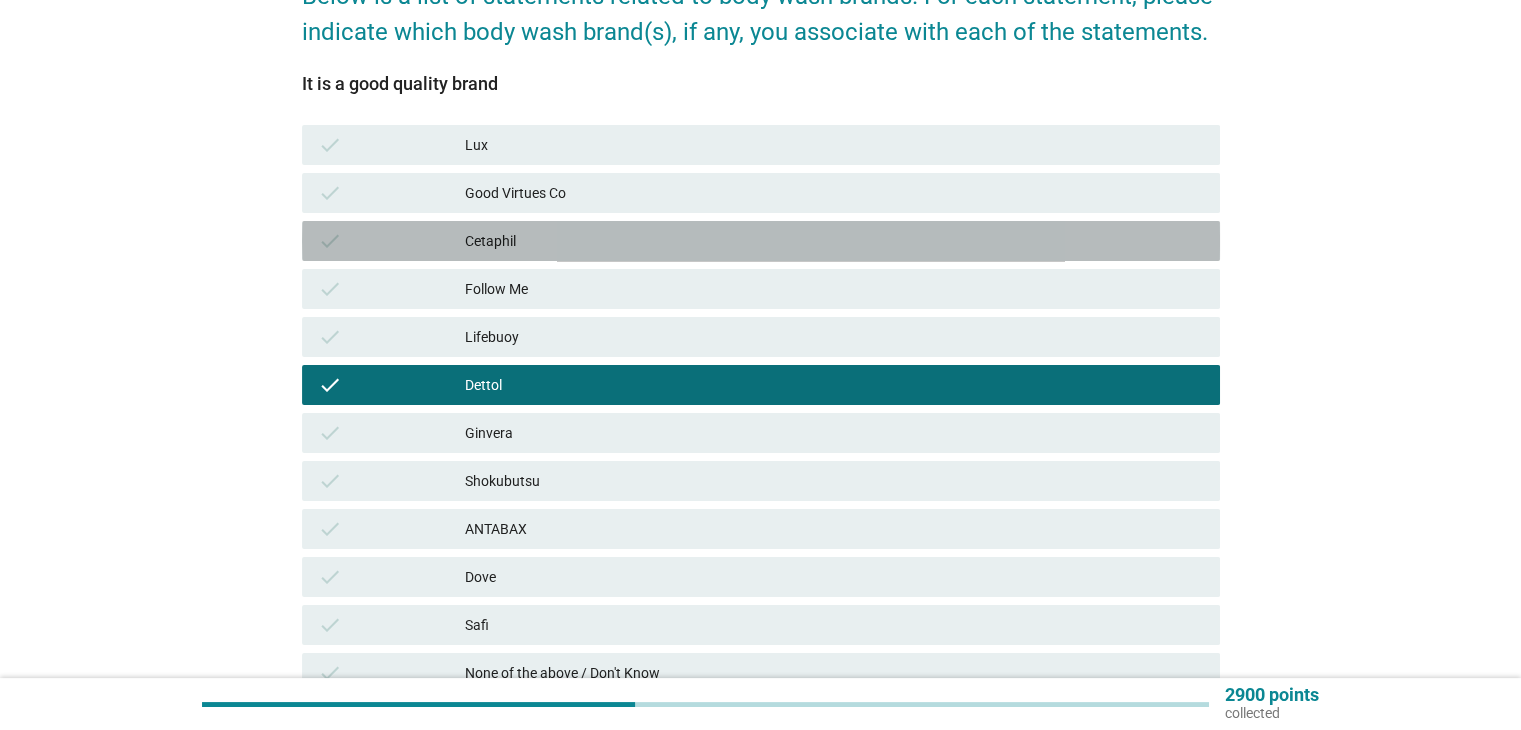 click on "Cetaphil" at bounding box center (834, 241) 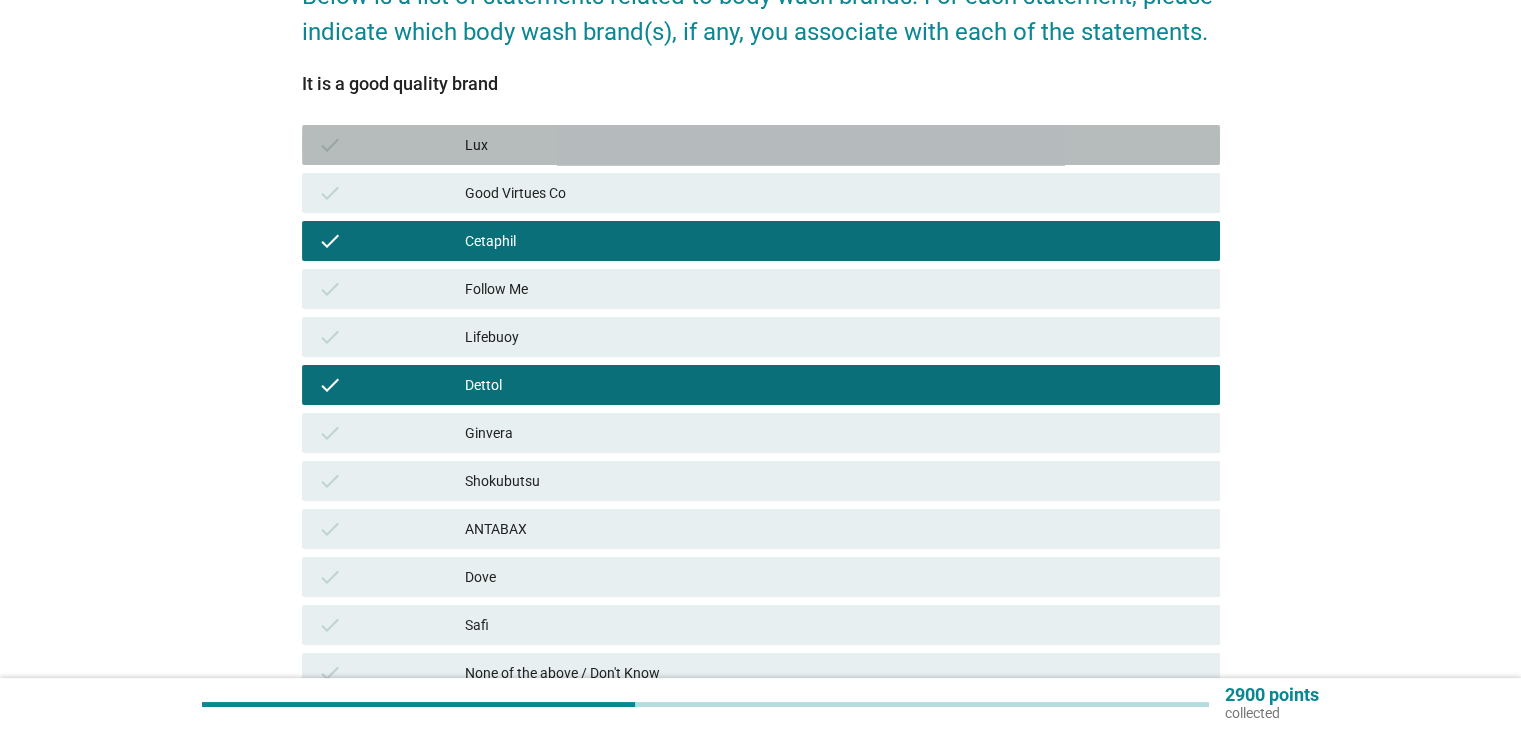 click on "Lux" at bounding box center [834, 145] 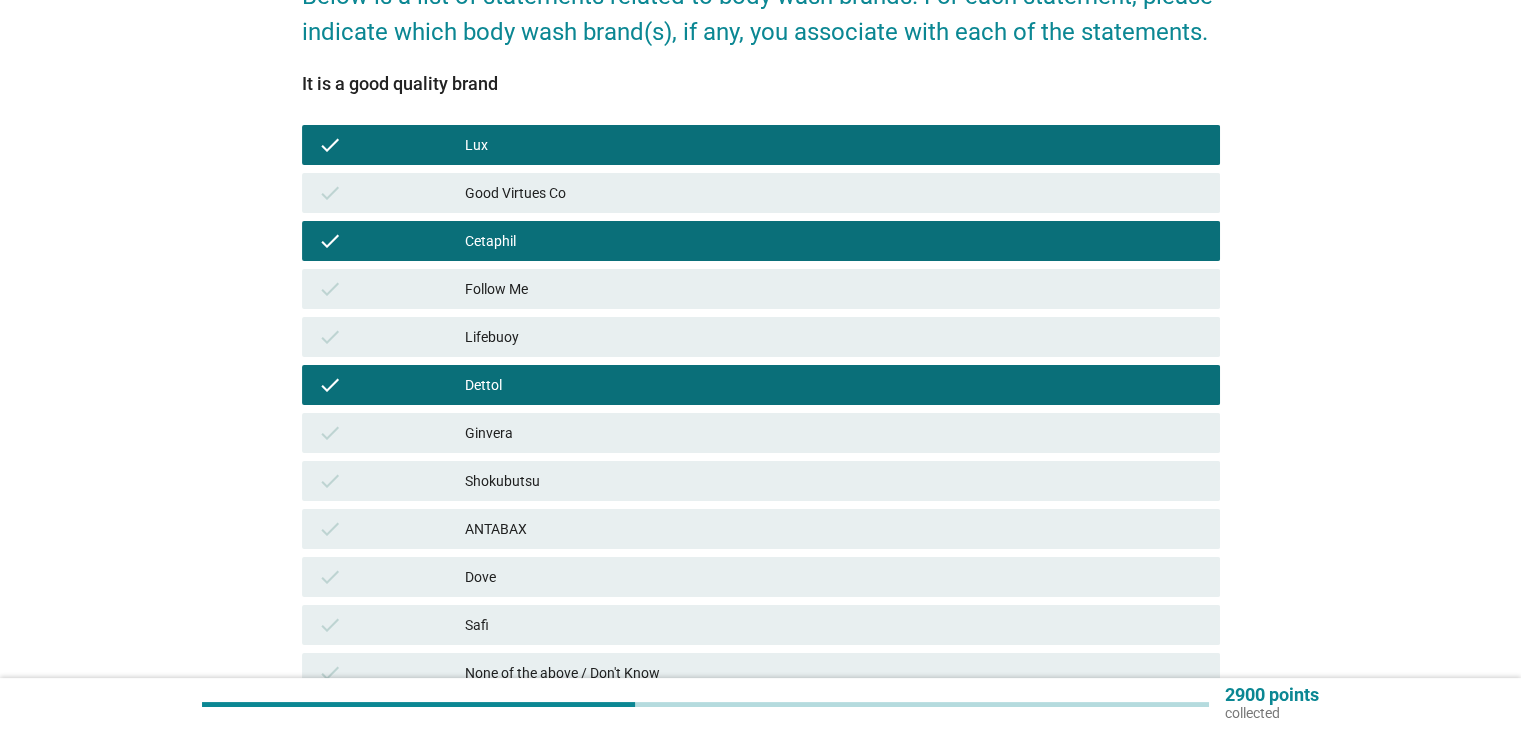 click on "ANTABAX" at bounding box center (834, 529) 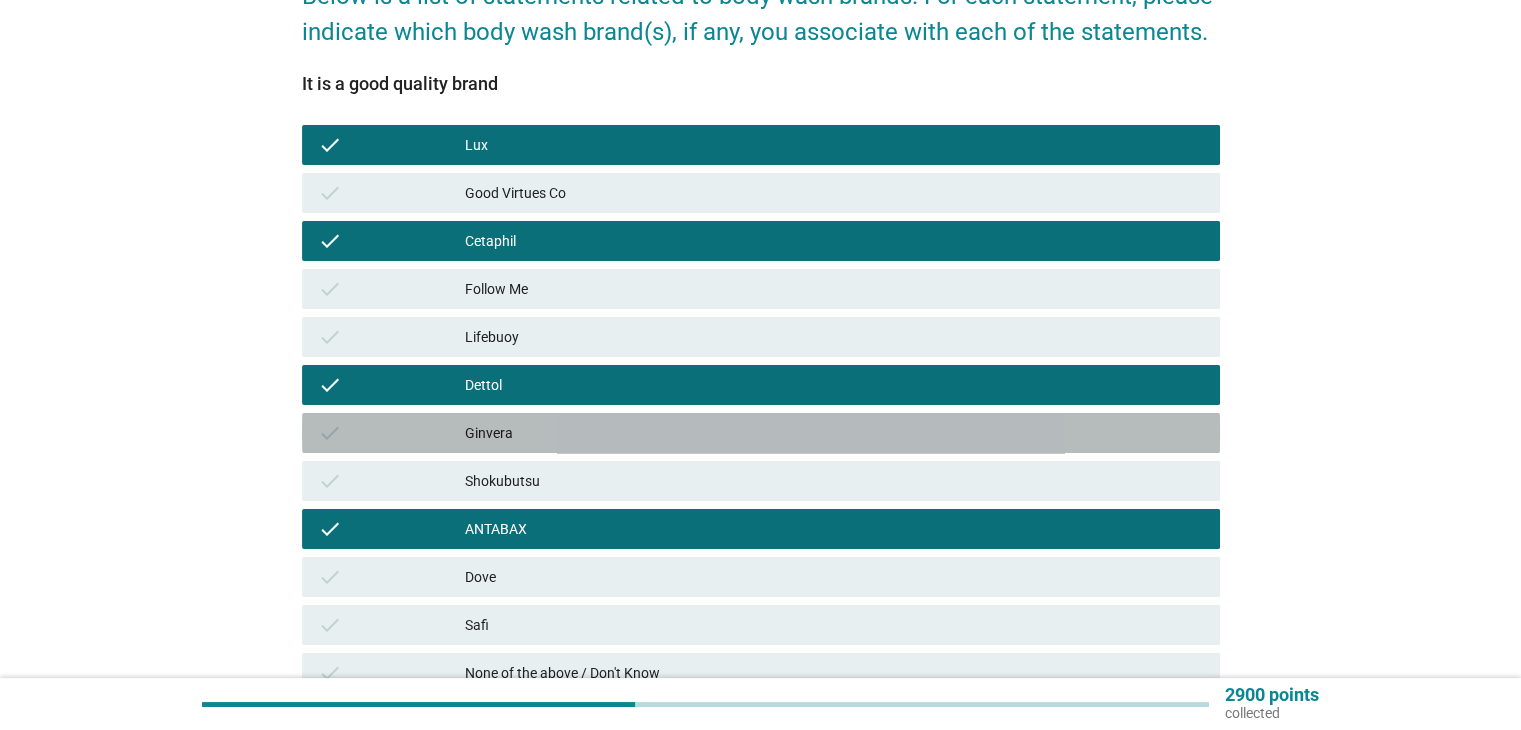 click on "Ginvera" at bounding box center [834, 433] 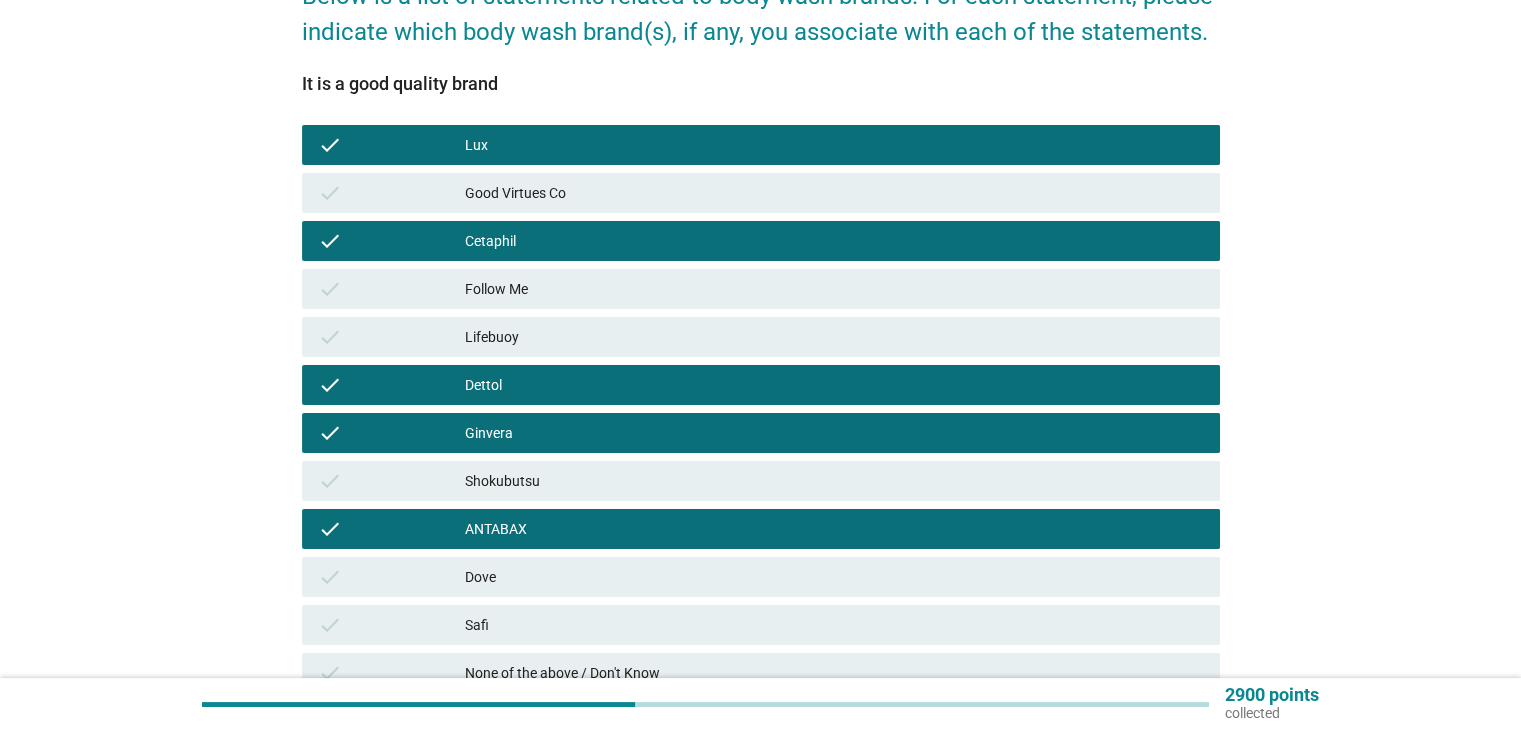 click on "Shokubutsu" at bounding box center [834, 481] 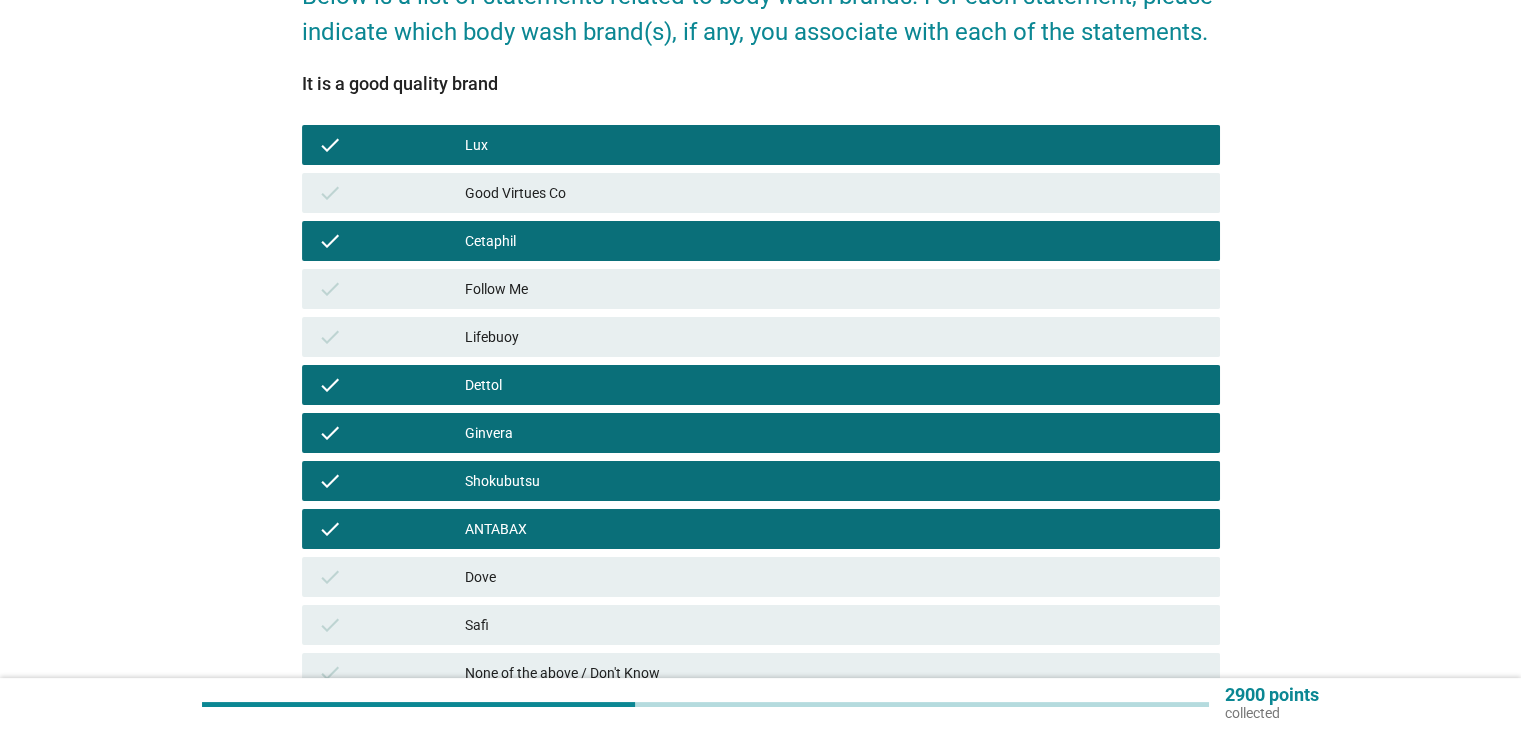 click on "Lifebuoy" at bounding box center [834, 337] 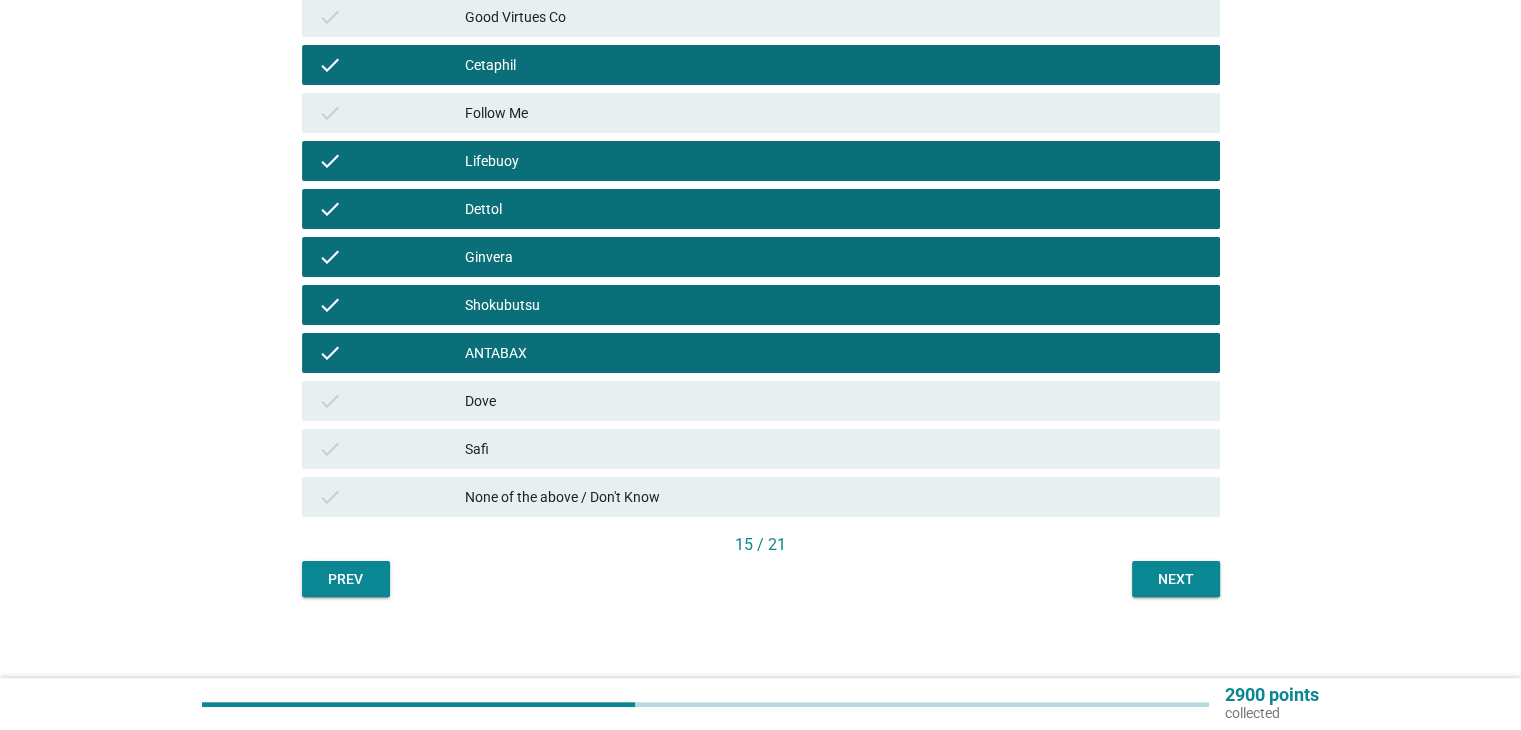 scroll, scrollTop: 385, scrollLeft: 0, axis: vertical 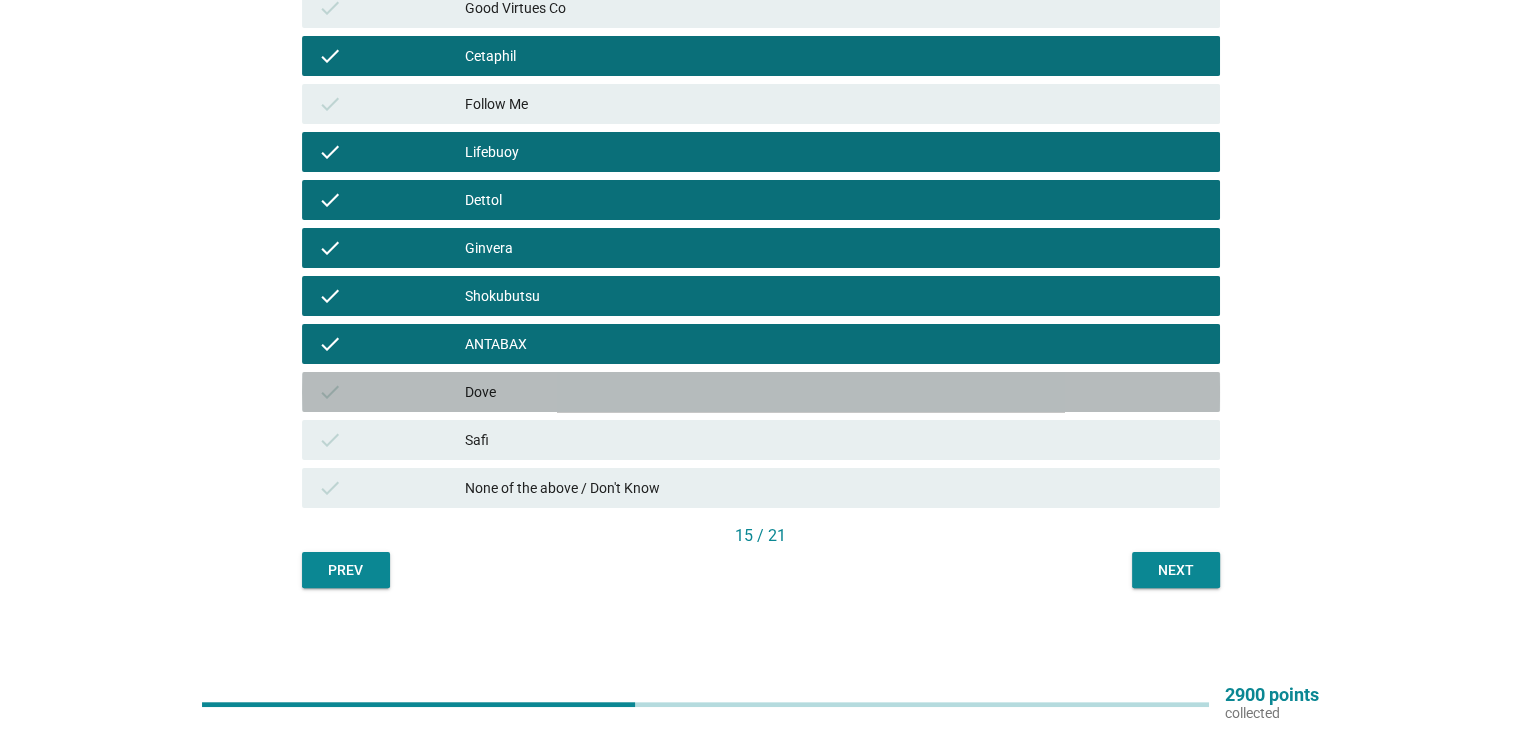 drag, startPoint x: 528, startPoint y: 405, endPoint x: 730, endPoint y: 448, distance: 206.52603 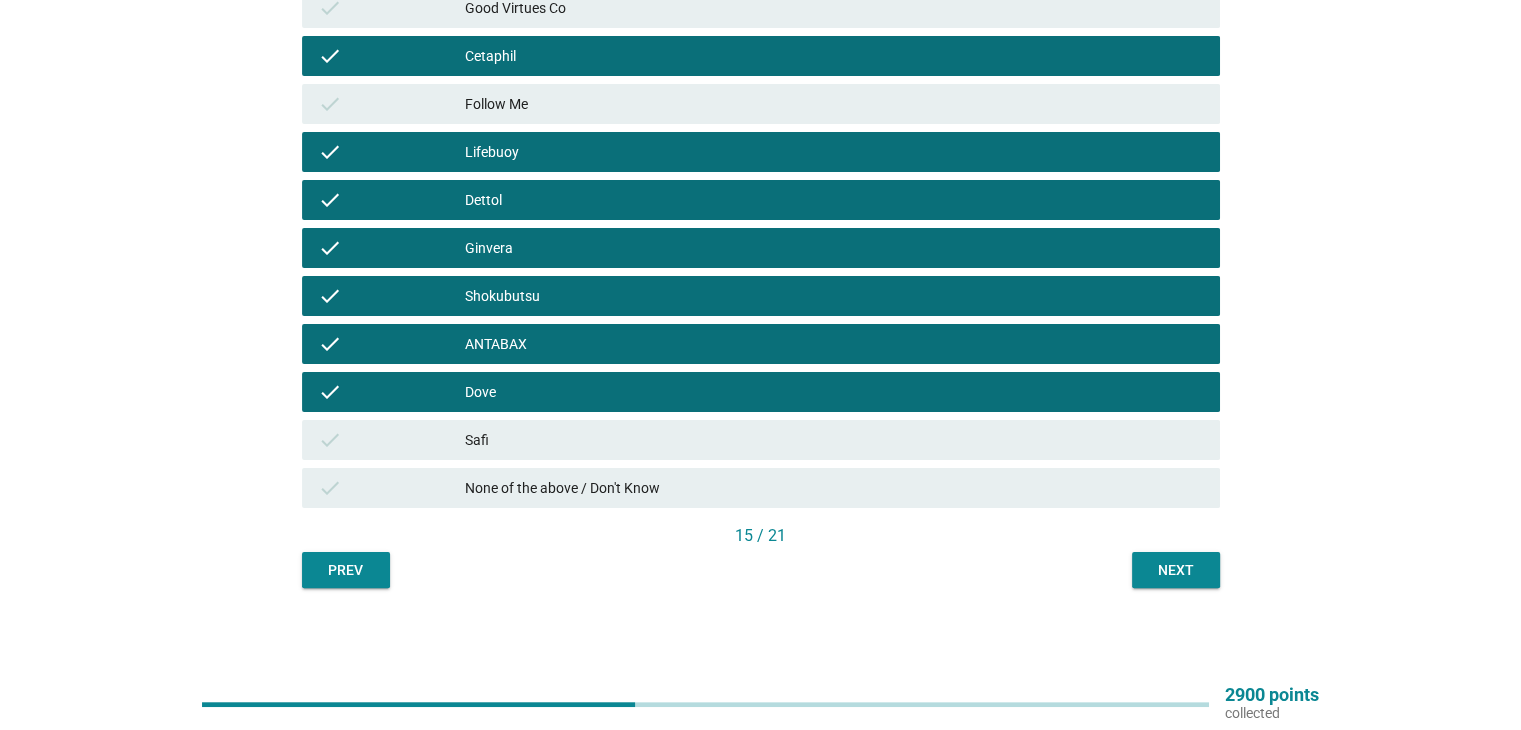 click on "Next" at bounding box center [1176, 570] 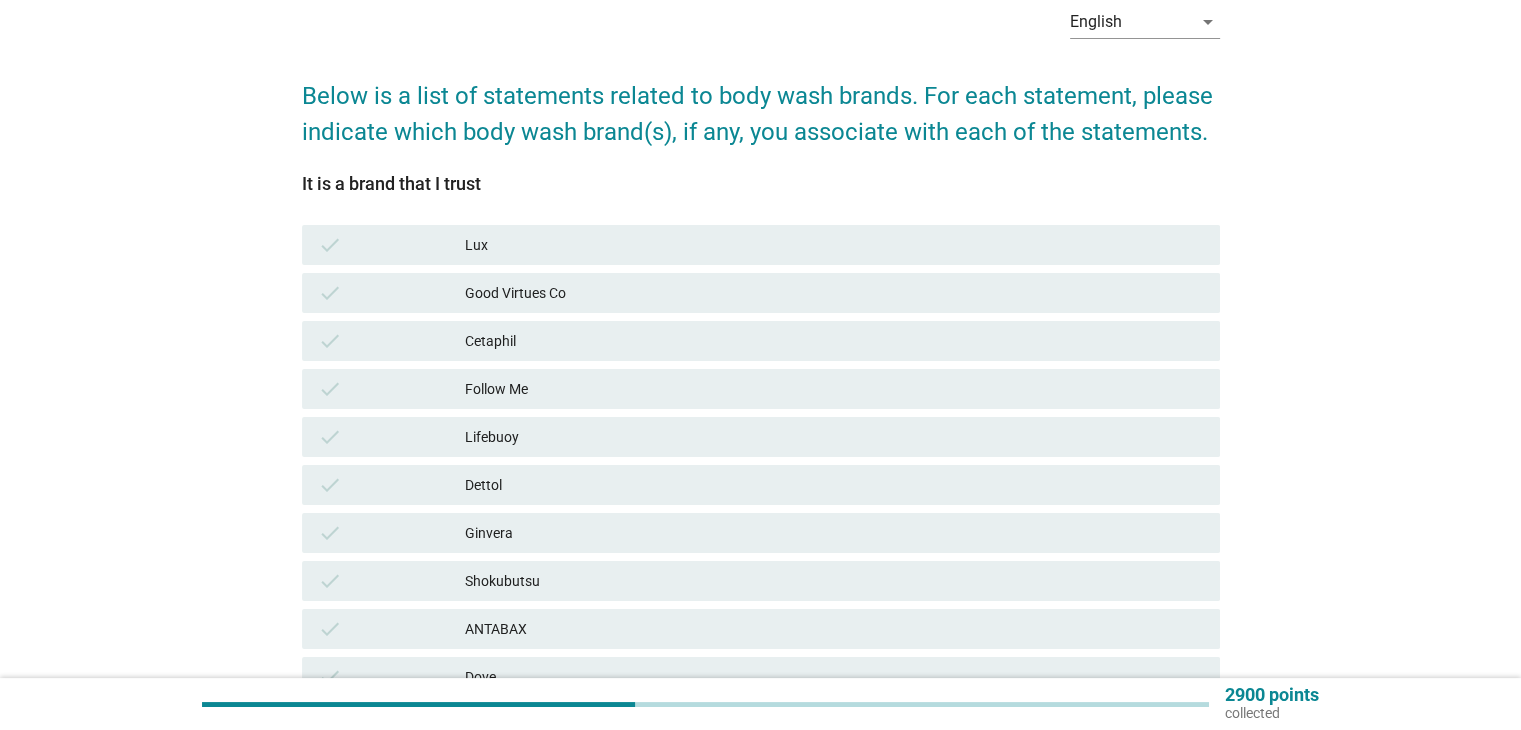 scroll, scrollTop: 200, scrollLeft: 0, axis: vertical 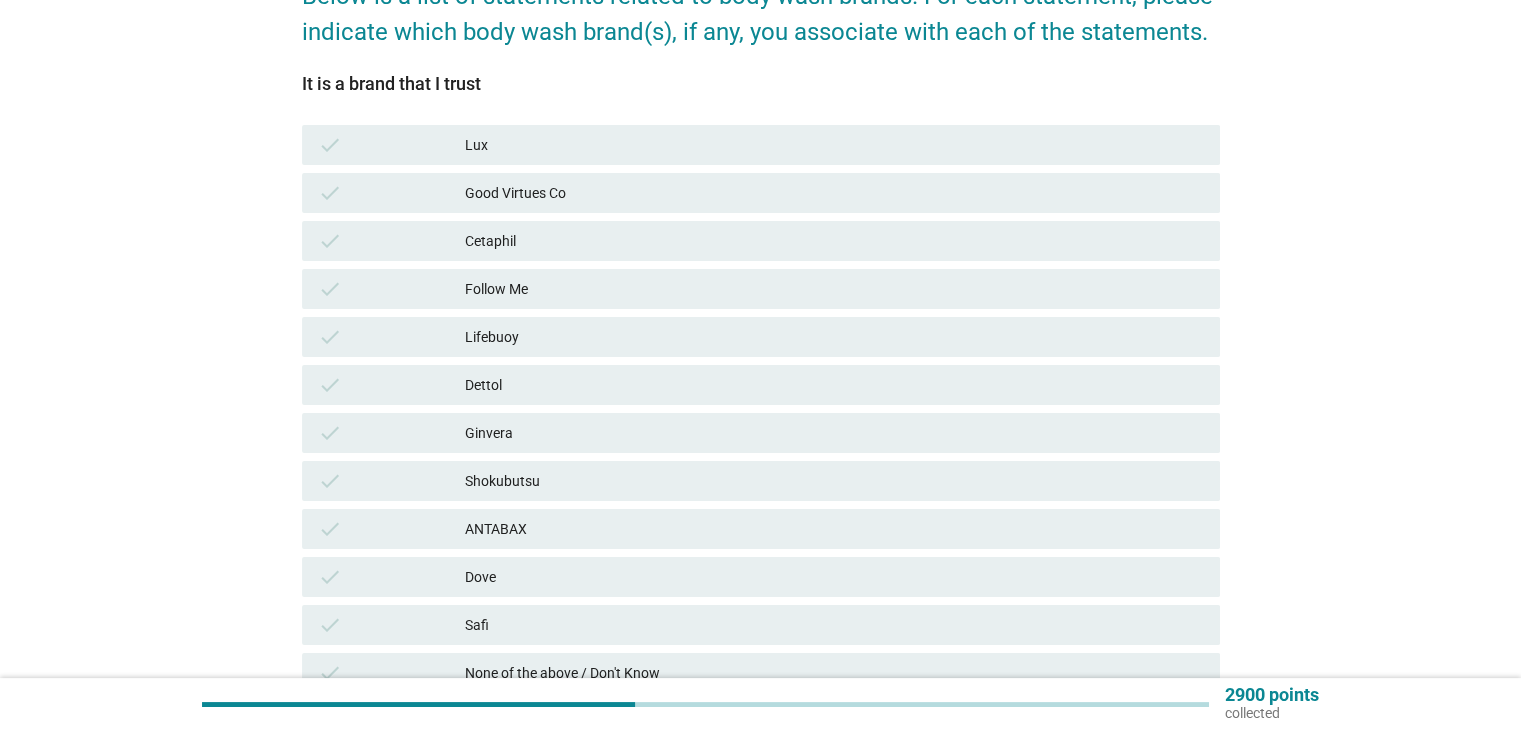 click on "Cetaphil" at bounding box center [834, 241] 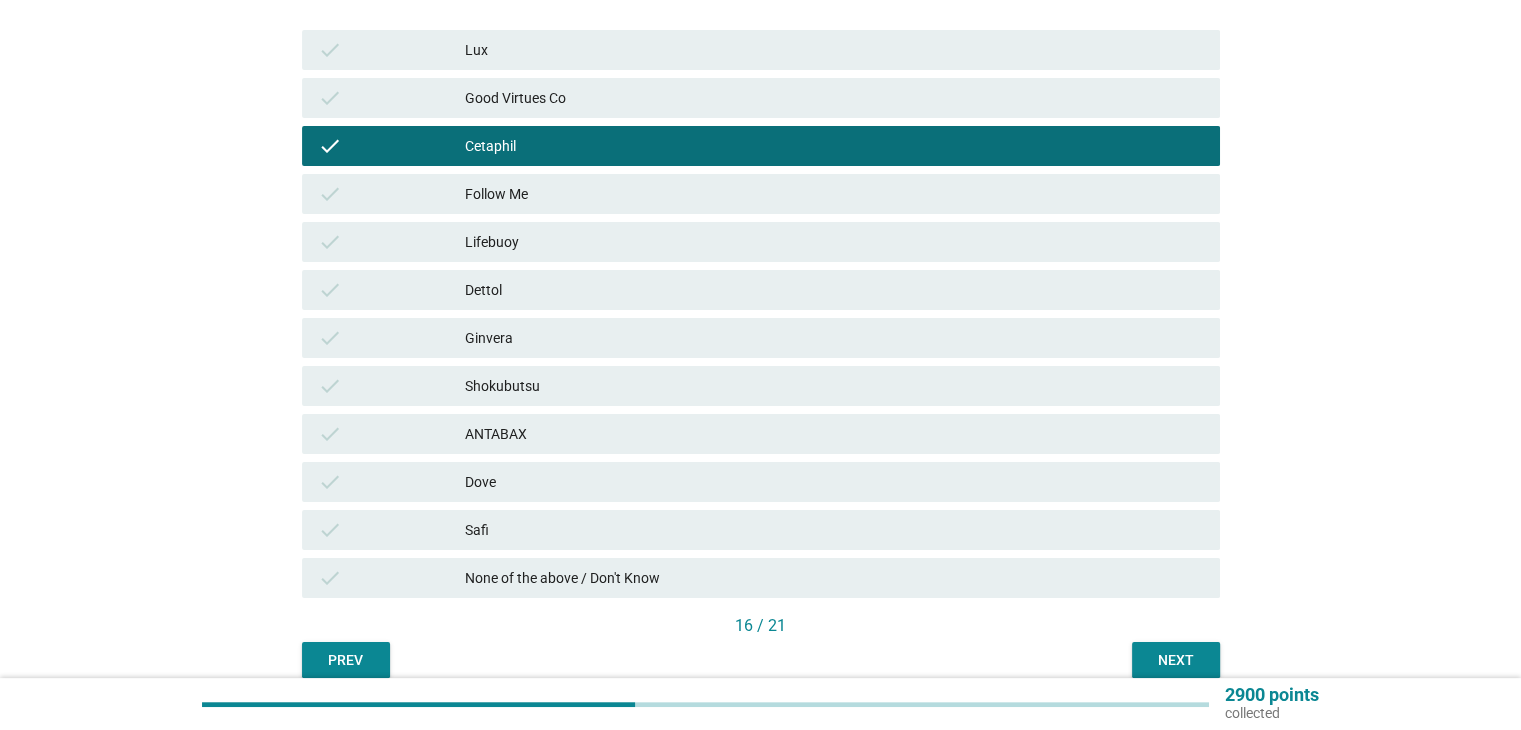 scroll, scrollTop: 300, scrollLeft: 0, axis: vertical 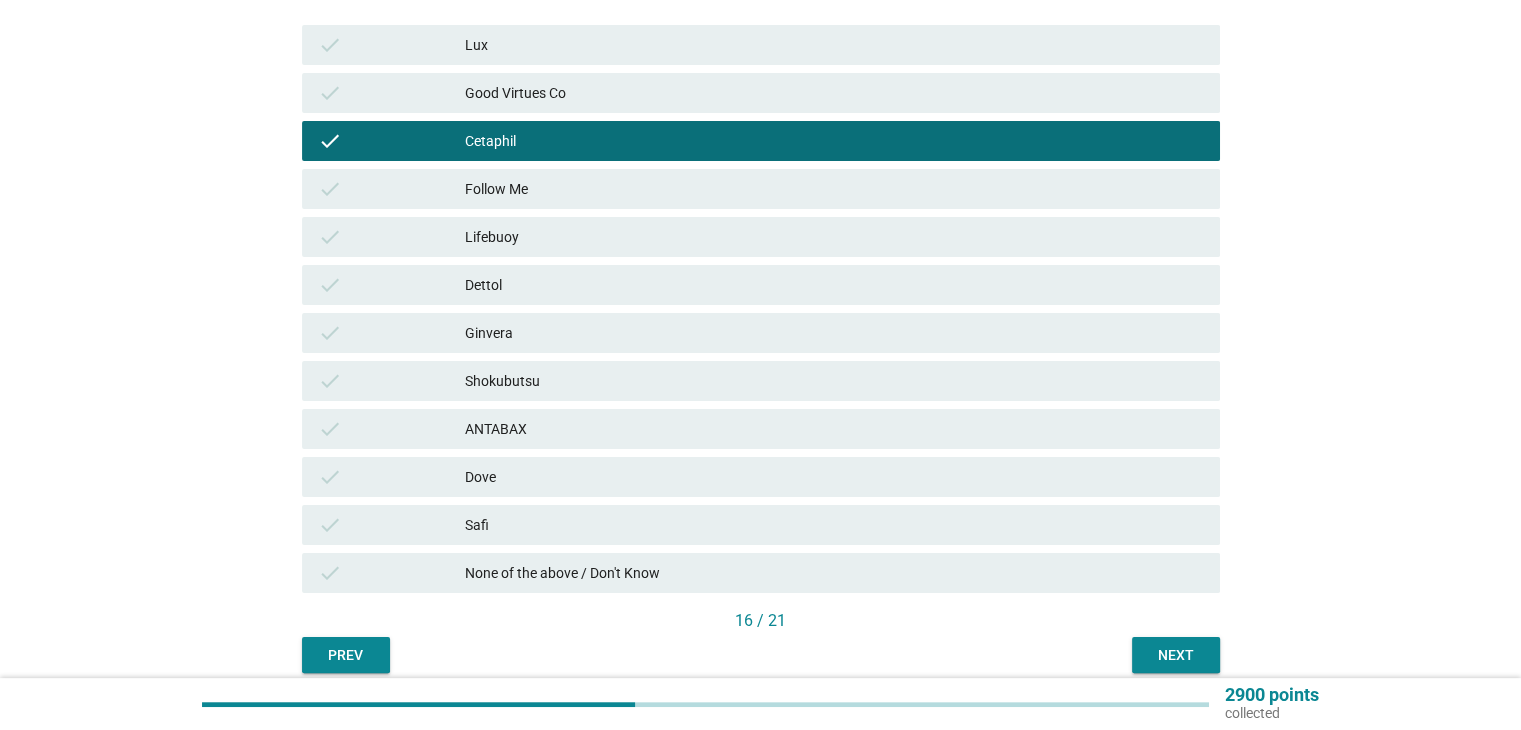 click on "Lifebuoy" at bounding box center (834, 237) 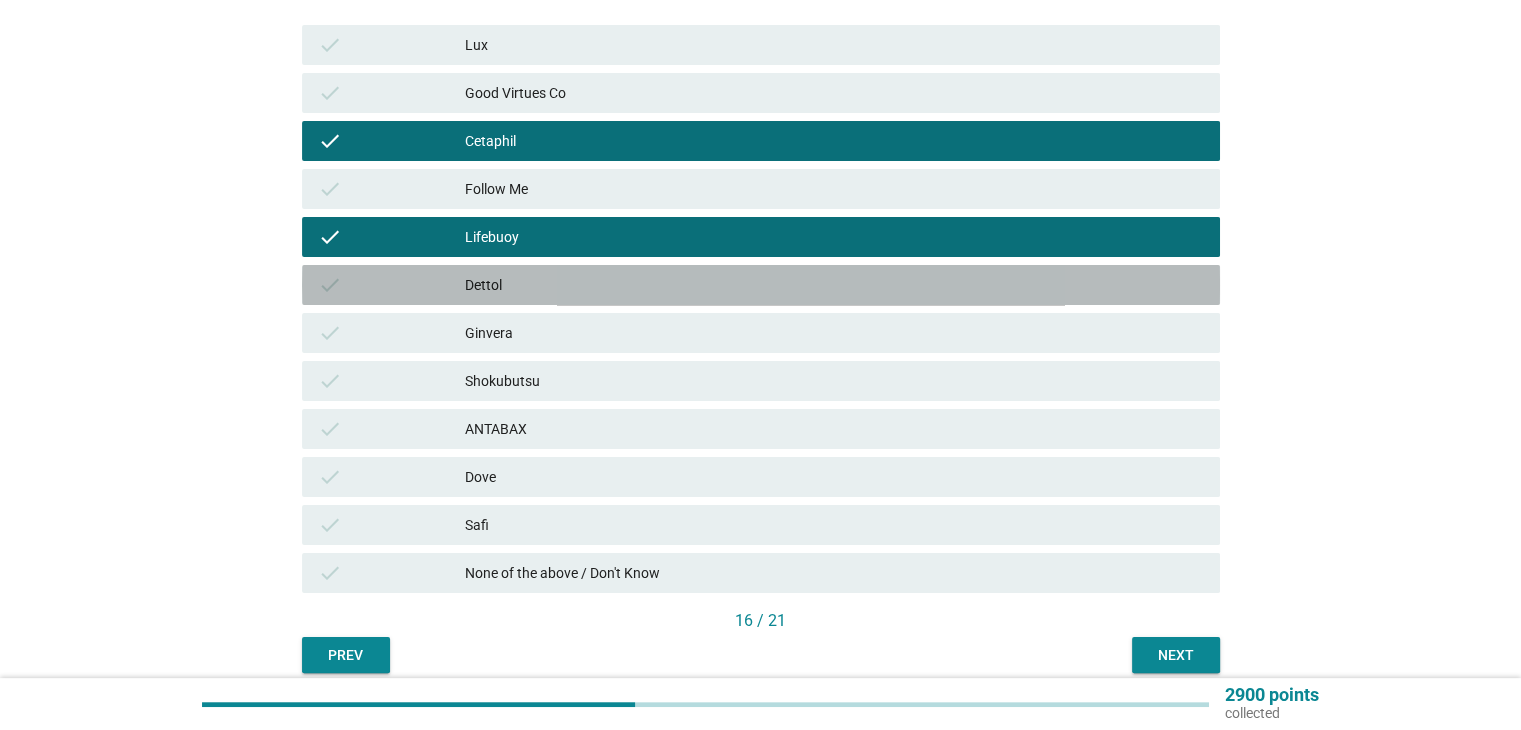 click on "Dettol" at bounding box center [834, 285] 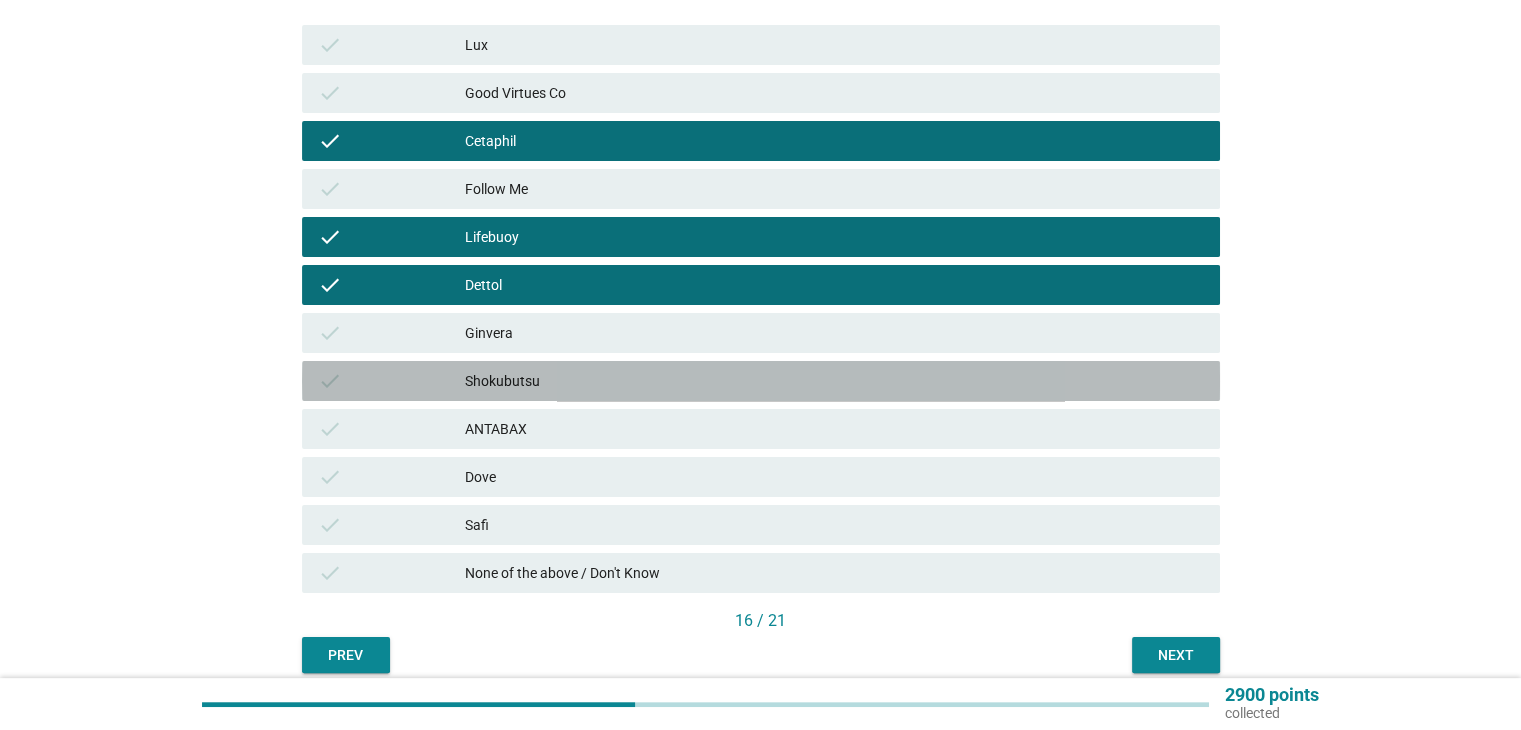 click on "Shokubutsu" at bounding box center [834, 381] 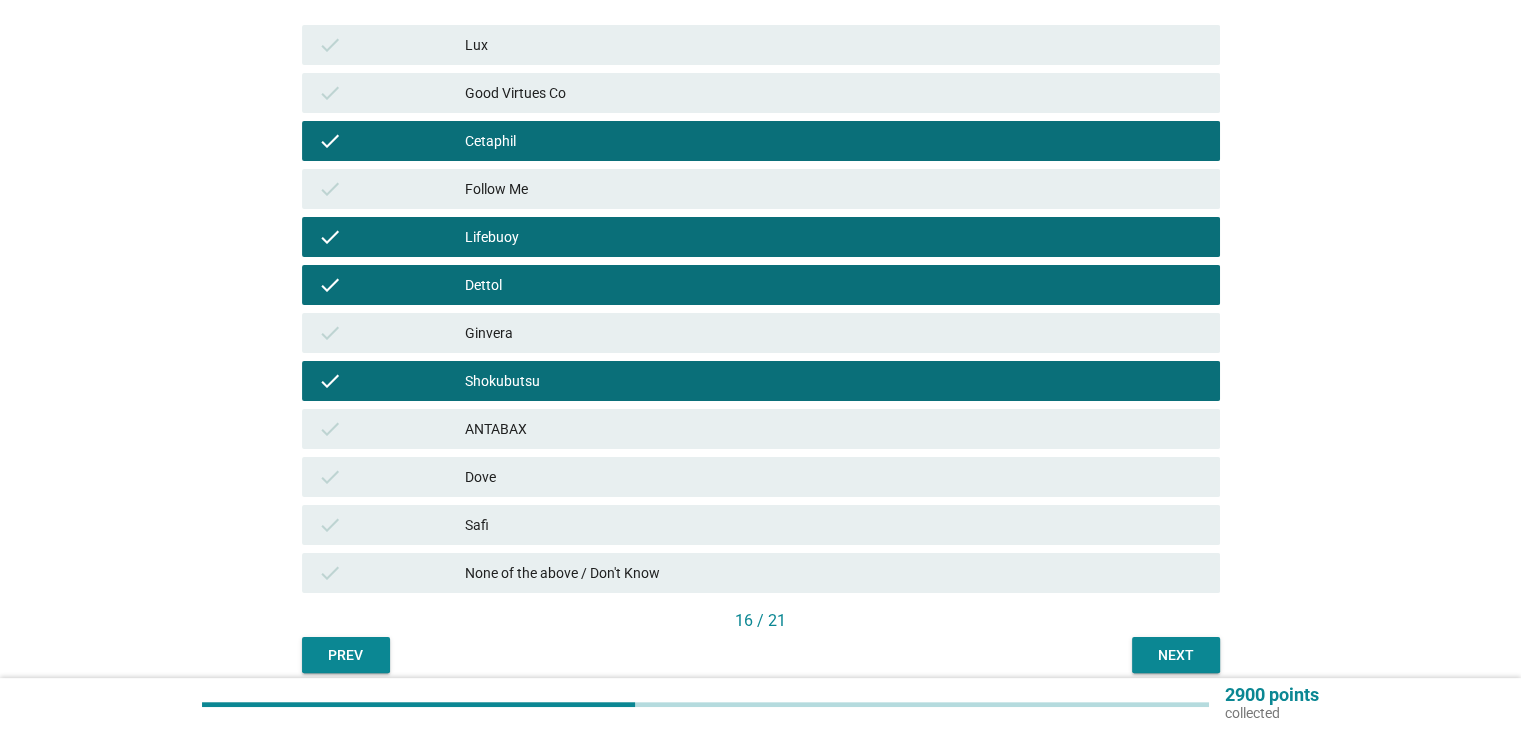 click on "ANTABAX" at bounding box center [834, 429] 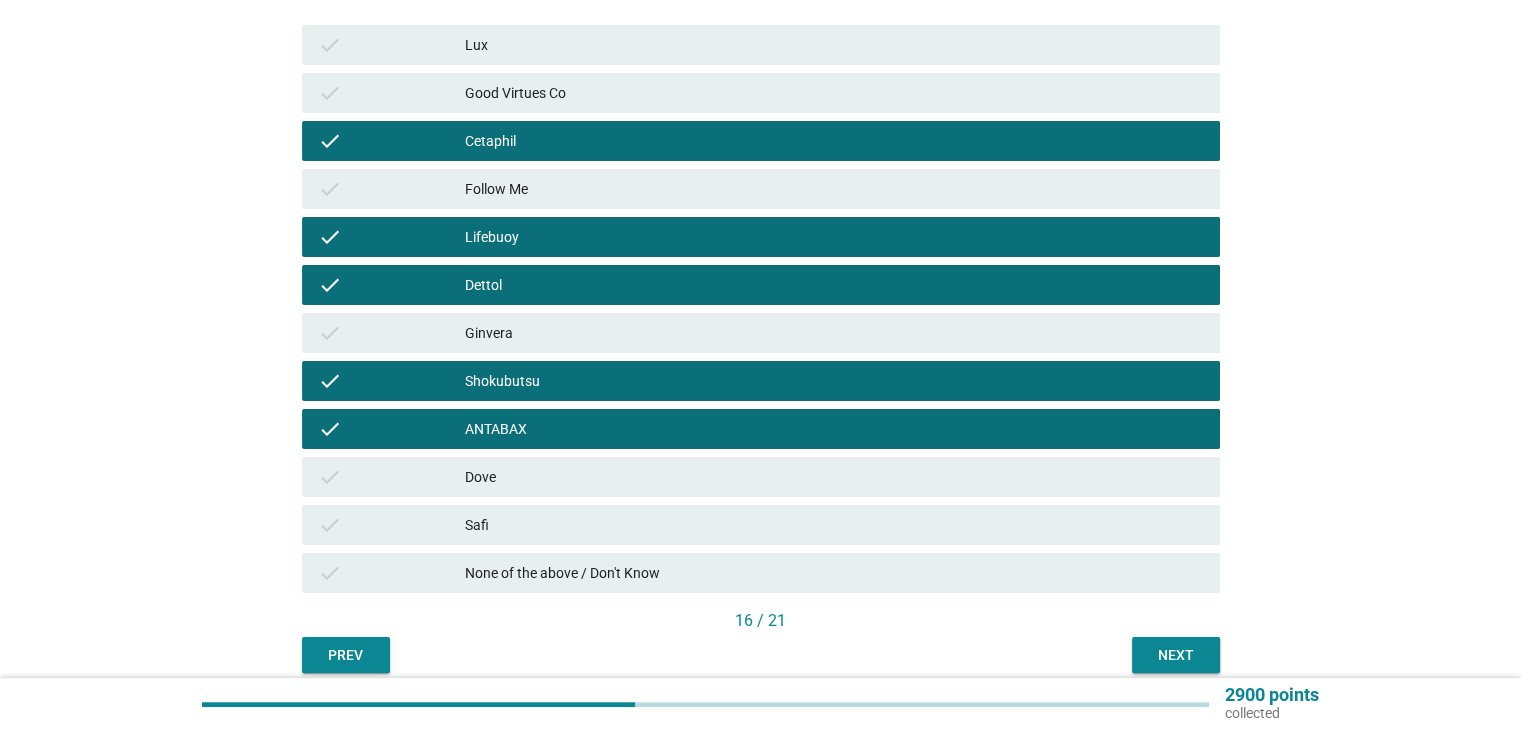 click on "Next" at bounding box center (1176, 655) 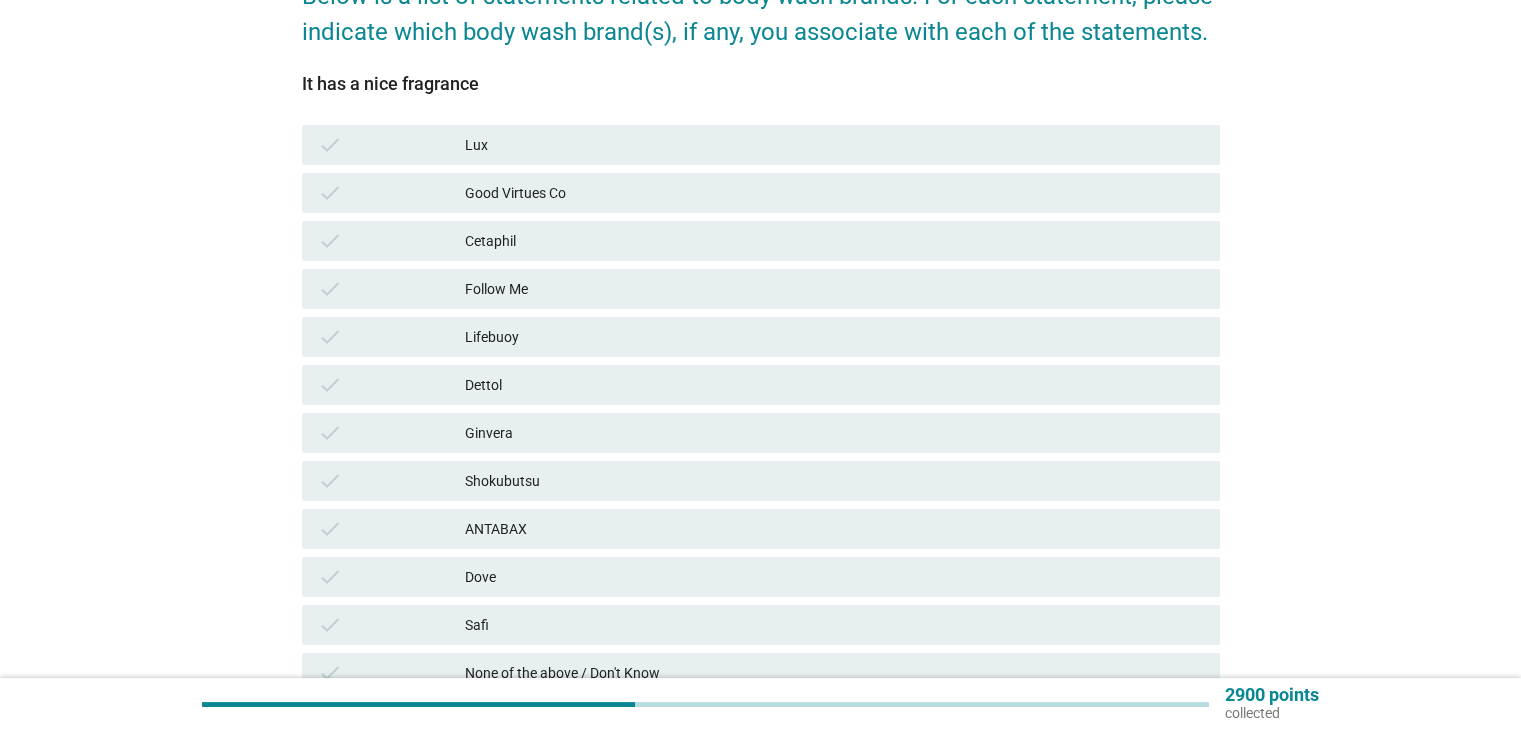 scroll, scrollTop: 300, scrollLeft: 0, axis: vertical 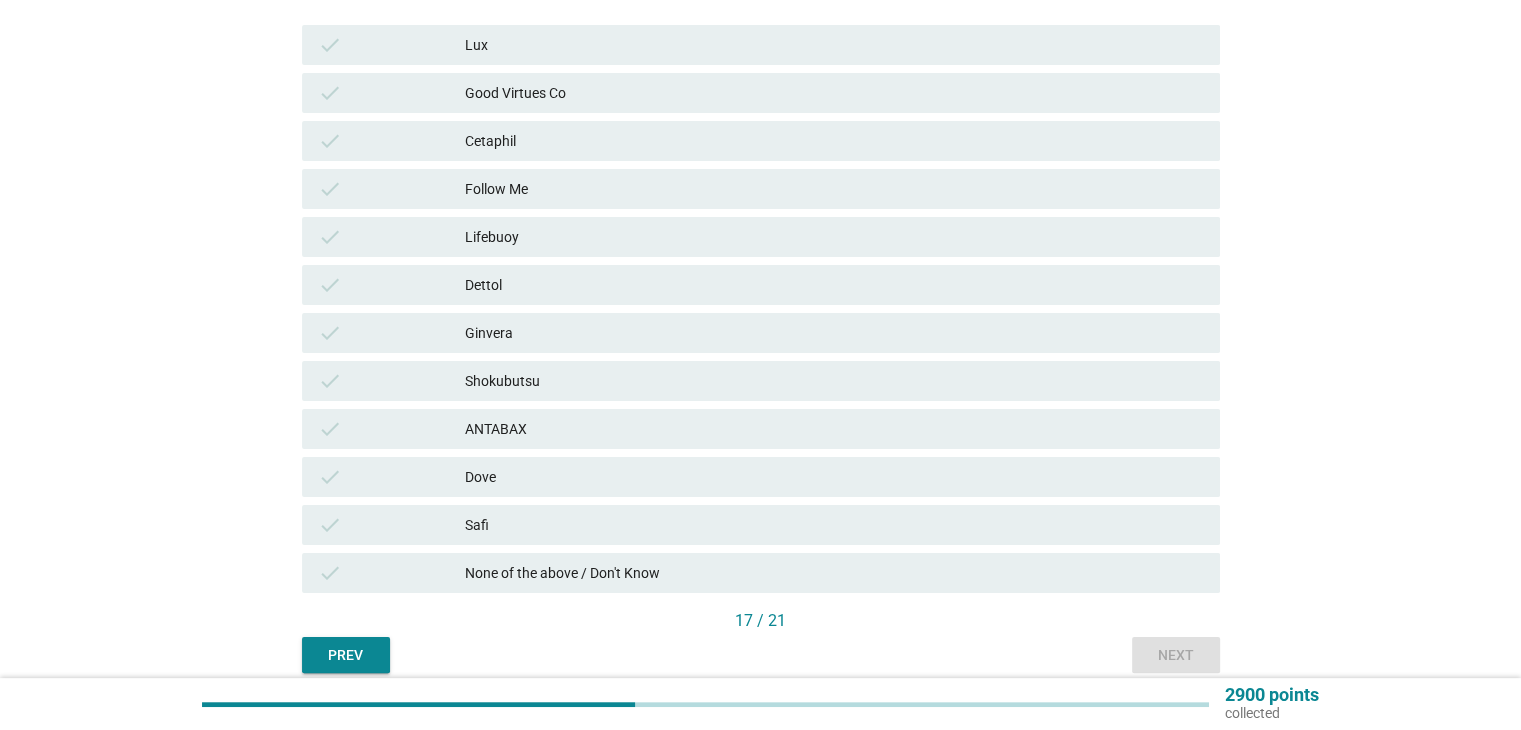 click on "check   Lux" at bounding box center [761, 45] 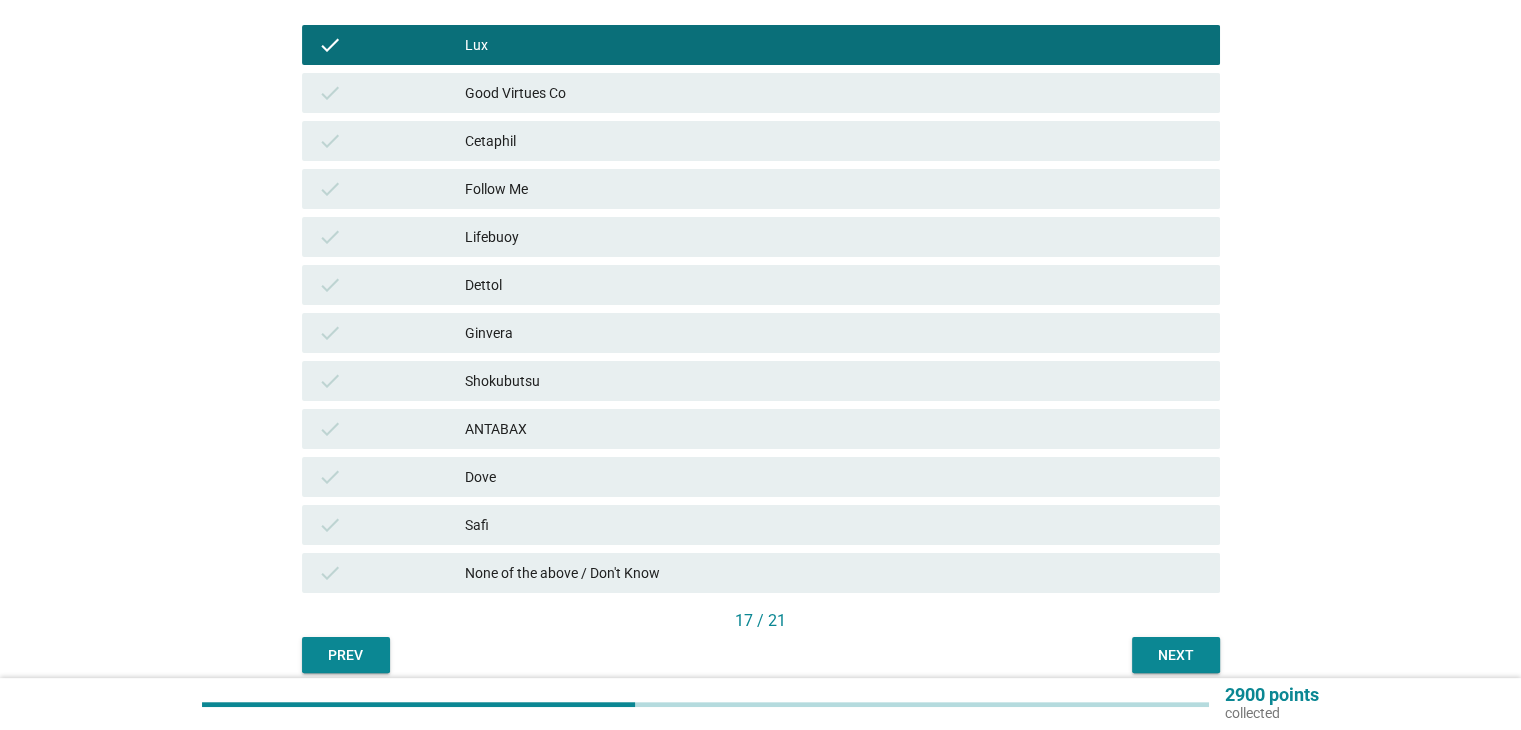 click on "check" at bounding box center (392, 381) 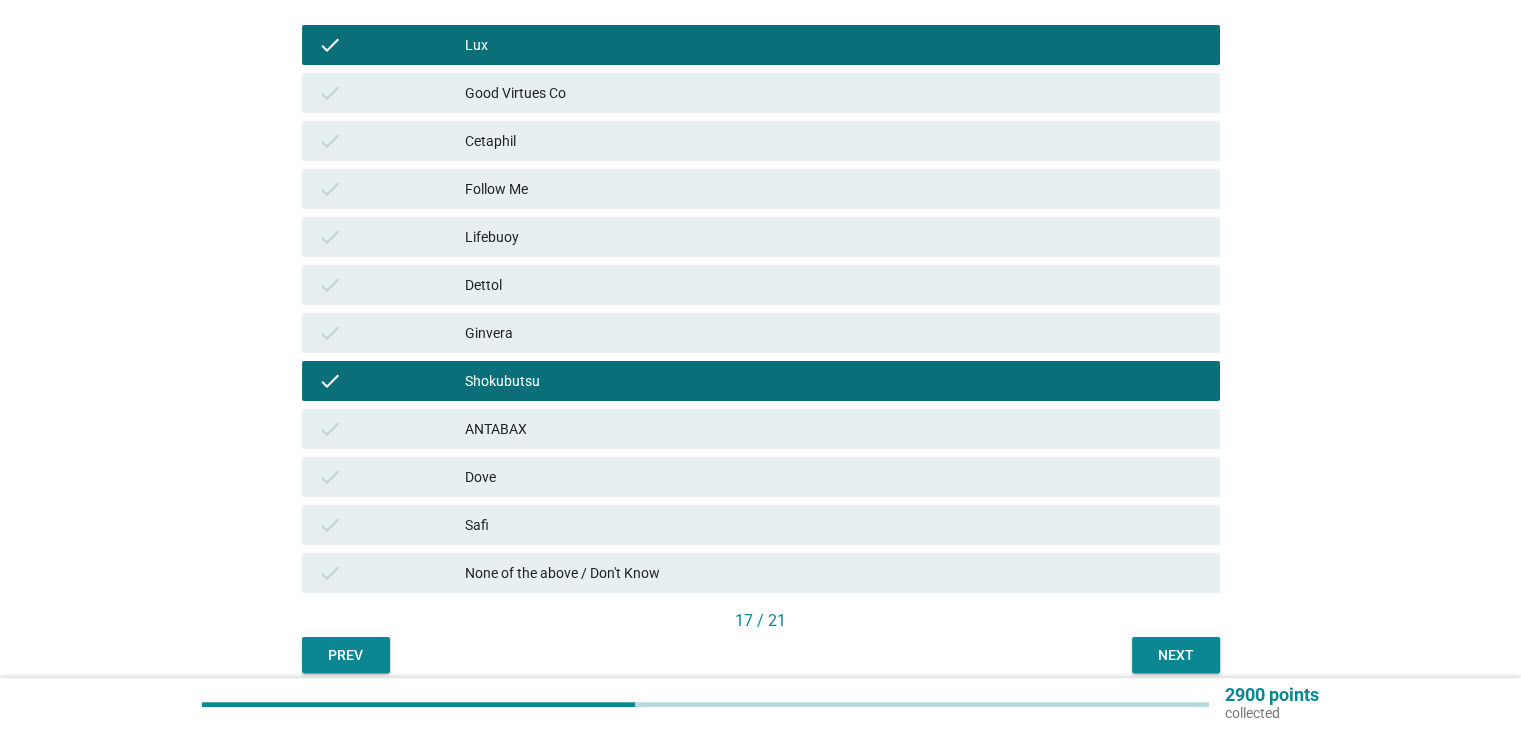 click on "check" at bounding box center (392, 237) 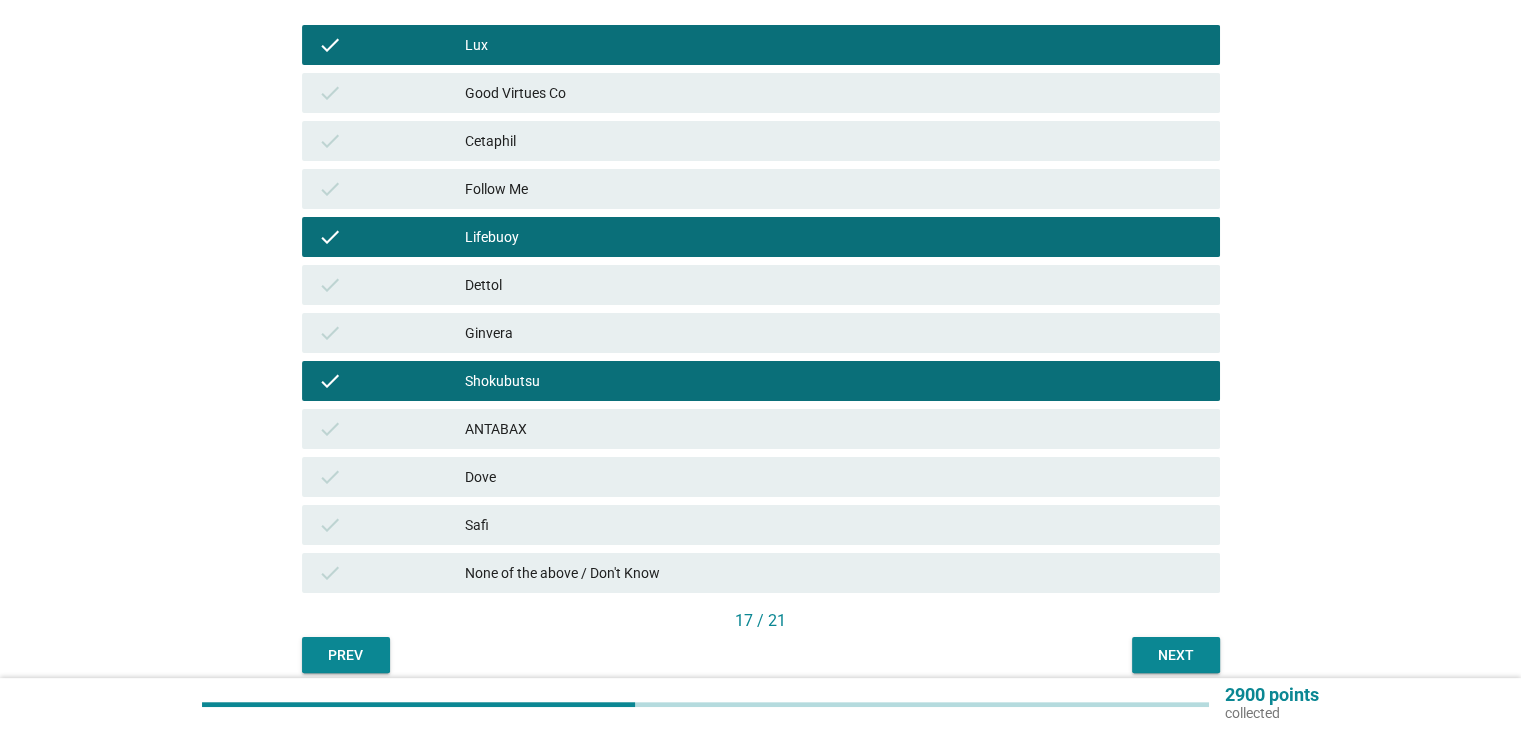 click on "check" at bounding box center (392, 429) 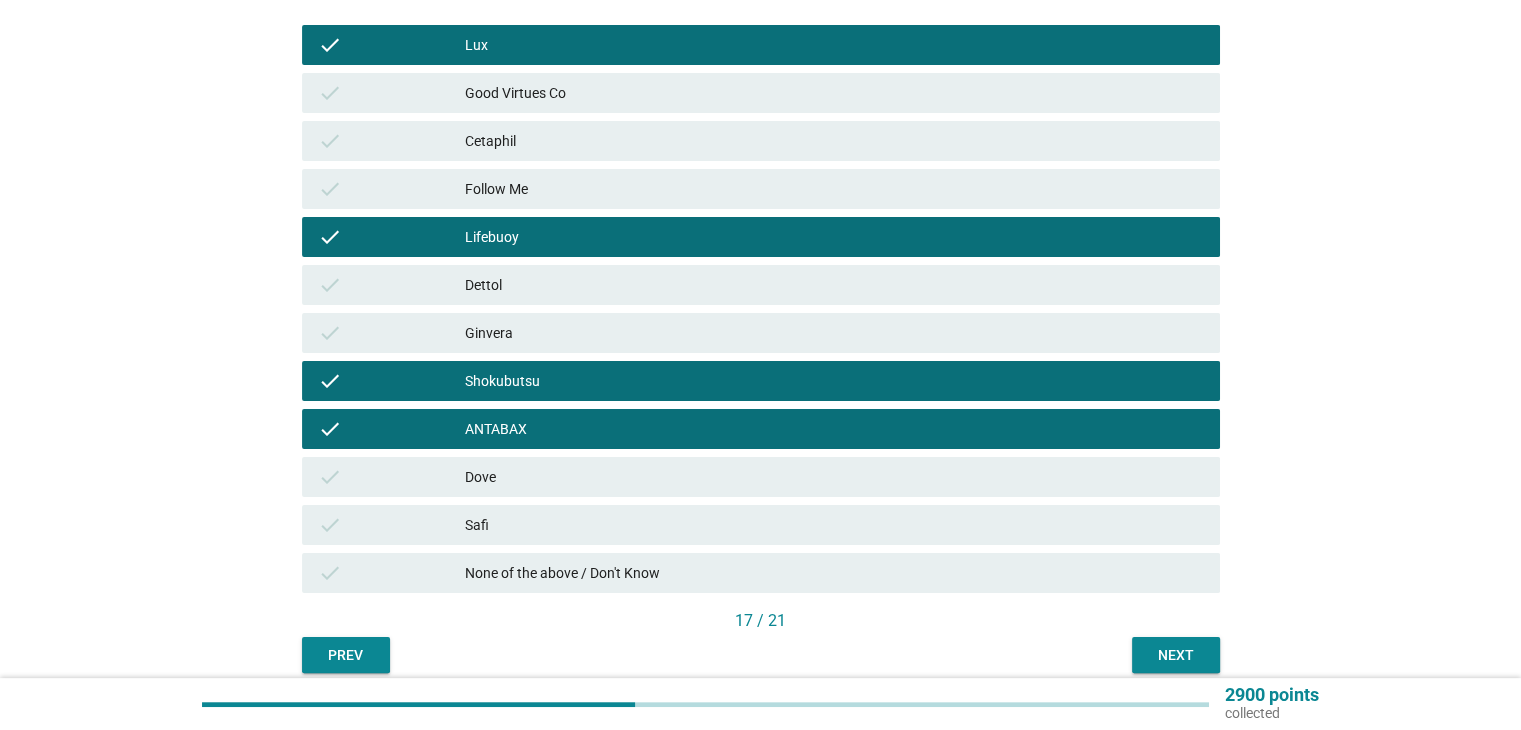 click on "Next" at bounding box center [1176, 655] 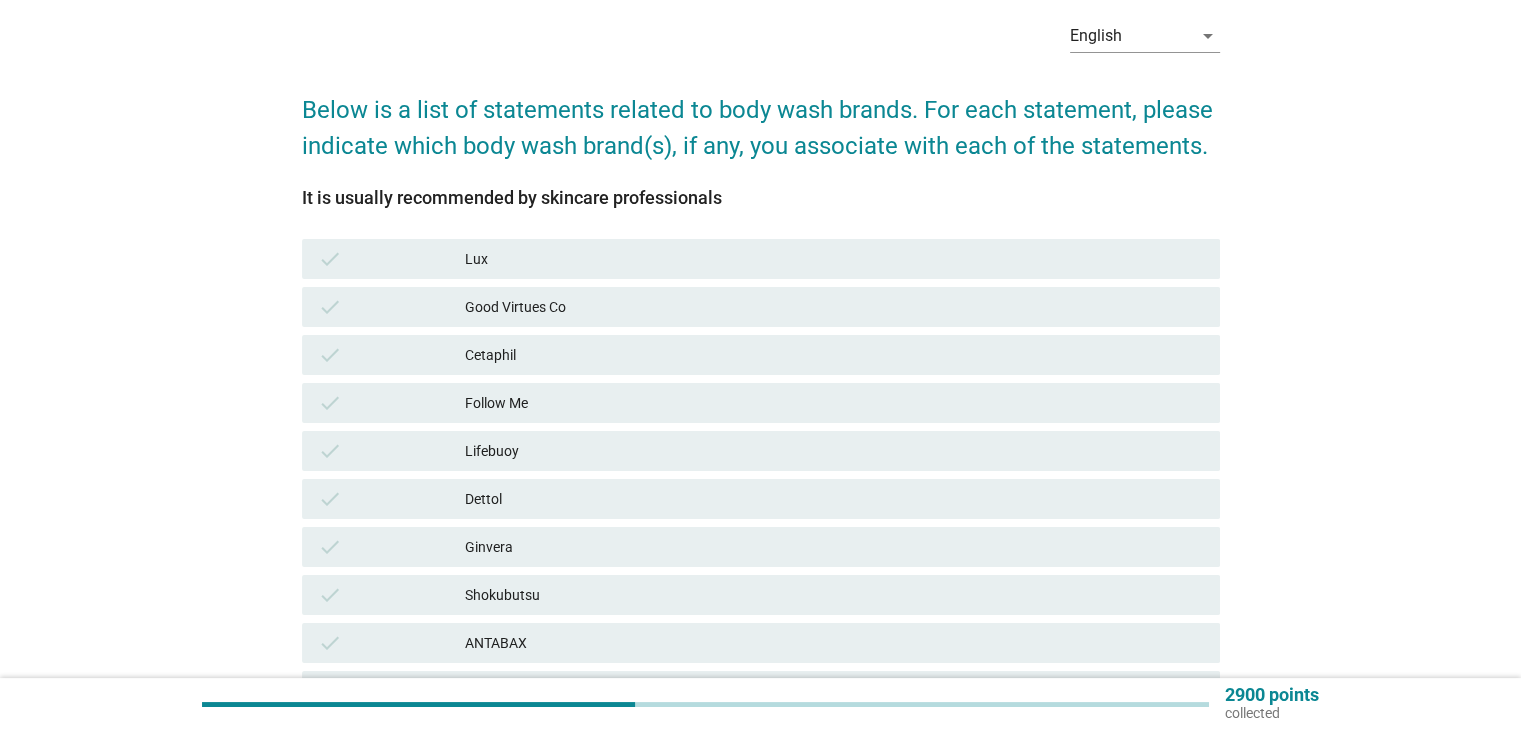 scroll, scrollTop: 200, scrollLeft: 0, axis: vertical 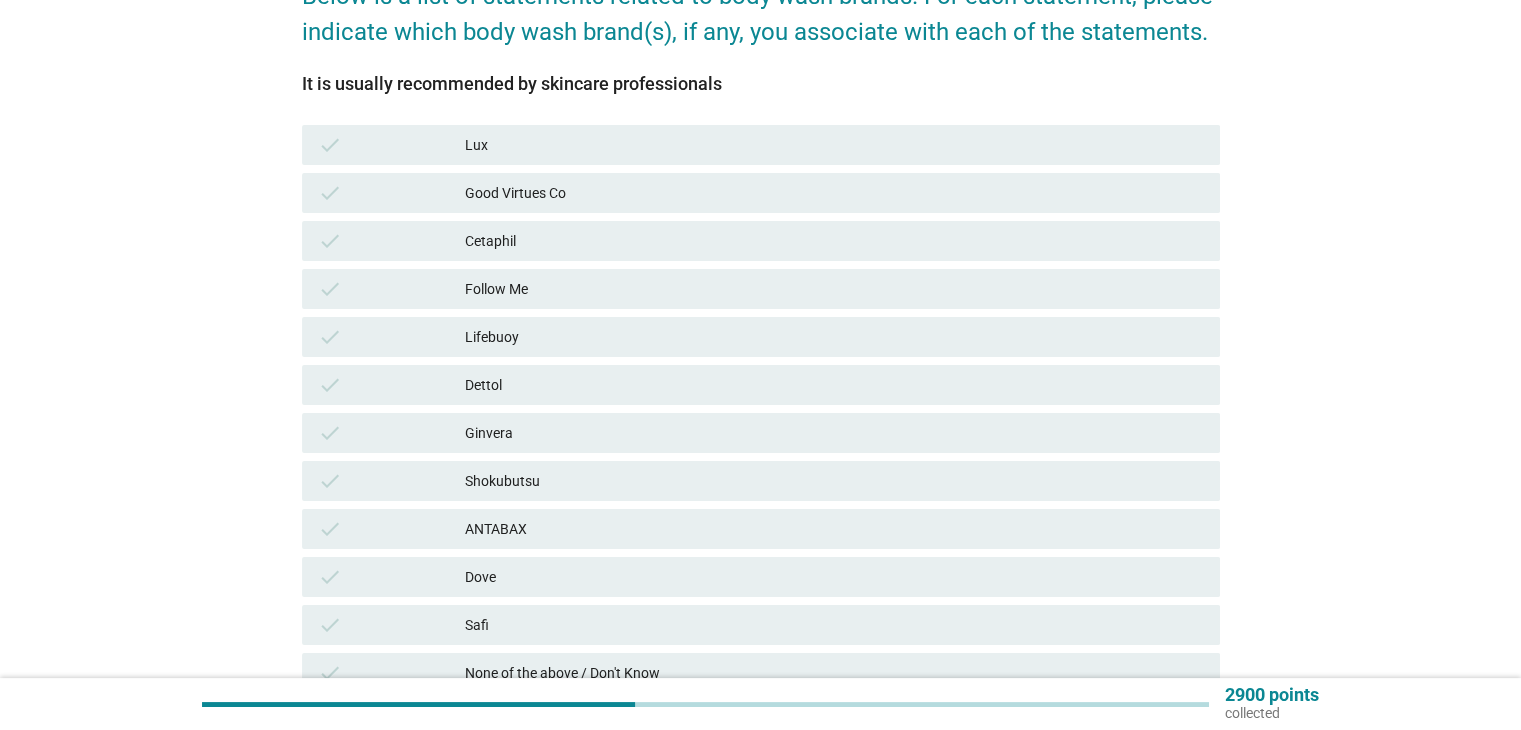 click on "Cetaphil" at bounding box center [834, 241] 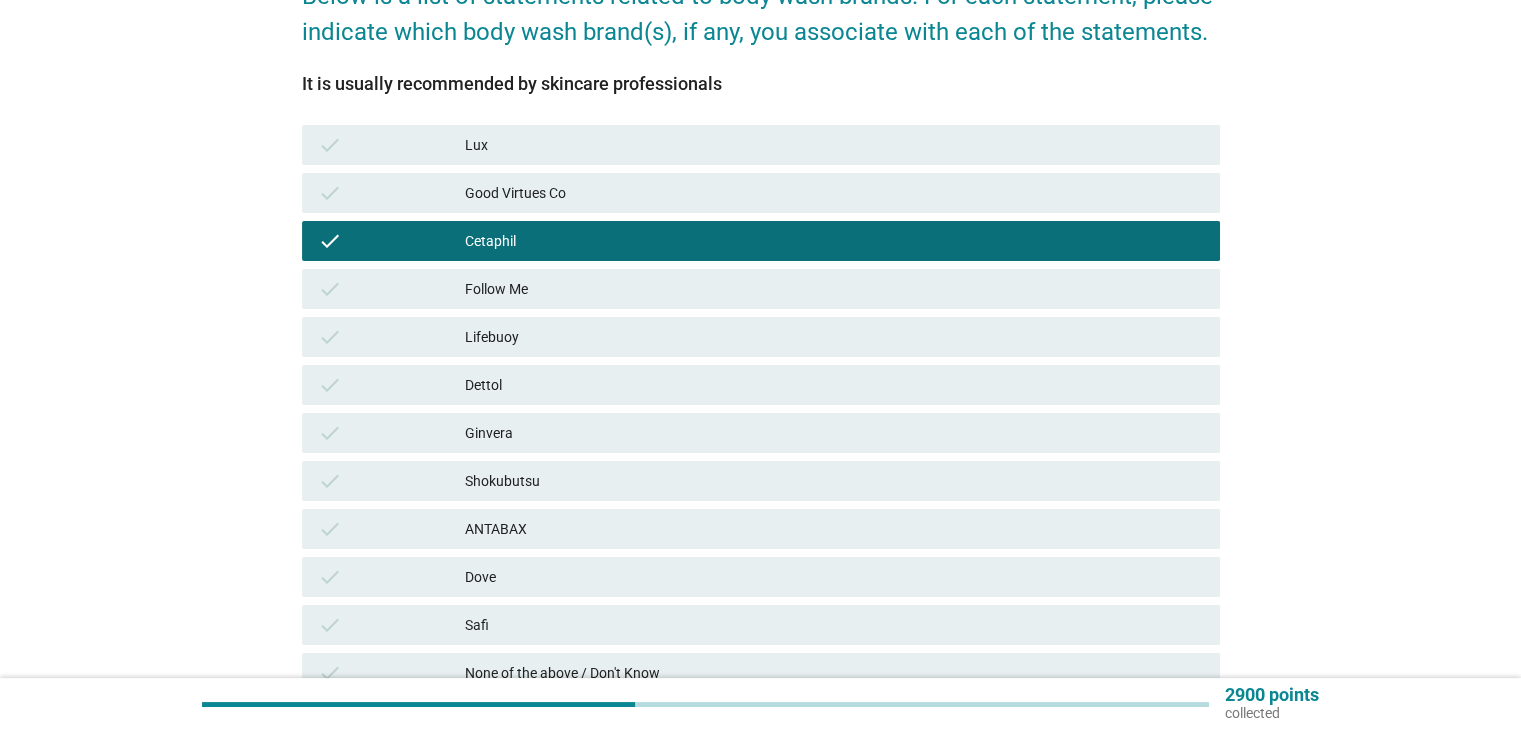 scroll, scrollTop: 300, scrollLeft: 0, axis: vertical 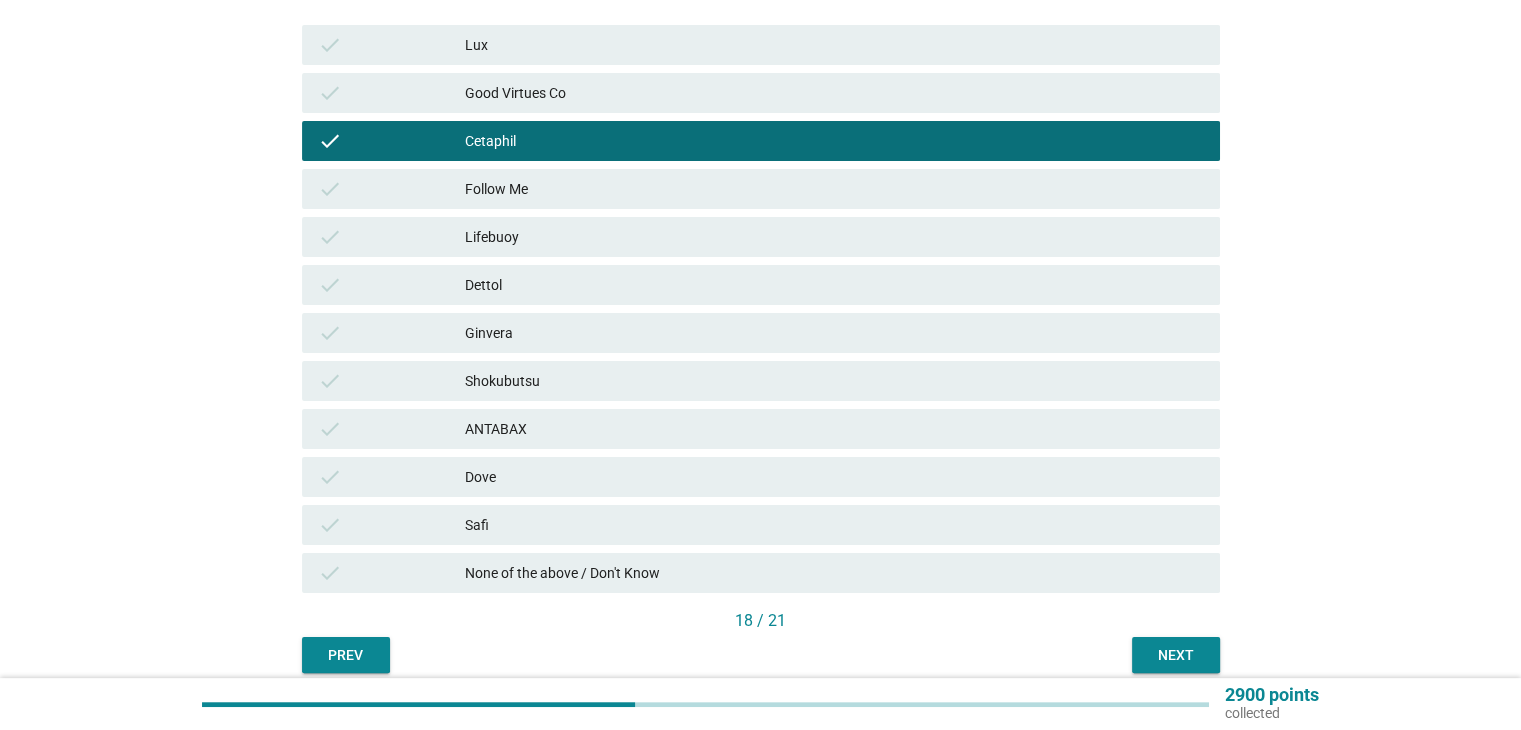 click on "Next" at bounding box center (1176, 655) 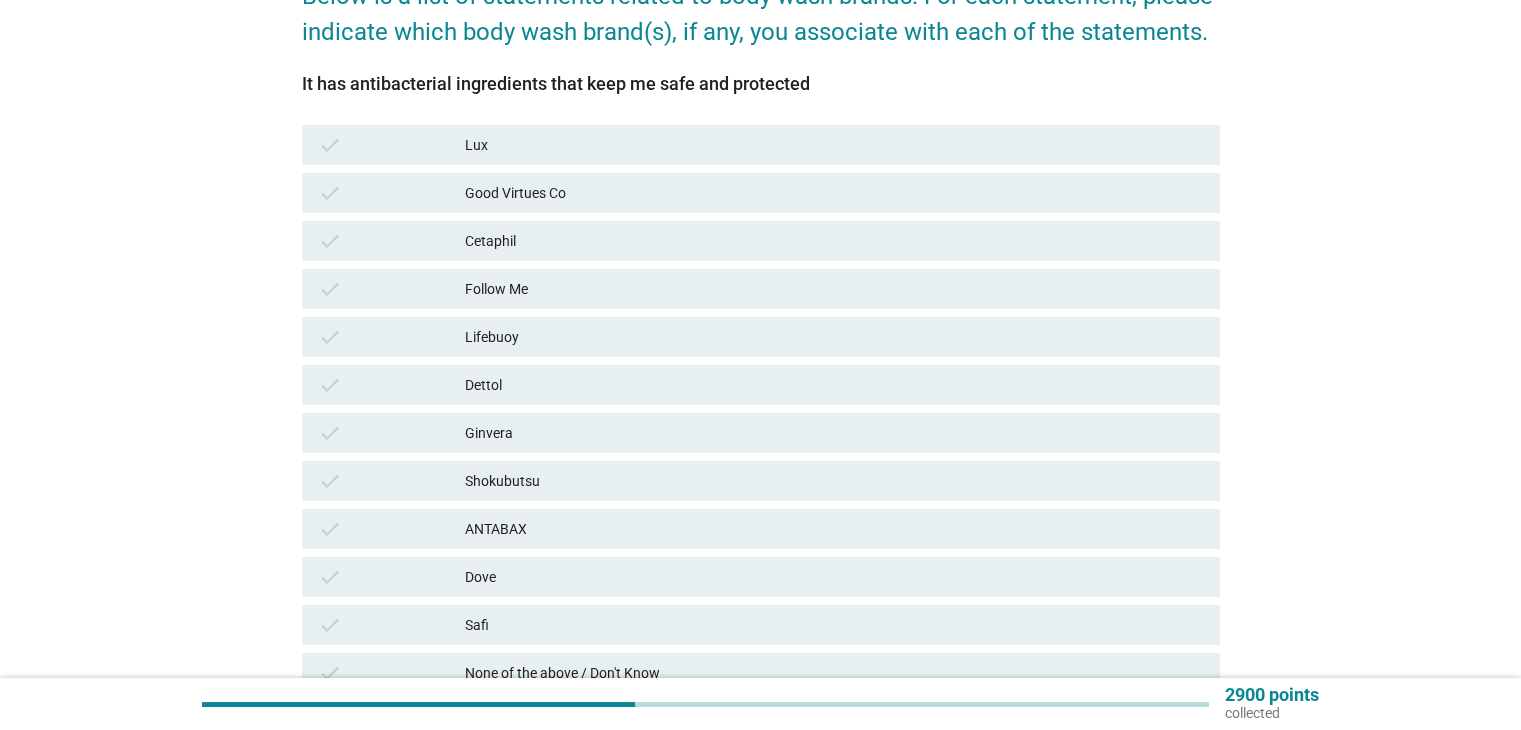 scroll, scrollTop: 300, scrollLeft: 0, axis: vertical 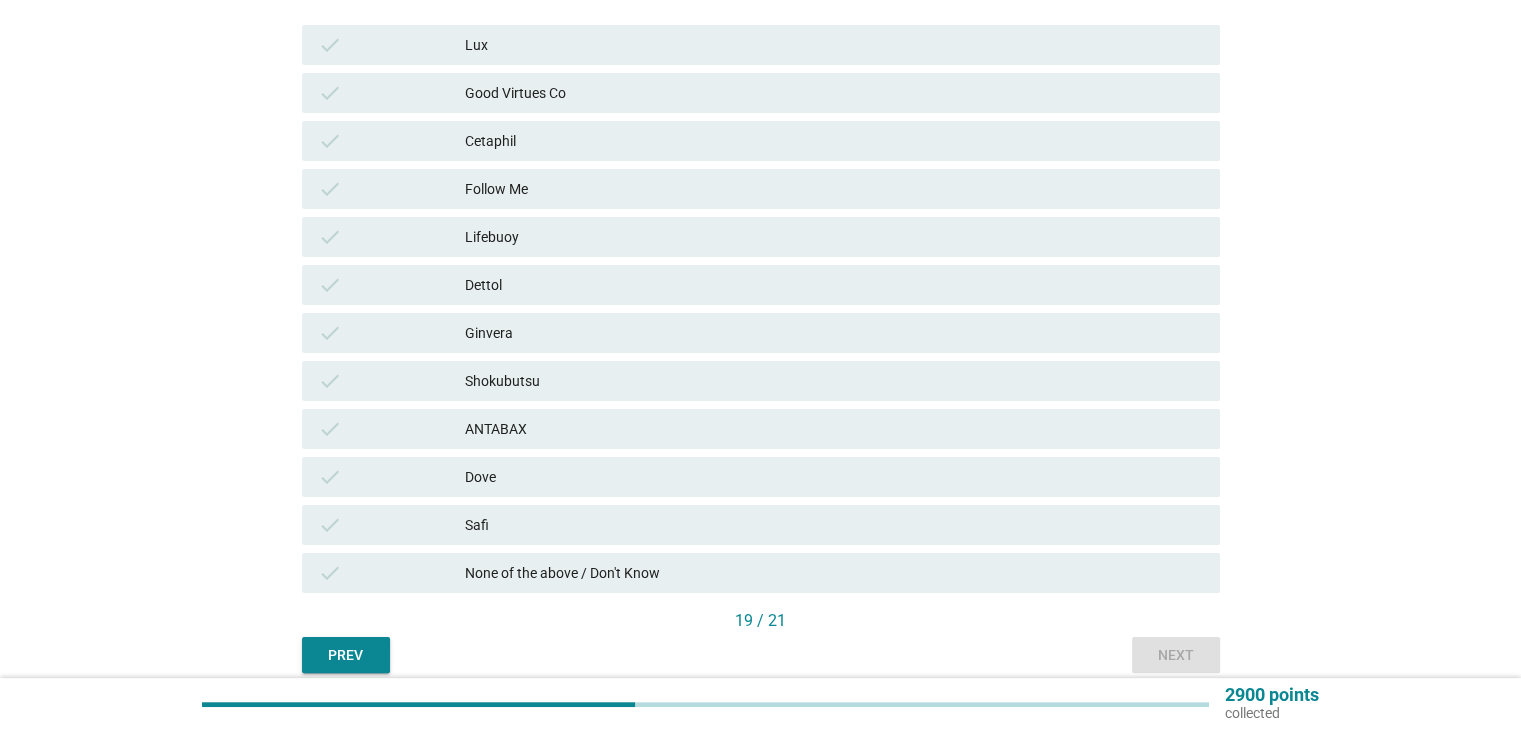 click on "Shokubutsu" at bounding box center (834, 381) 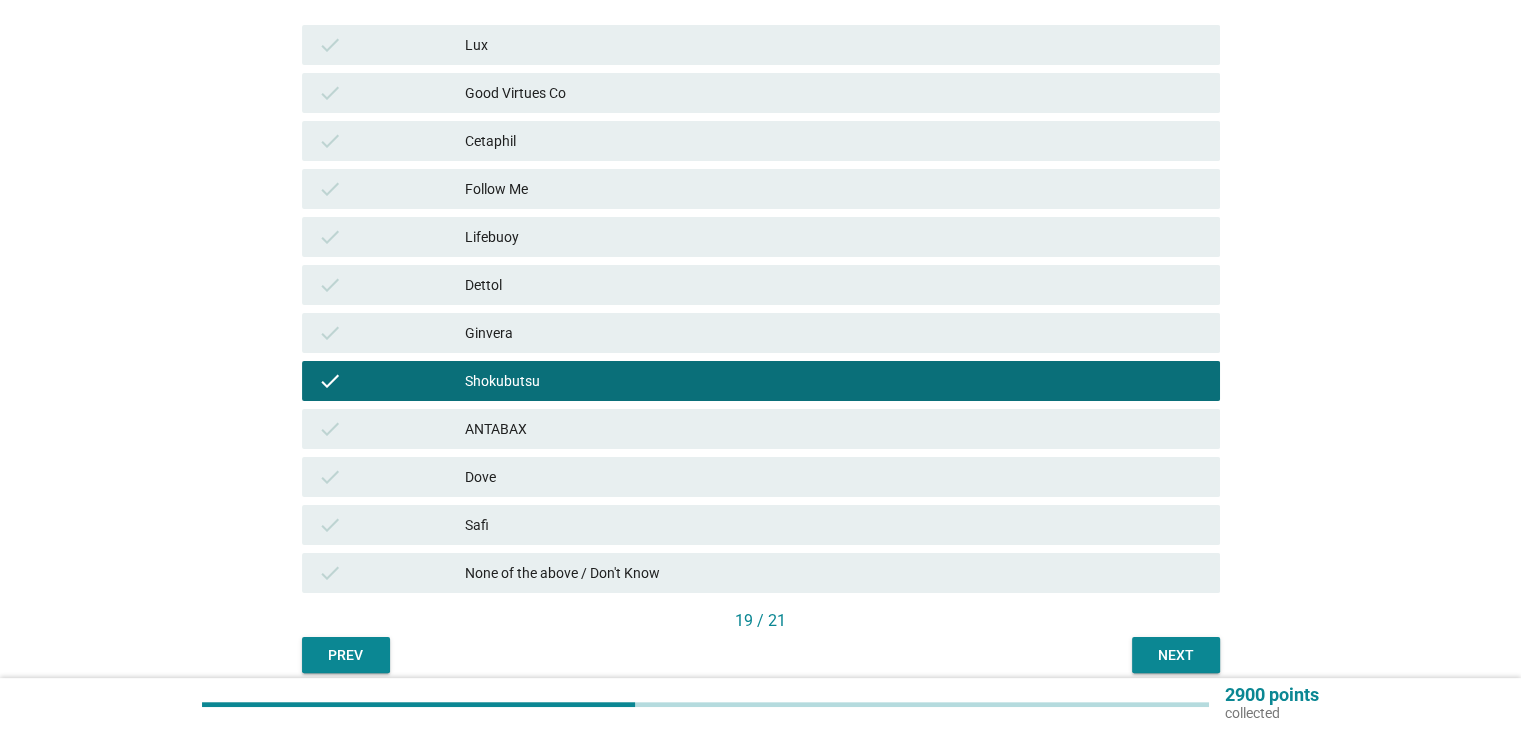 click on "check   ANTABAX" at bounding box center (761, 429) 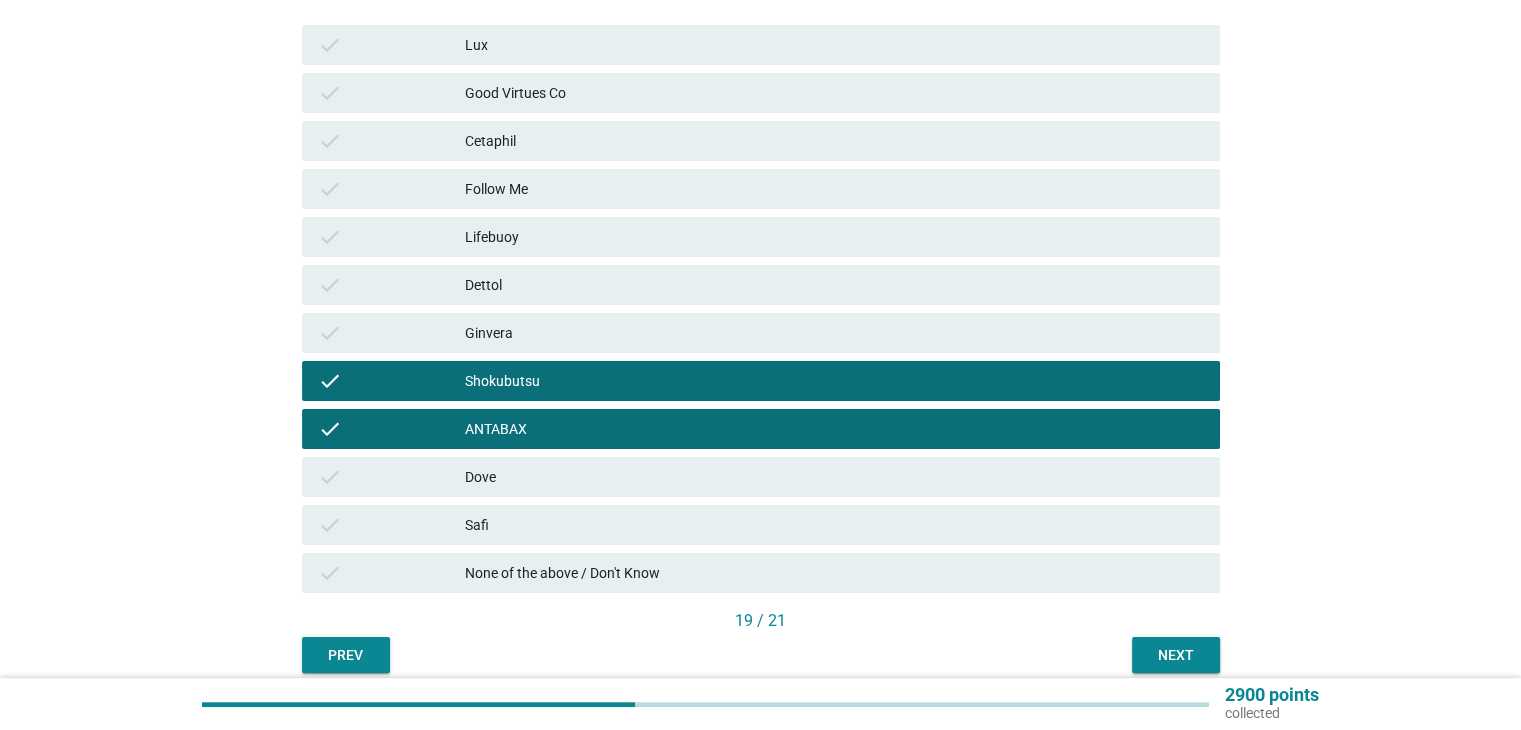 click on "Dettol" at bounding box center (834, 285) 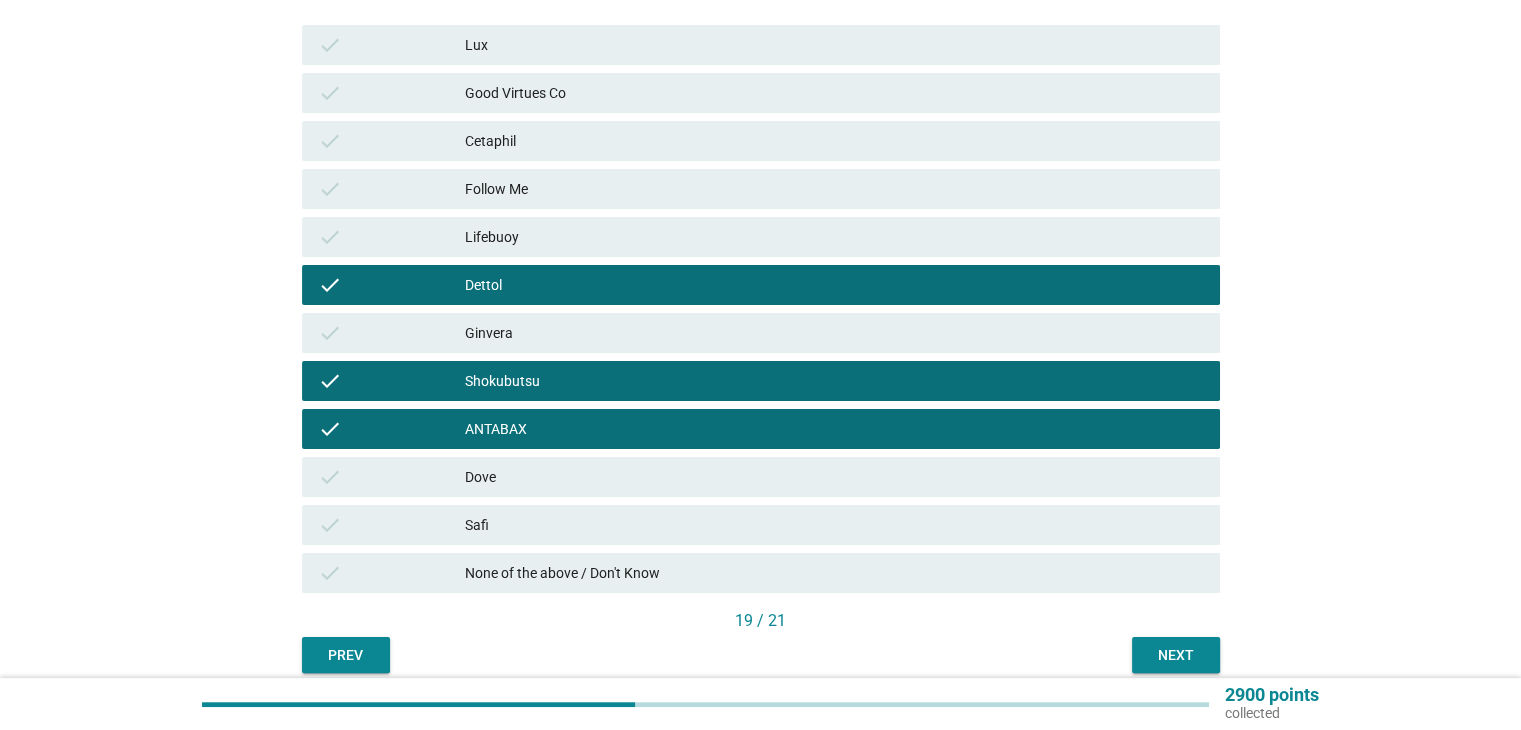 click on "Lifebuoy" at bounding box center (834, 237) 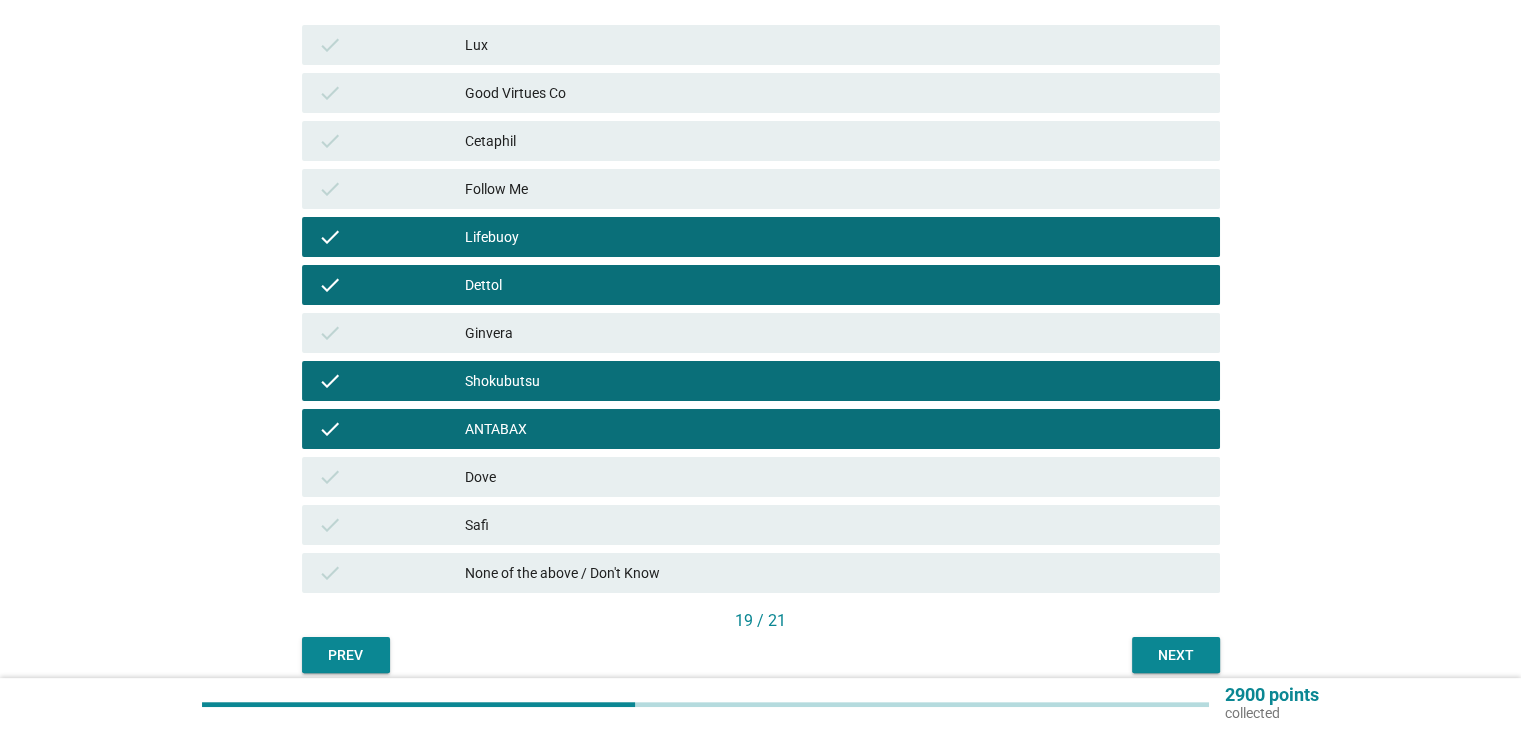 click on "Next" at bounding box center [1176, 655] 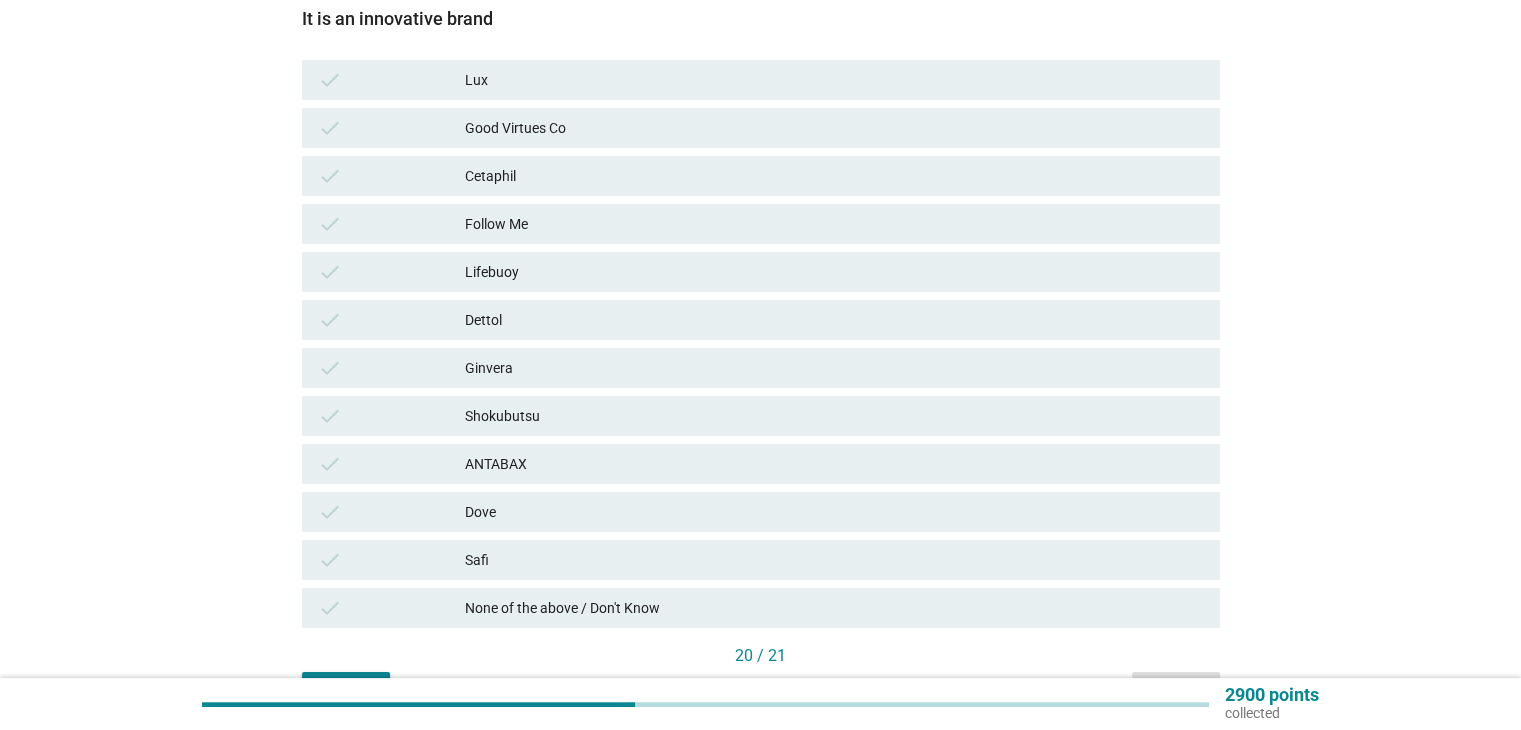 scroll, scrollTop: 300, scrollLeft: 0, axis: vertical 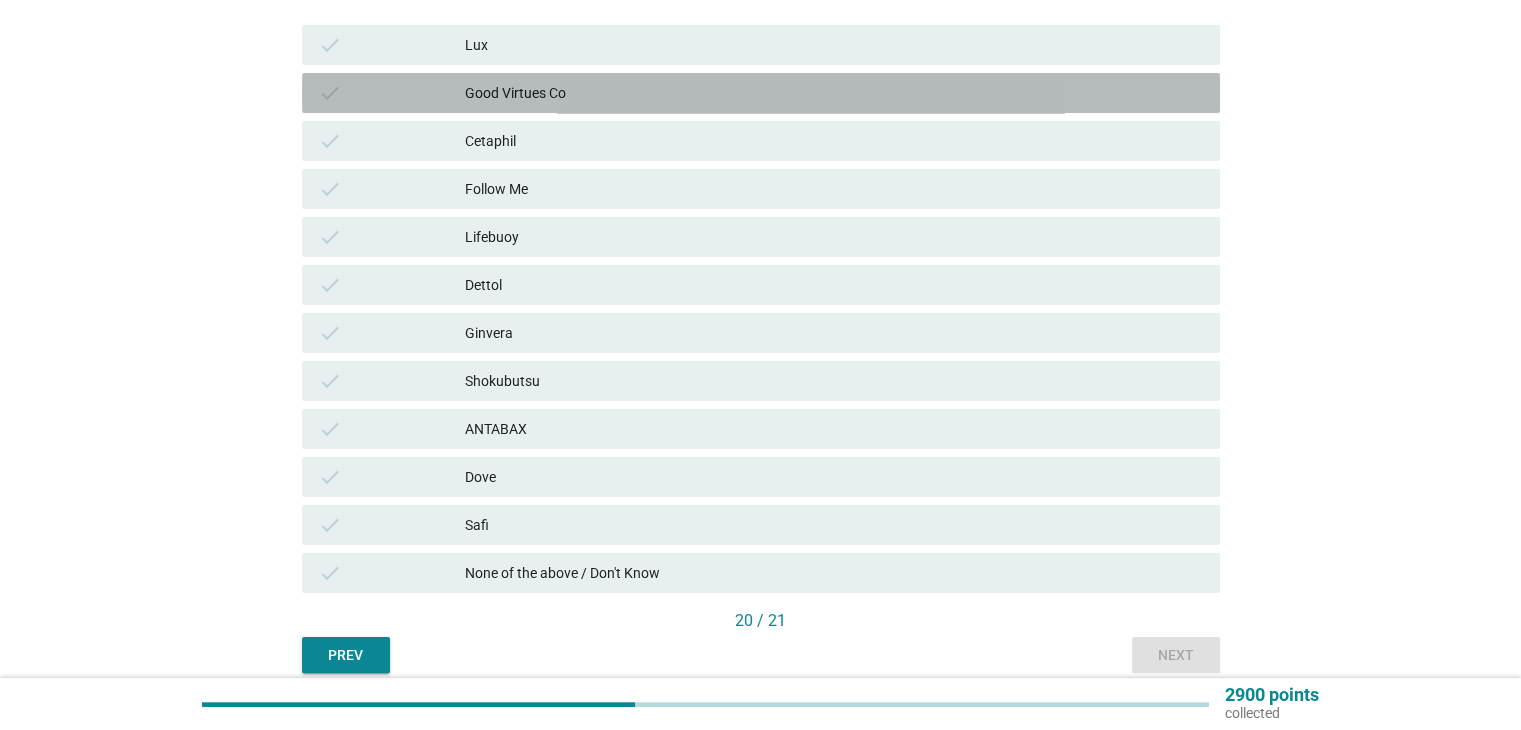 click on "Good Virtues Co" at bounding box center [834, 93] 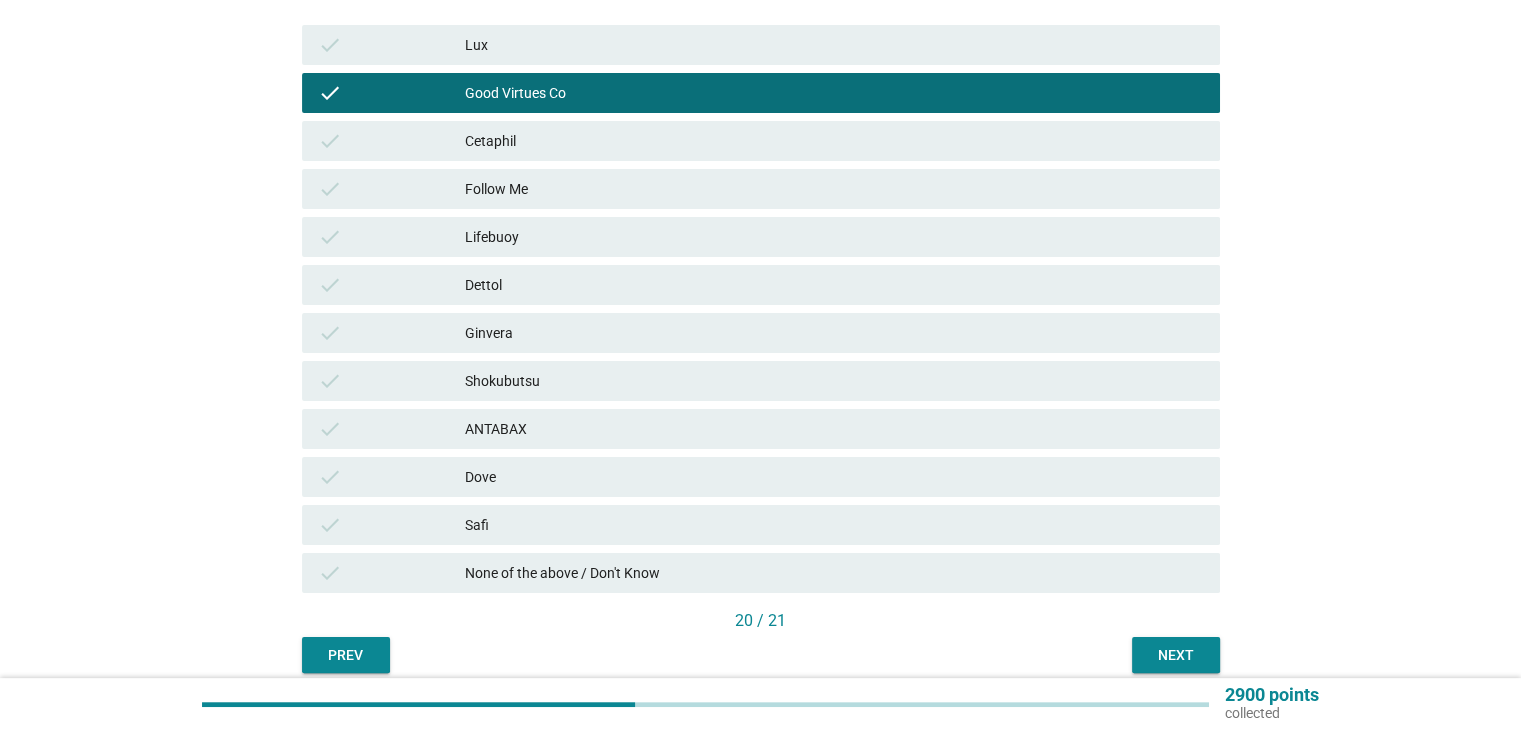 click on "Shokubutsu" at bounding box center (834, 381) 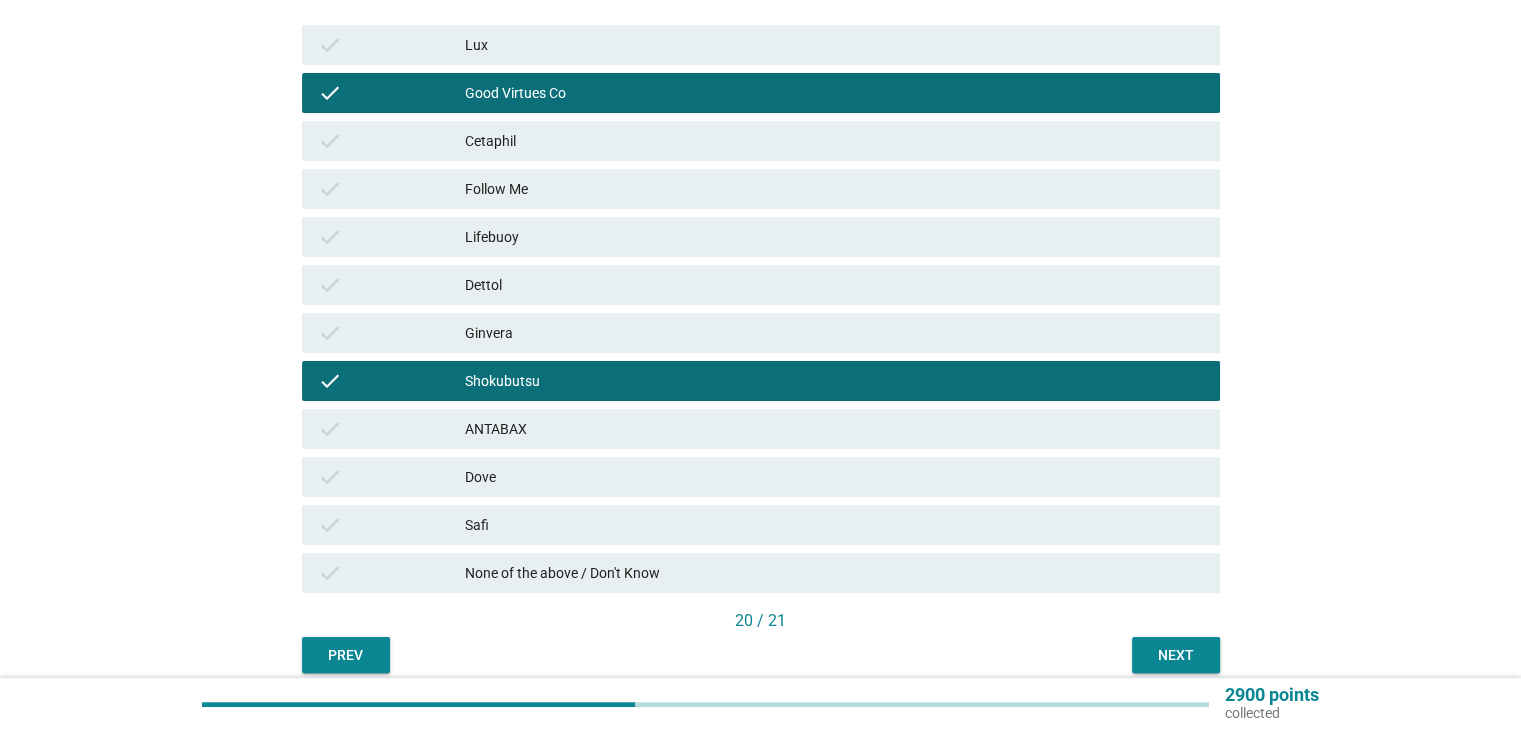 click on "ANTABAX" at bounding box center (834, 429) 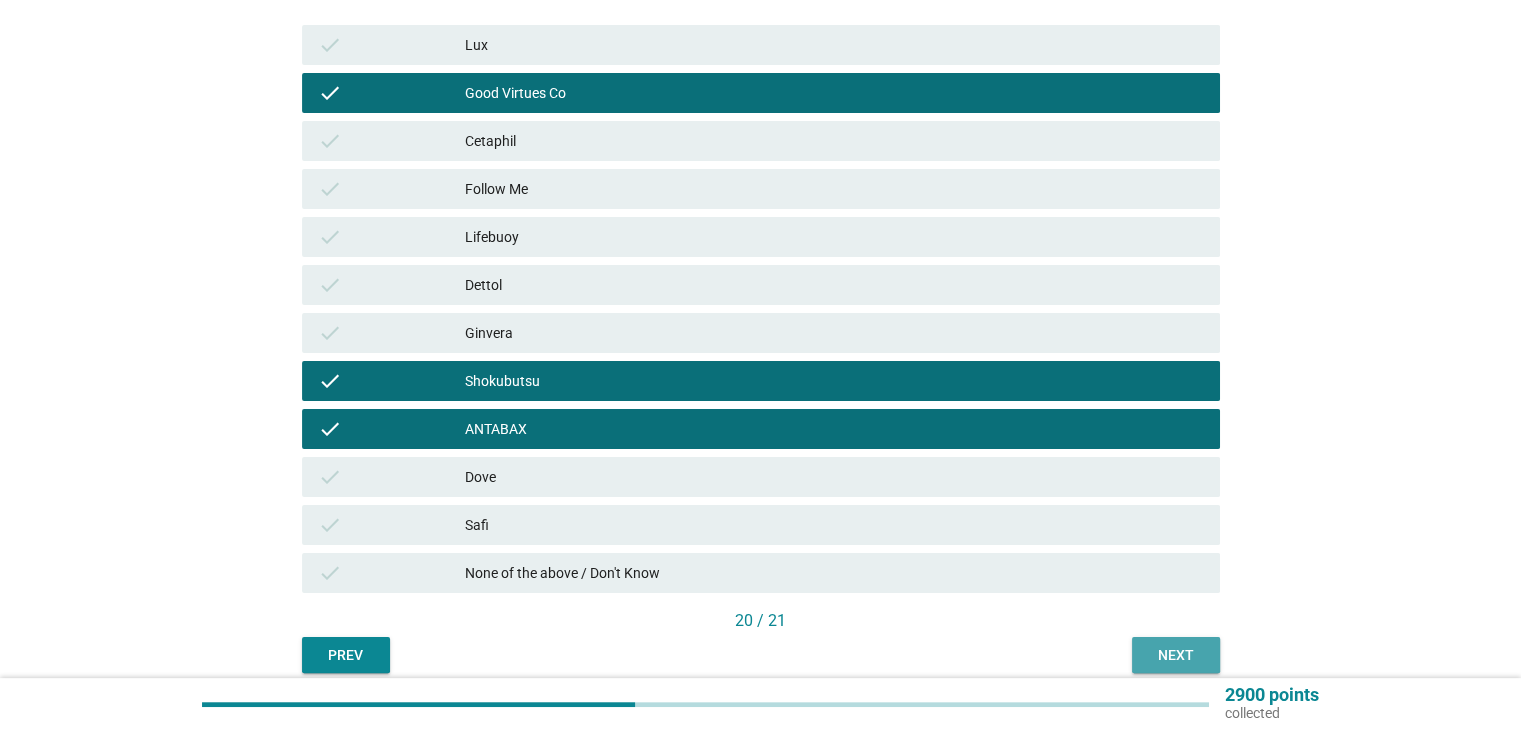 click on "Next" at bounding box center [1176, 655] 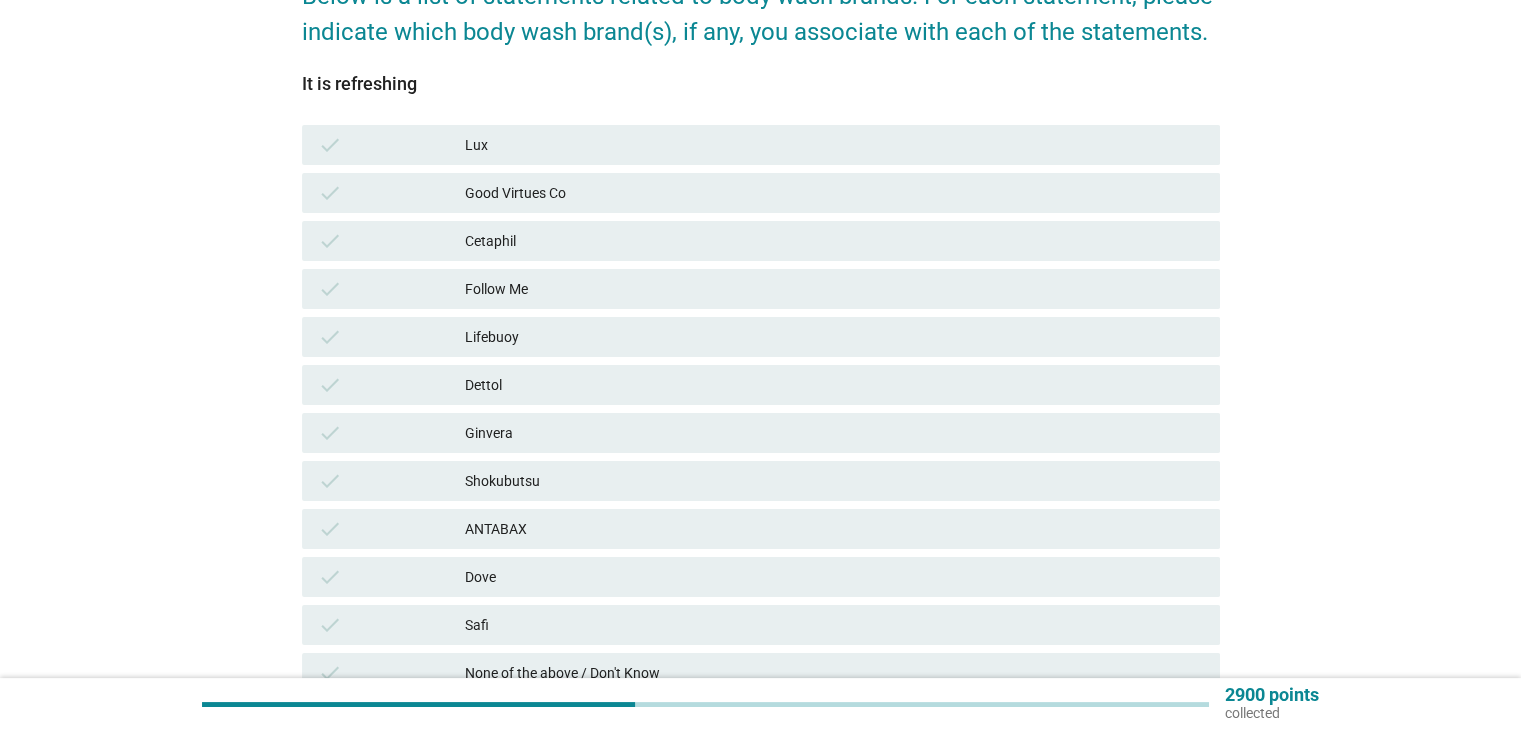 scroll, scrollTop: 300, scrollLeft: 0, axis: vertical 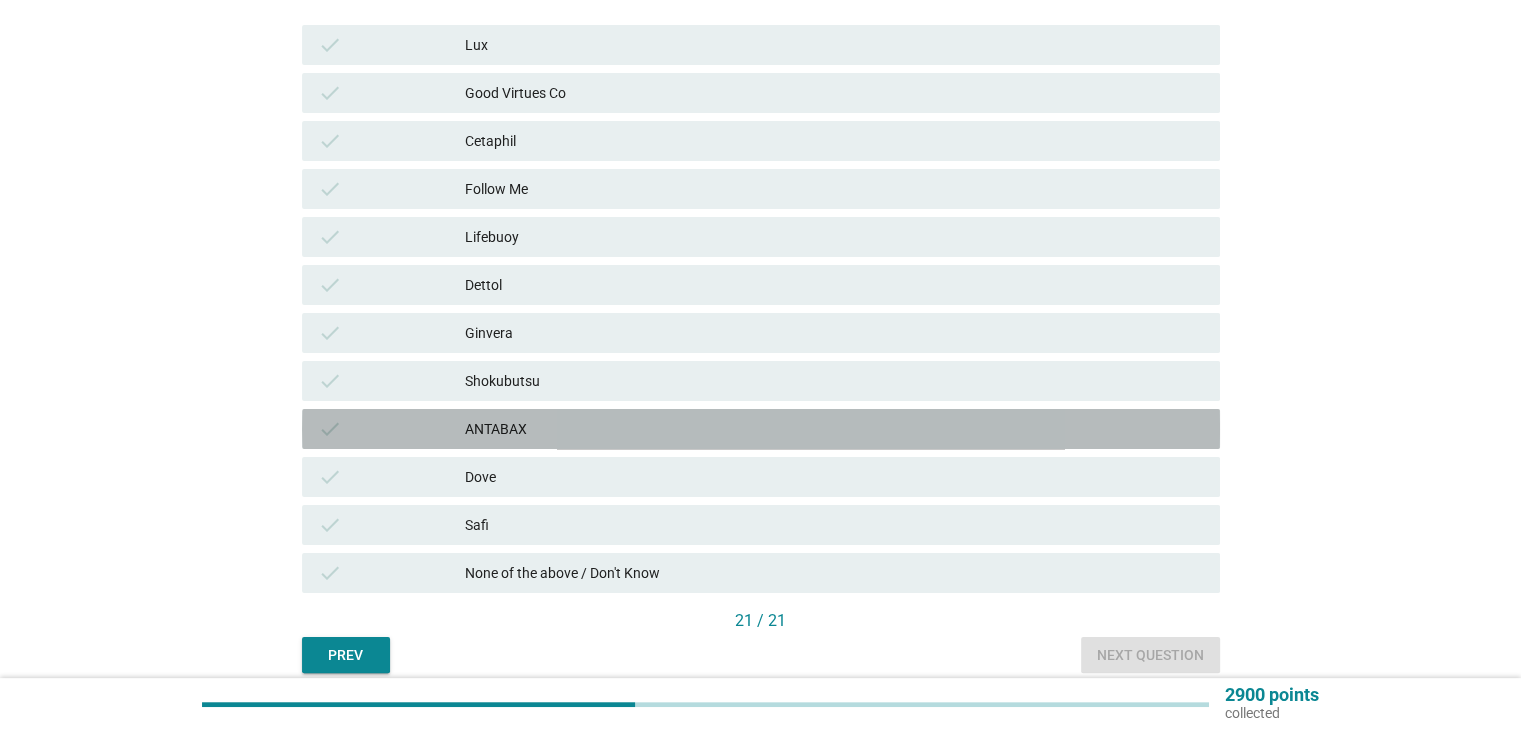 click on "ANTABAX" at bounding box center [834, 429] 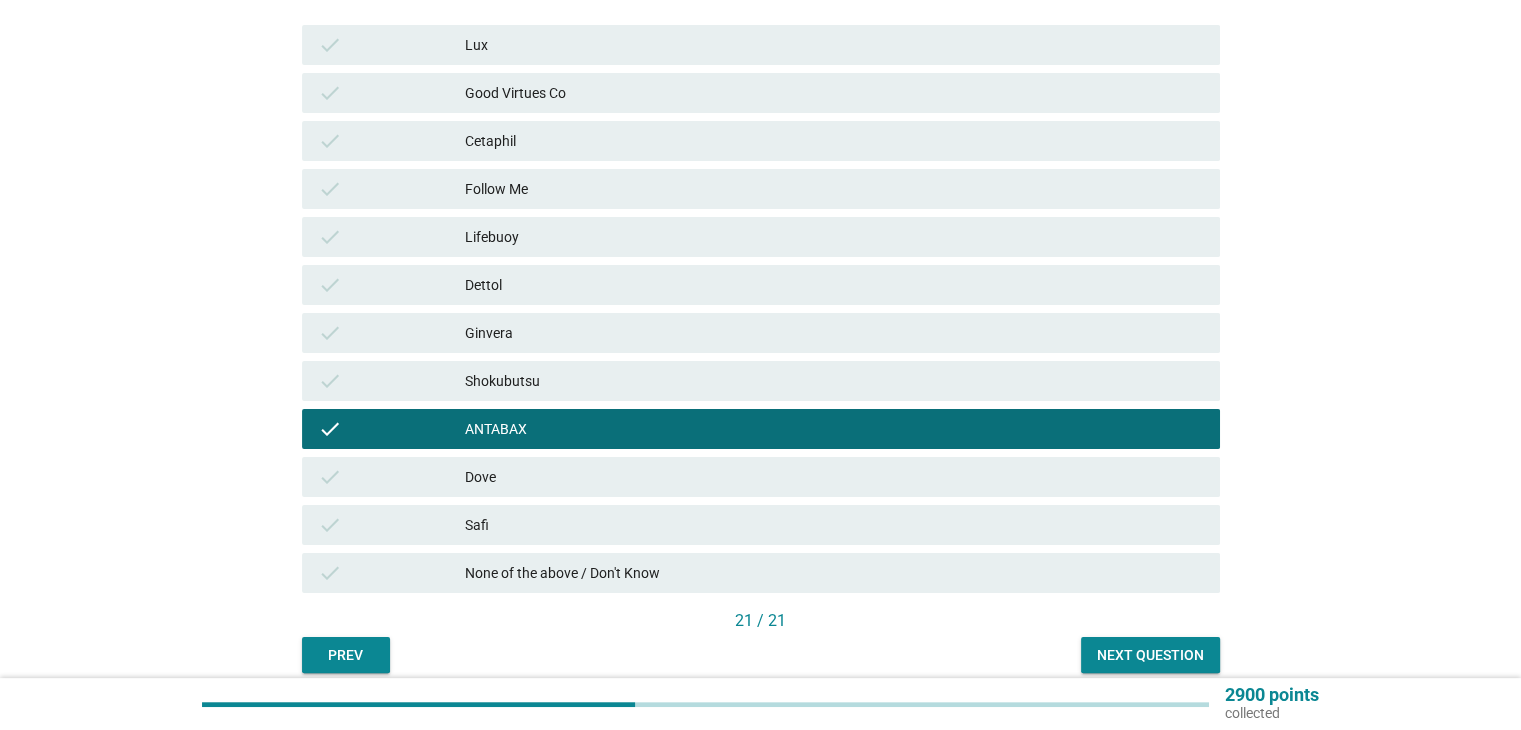 click on "Dettol" at bounding box center [834, 285] 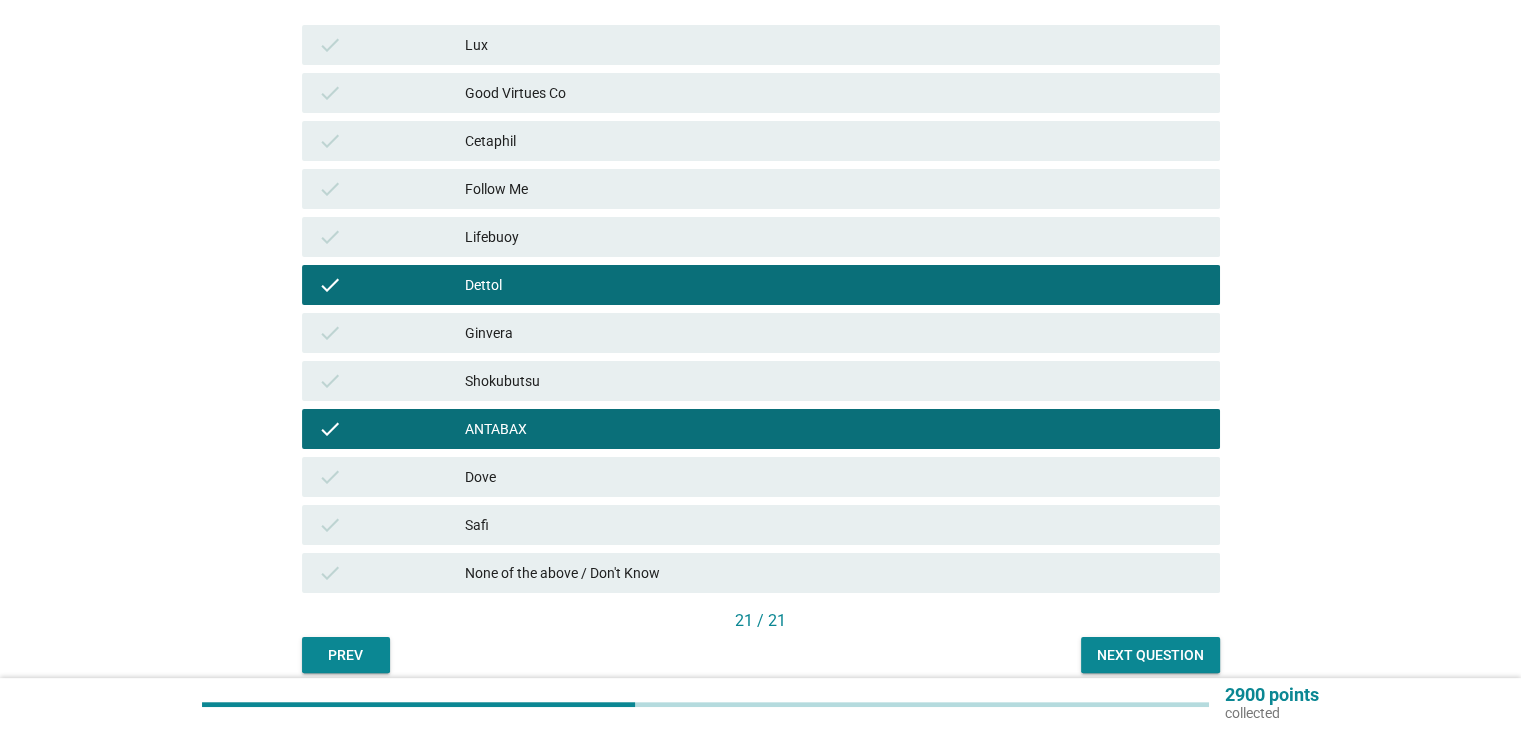 click on "Lifebuoy" at bounding box center [834, 237] 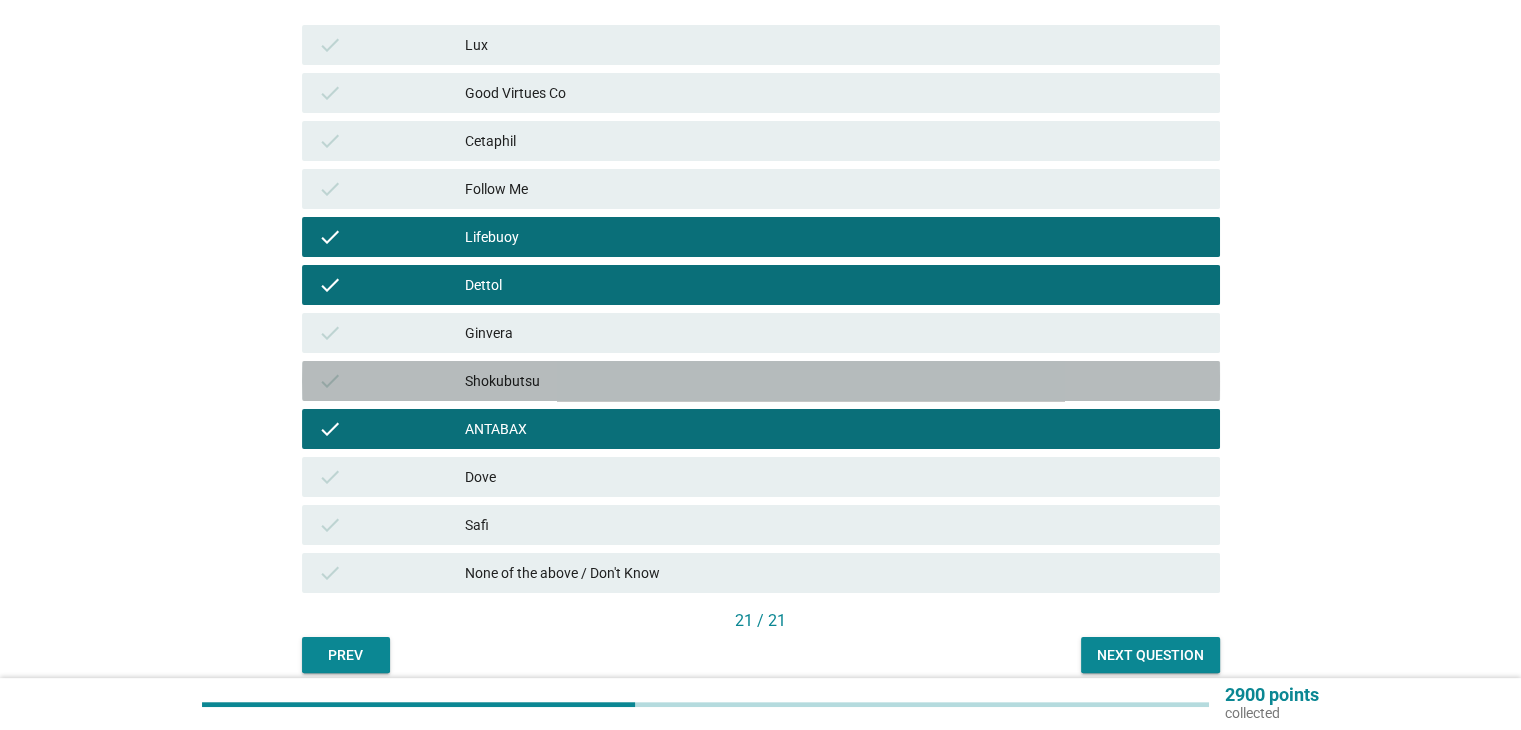click on "Shokubutsu" at bounding box center [834, 381] 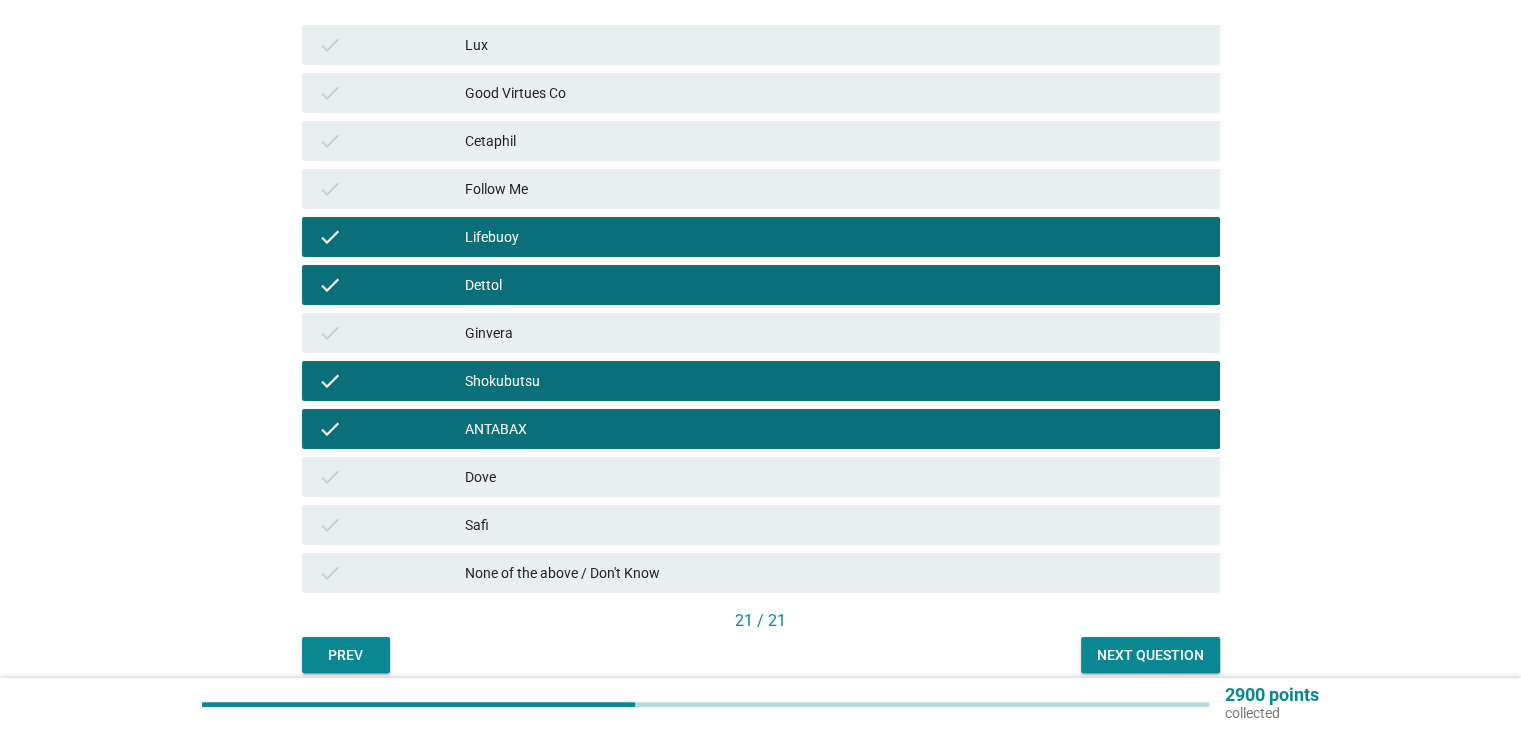 click on "Next question" at bounding box center (1150, 655) 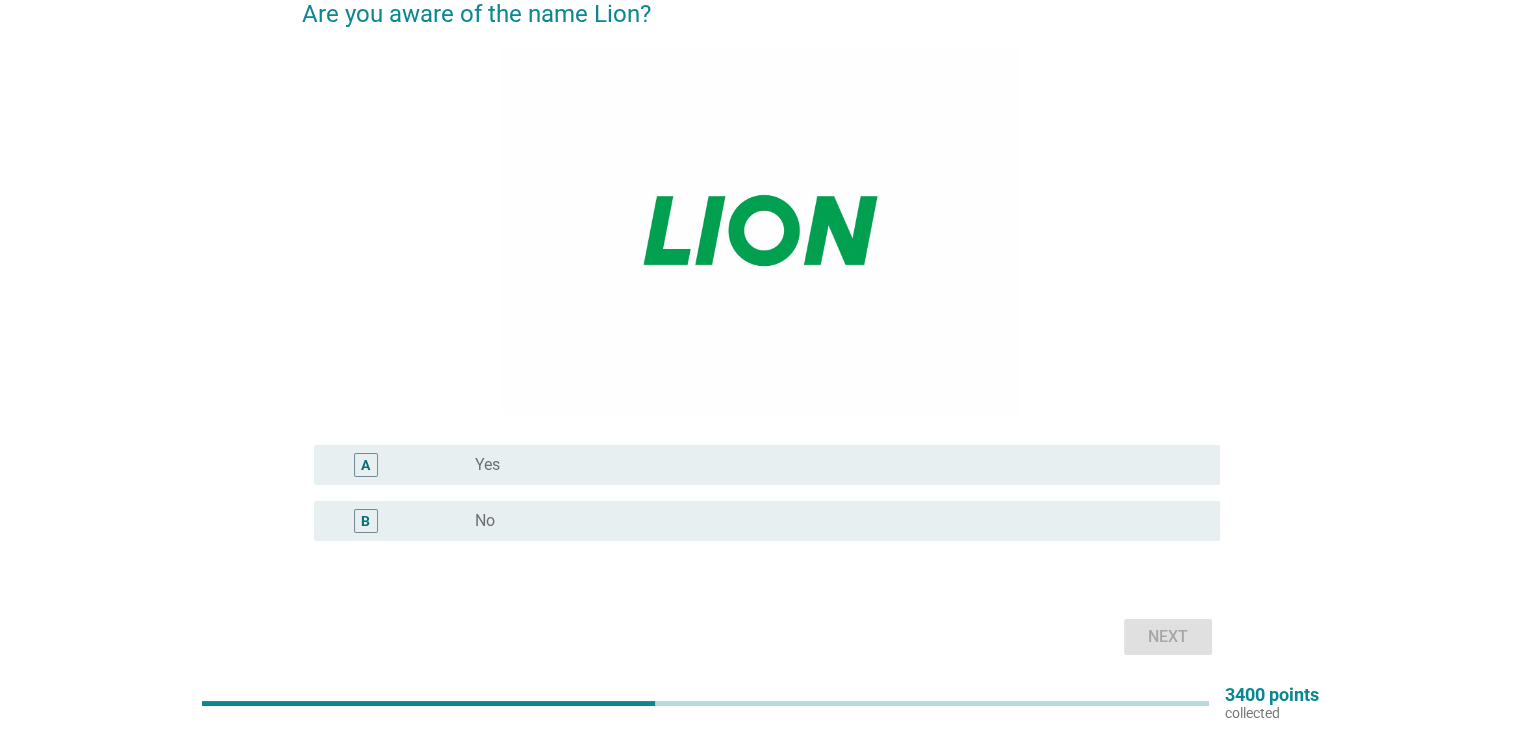 scroll, scrollTop: 200, scrollLeft: 0, axis: vertical 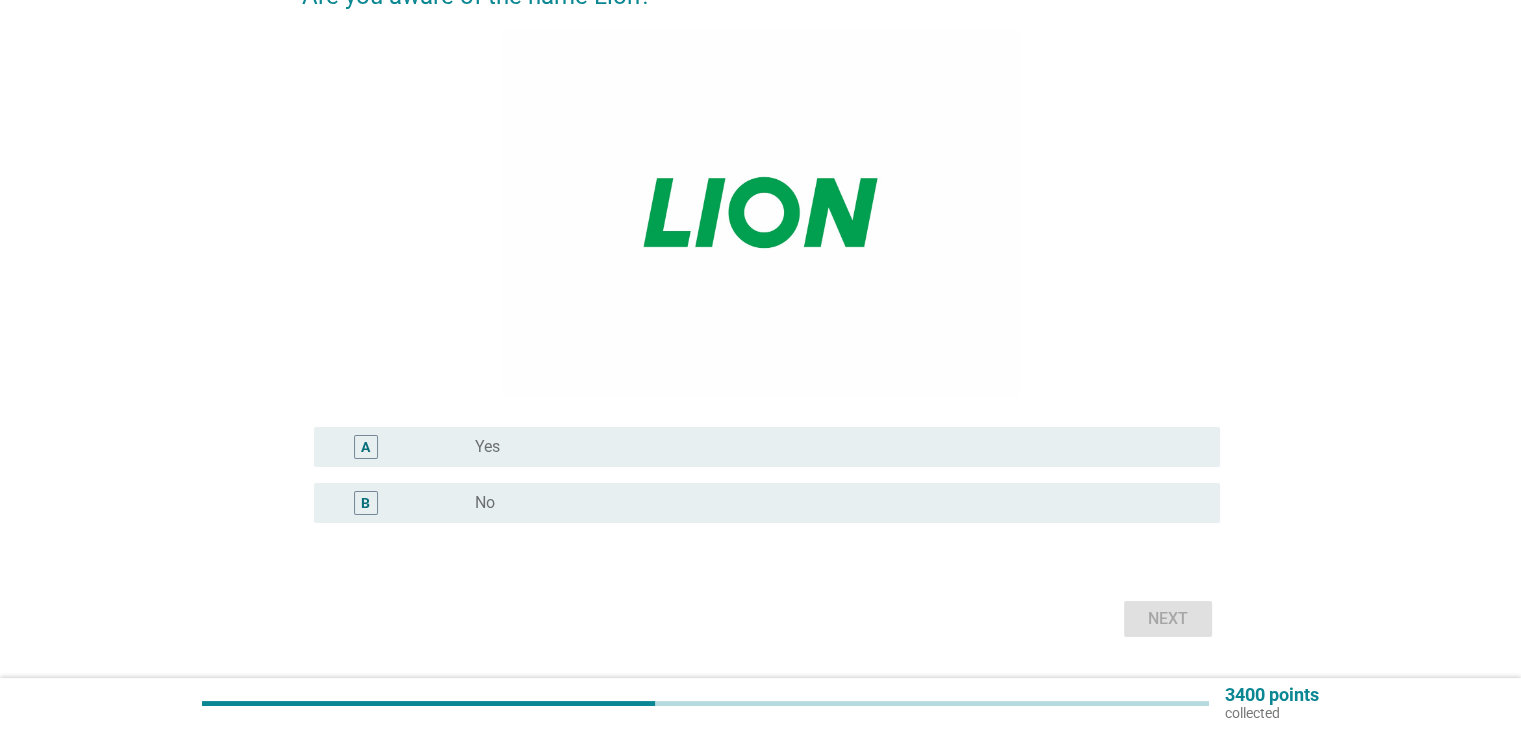click on "radio_button_unchecked Yes" at bounding box center [831, 447] 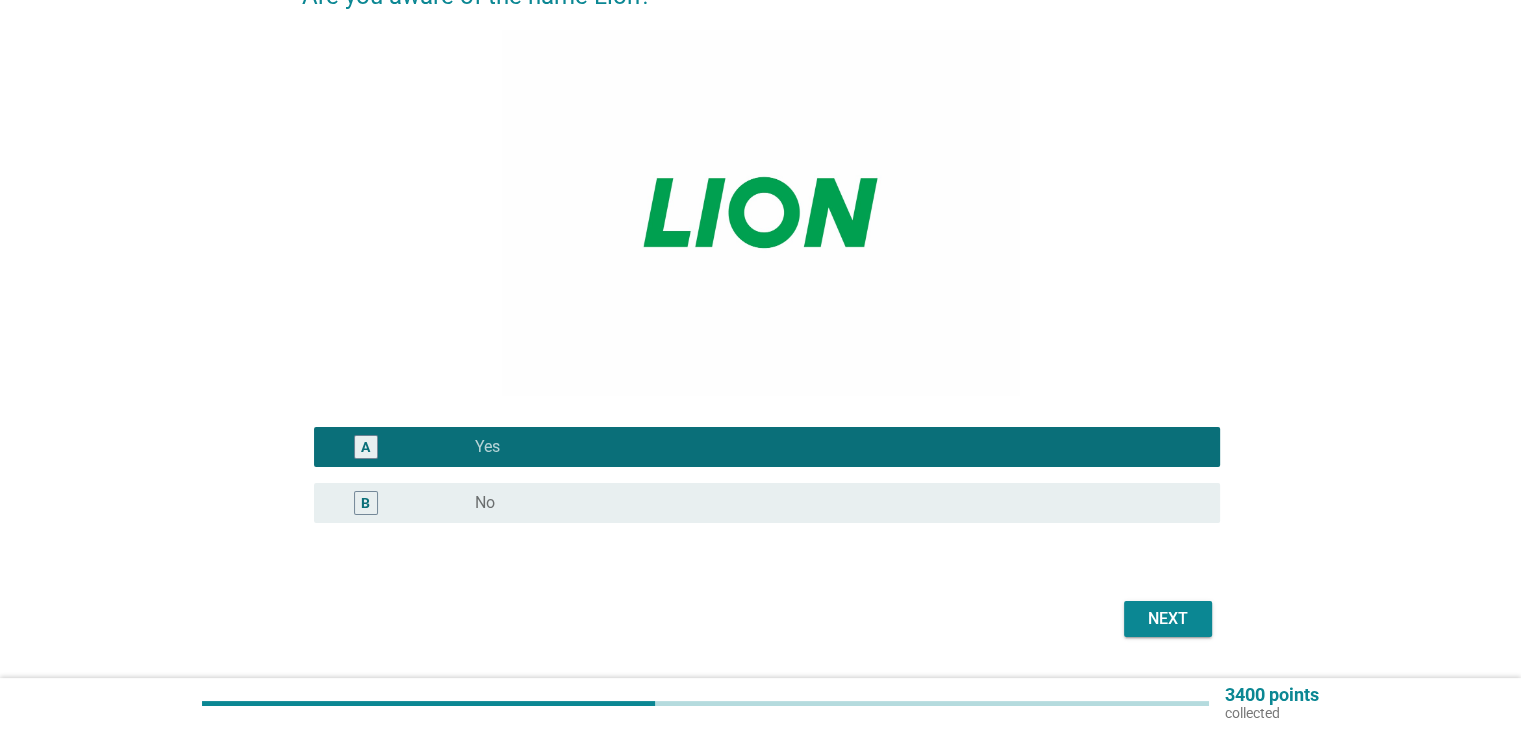 click on "Next" at bounding box center (1168, 619) 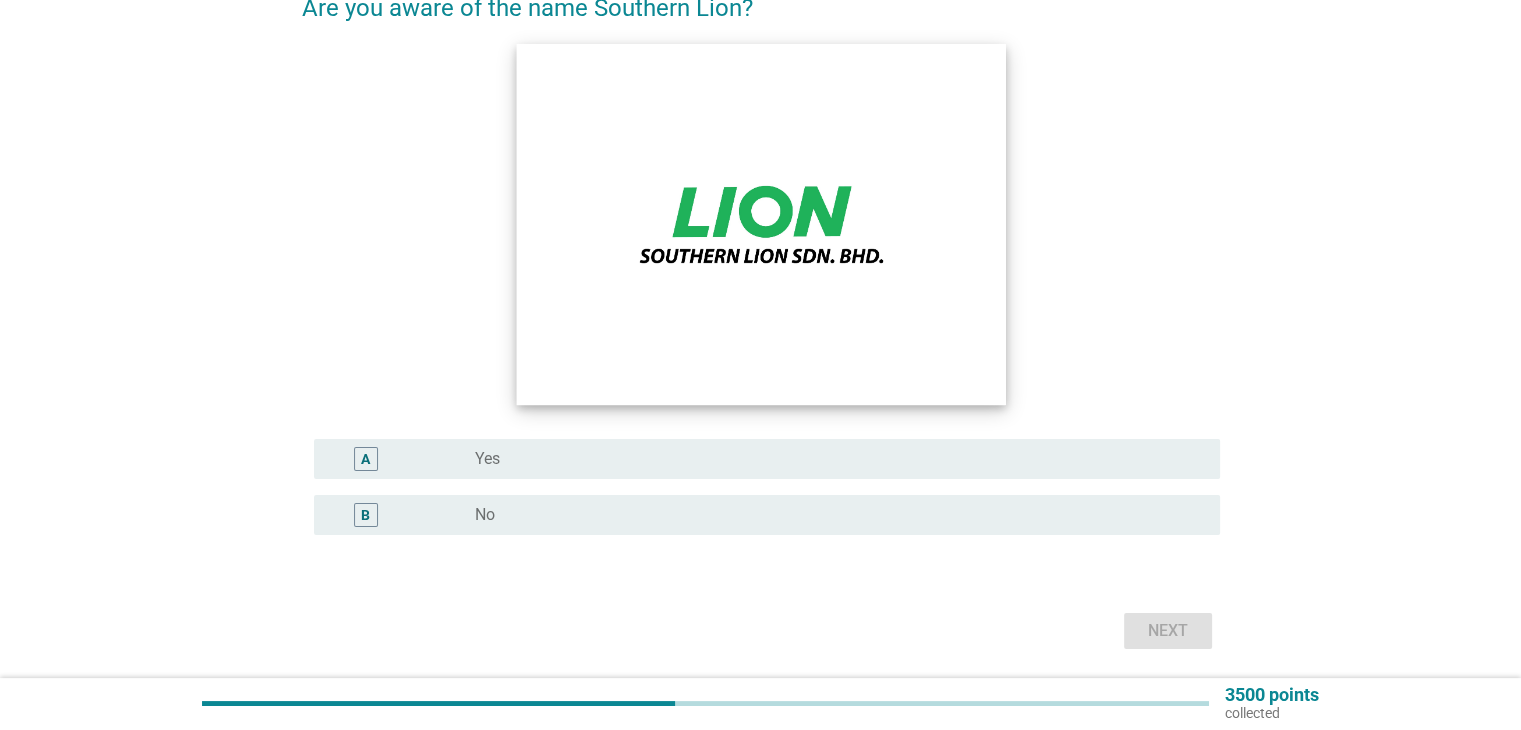 scroll, scrollTop: 200, scrollLeft: 0, axis: vertical 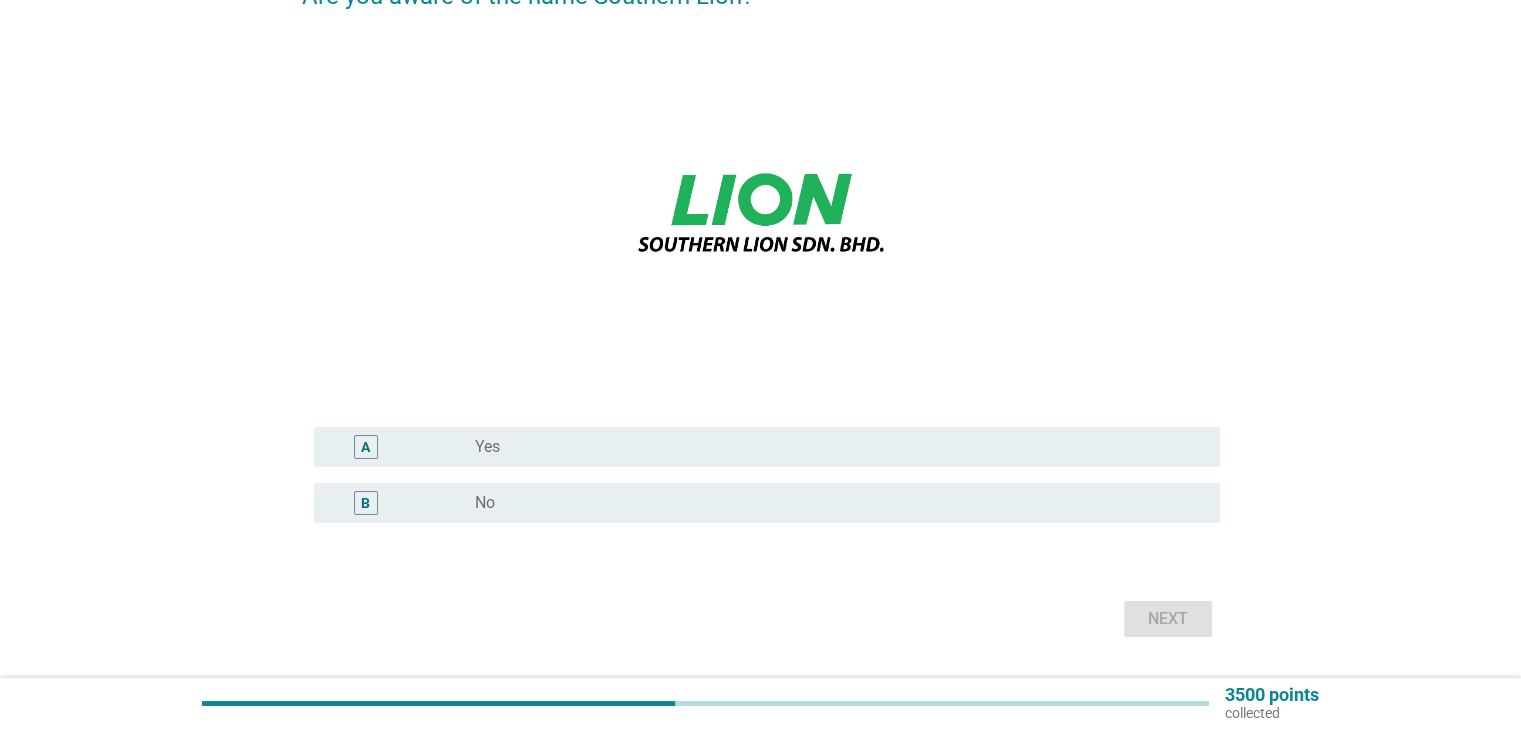 click on "radio_button_unchecked Yes" at bounding box center (831, 447) 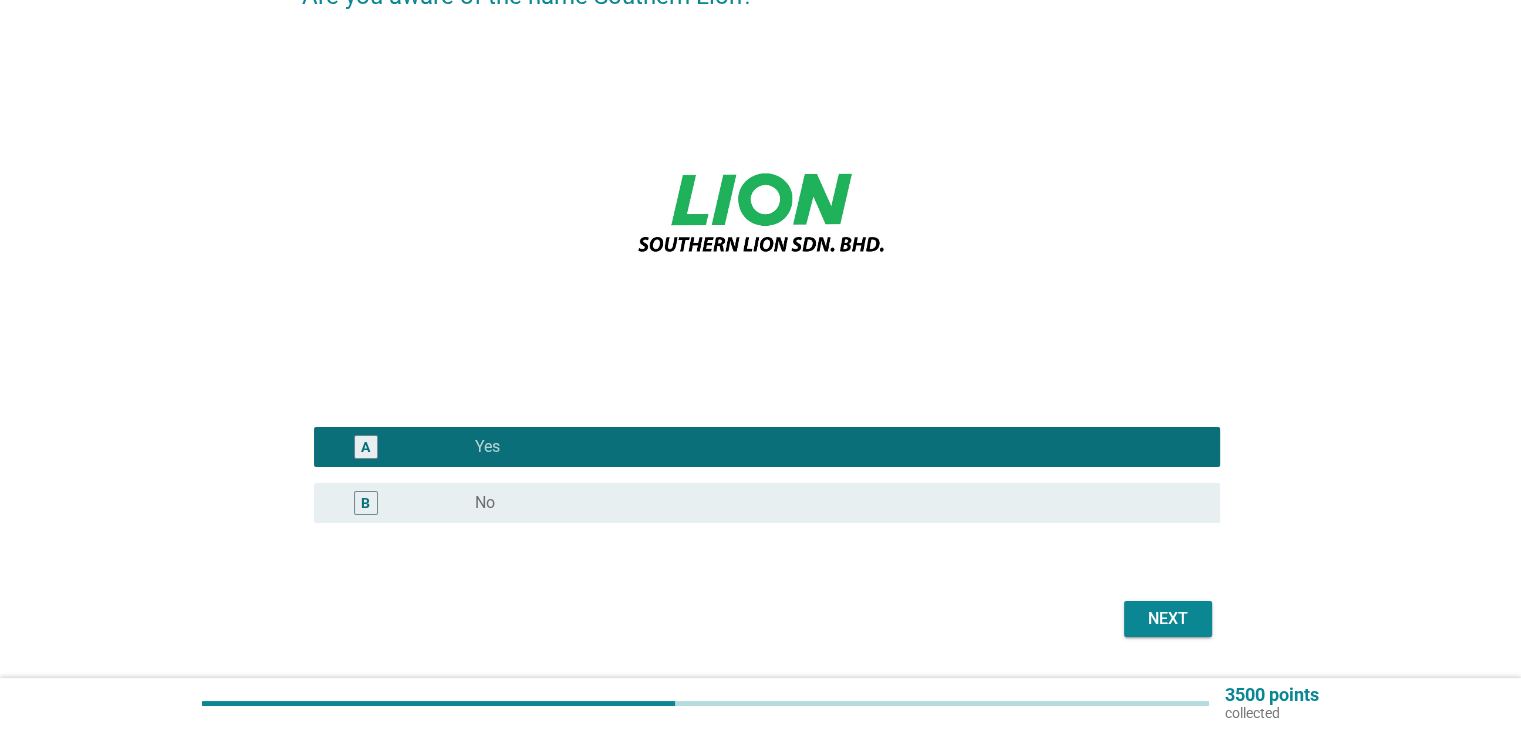 click on "Next" at bounding box center [1168, 619] 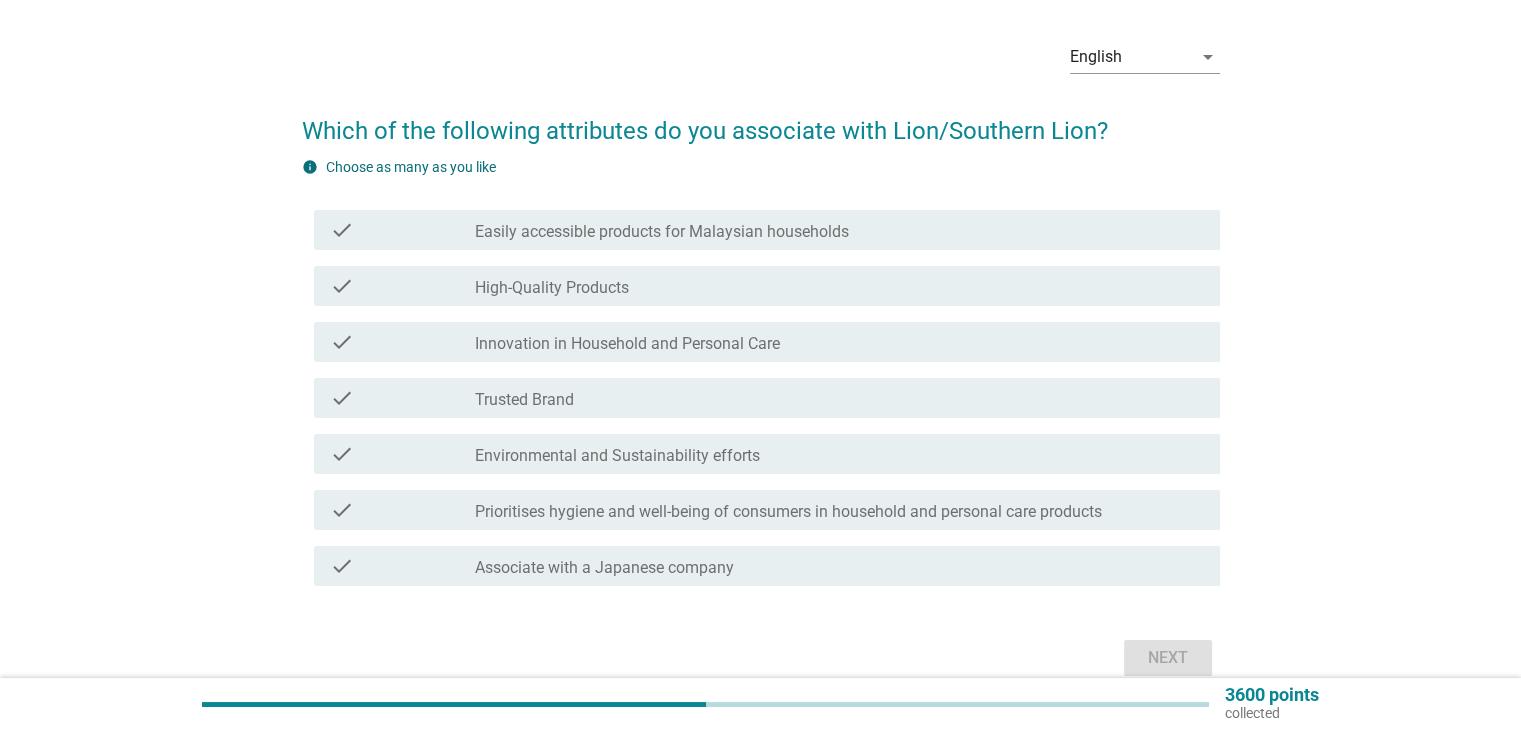 scroll, scrollTop: 100, scrollLeft: 0, axis: vertical 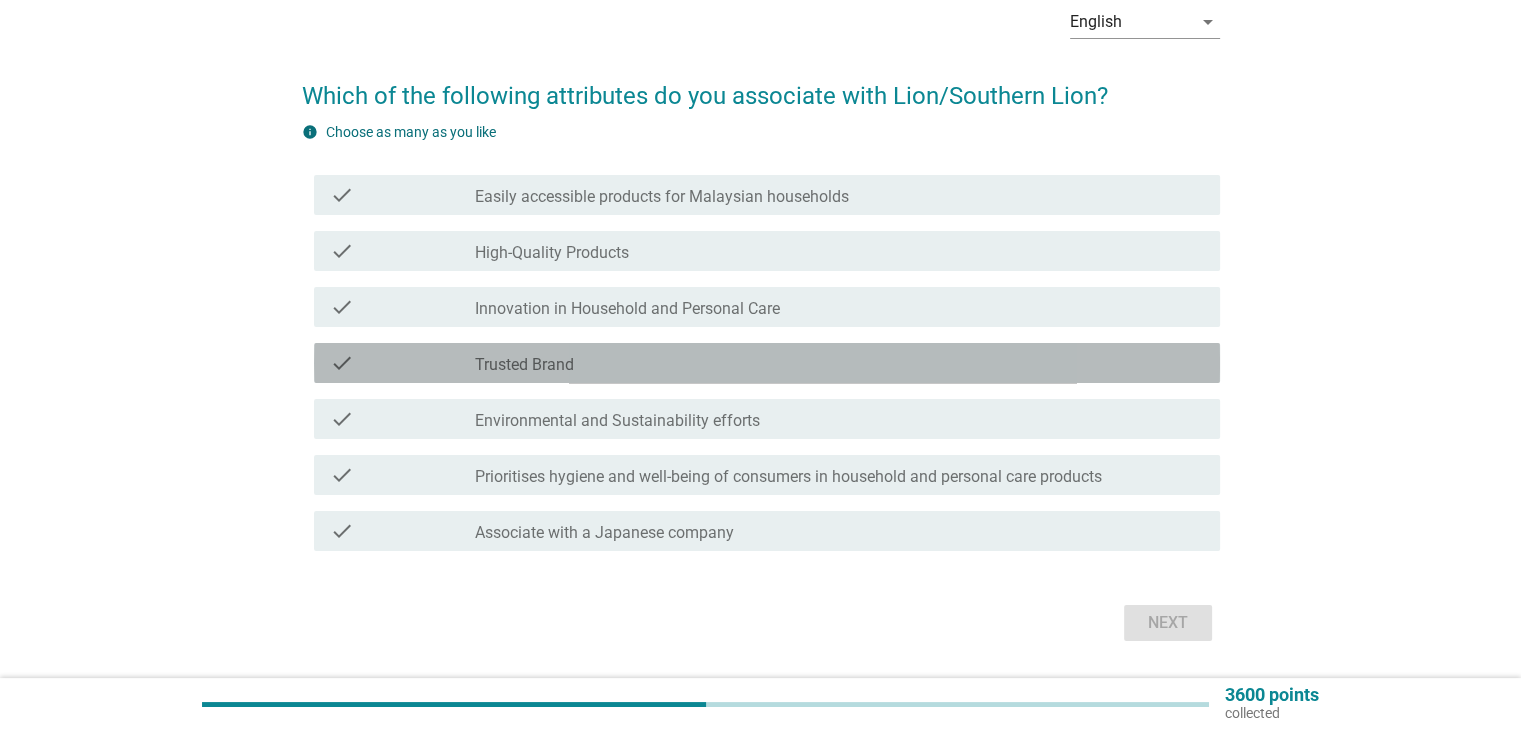 click on "Trusted Brand" at bounding box center [524, 365] 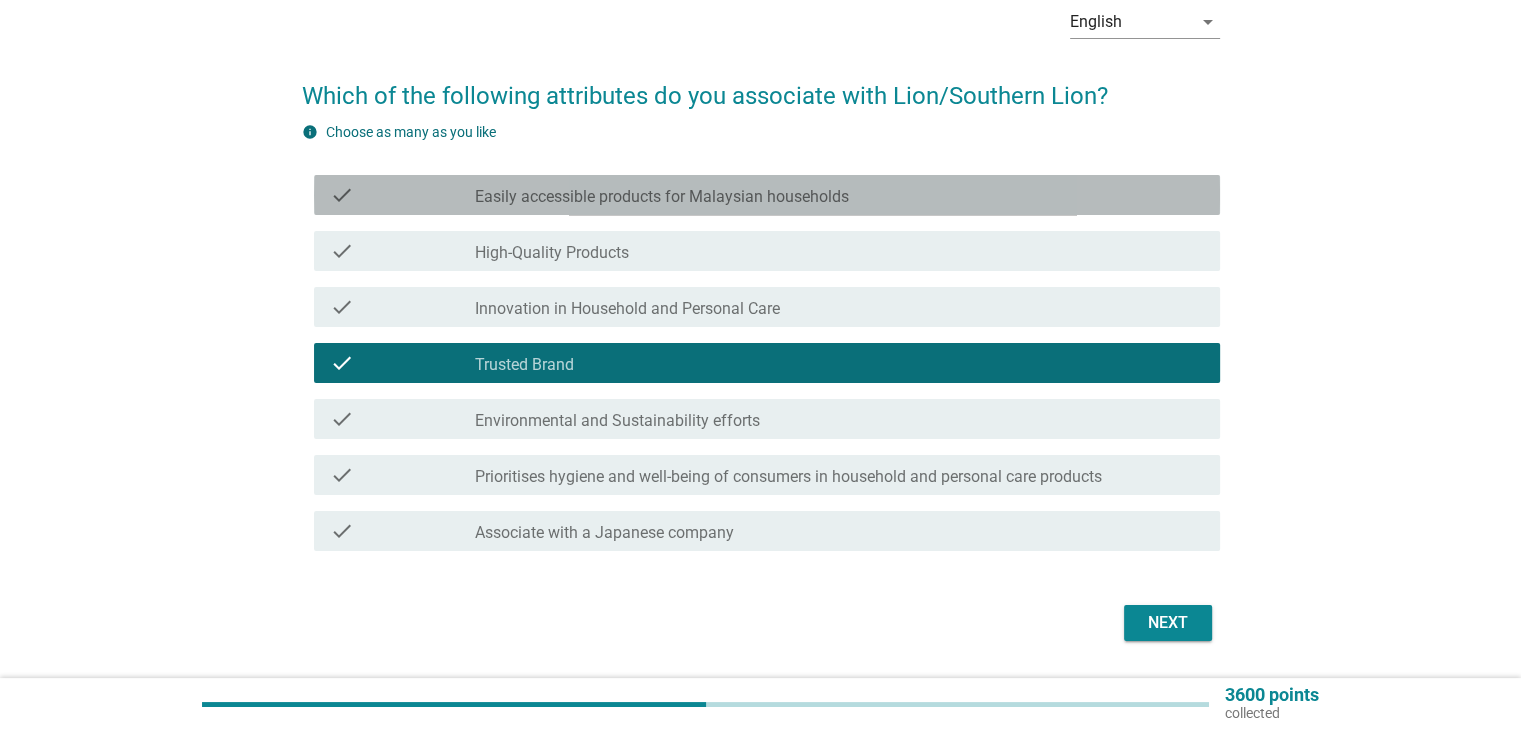 click on "Easily accessible products for Malaysian households" at bounding box center [662, 197] 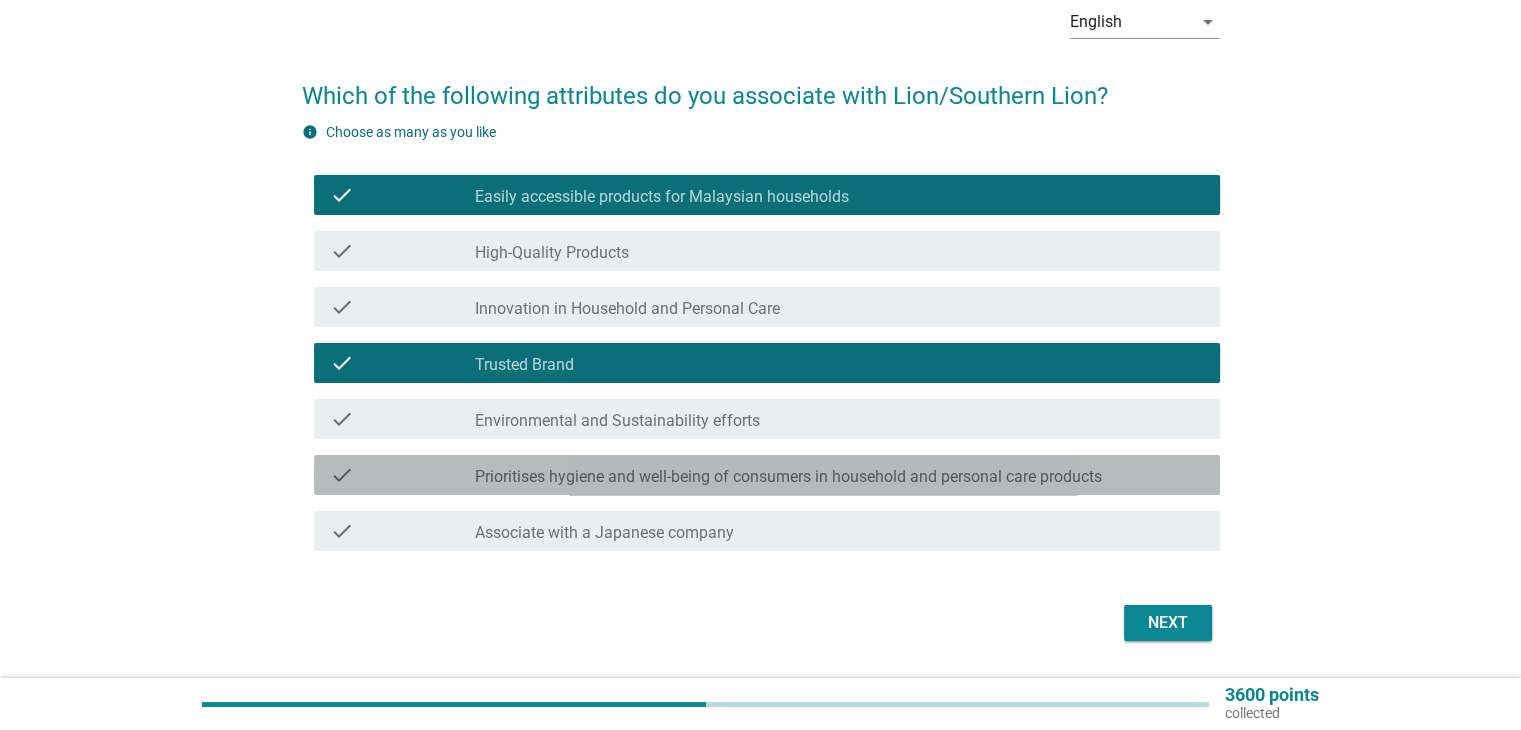 click on "Prioritises hygiene and well-being of consumers in household and personal care products" at bounding box center (788, 477) 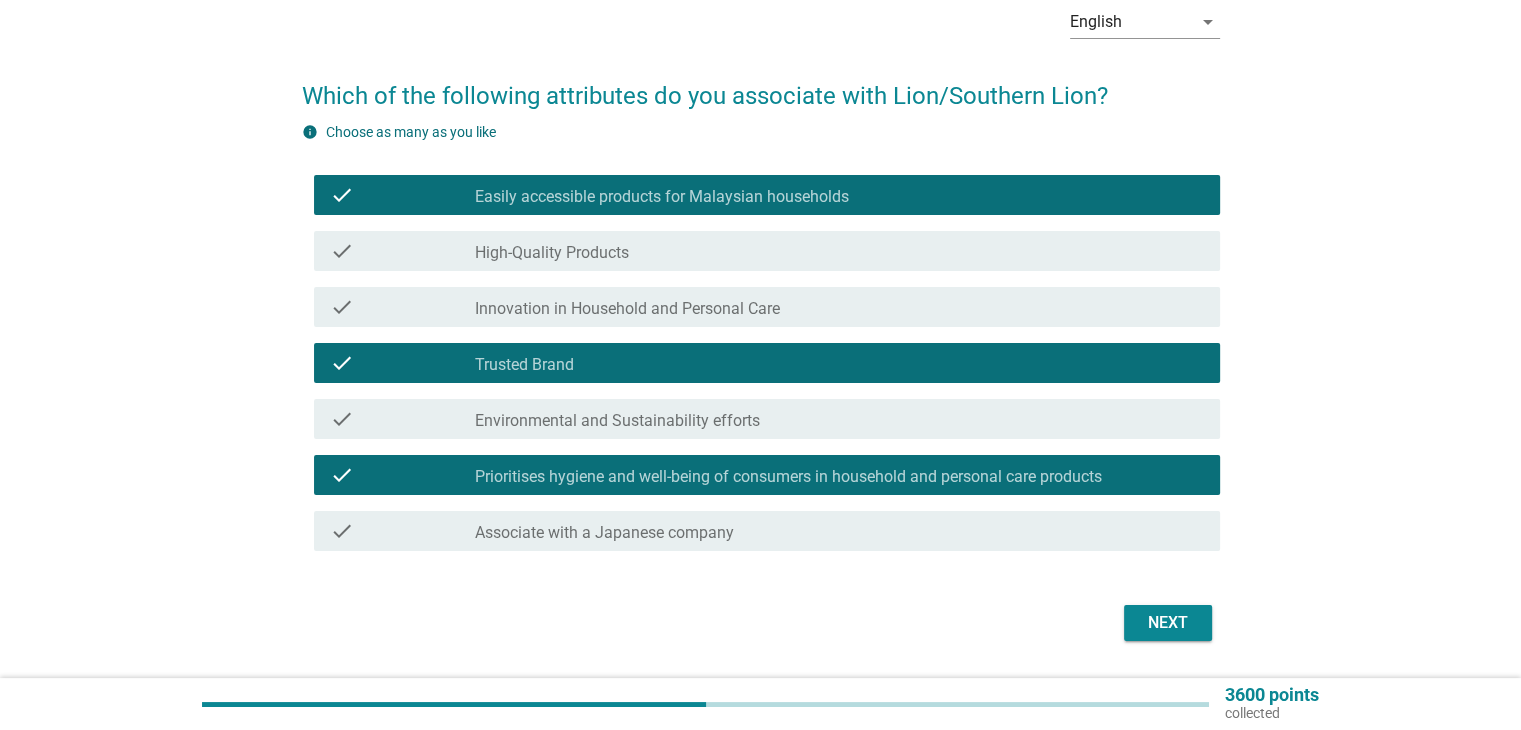 click on "Next" at bounding box center [1168, 623] 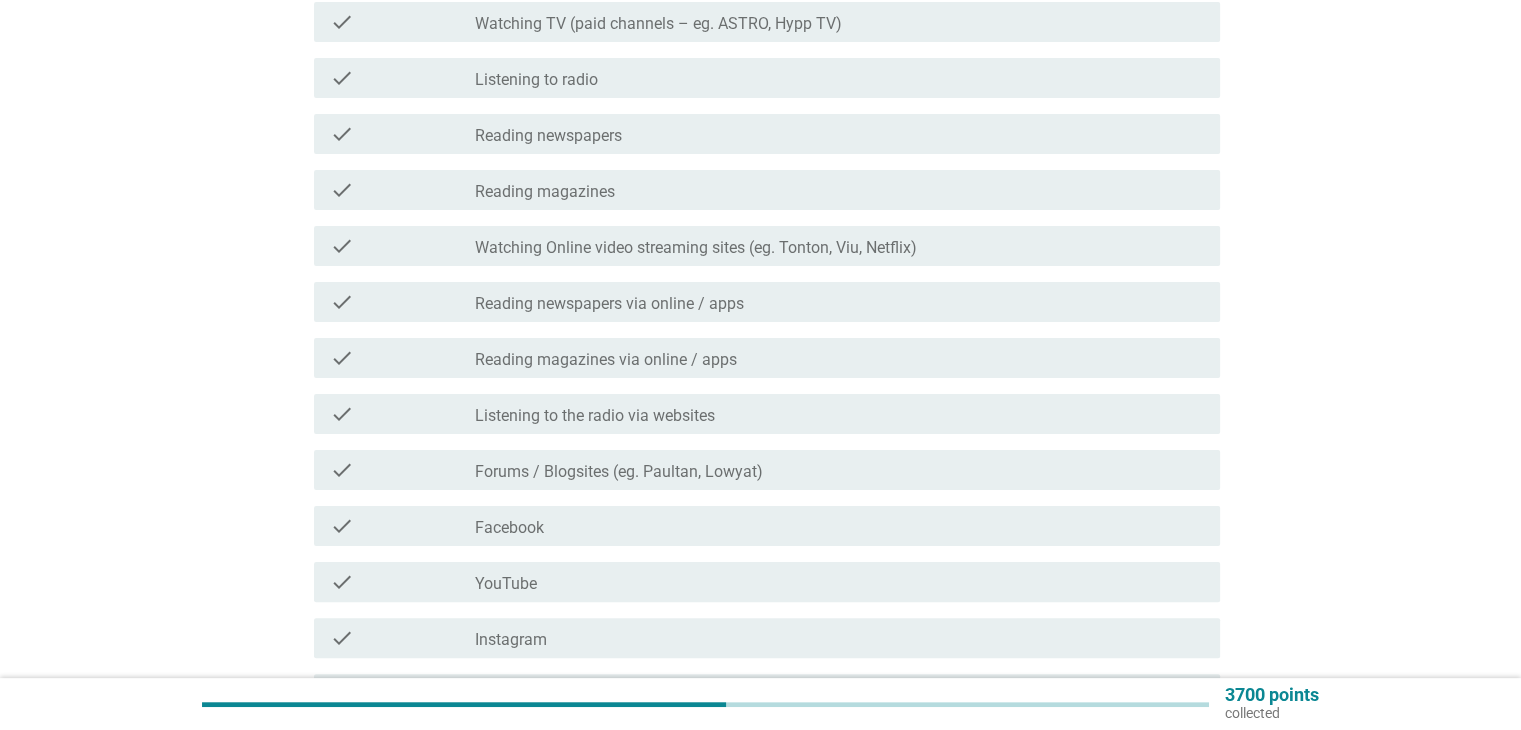 scroll, scrollTop: 400, scrollLeft: 0, axis: vertical 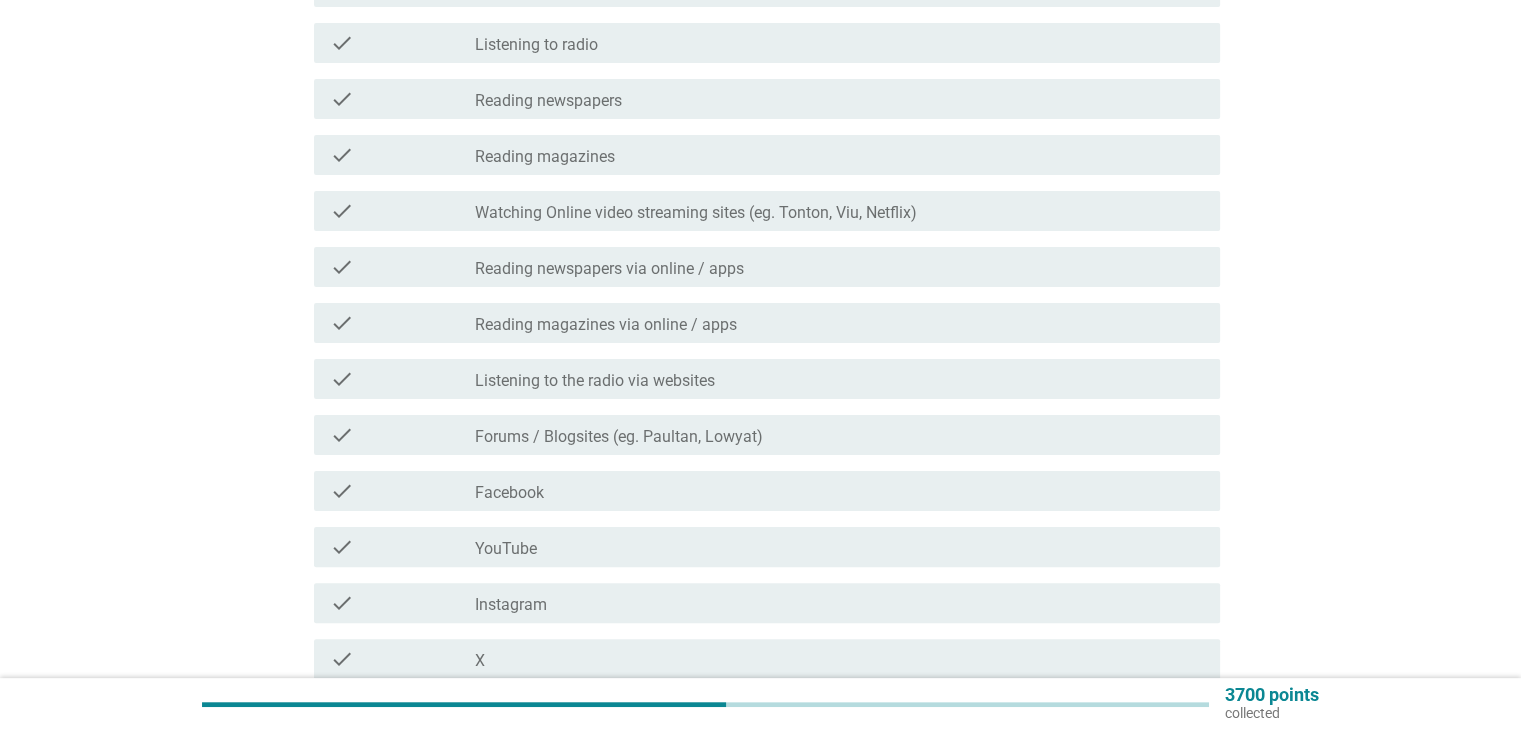 click on "check" at bounding box center (403, 267) 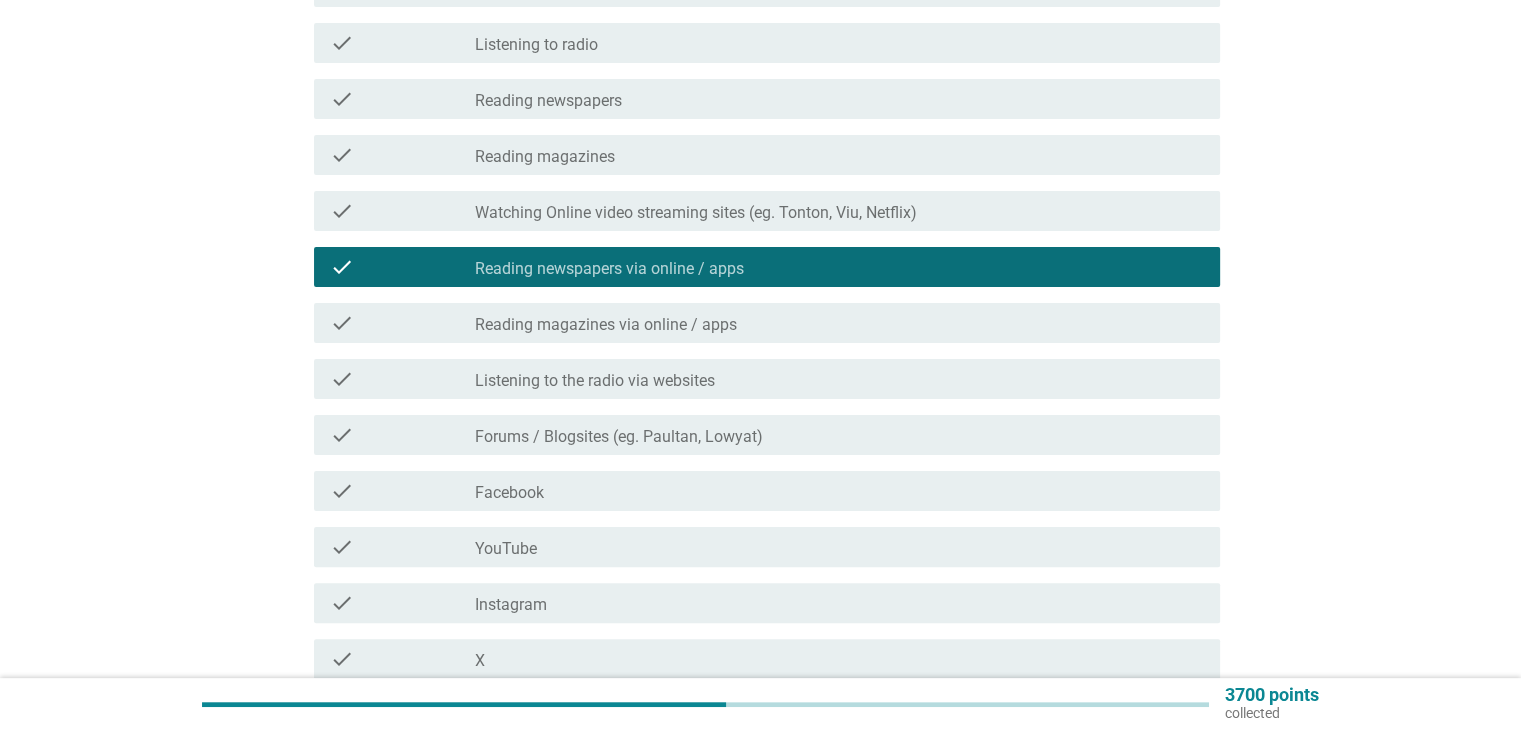 click on "check" at bounding box center (403, 267) 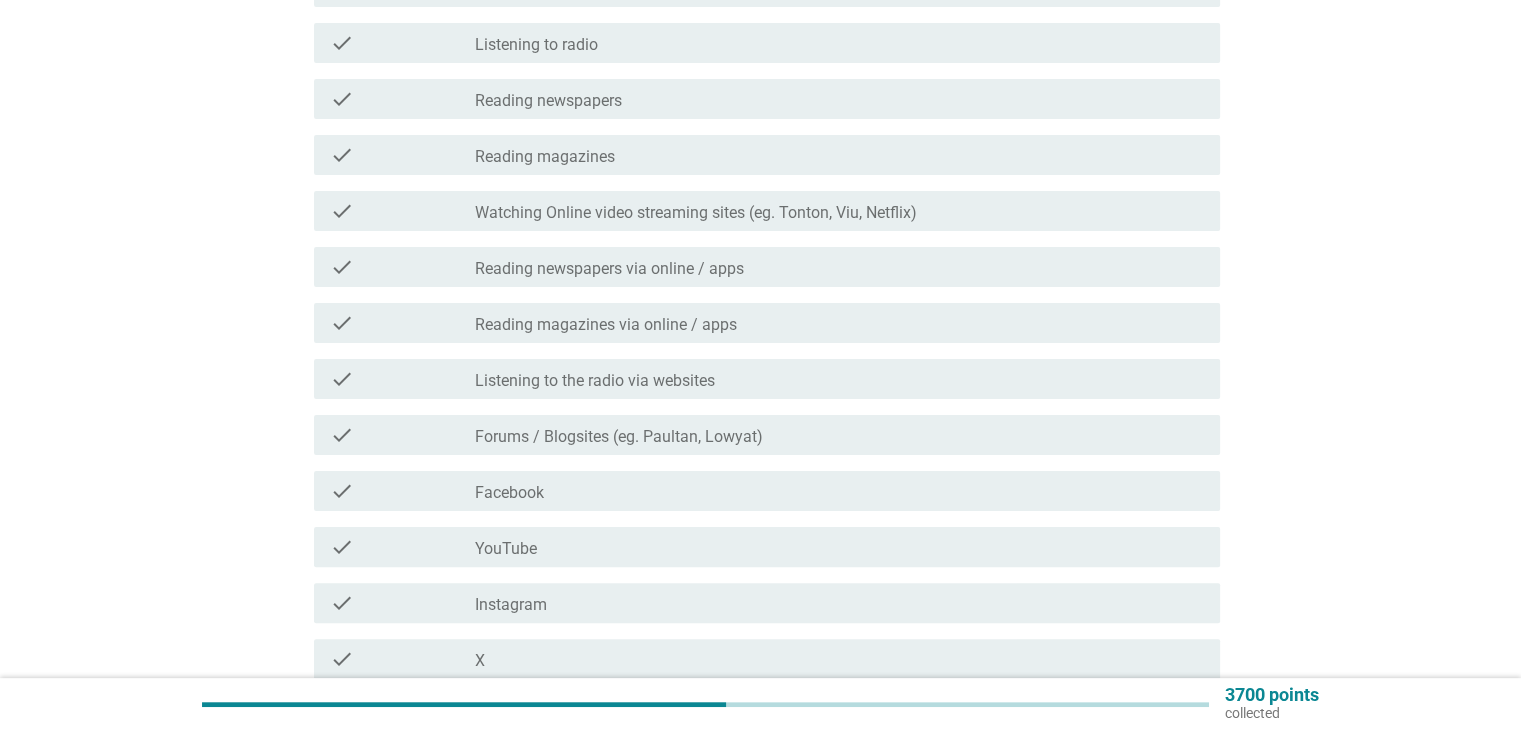 click on "check" at bounding box center (403, 267) 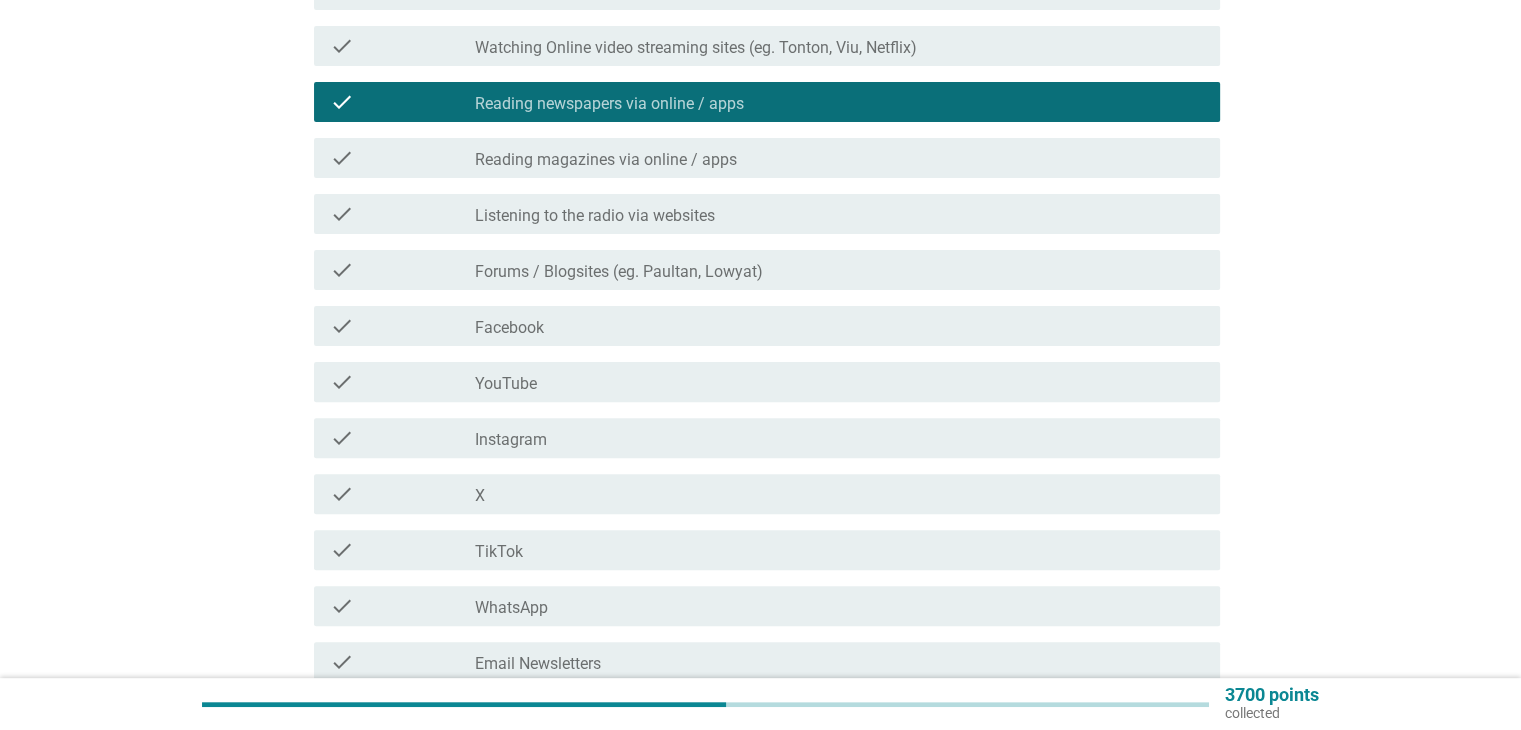 scroll, scrollTop: 600, scrollLeft: 0, axis: vertical 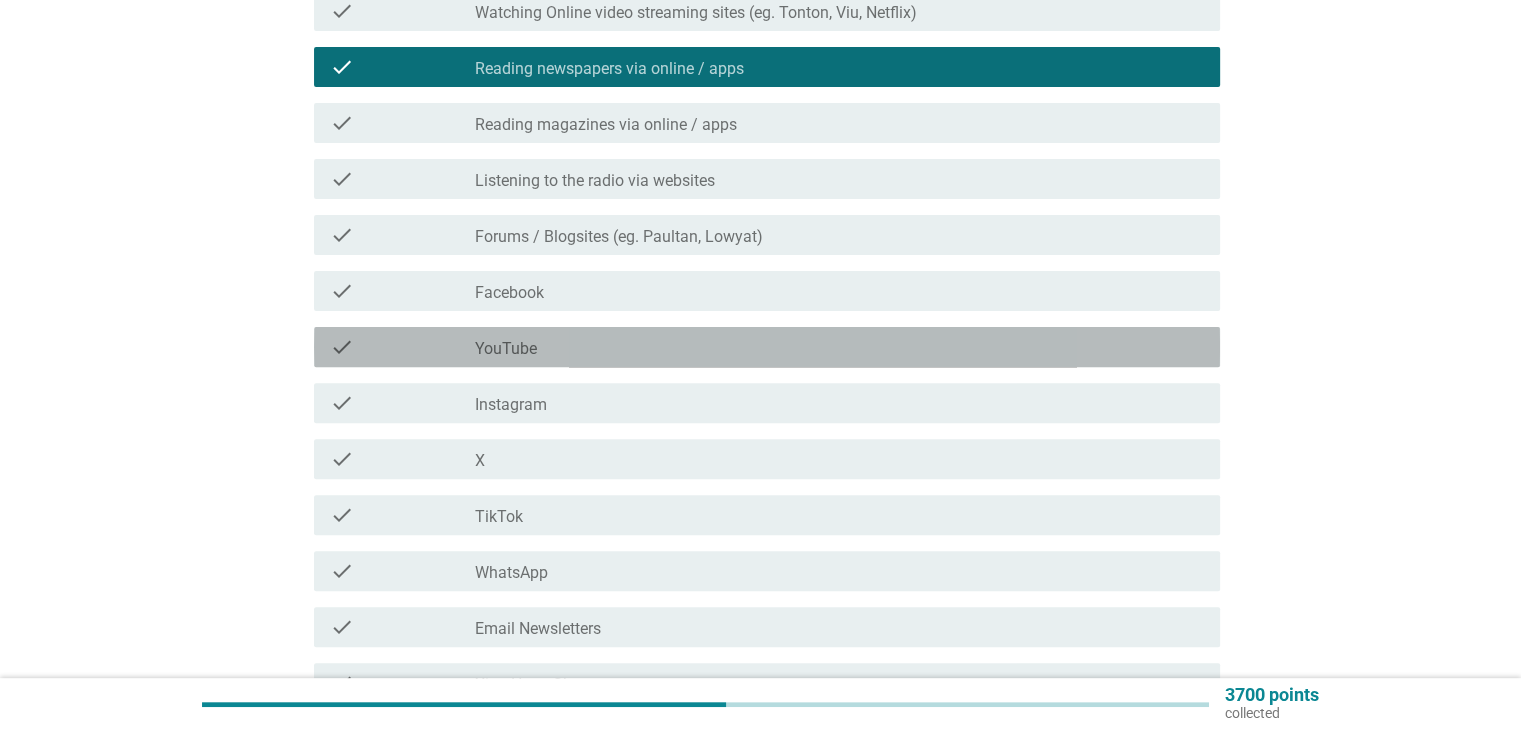 click on "check" at bounding box center (403, 347) 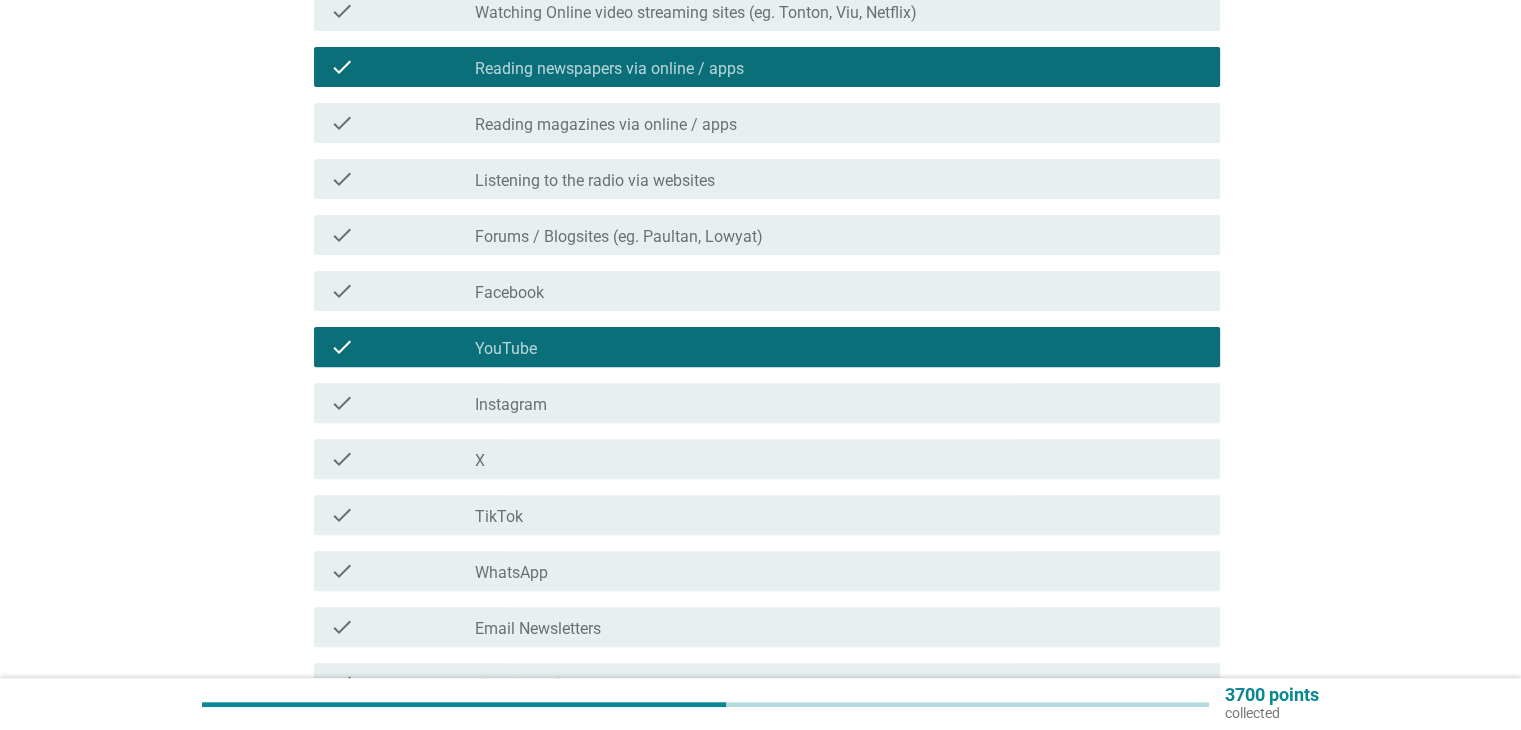 click on "check" at bounding box center [403, 403] 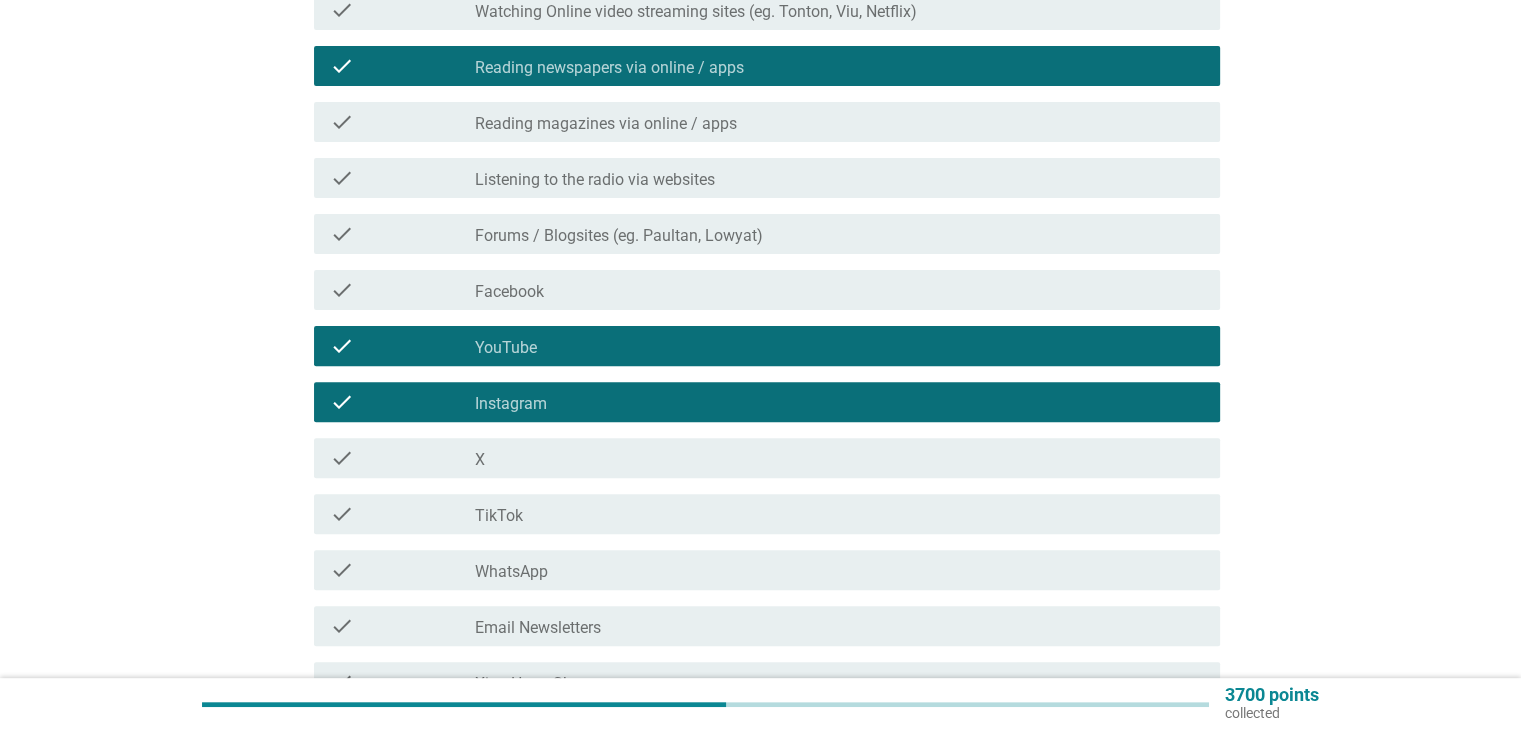 scroll, scrollTop: 700, scrollLeft: 0, axis: vertical 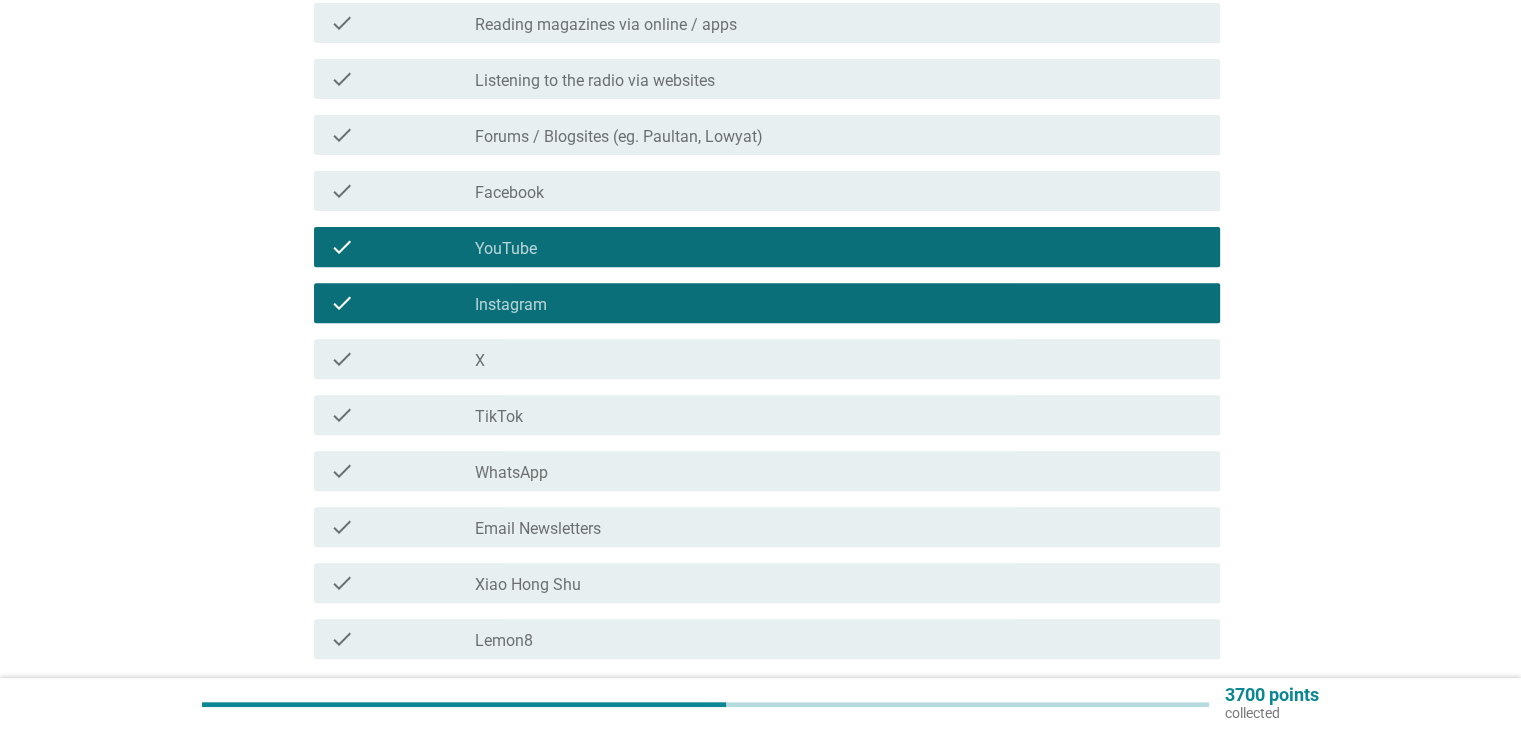 click on "check" at bounding box center [403, 471] 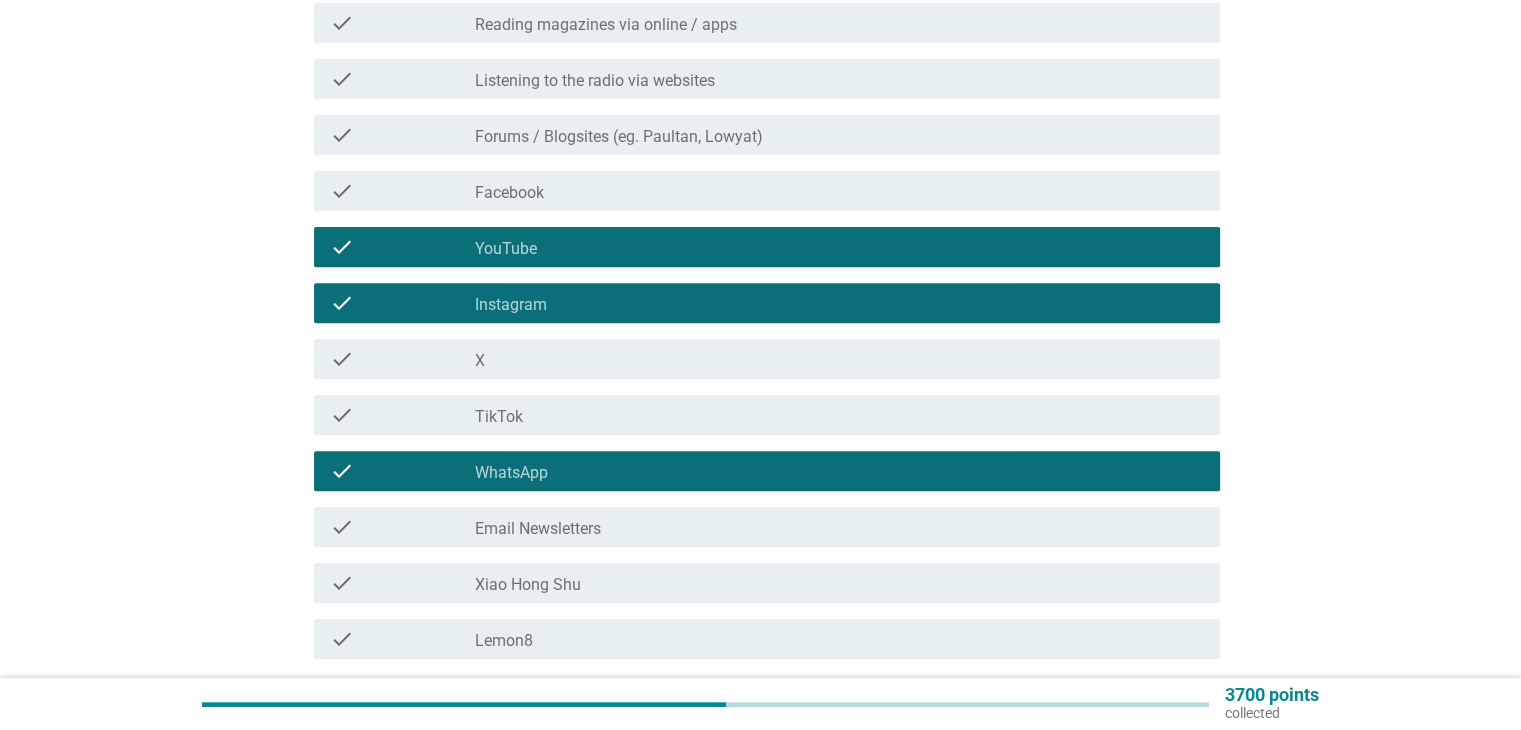 click on "check     check_box_outline_blank Xiao Hong Shu" at bounding box center [767, 583] 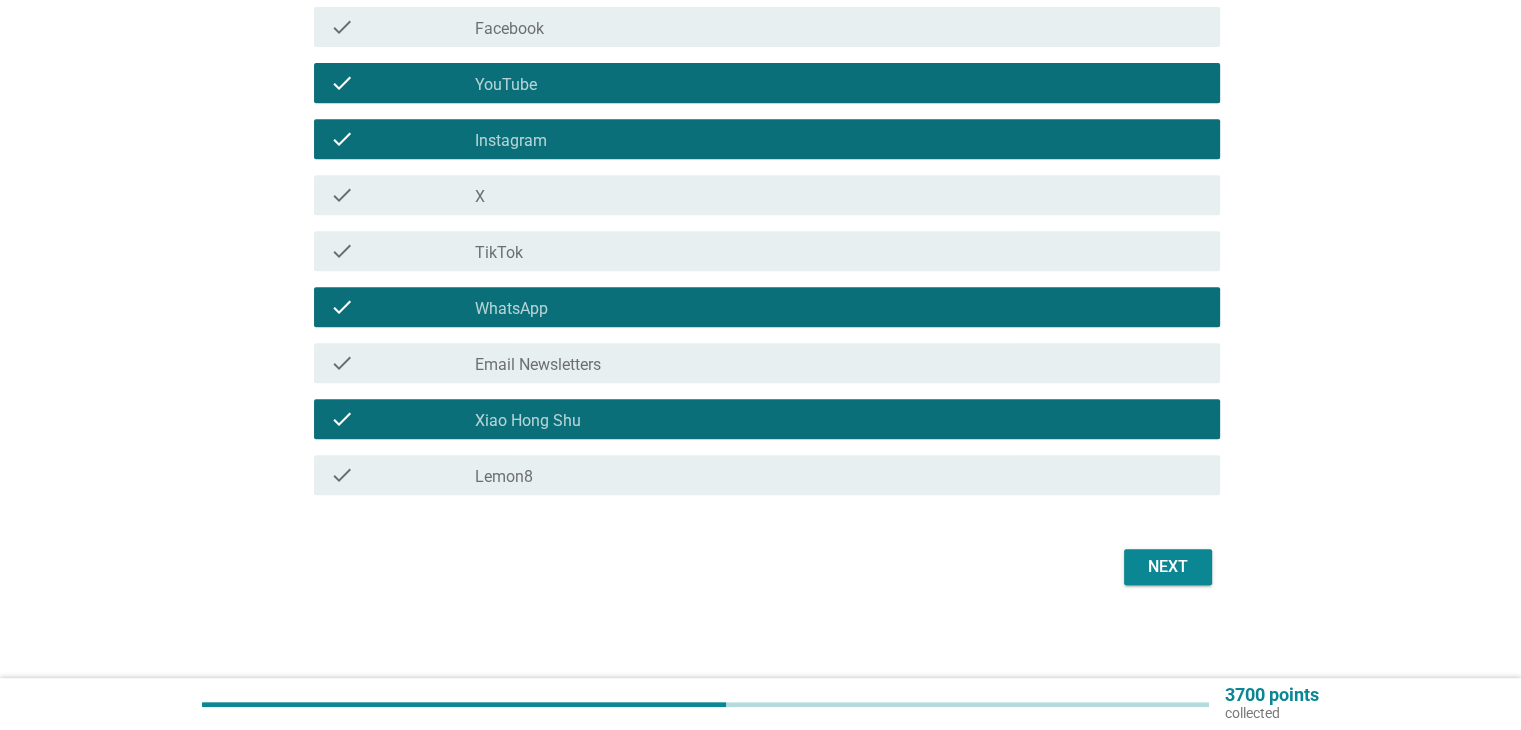 scroll, scrollTop: 867, scrollLeft: 0, axis: vertical 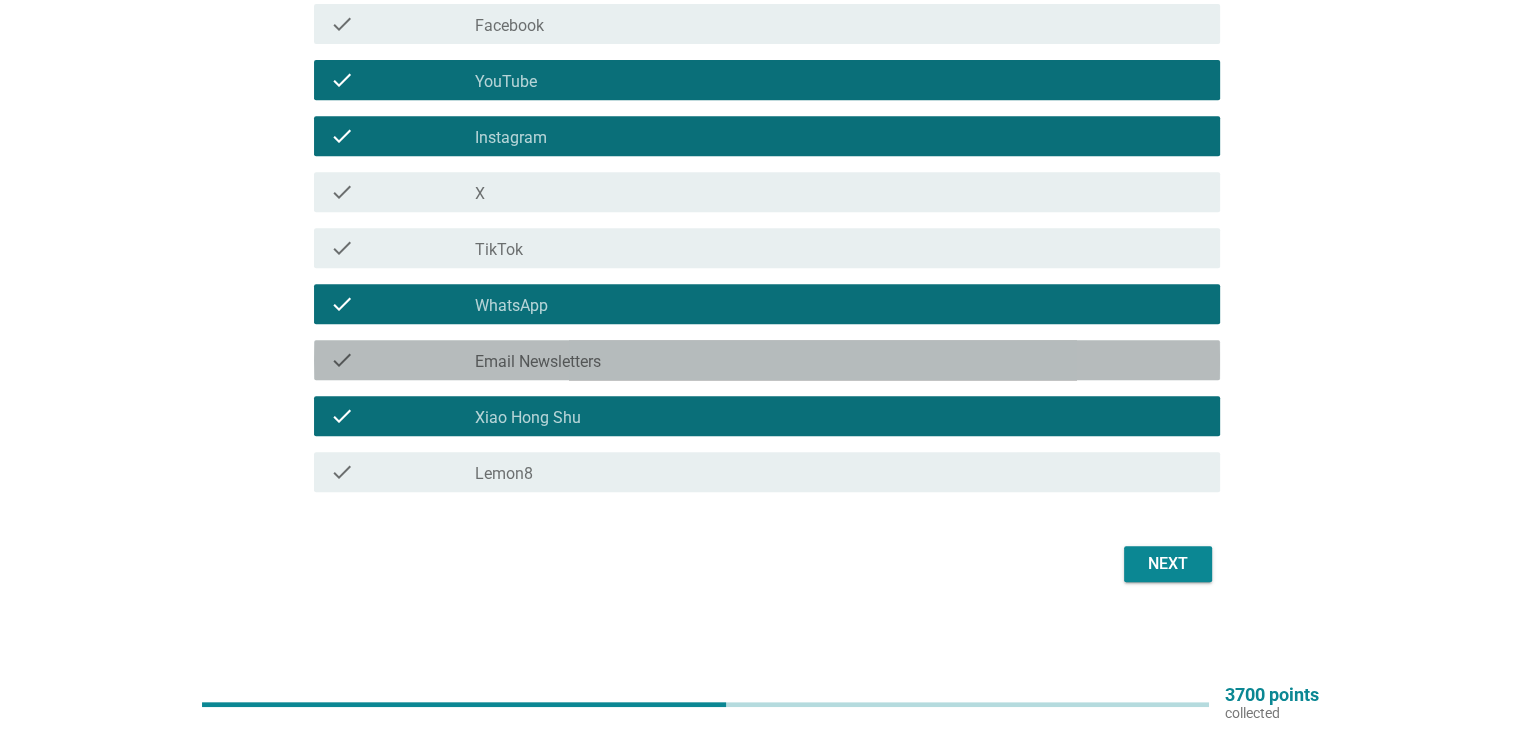 click on "check_box_outline_blank Email Newsletters" at bounding box center [839, 360] 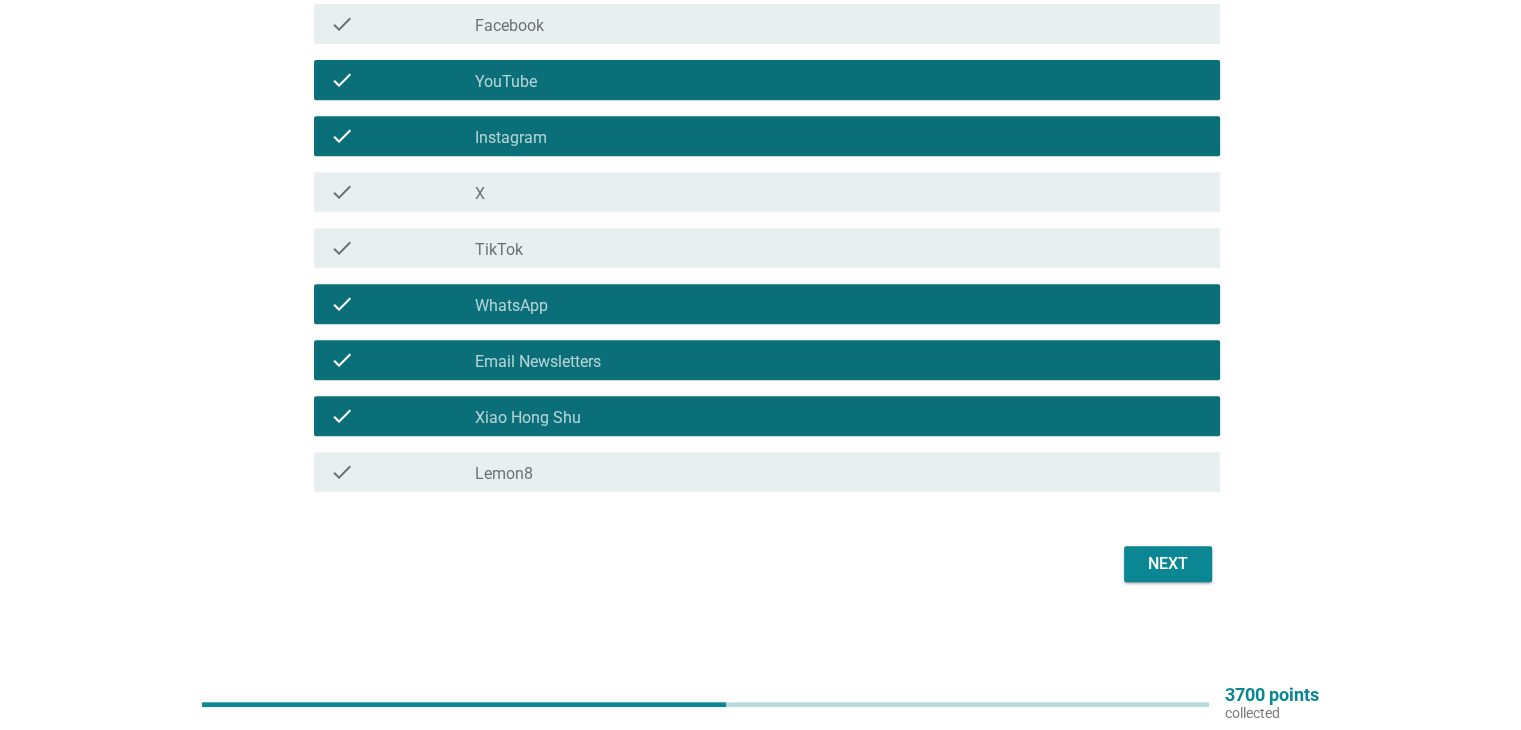click on "Next" at bounding box center (1168, 564) 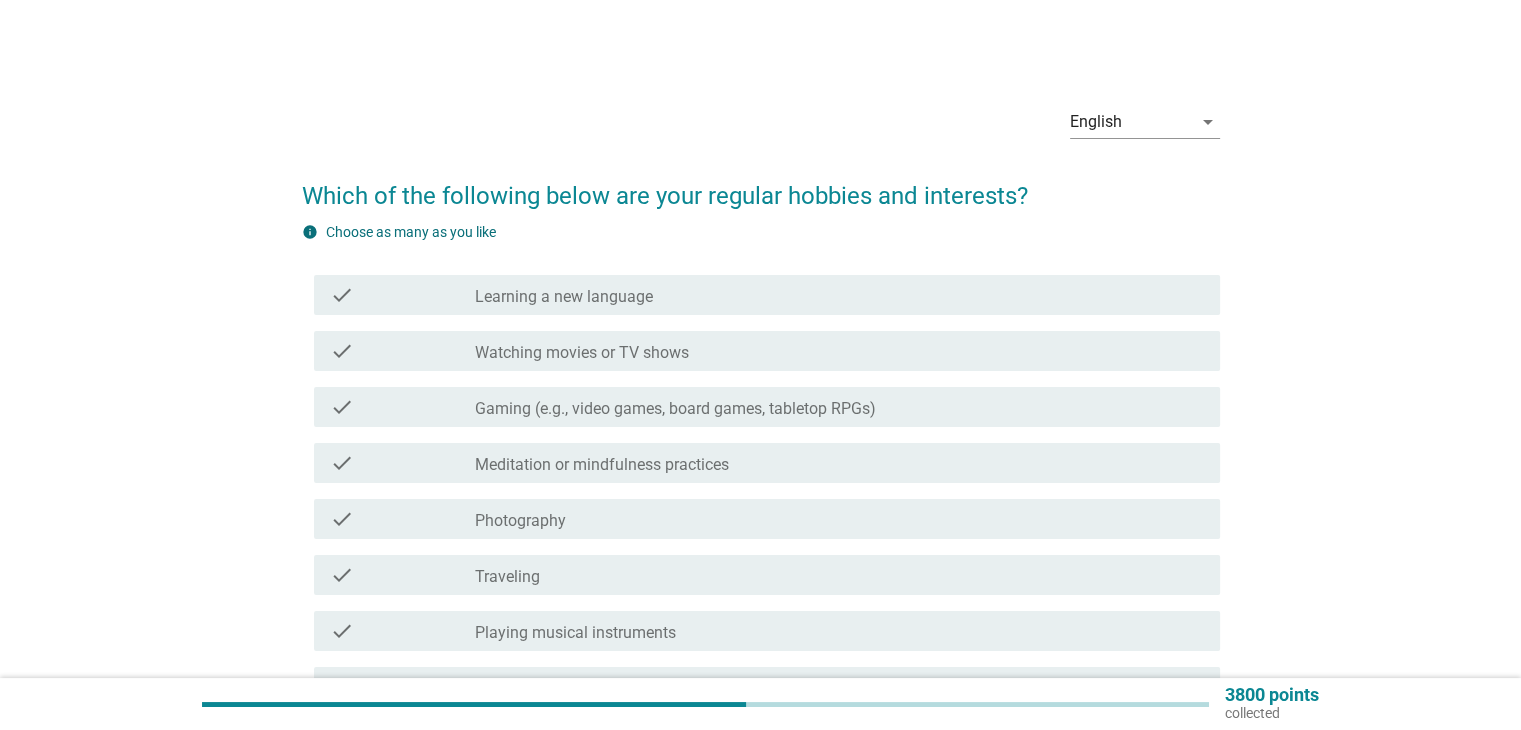 scroll, scrollTop: 100, scrollLeft: 0, axis: vertical 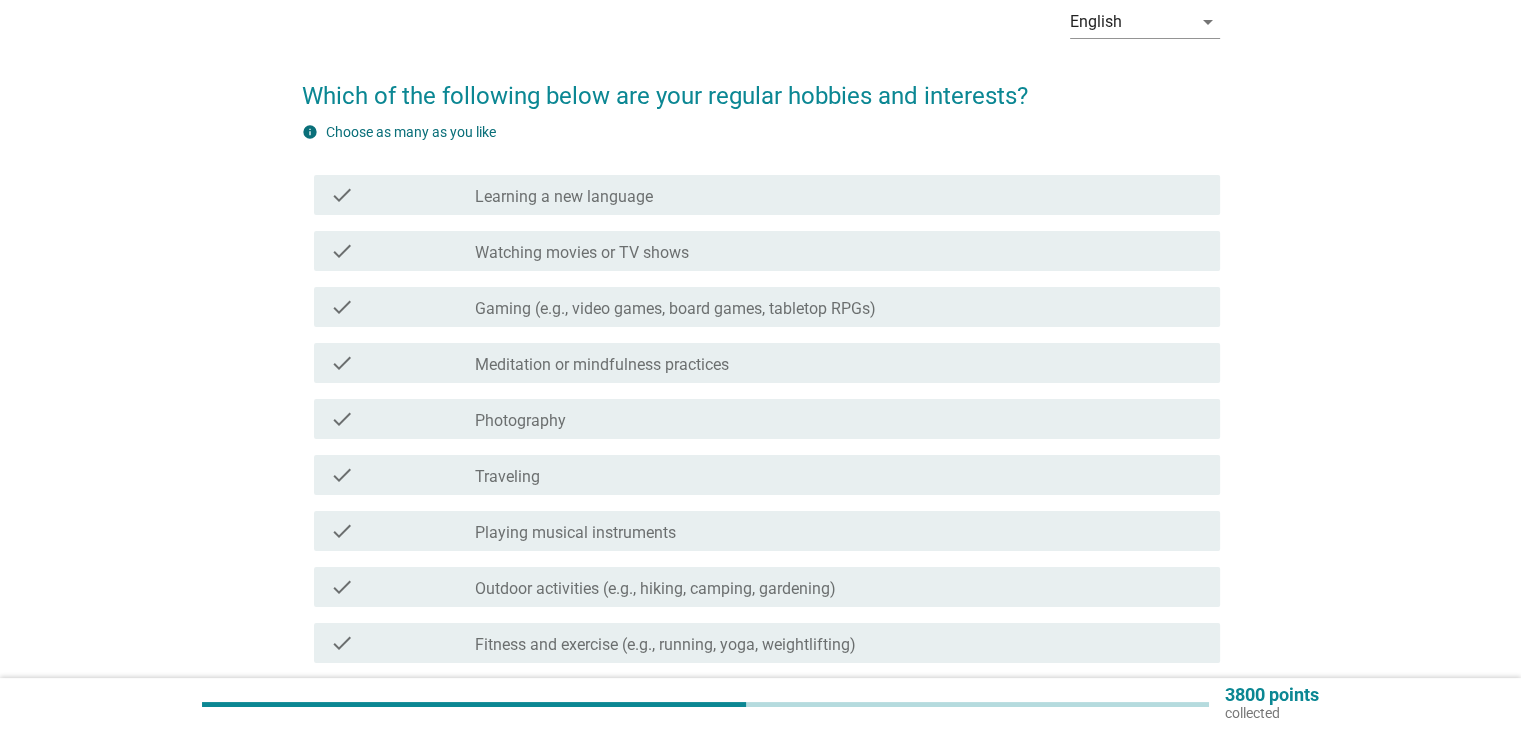 click on "check_box_outline_blank Traveling" at bounding box center (839, 475) 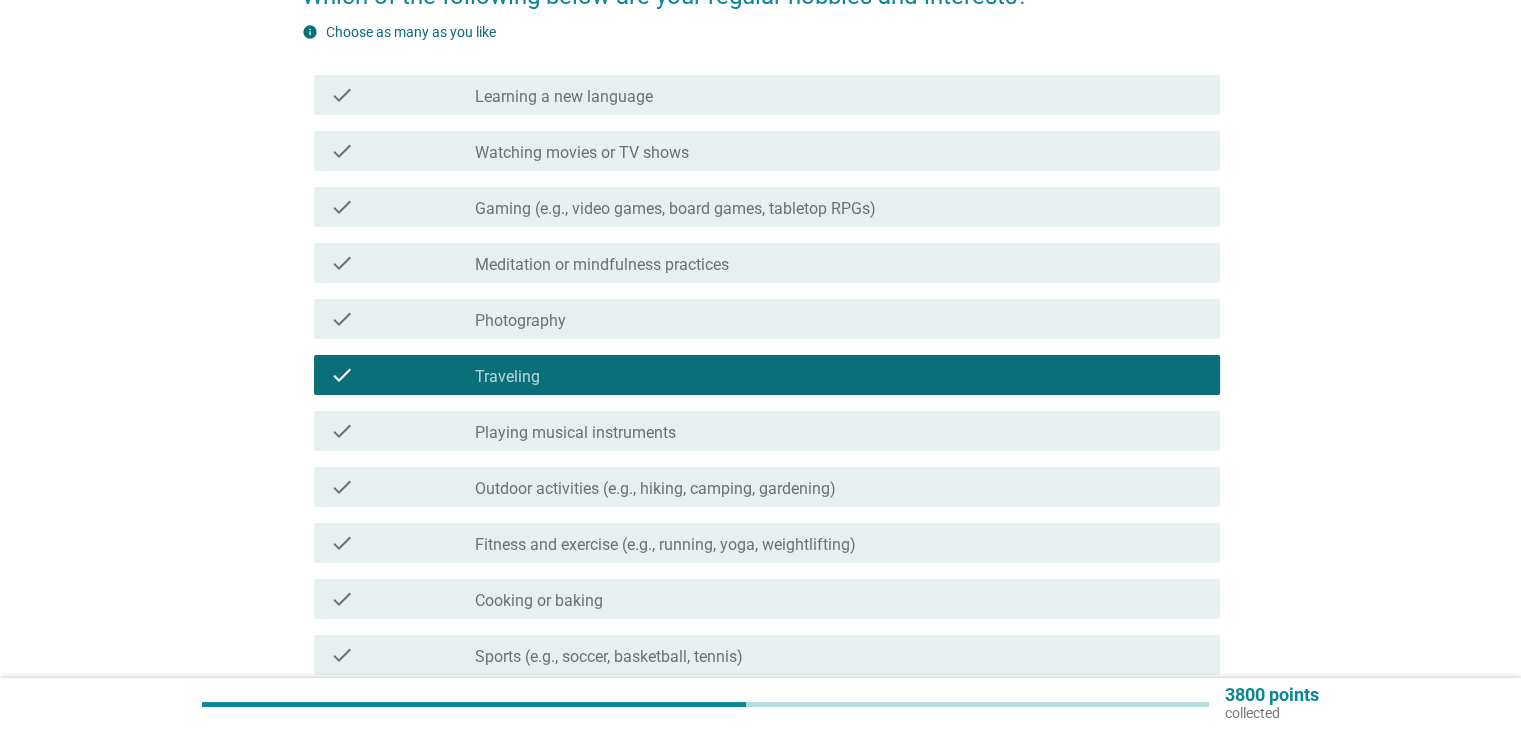 scroll, scrollTop: 300, scrollLeft: 0, axis: vertical 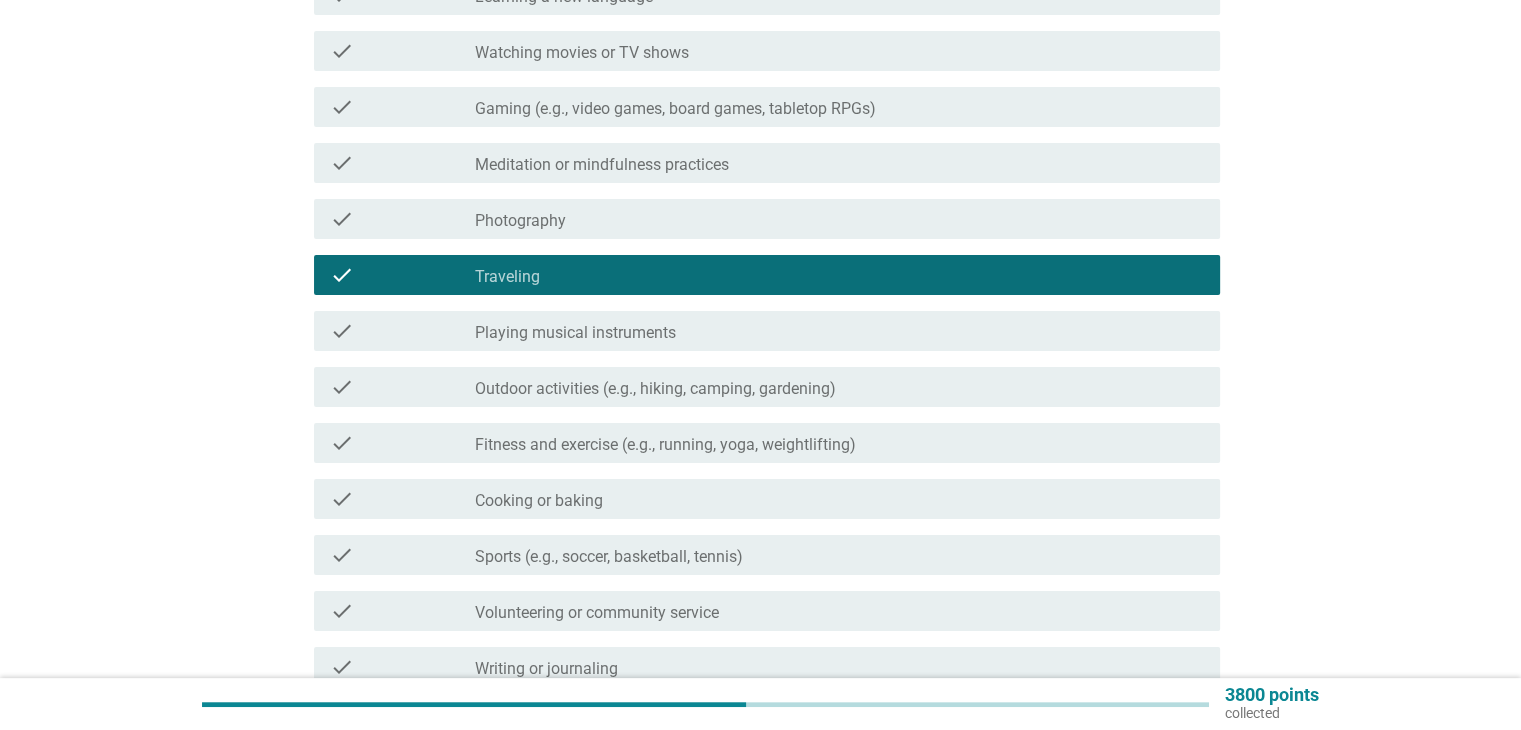 click on "check_box_outline_blank Fitness and exercise (e.g., running, yoga, weightlifting)" at bounding box center (839, 443) 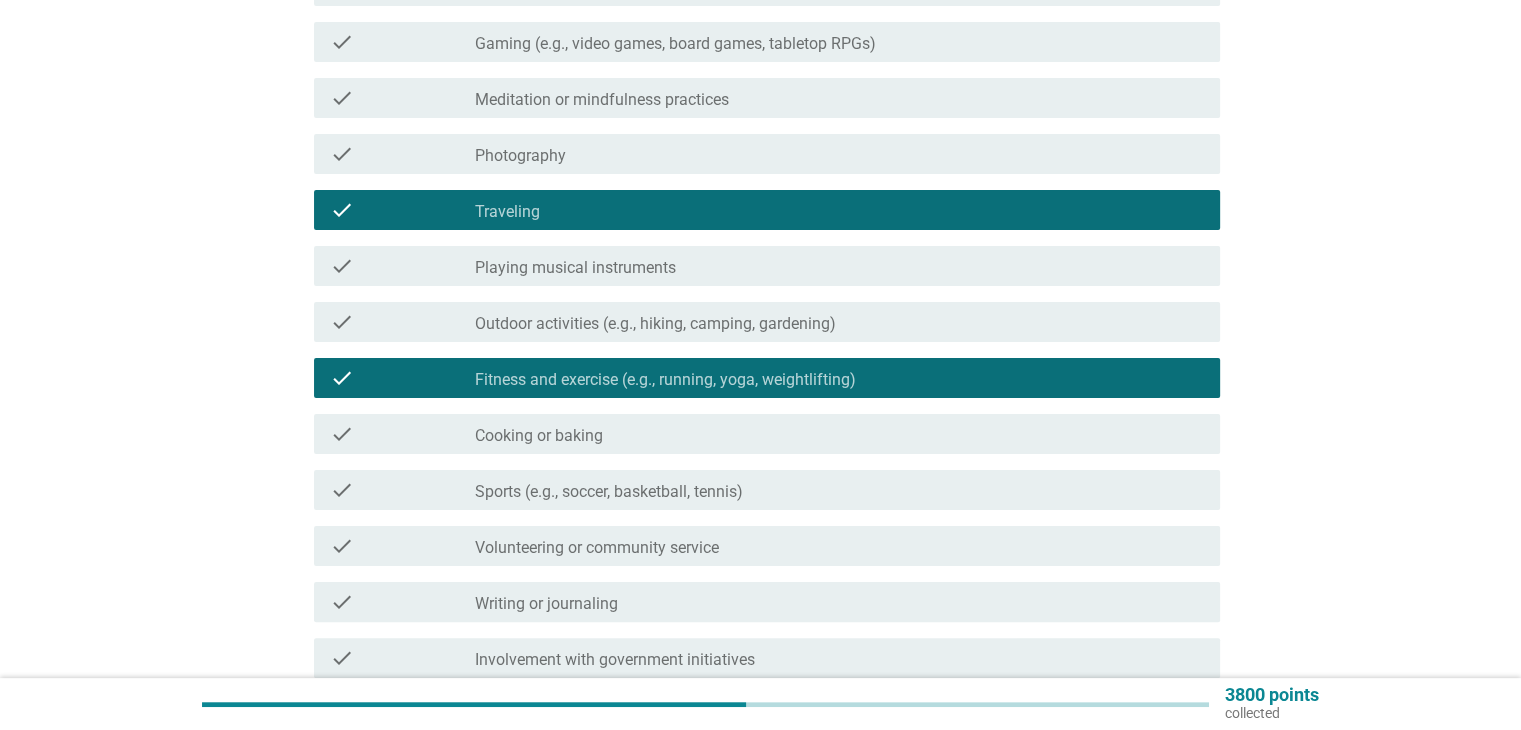 scroll, scrollTop: 400, scrollLeft: 0, axis: vertical 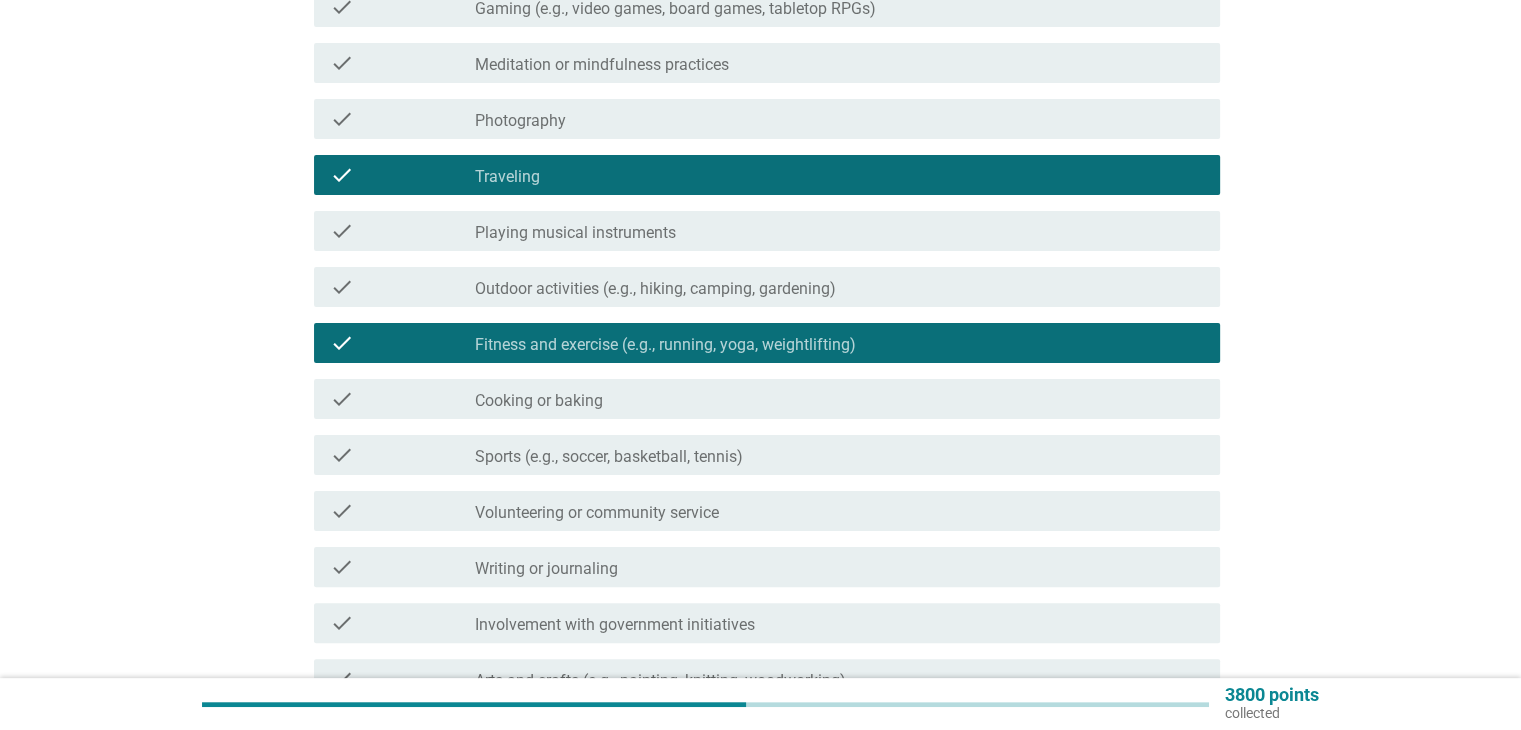 click on "check_box_outline_blank Sports (e.g., soccer, basketball, tennis)" at bounding box center [839, 455] 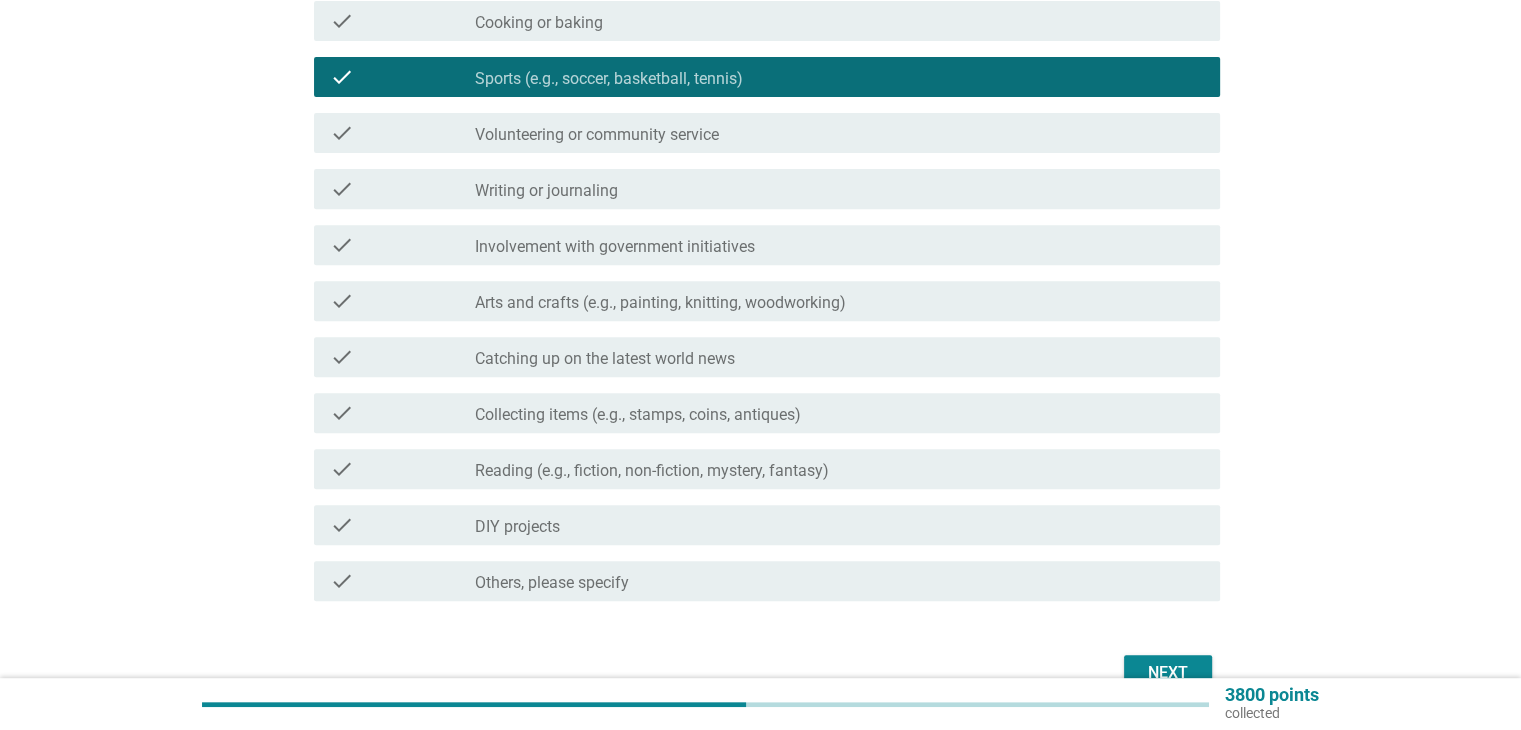 scroll, scrollTop: 800, scrollLeft: 0, axis: vertical 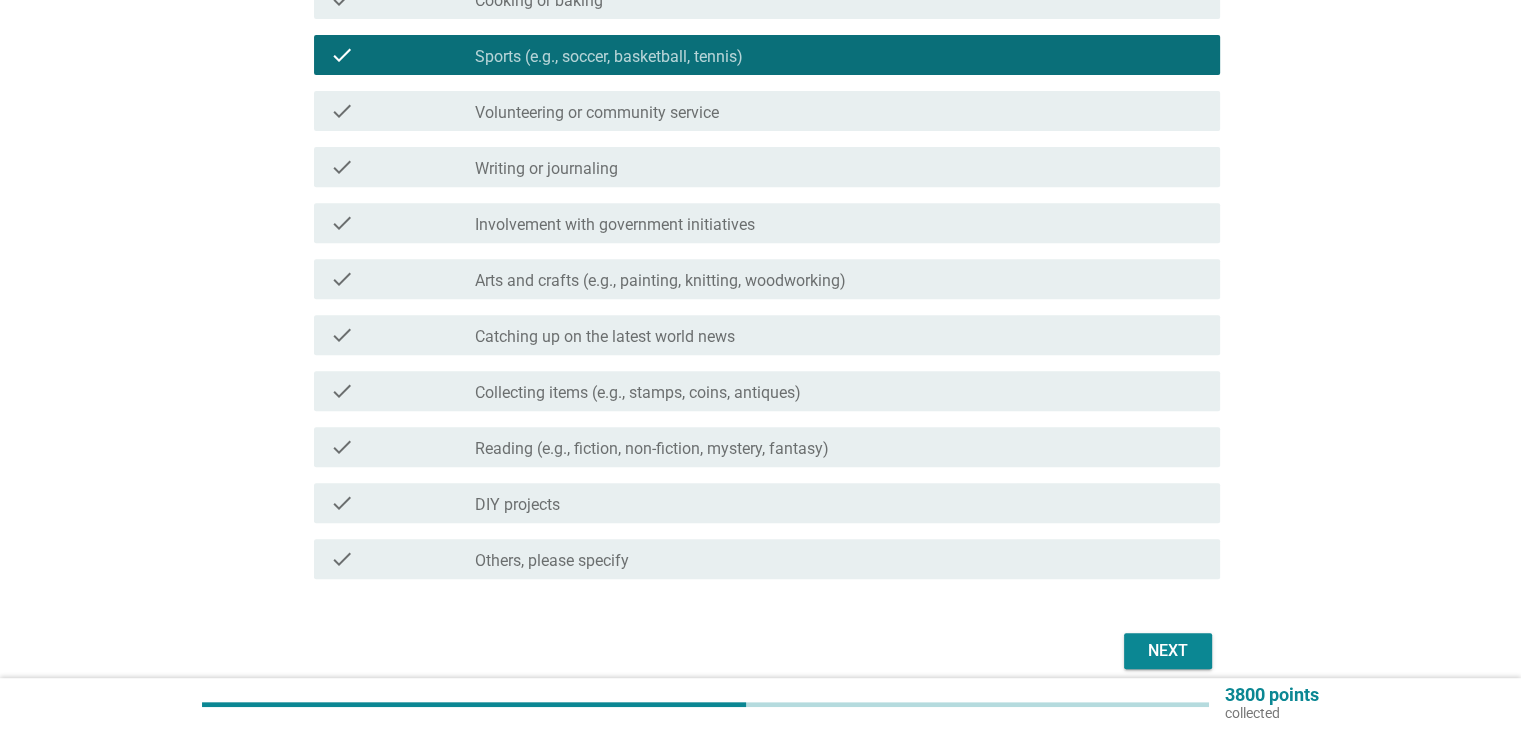 click on "Next" at bounding box center [1168, 651] 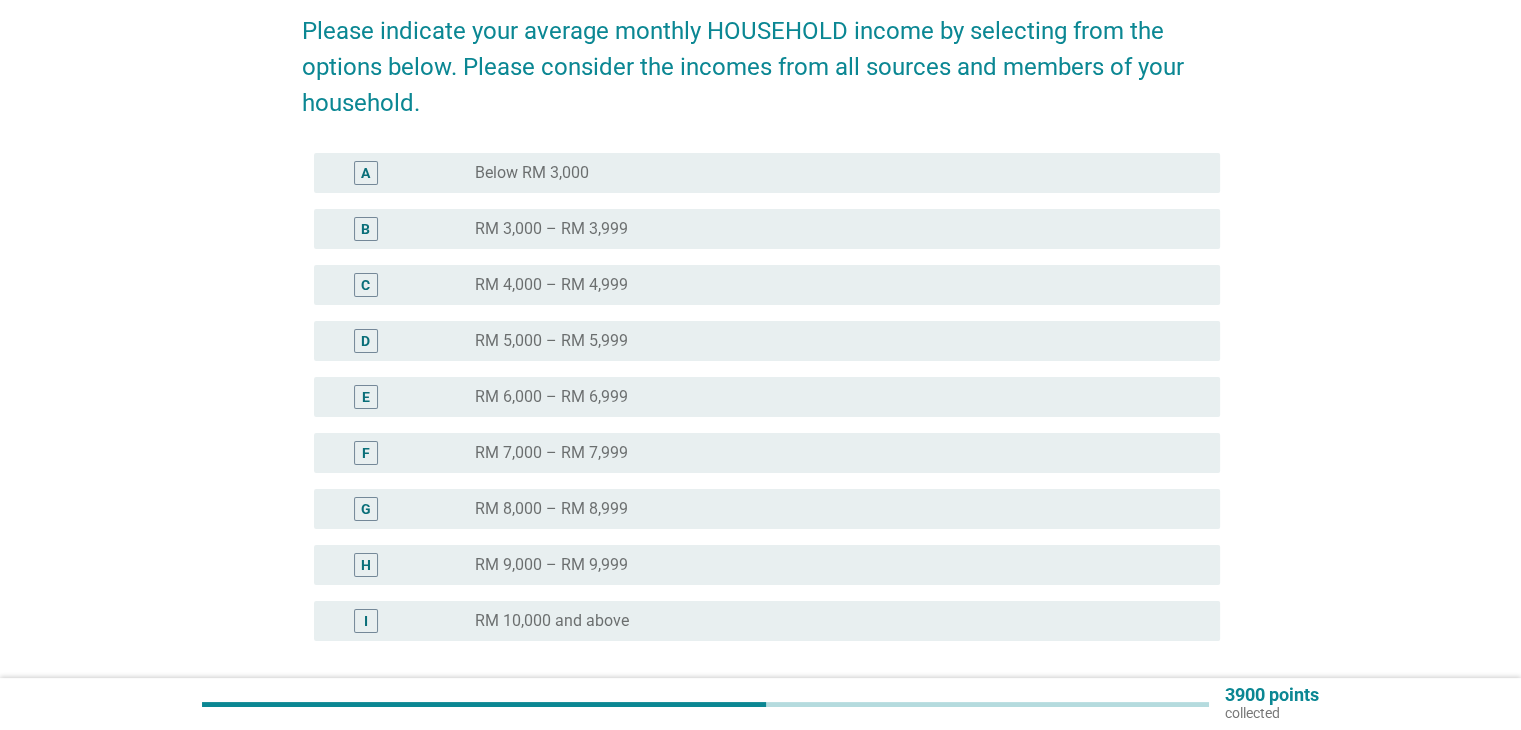 scroll, scrollTop: 200, scrollLeft: 0, axis: vertical 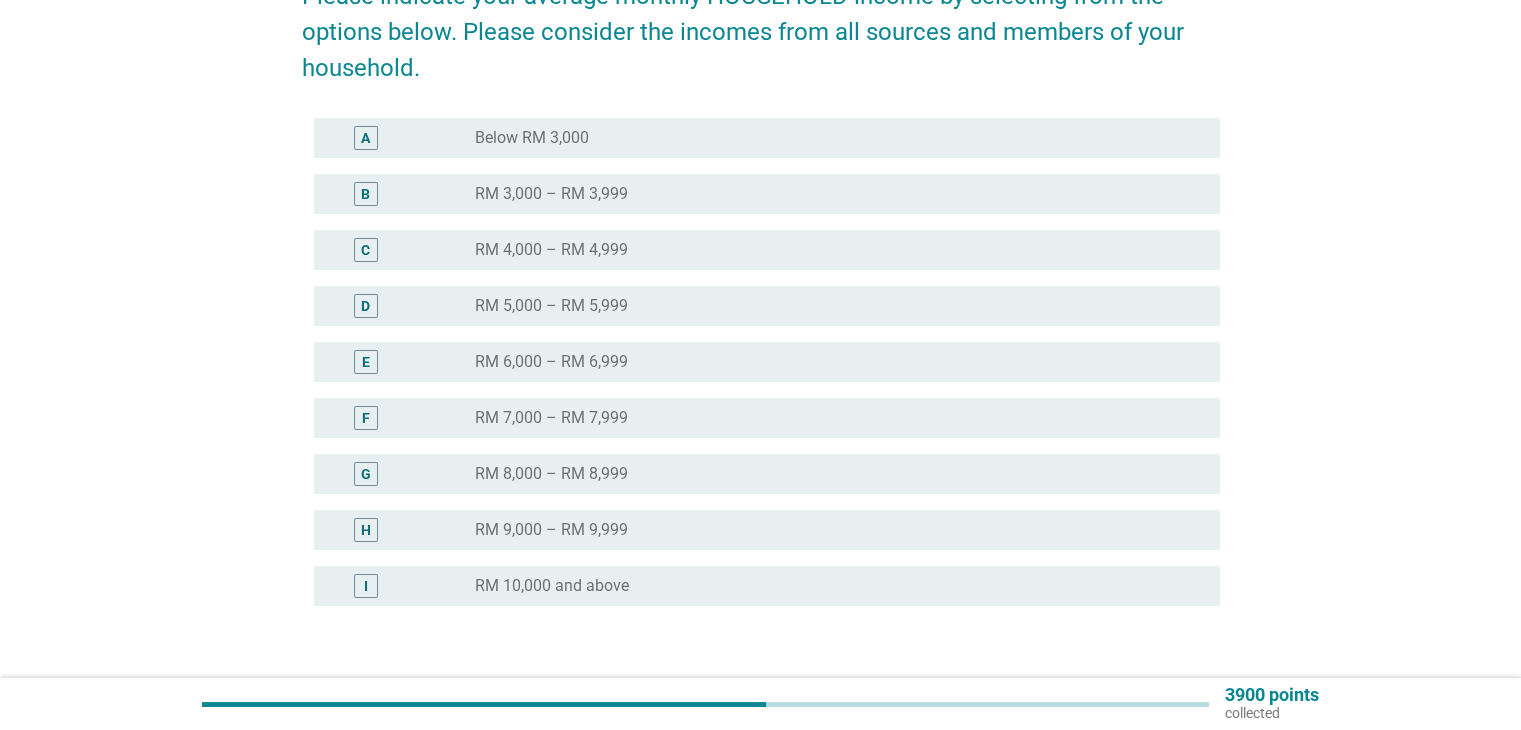 click on "radio_button_unchecked RM 8,000 – RM 8,999" at bounding box center [831, 474] 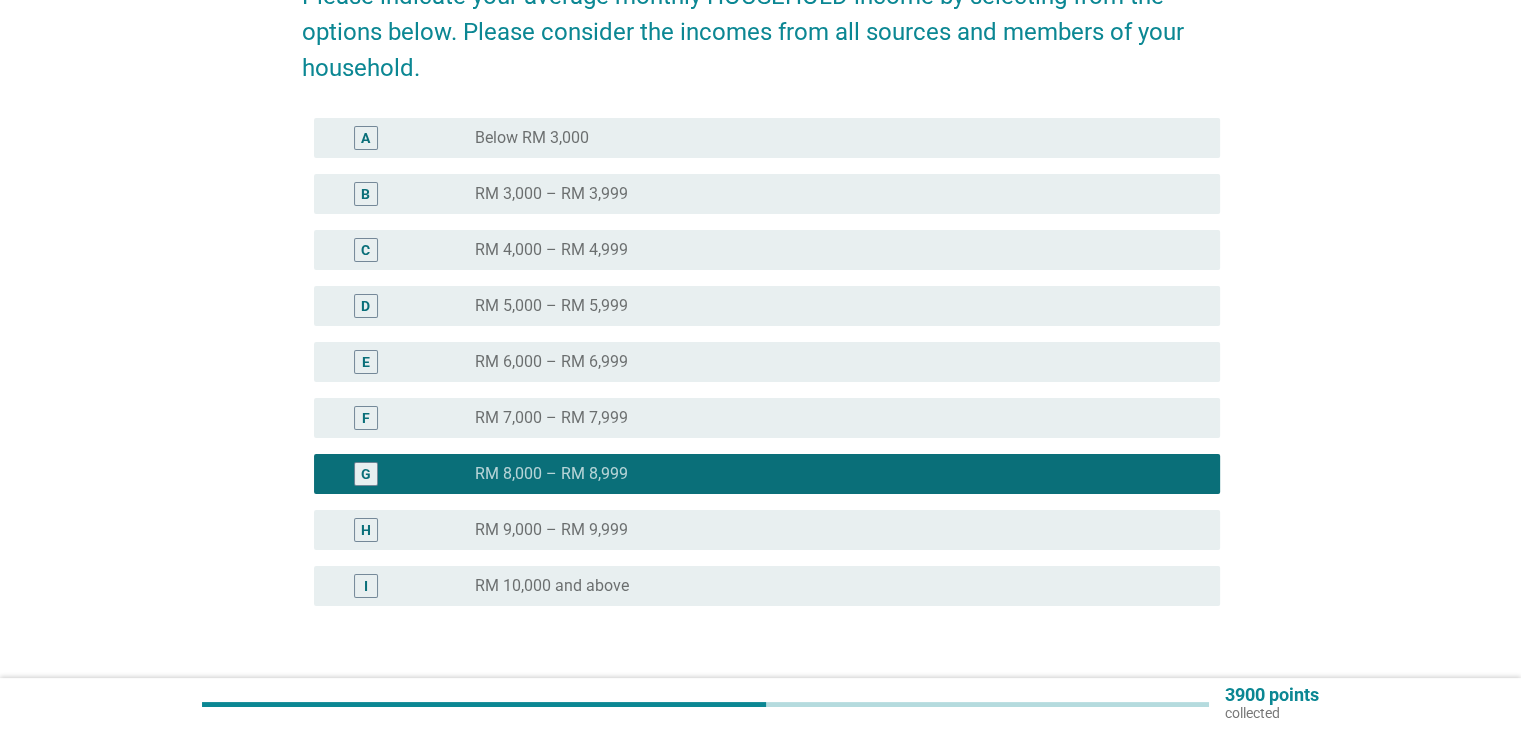 scroll, scrollTop: 338, scrollLeft: 0, axis: vertical 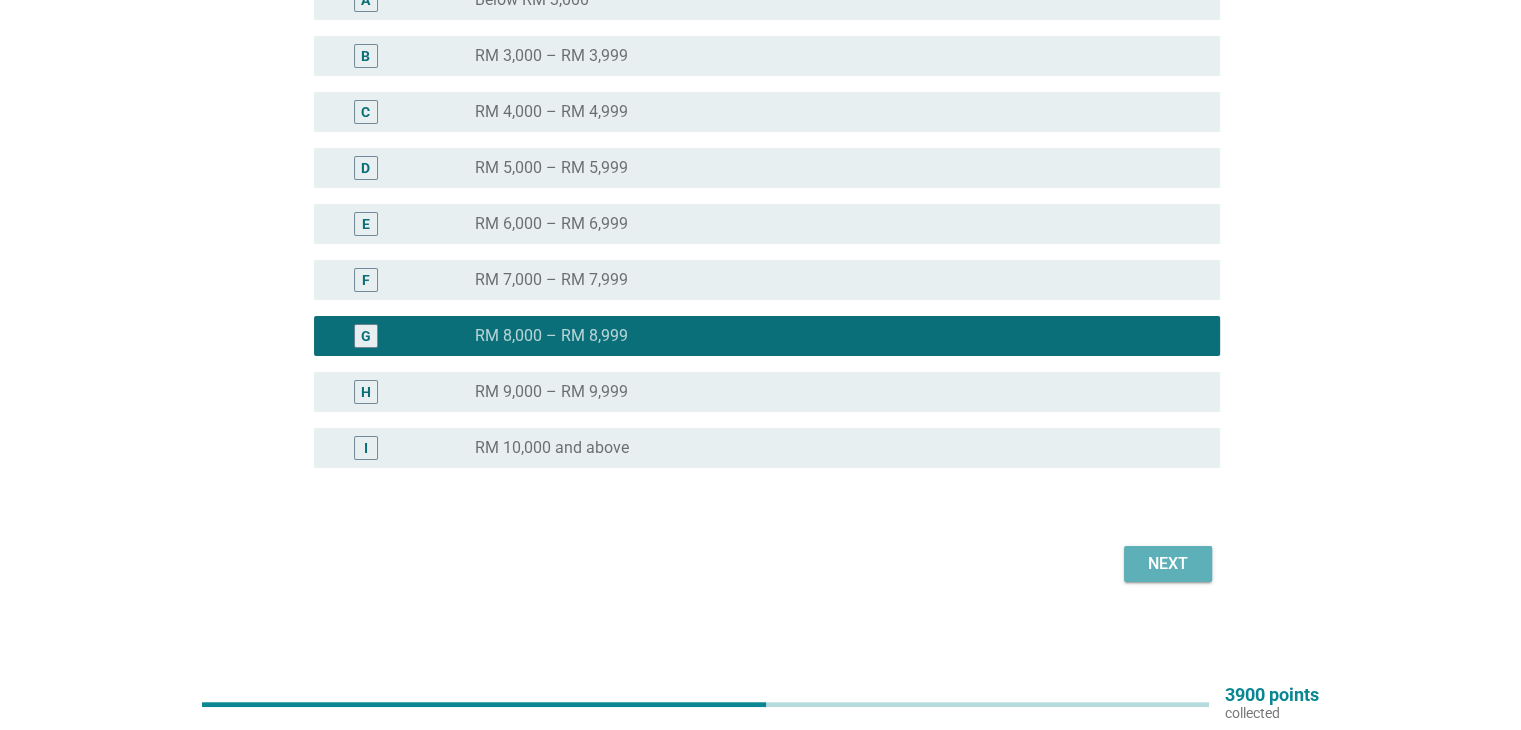 drag, startPoint x: 1166, startPoint y: 574, endPoint x: 1033, endPoint y: 534, distance: 138.88484 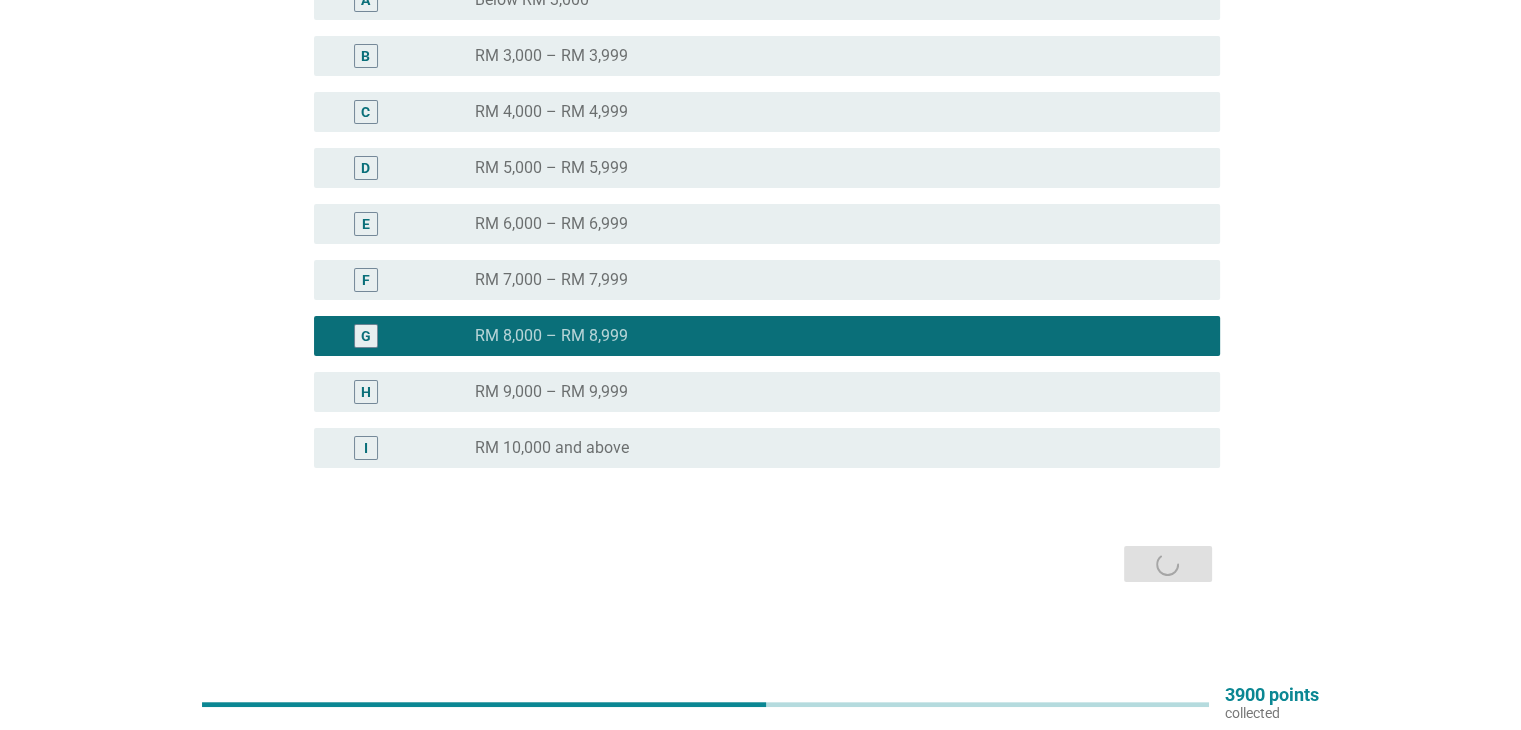 scroll, scrollTop: 0, scrollLeft: 0, axis: both 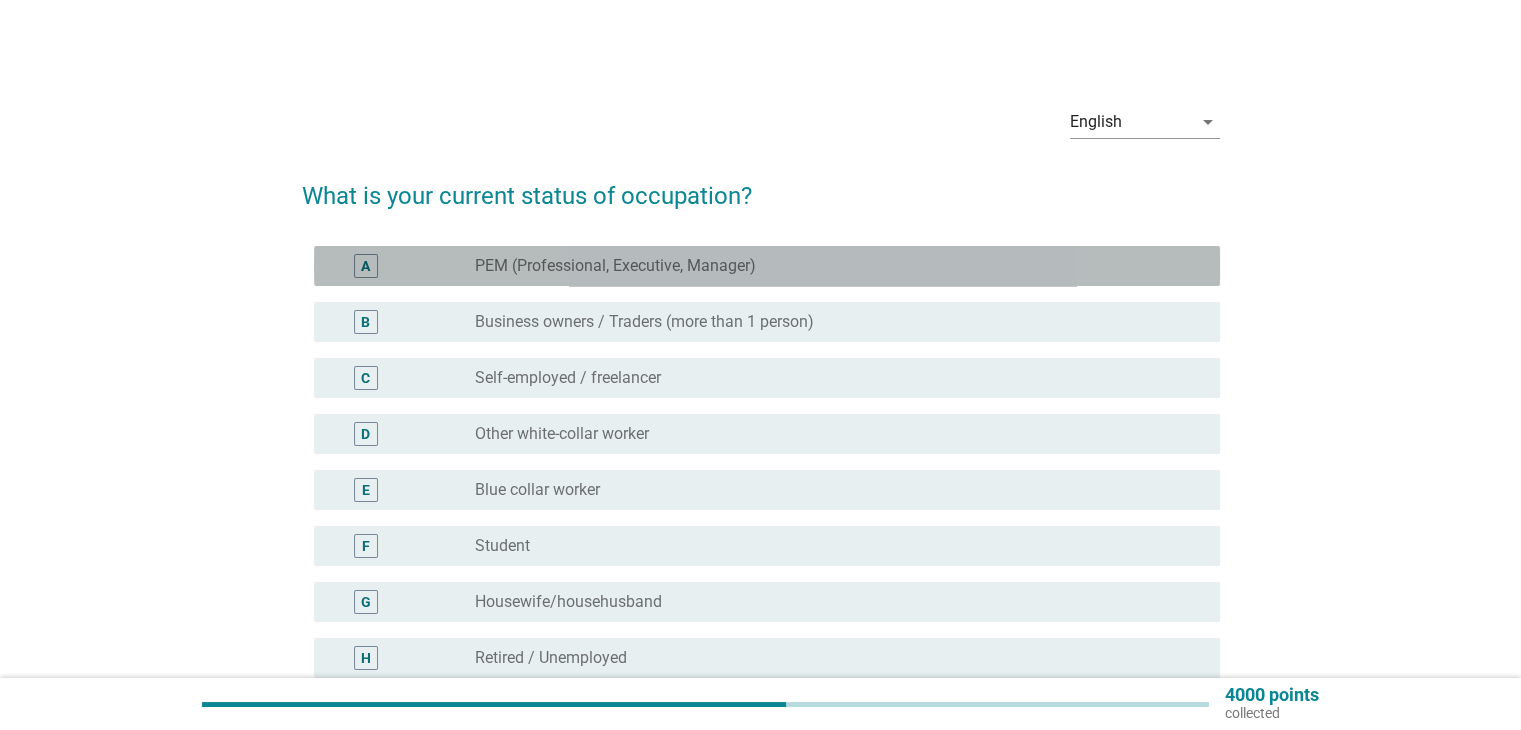 click on "radio_button_unchecked PEM (Professional, Executive, Manager)" at bounding box center (839, 266) 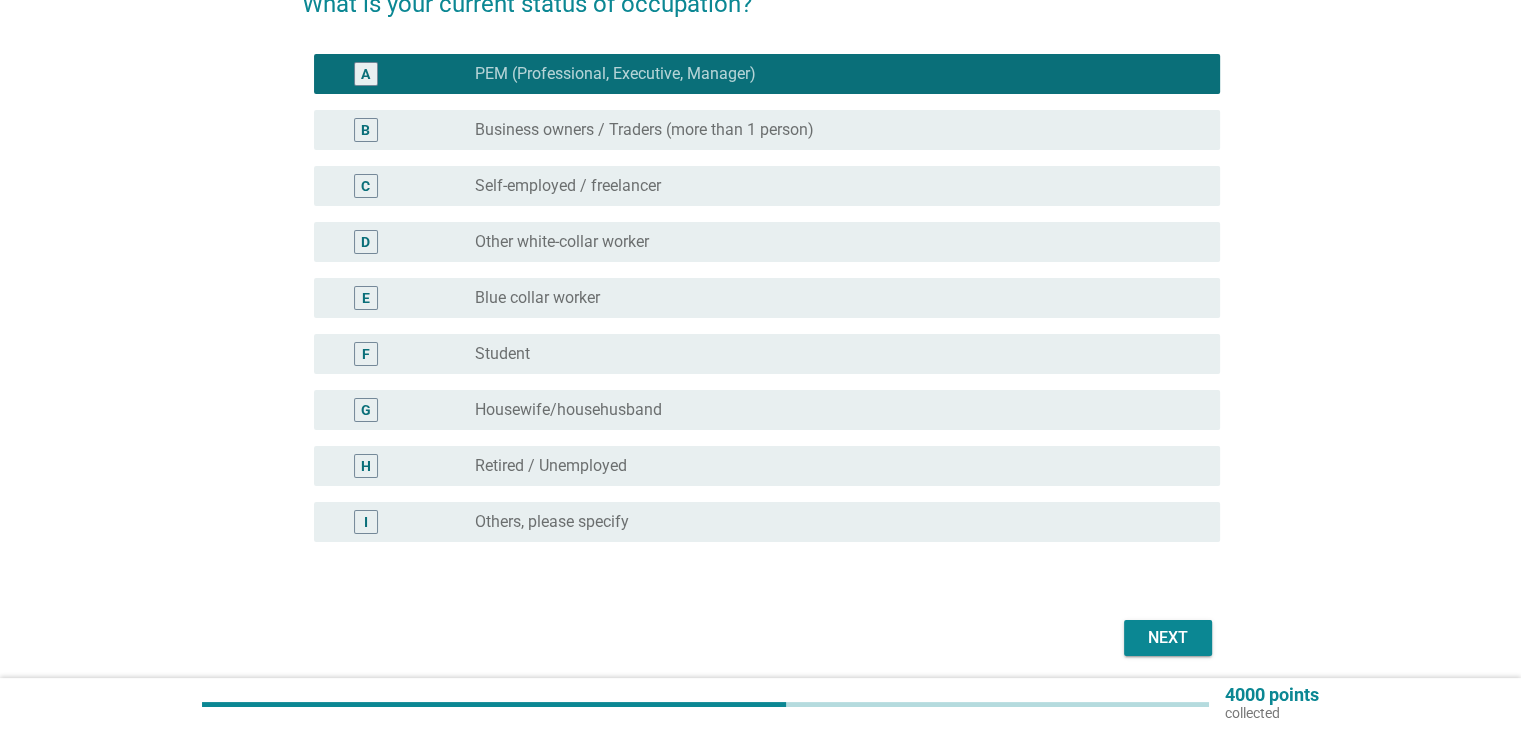 scroll, scrollTop: 200, scrollLeft: 0, axis: vertical 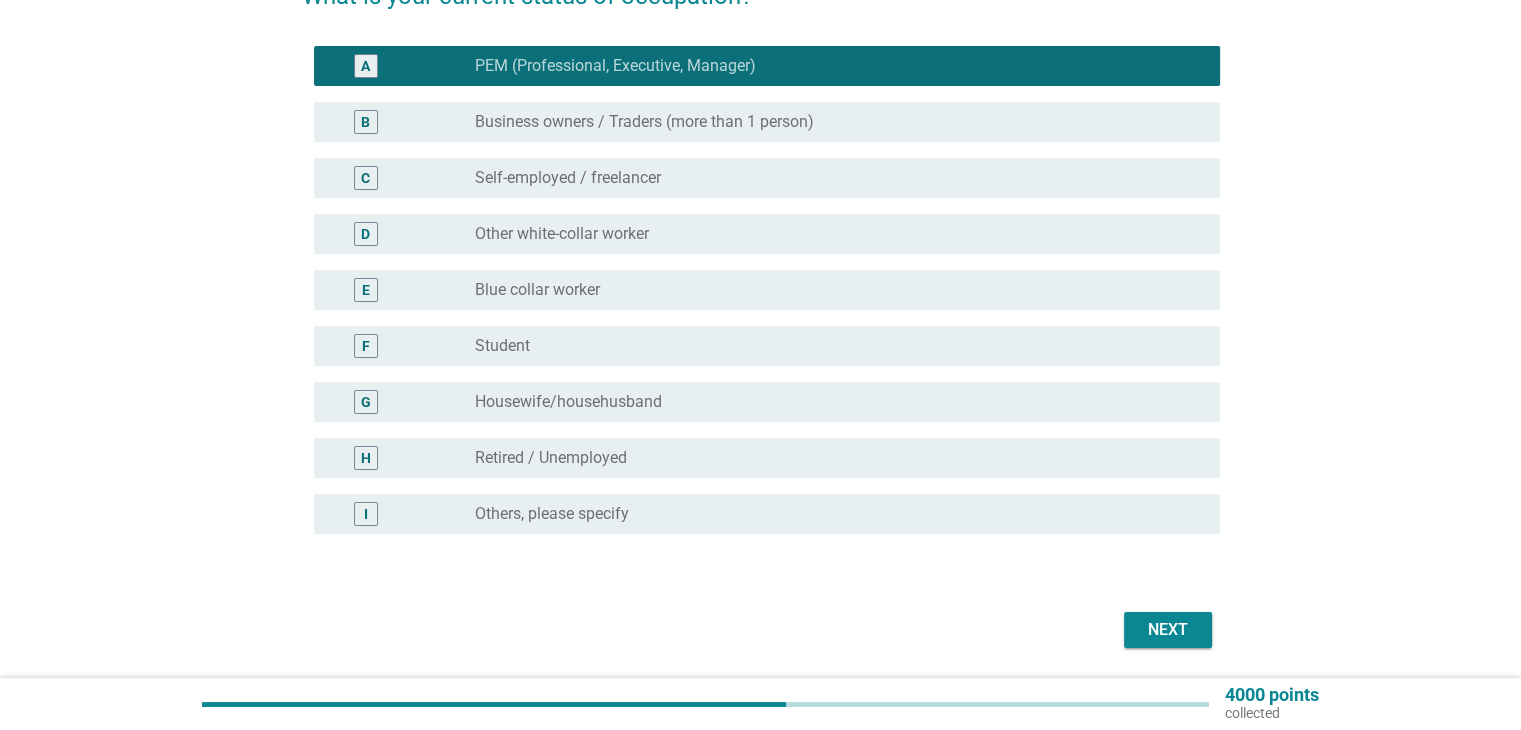 click on "Next" at bounding box center (761, 630) 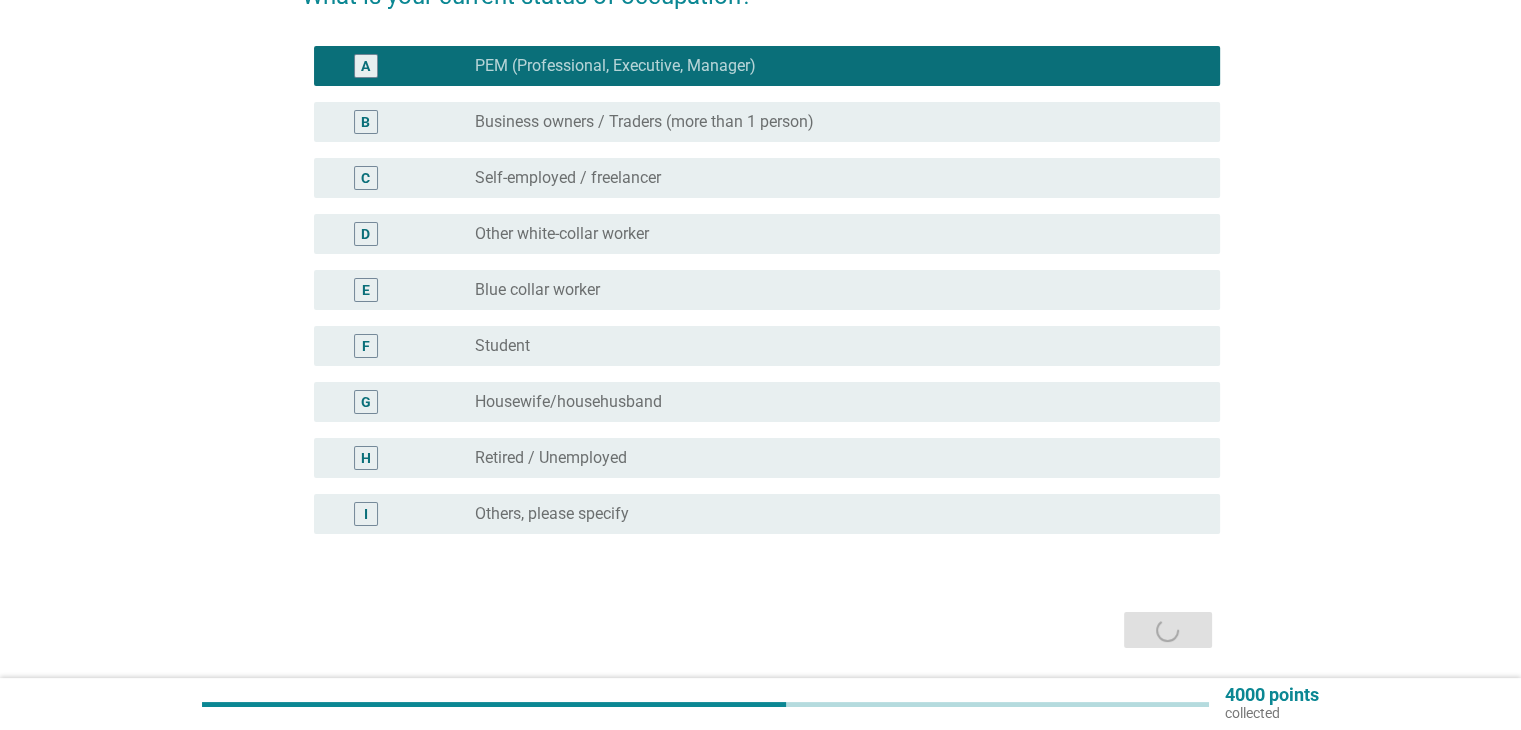 scroll, scrollTop: 0, scrollLeft: 0, axis: both 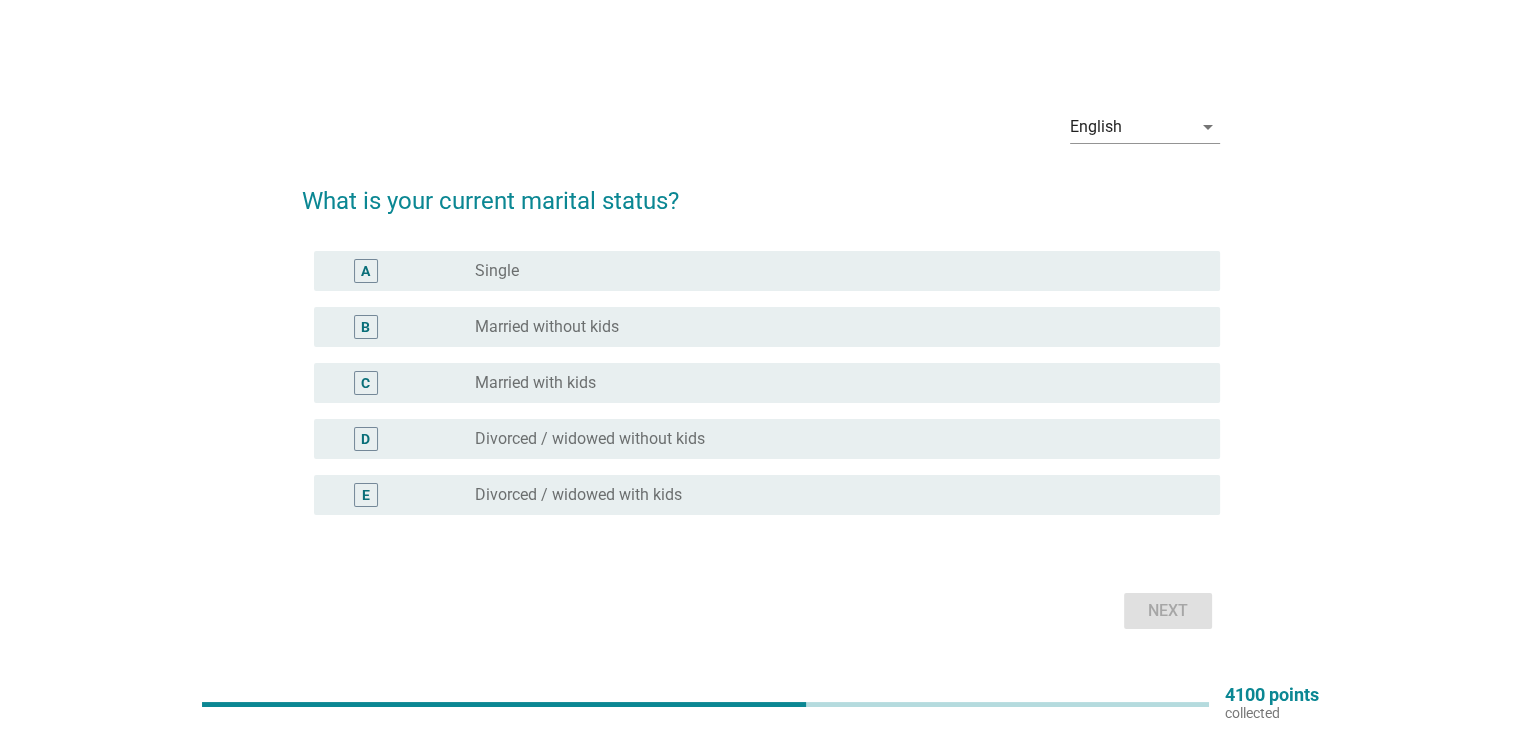 click on "radio_button_unchecked Single" at bounding box center (831, 271) 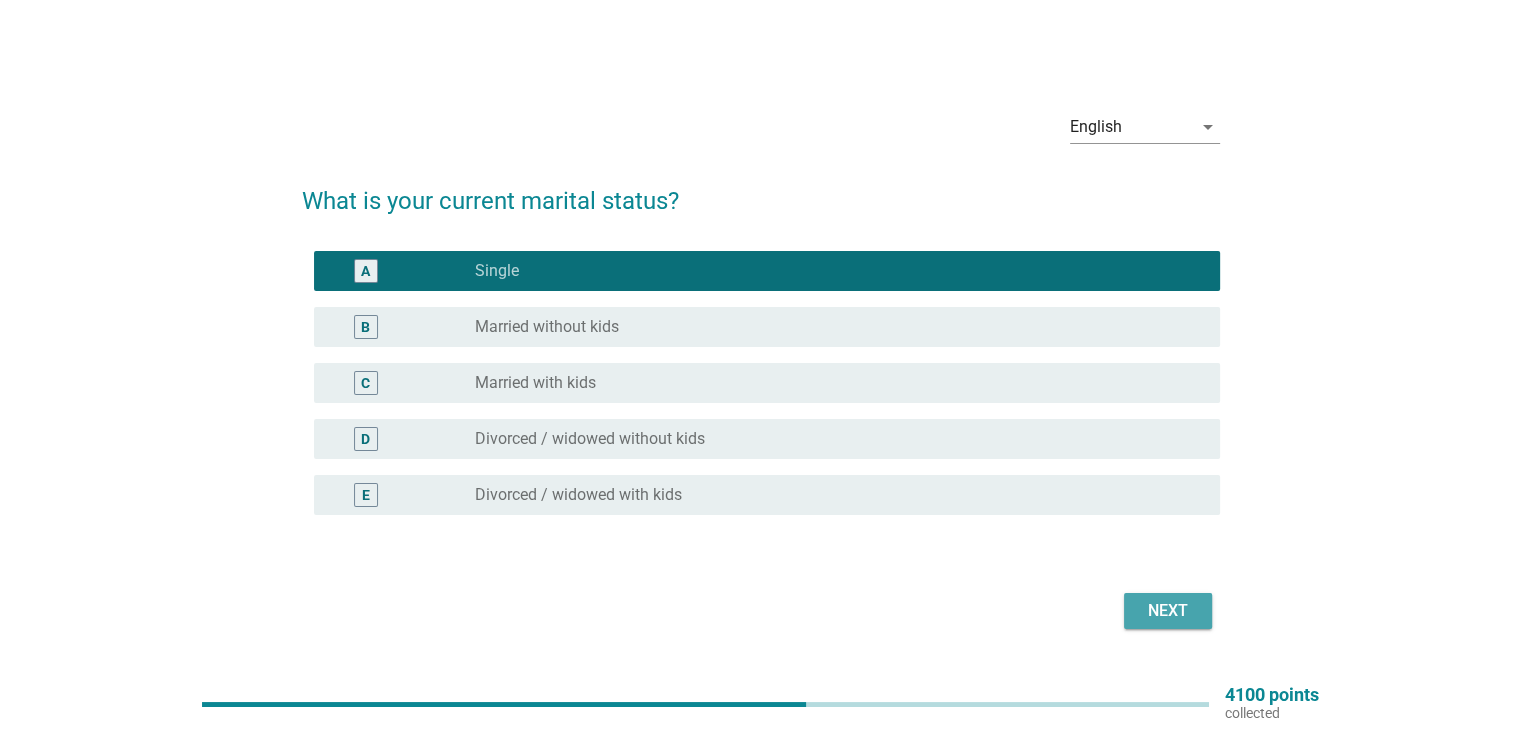 click on "Next" at bounding box center [1168, 611] 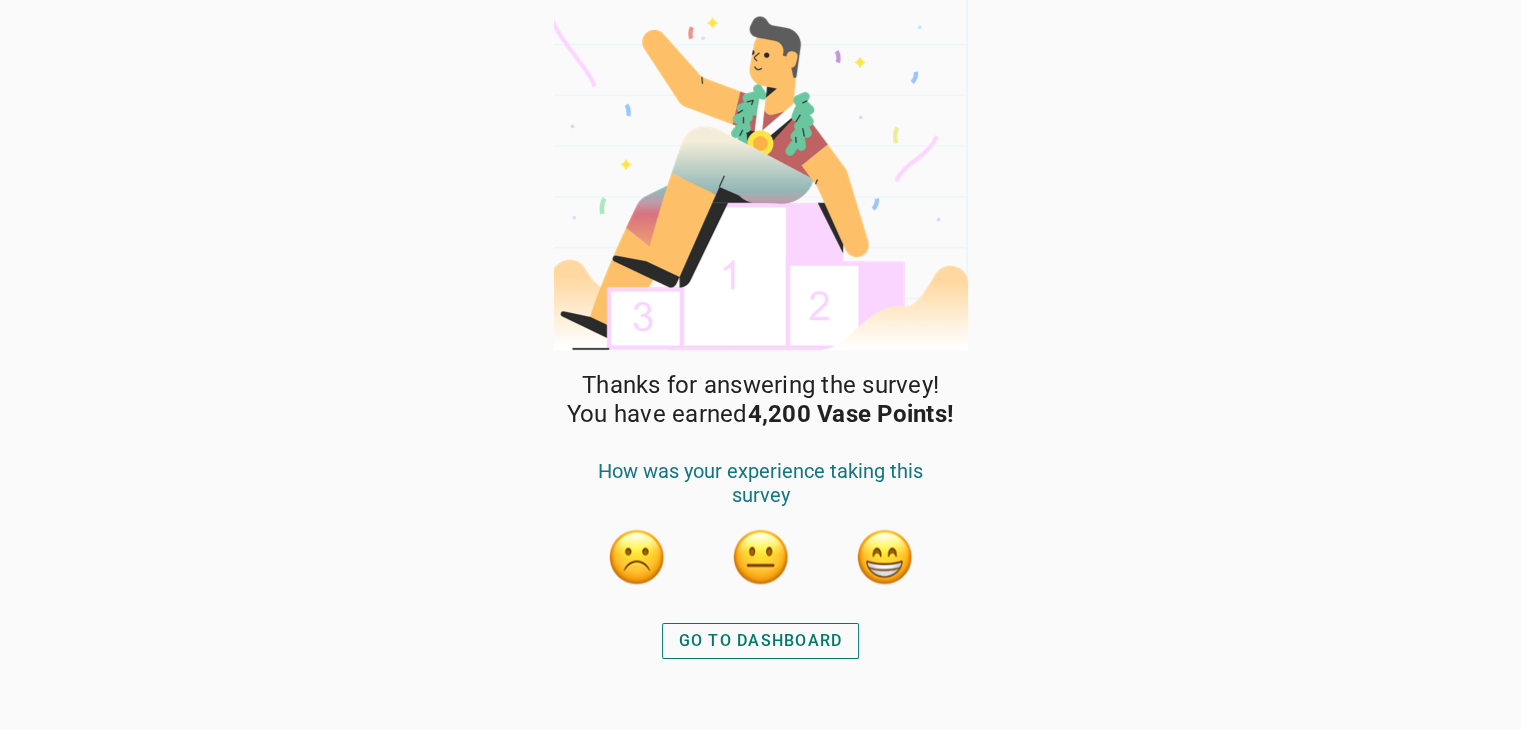 click at bounding box center (885, 557) 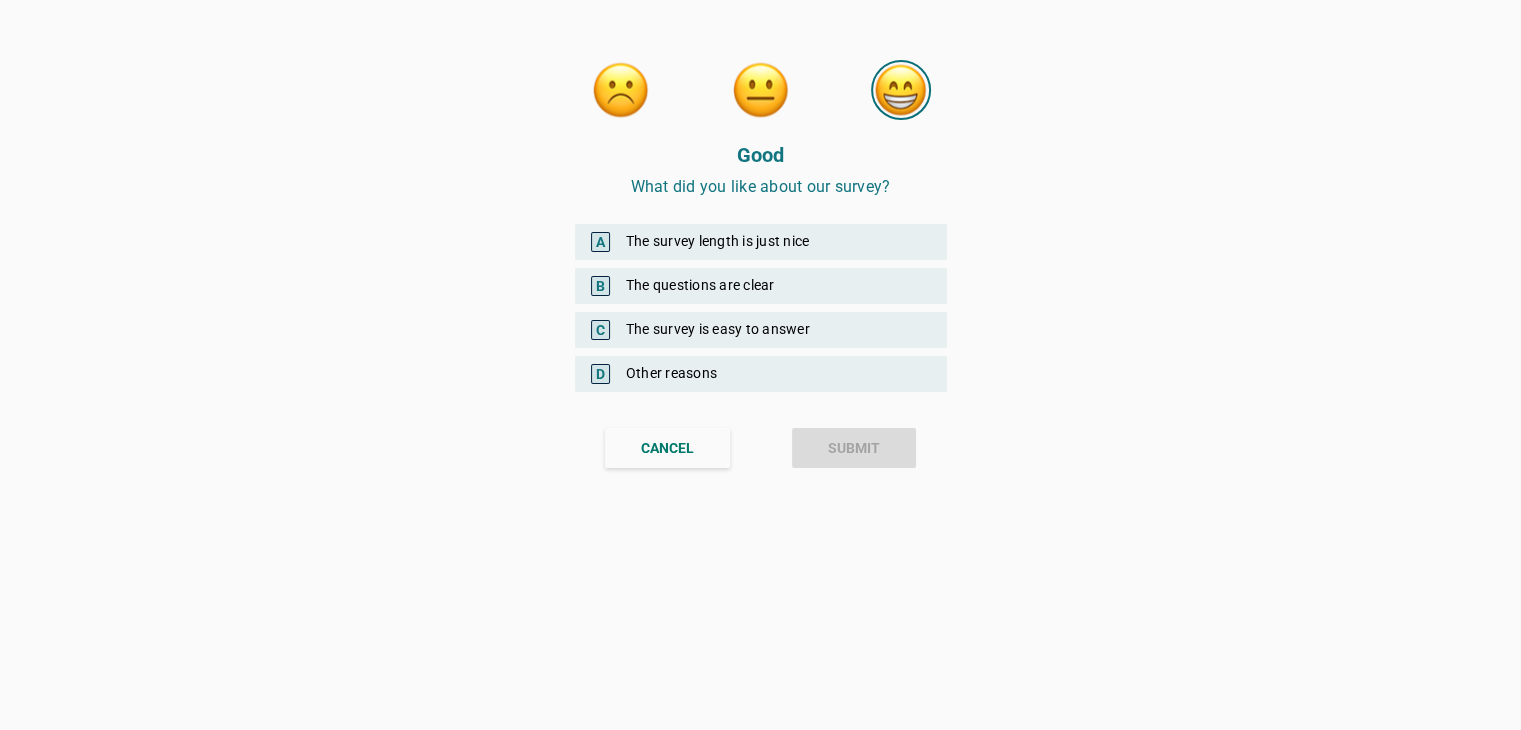 click on "A
The survey length is just nice" at bounding box center (761, 242) 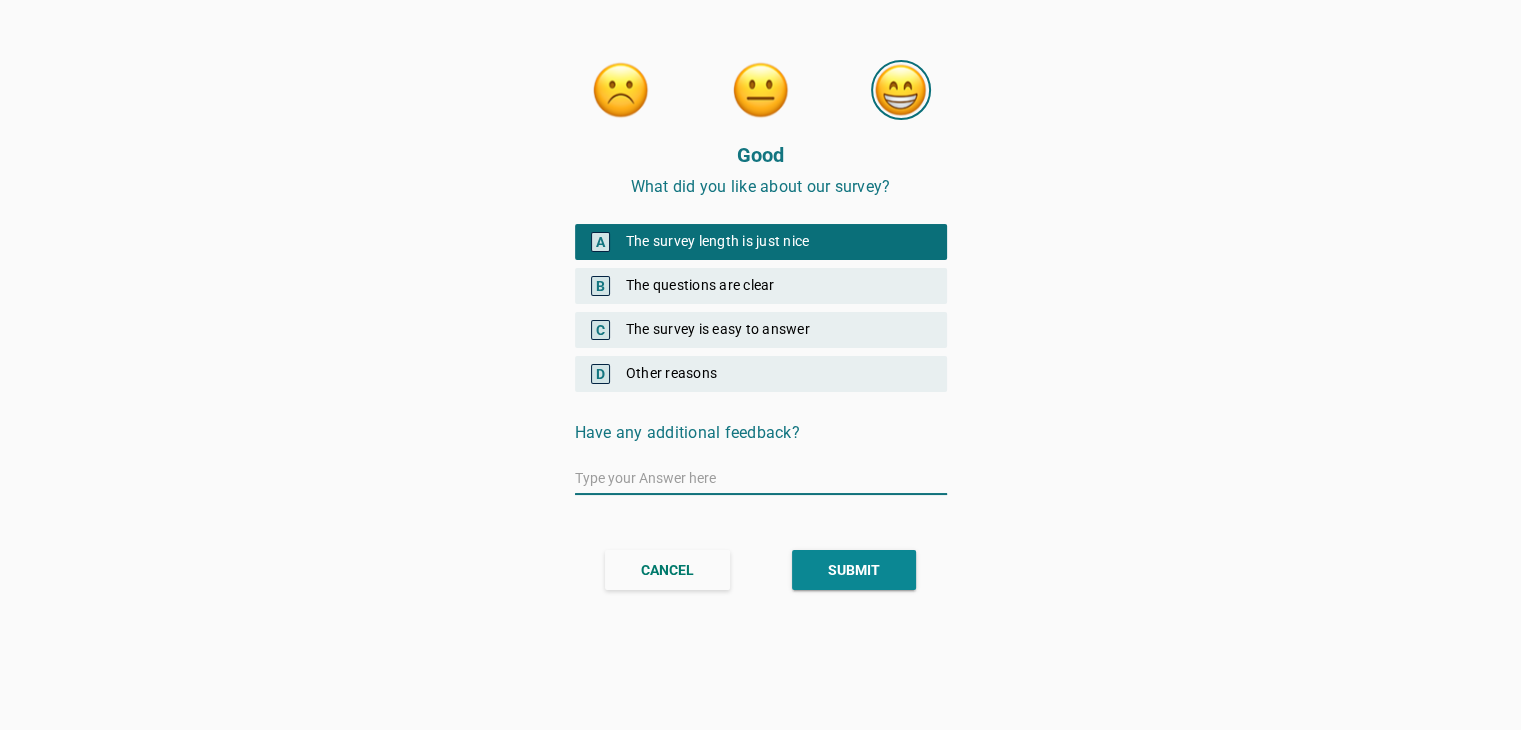 click on "SUBMIT" at bounding box center [854, 570] 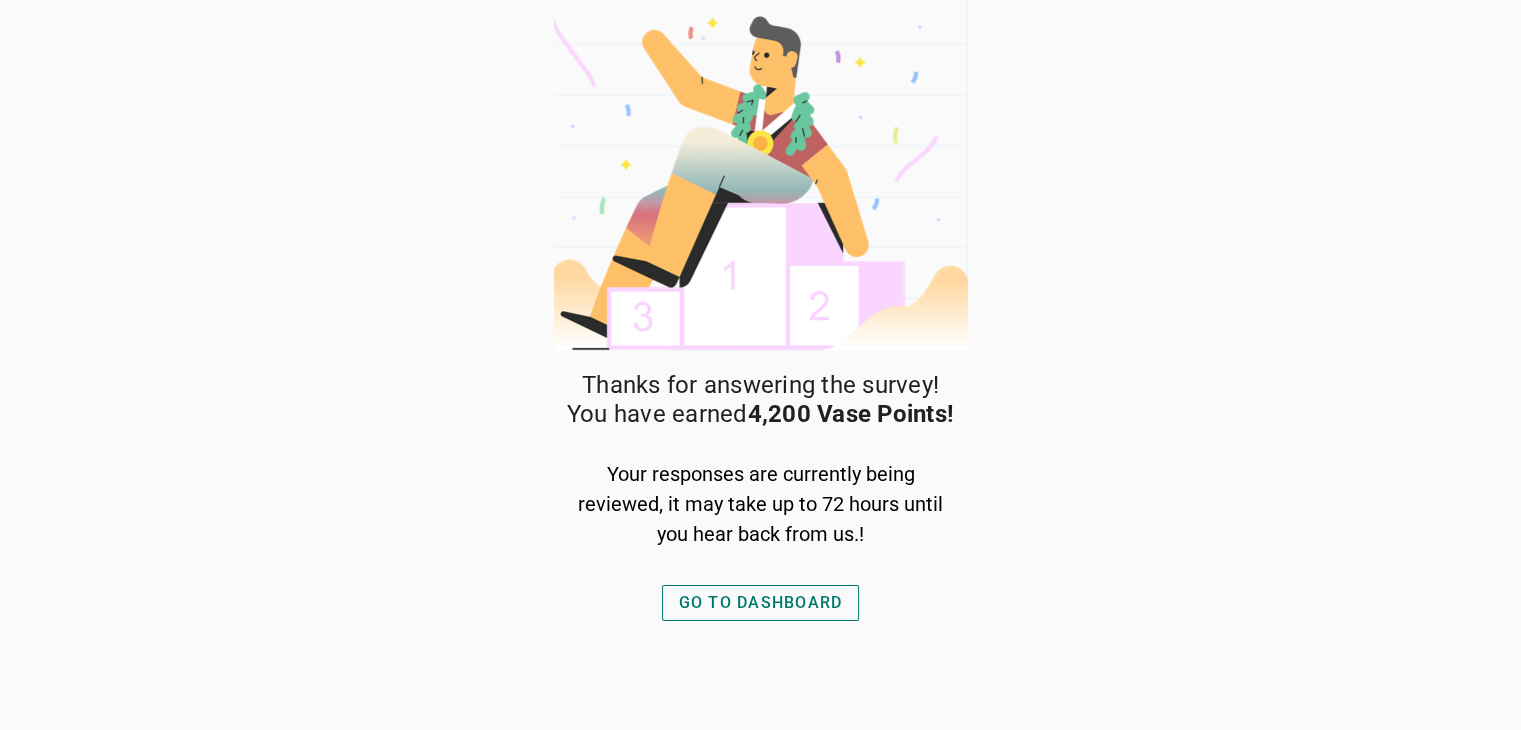 click on "Thanks for answering the survey!   You have earned
[NUMBER]
Vase Points!
Your responses are currently being reviewed, it may take up to 72 hours until you hear back from us.!
GO TO DASHBOARD" at bounding box center [760, 365] 